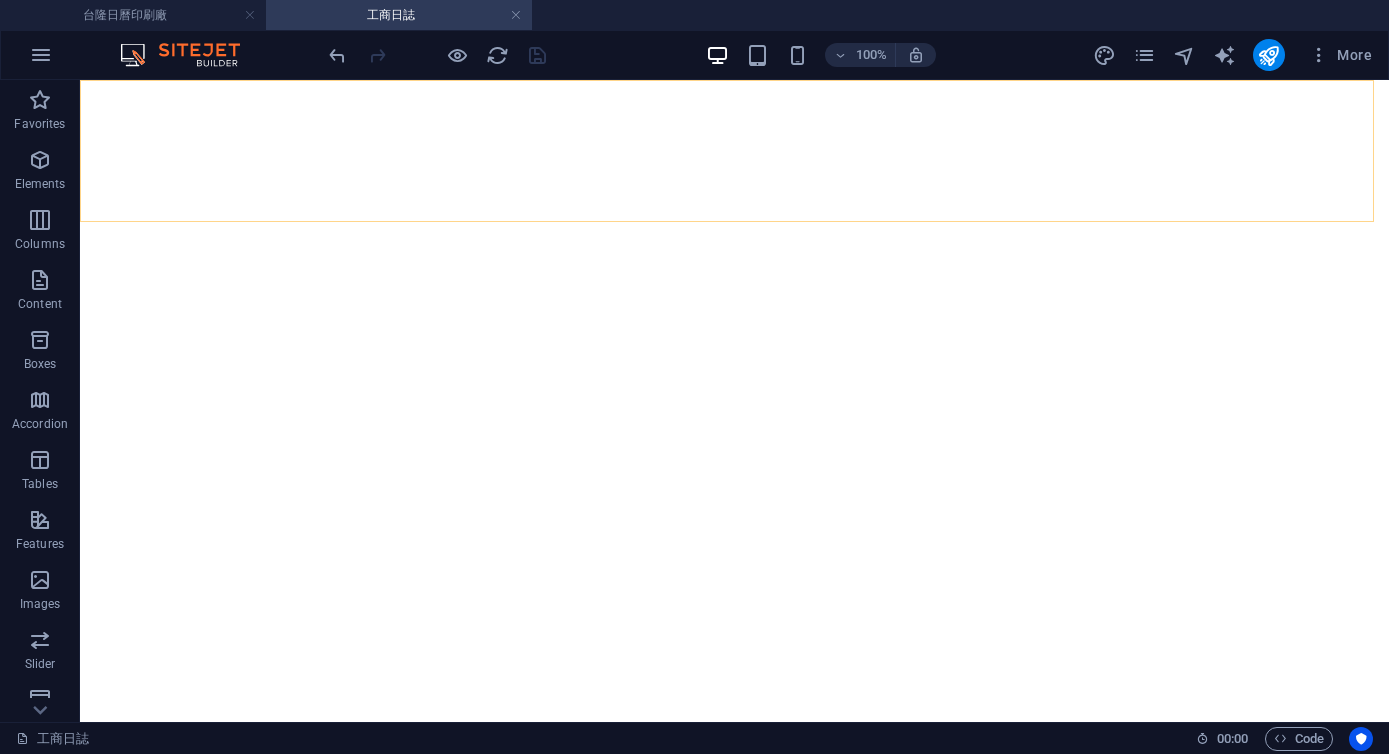 scroll, scrollTop: 0, scrollLeft: 0, axis: both 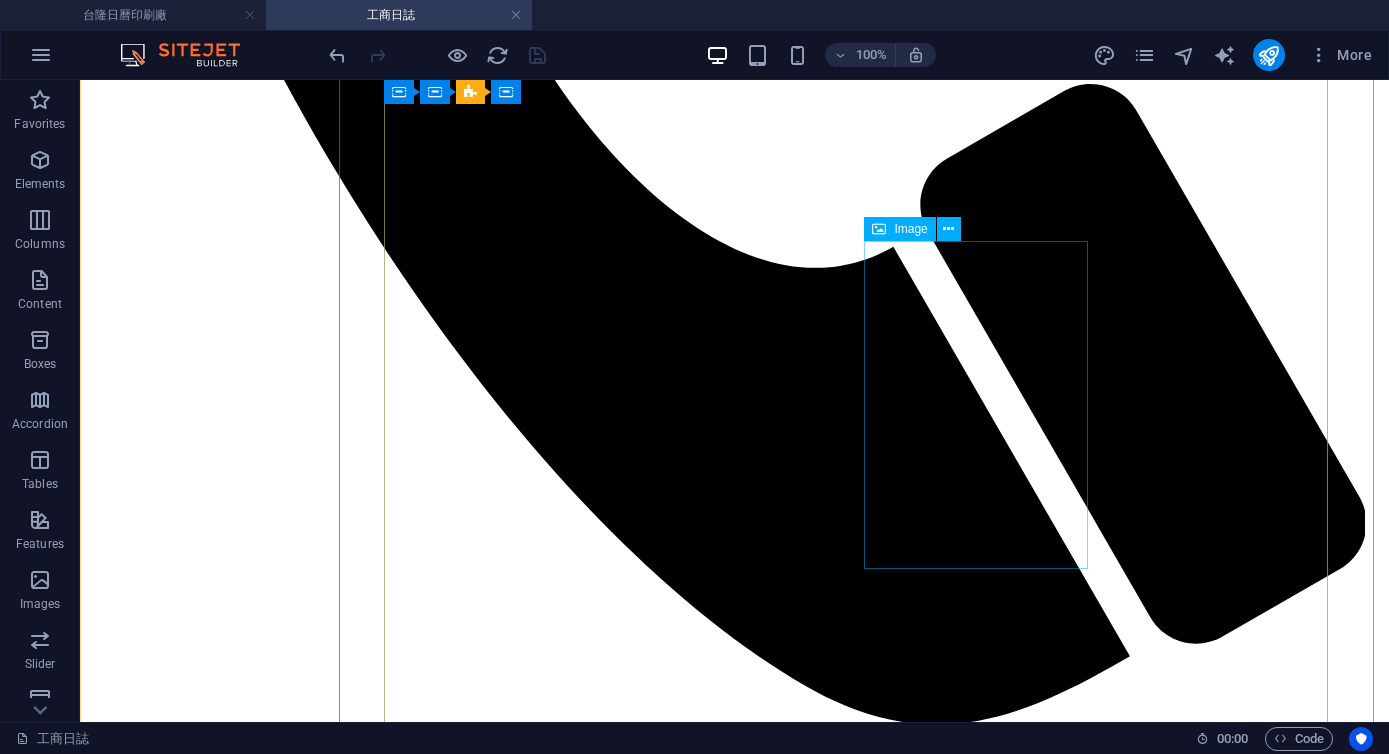 click on "163A 活頁日誌 16K(大)" at bounding box center [734, 25890] 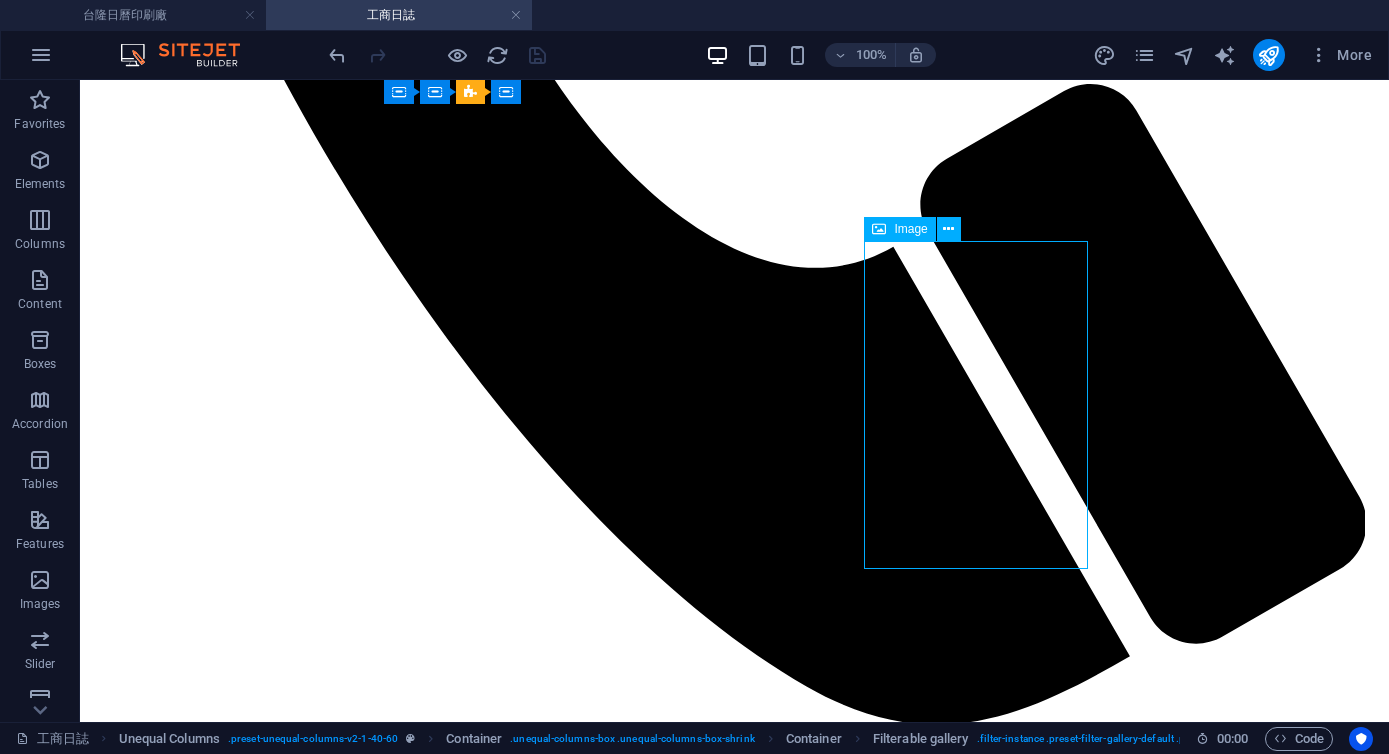 click on "163A 活頁日誌 16K(大)" at bounding box center [734, 25890] 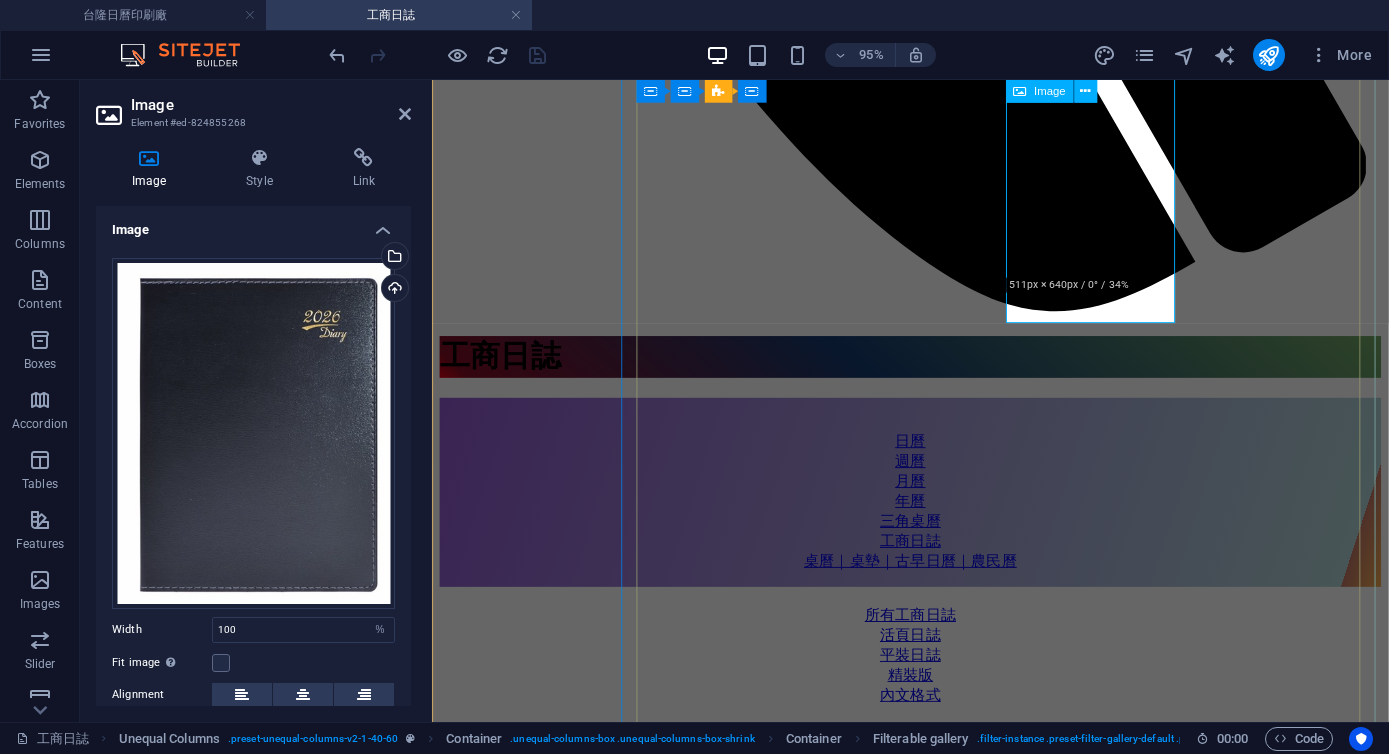 click on "163A 活頁日誌 16K(大)" at bounding box center (935, 20020) 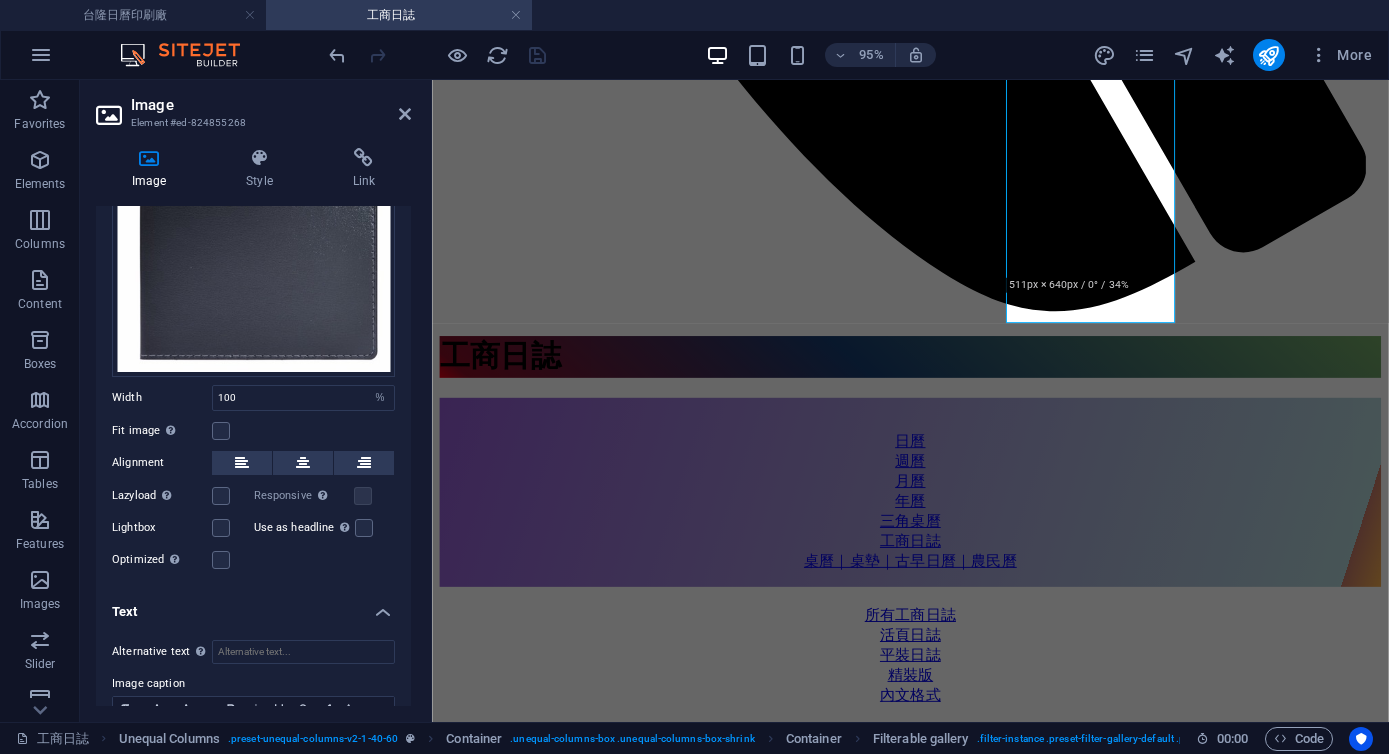 scroll, scrollTop: 345, scrollLeft: 0, axis: vertical 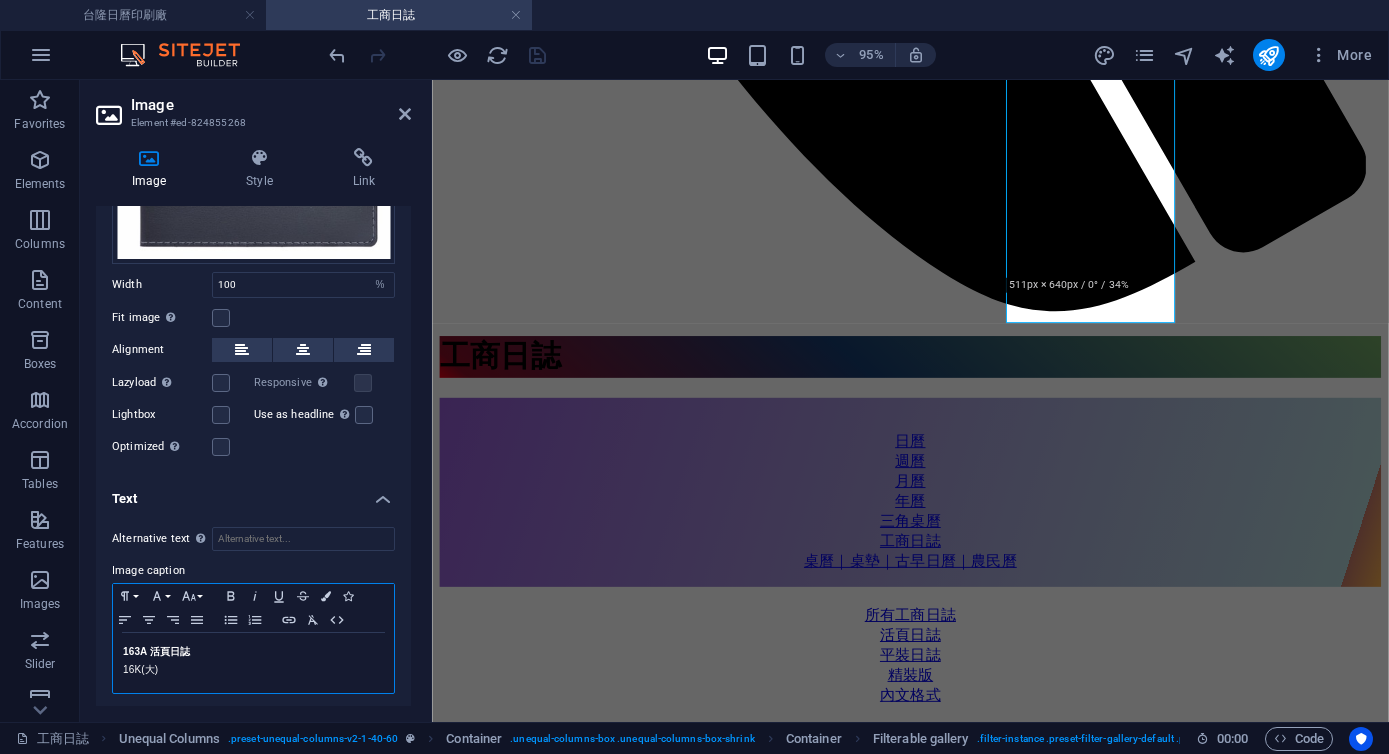click on "163A 活頁日誌" at bounding box center [157, 651] 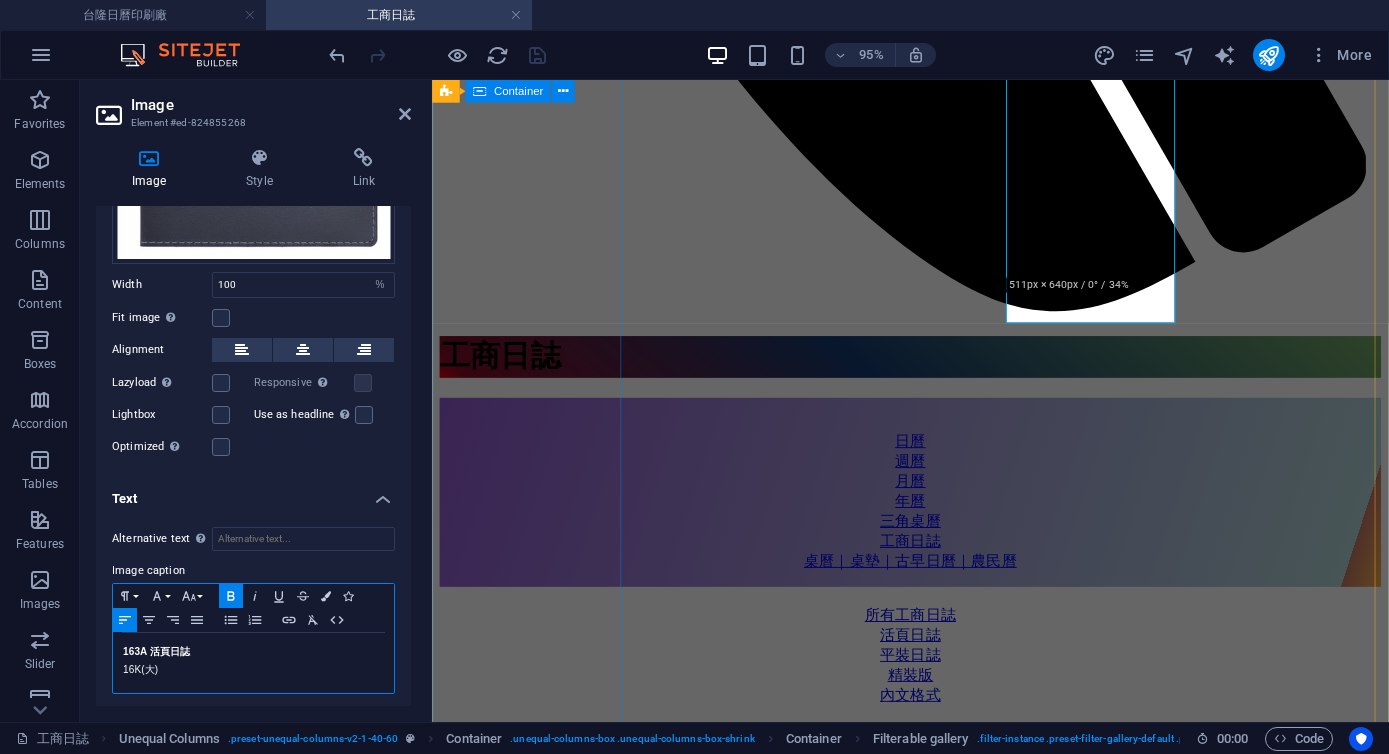 type 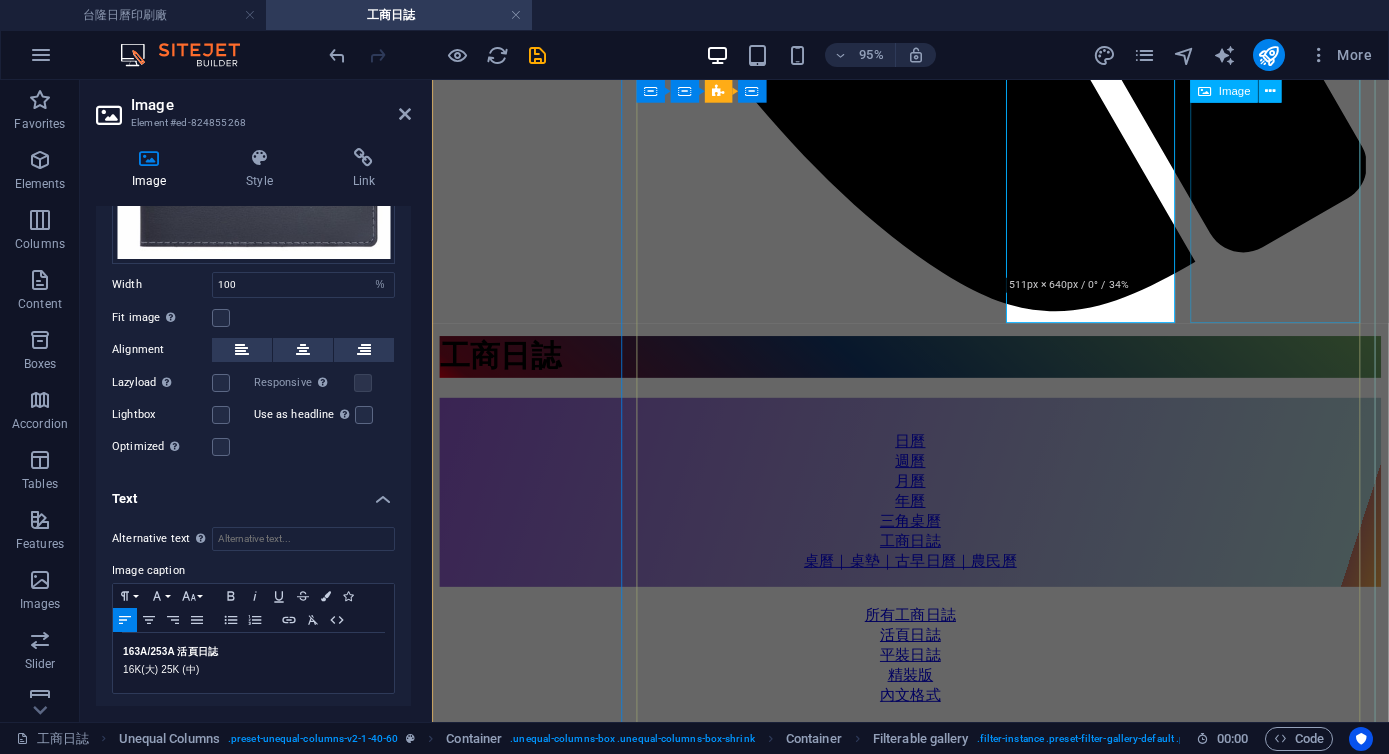 click on "163A 活頁日誌 16K(大)" at bounding box center (935, 21353) 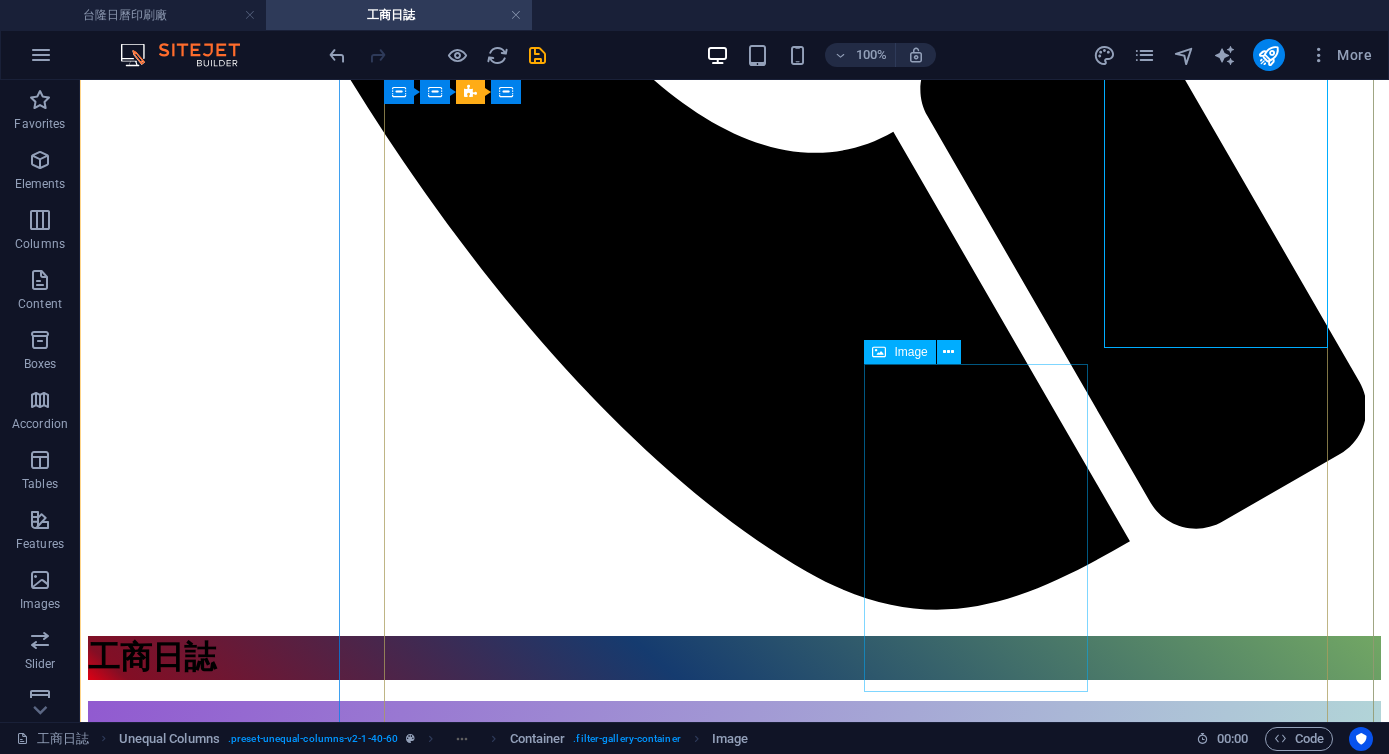 scroll, scrollTop: 1551, scrollLeft: 0, axis: vertical 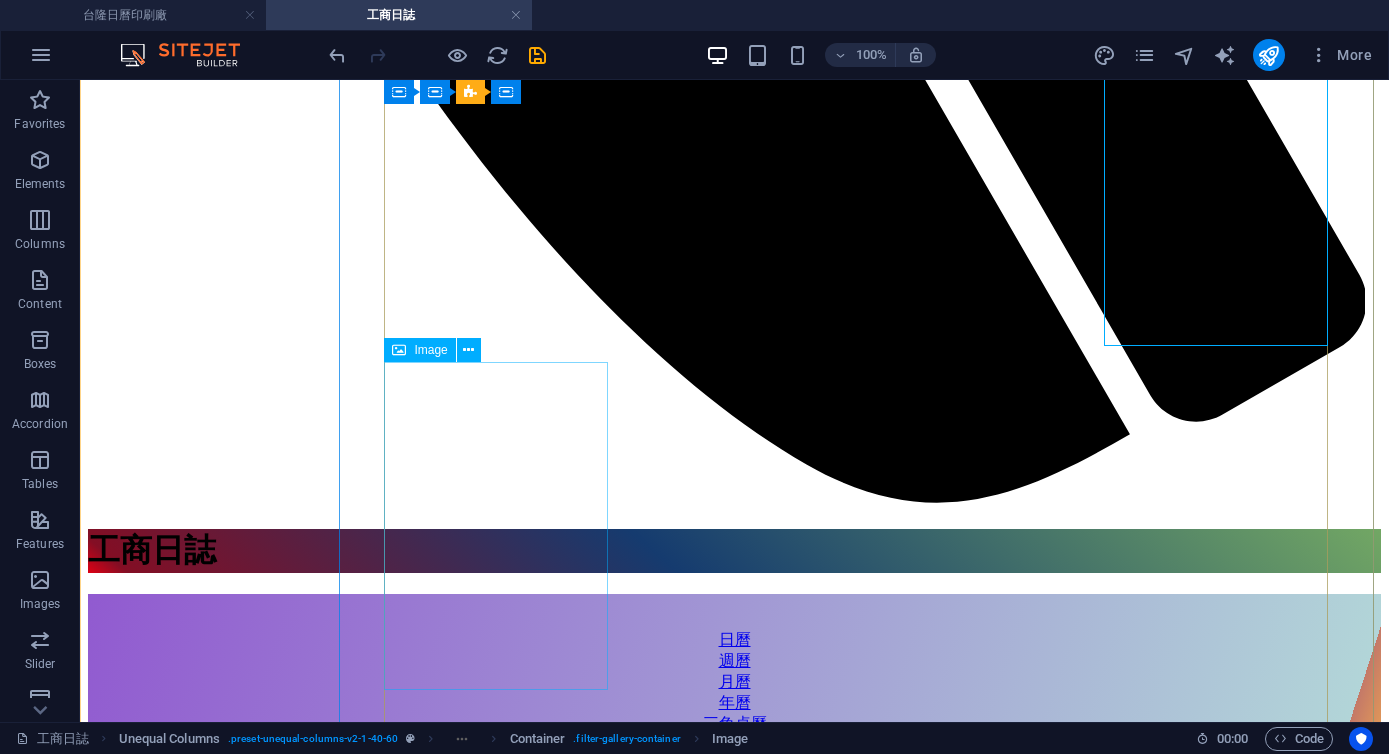 click on "253A 活頁日誌 25K(中)" at bounding box center [734, 29089] 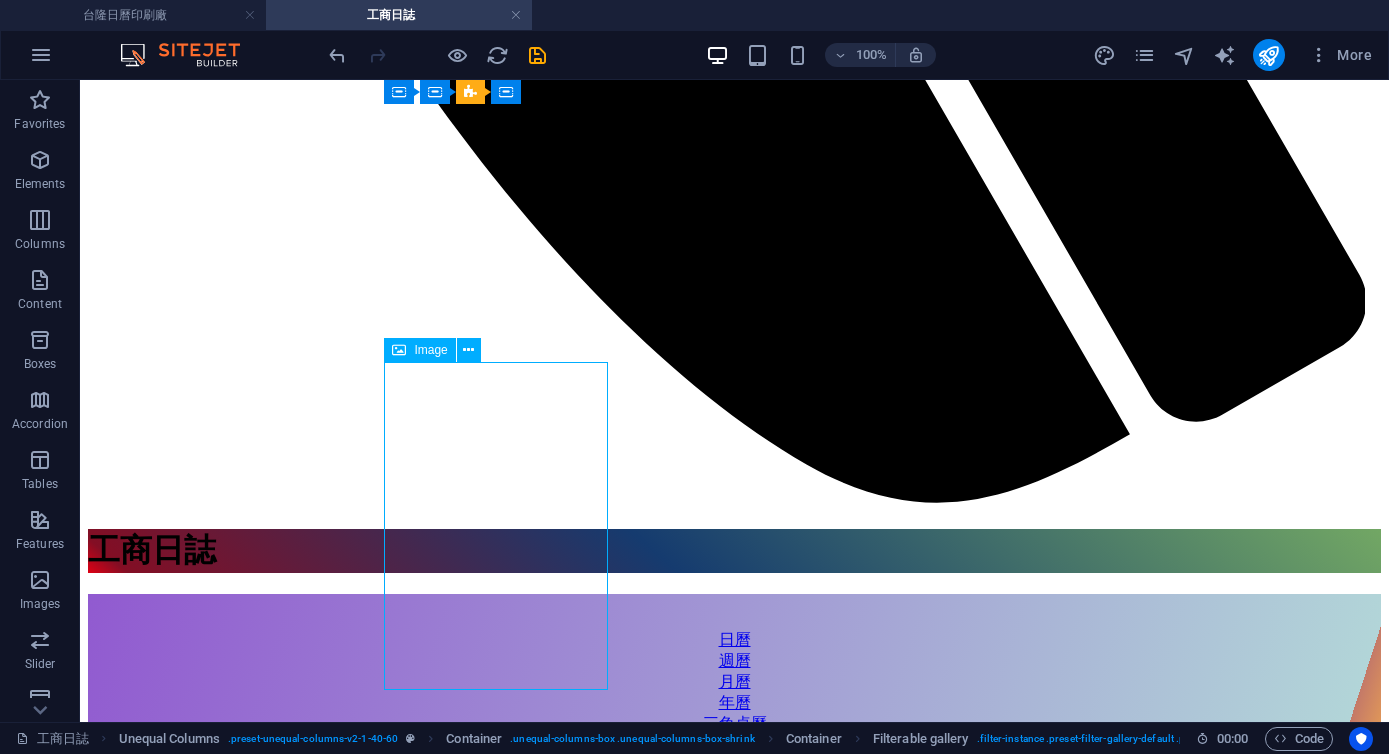 click on "253A 活頁日誌 25K(中)" at bounding box center [734, 29089] 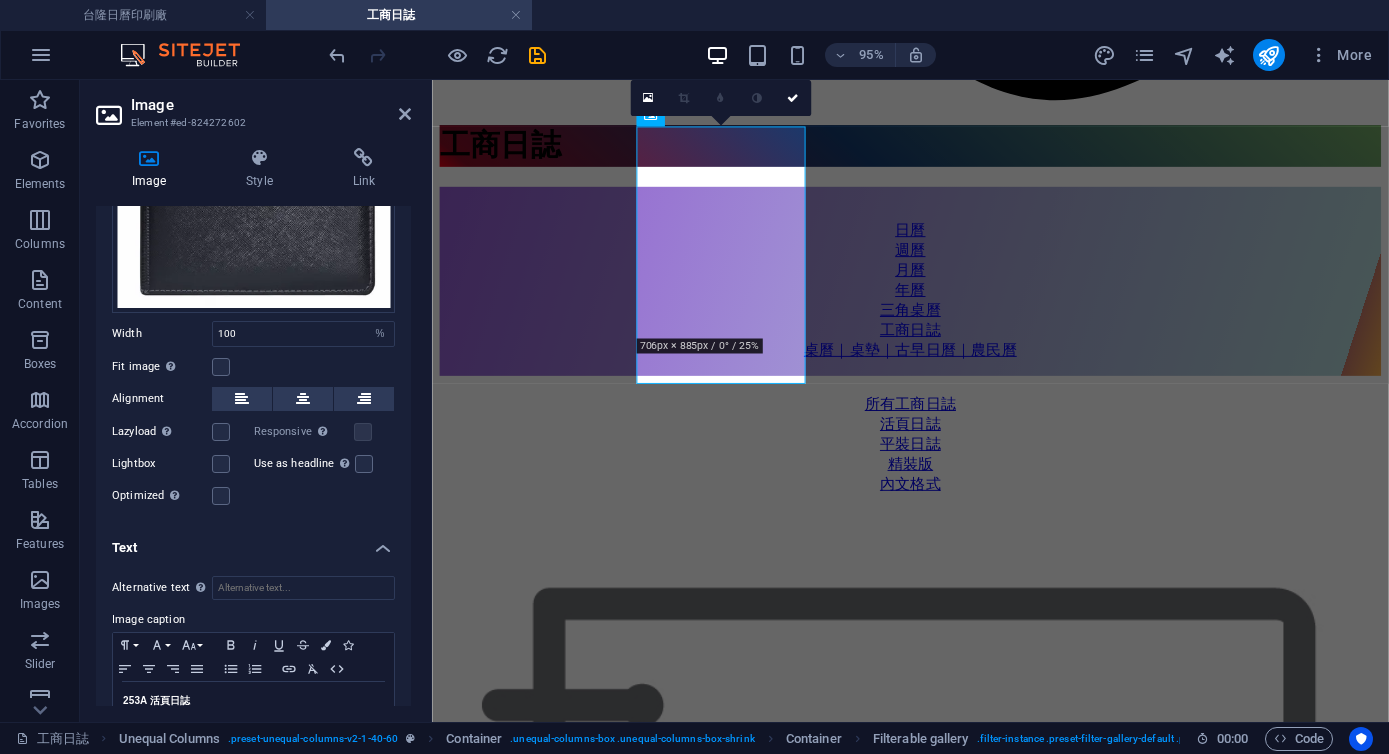 scroll, scrollTop: 345, scrollLeft: 0, axis: vertical 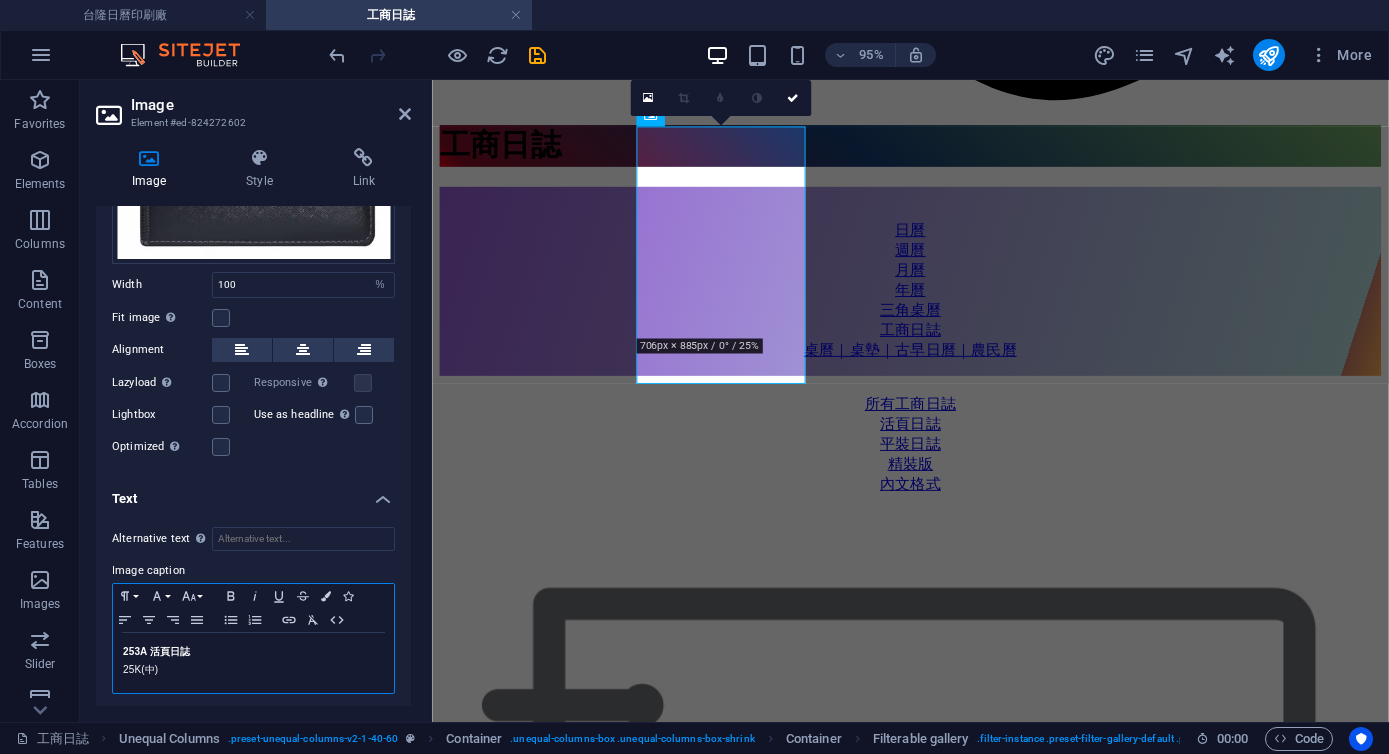 click on "253A 活頁日誌" at bounding box center (157, 651) 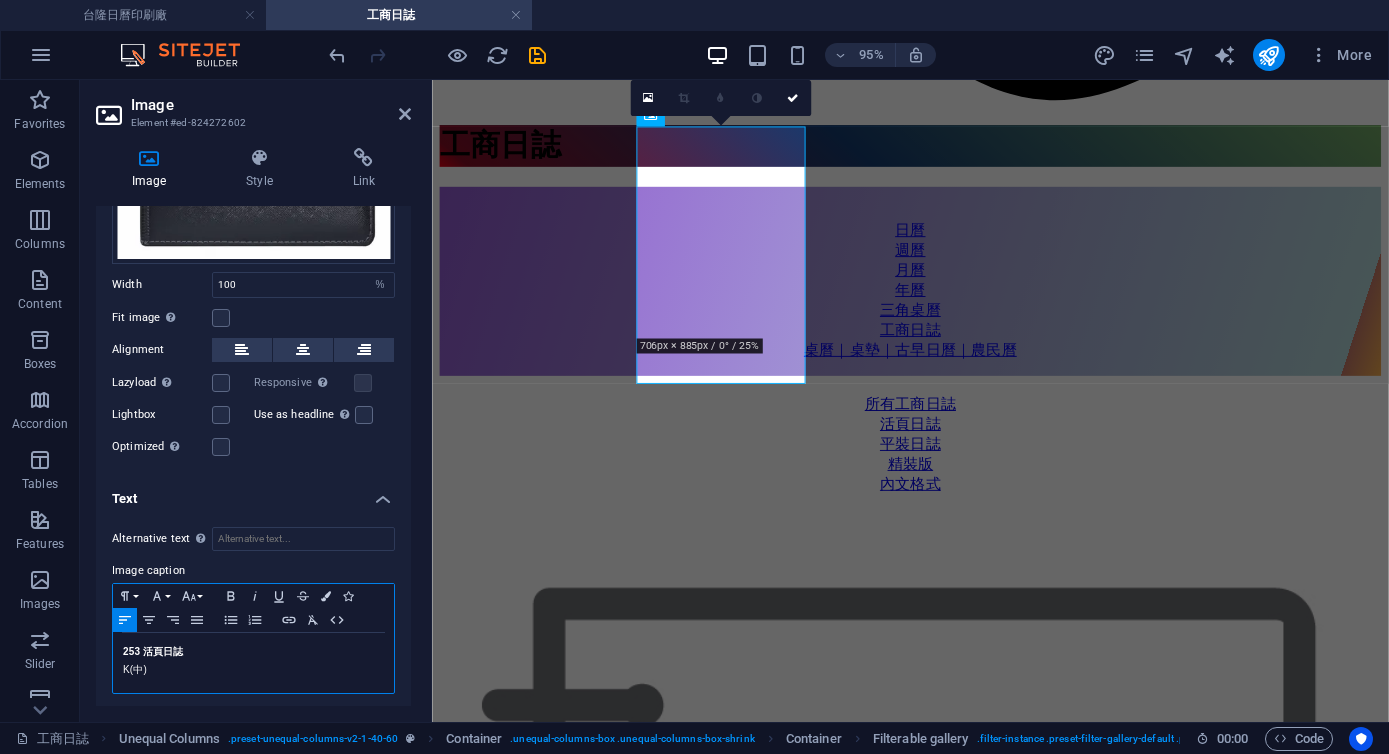 type 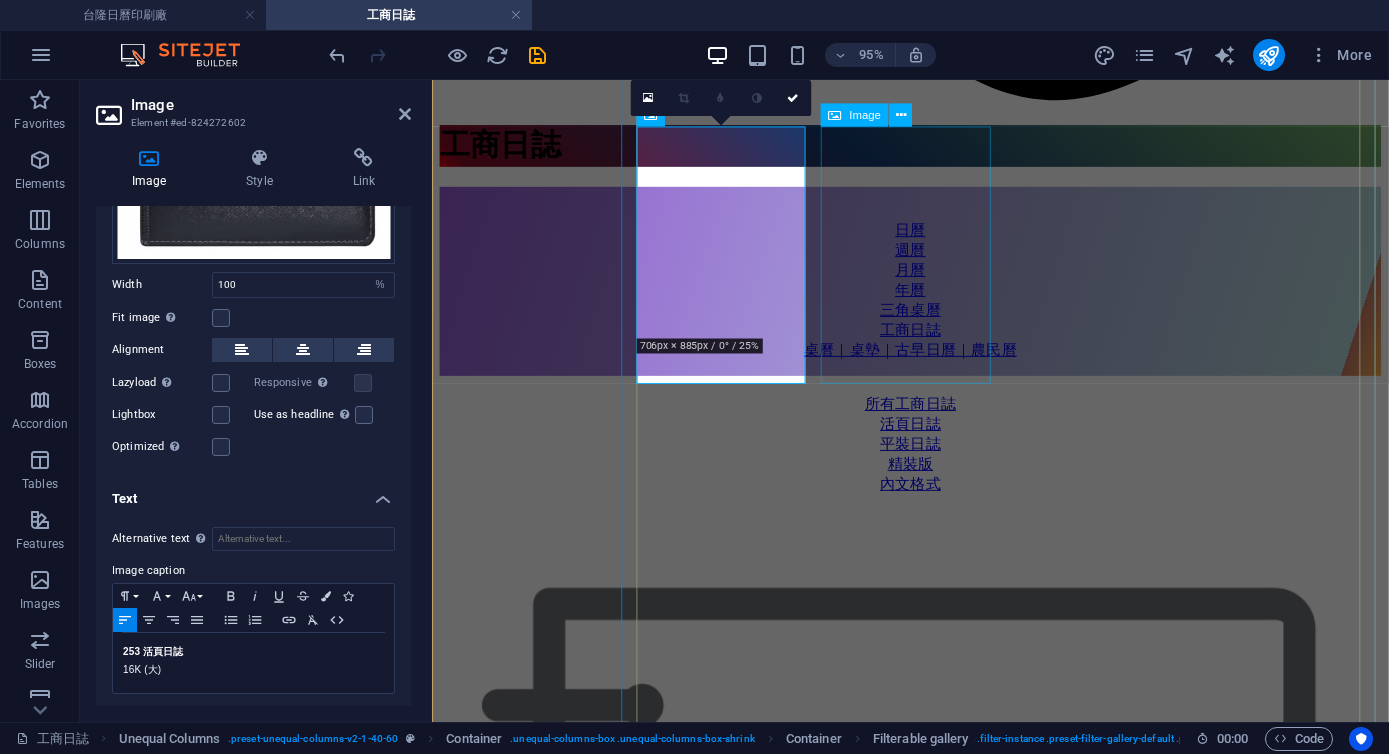 click on "253A 活頁日誌 25K(中)" at bounding box center [935, 23796] 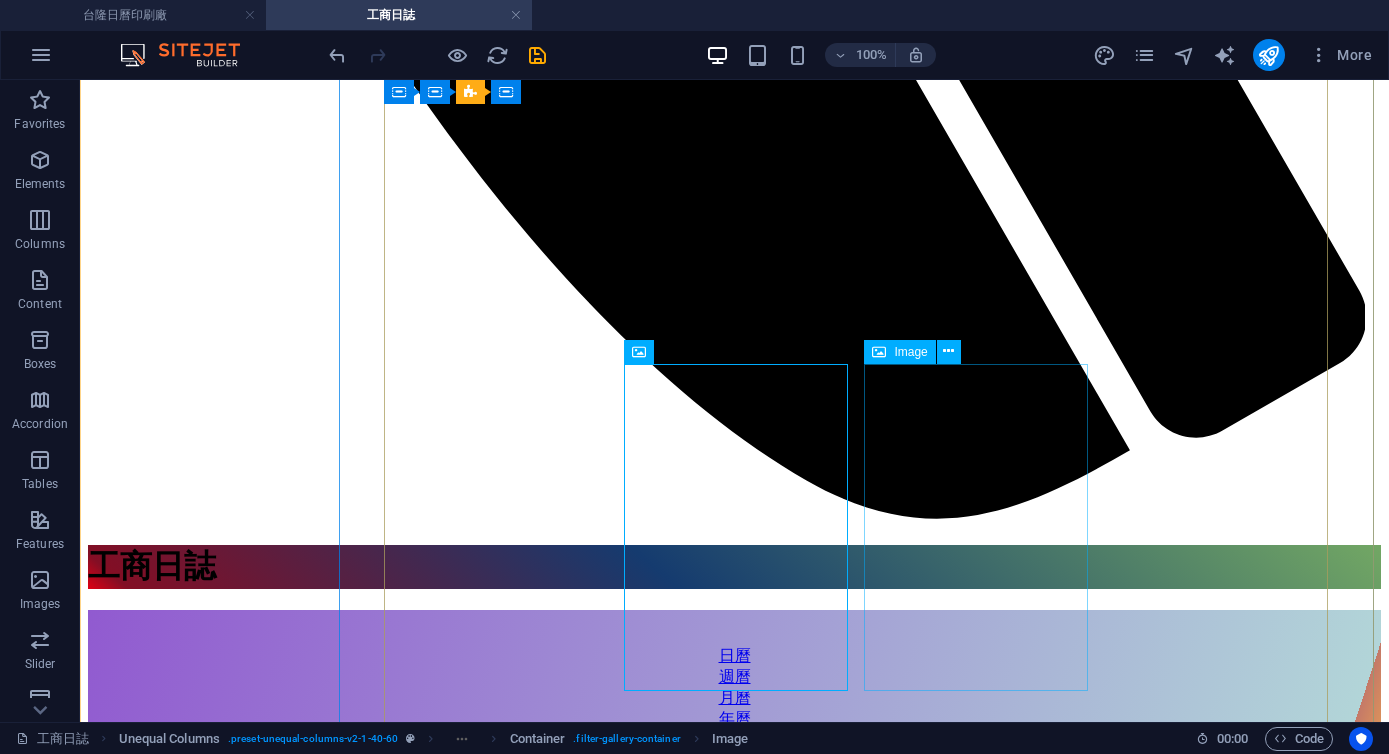 scroll, scrollTop: 1510, scrollLeft: 0, axis: vertical 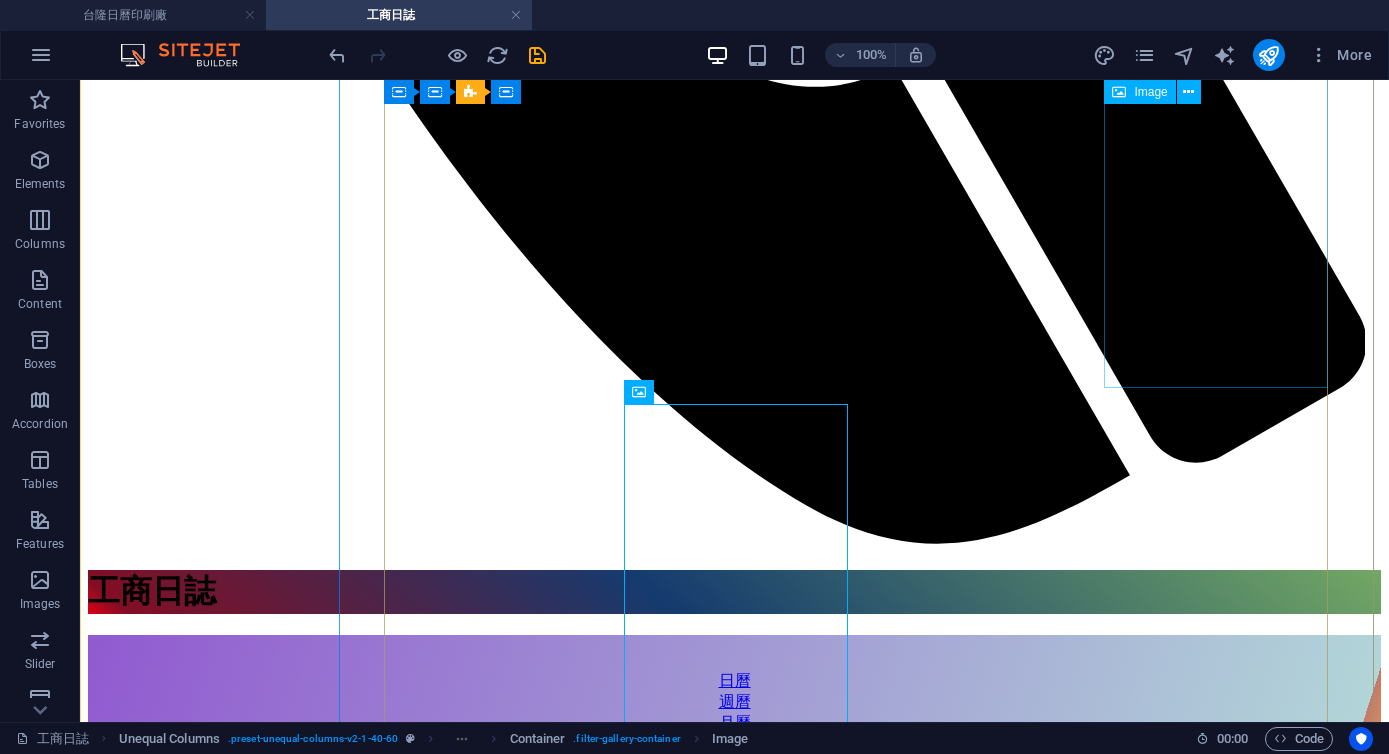 click on "163A 活頁日誌 16K(大)" at bounding box center (734, 27420) 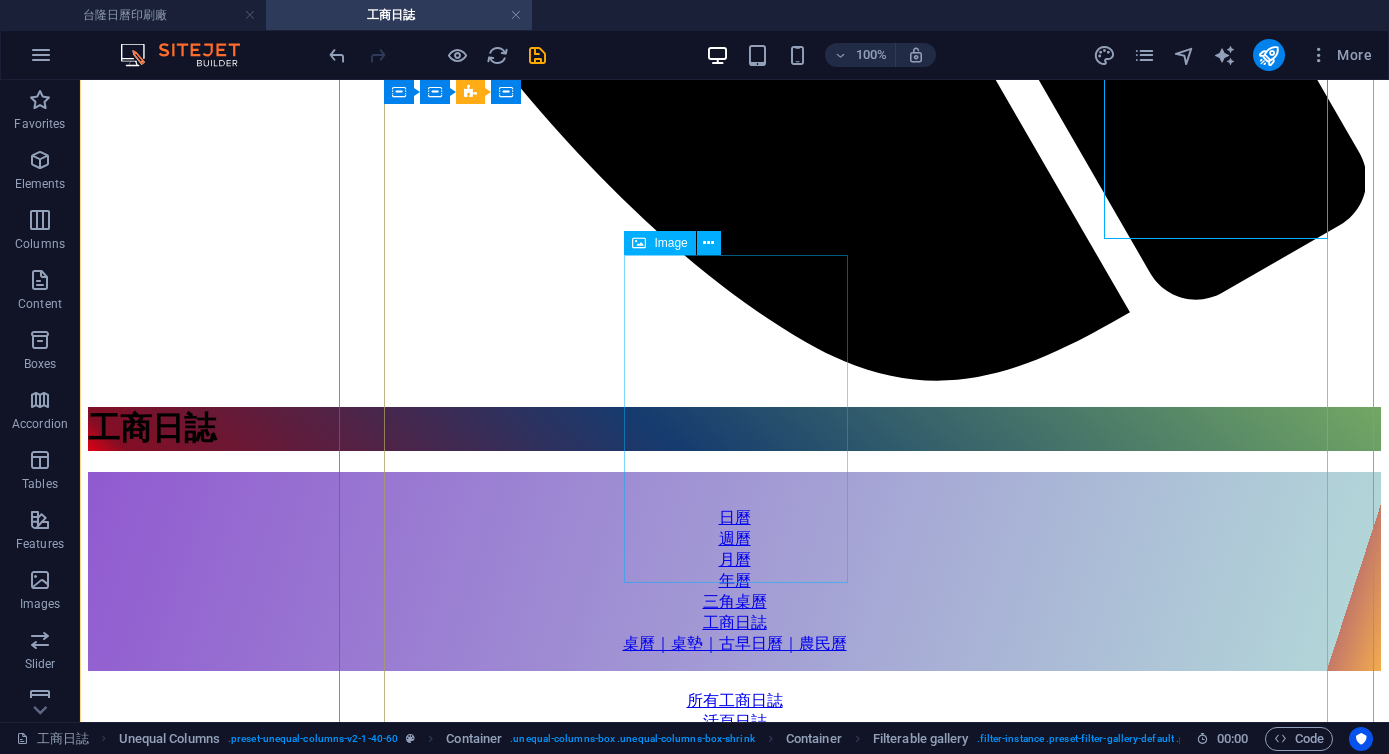 scroll, scrollTop: 1675, scrollLeft: 0, axis: vertical 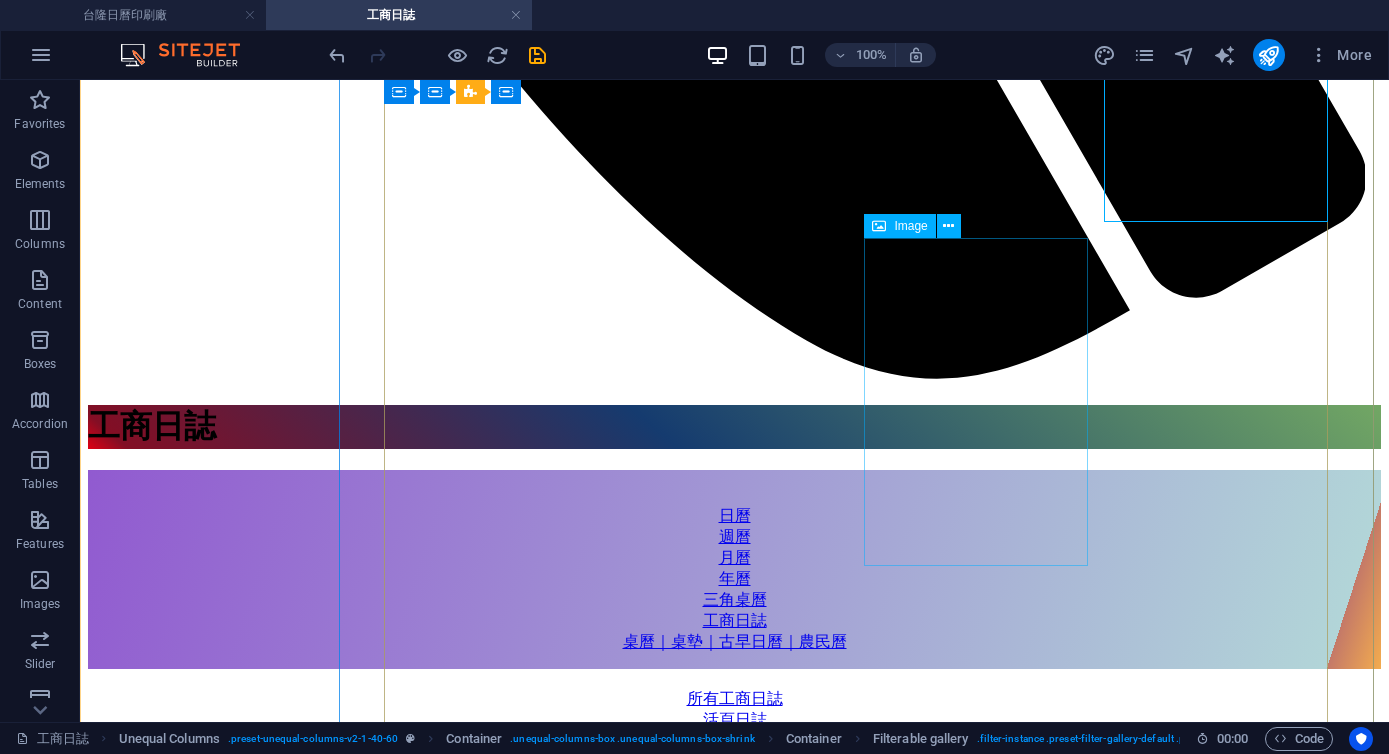 click on "534 活頁日誌 25K(中)" at bounding box center [734, 32353] 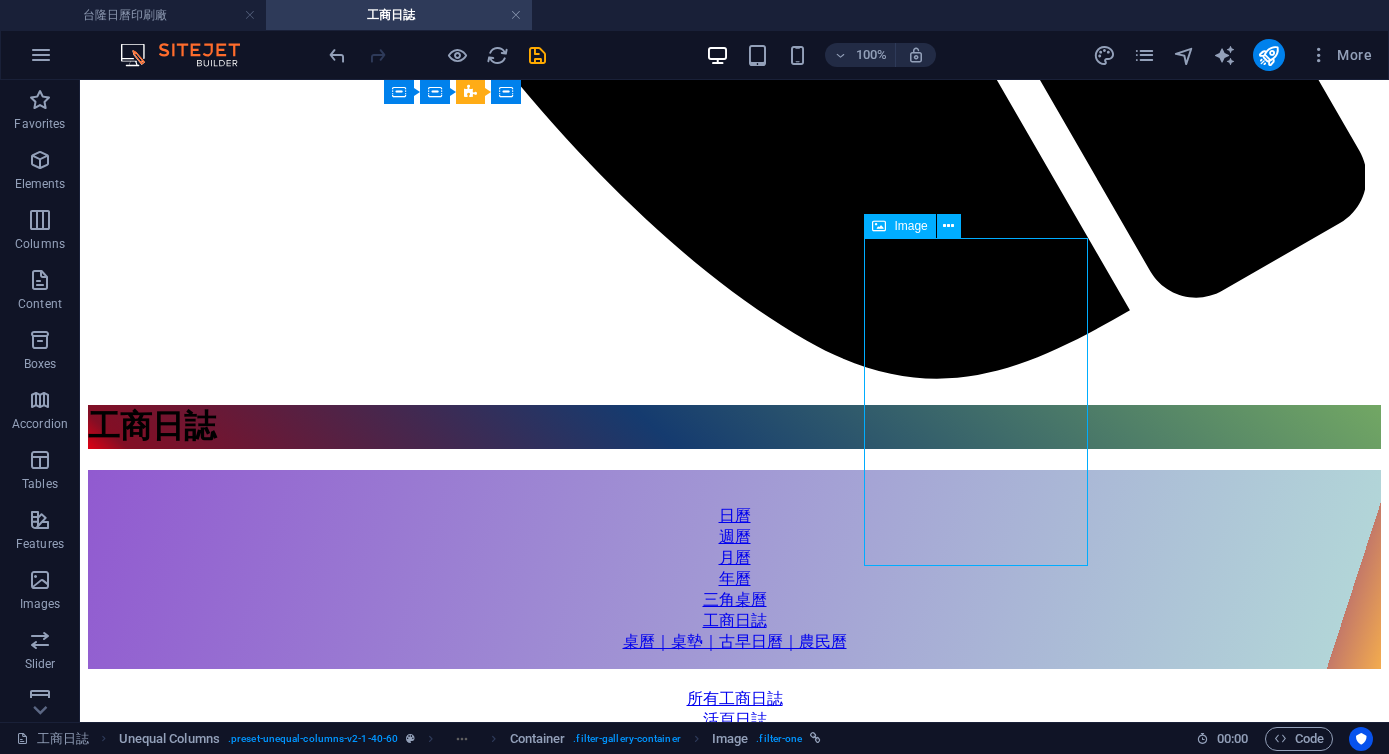 click on "534 活頁日誌 25K(中)" at bounding box center [734, 32353] 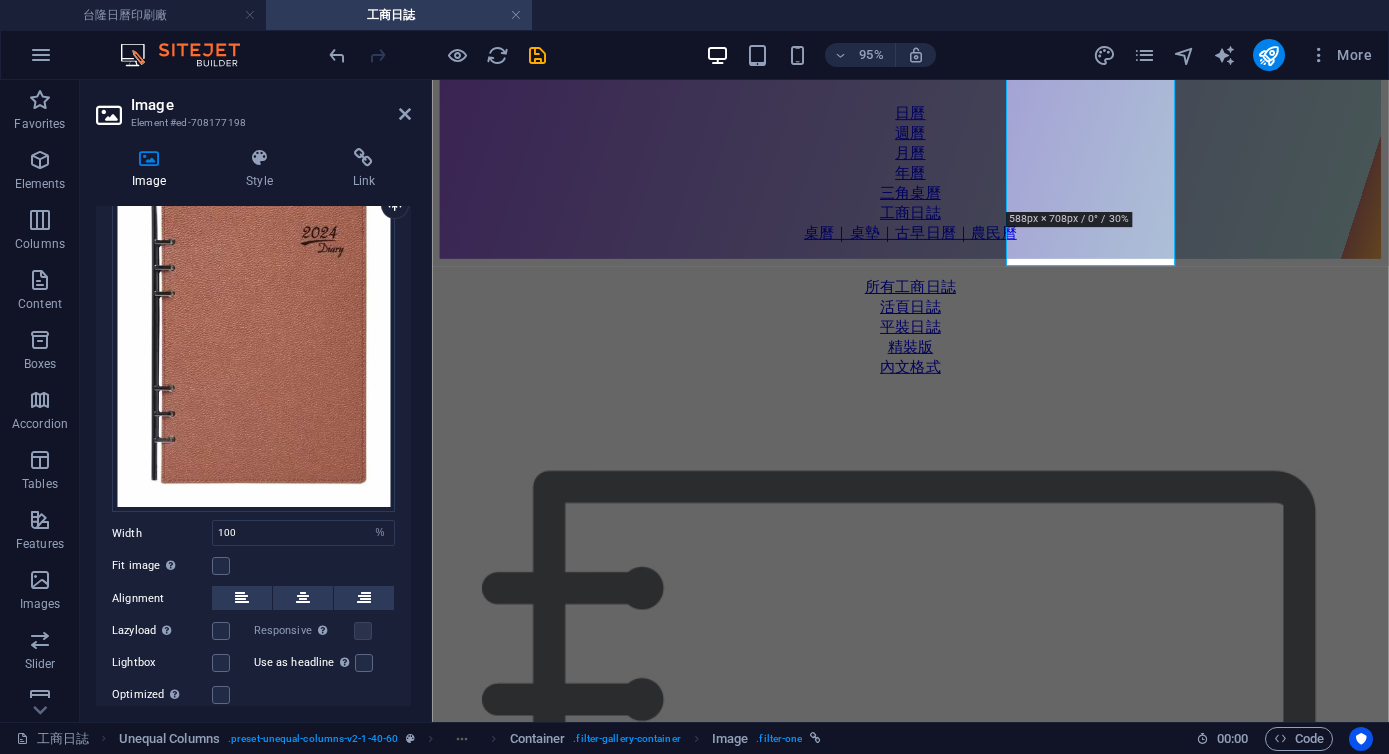 scroll, scrollTop: 143, scrollLeft: 0, axis: vertical 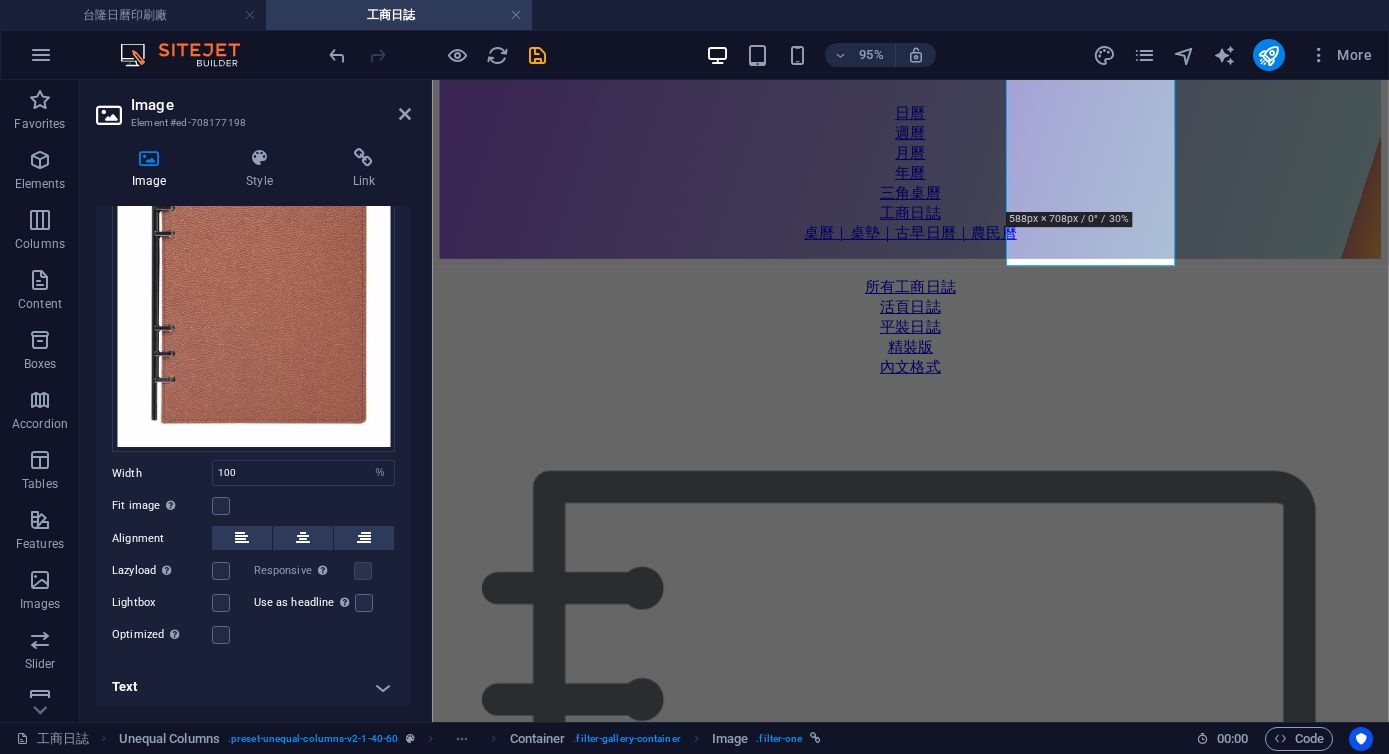 click on "Text" at bounding box center [253, 687] 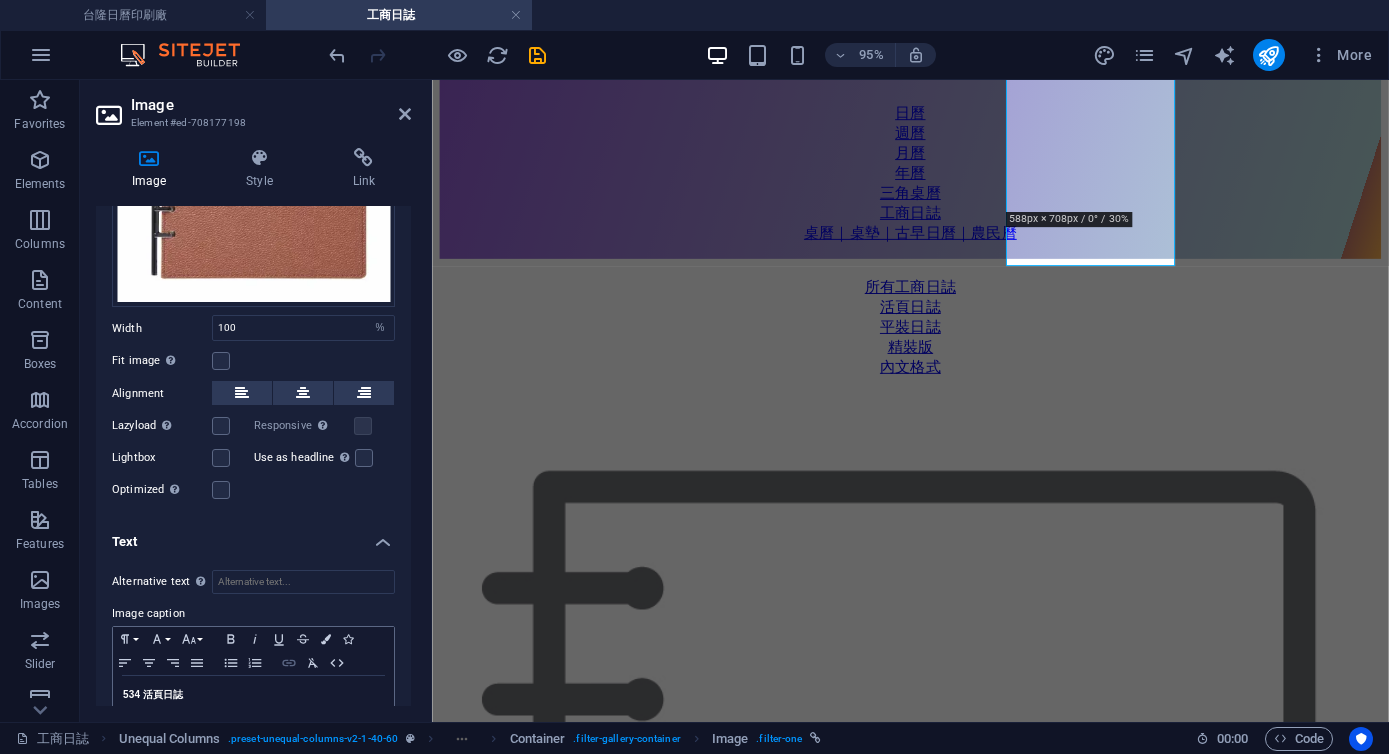 scroll, scrollTop: 331, scrollLeft: 0, axis: vertical 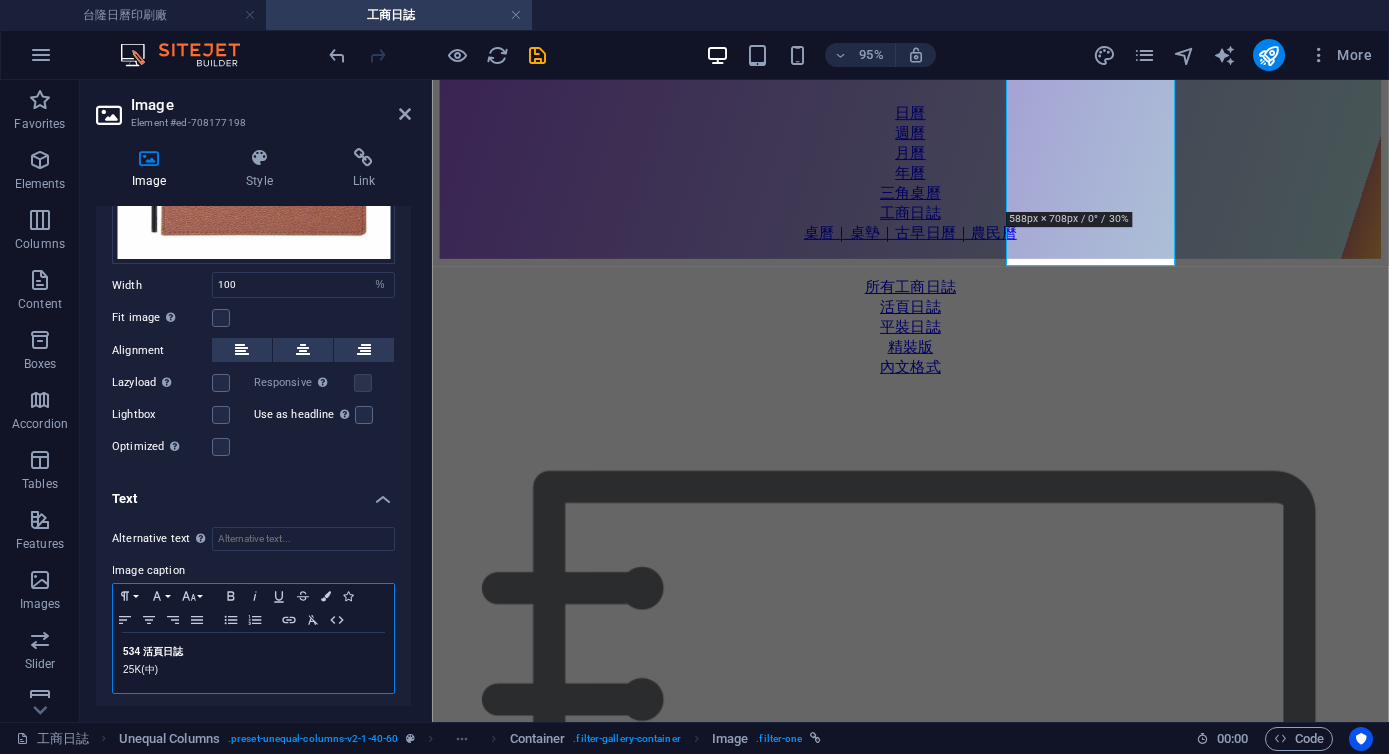 click on "25K(中)" at bounding box center (253, 670) 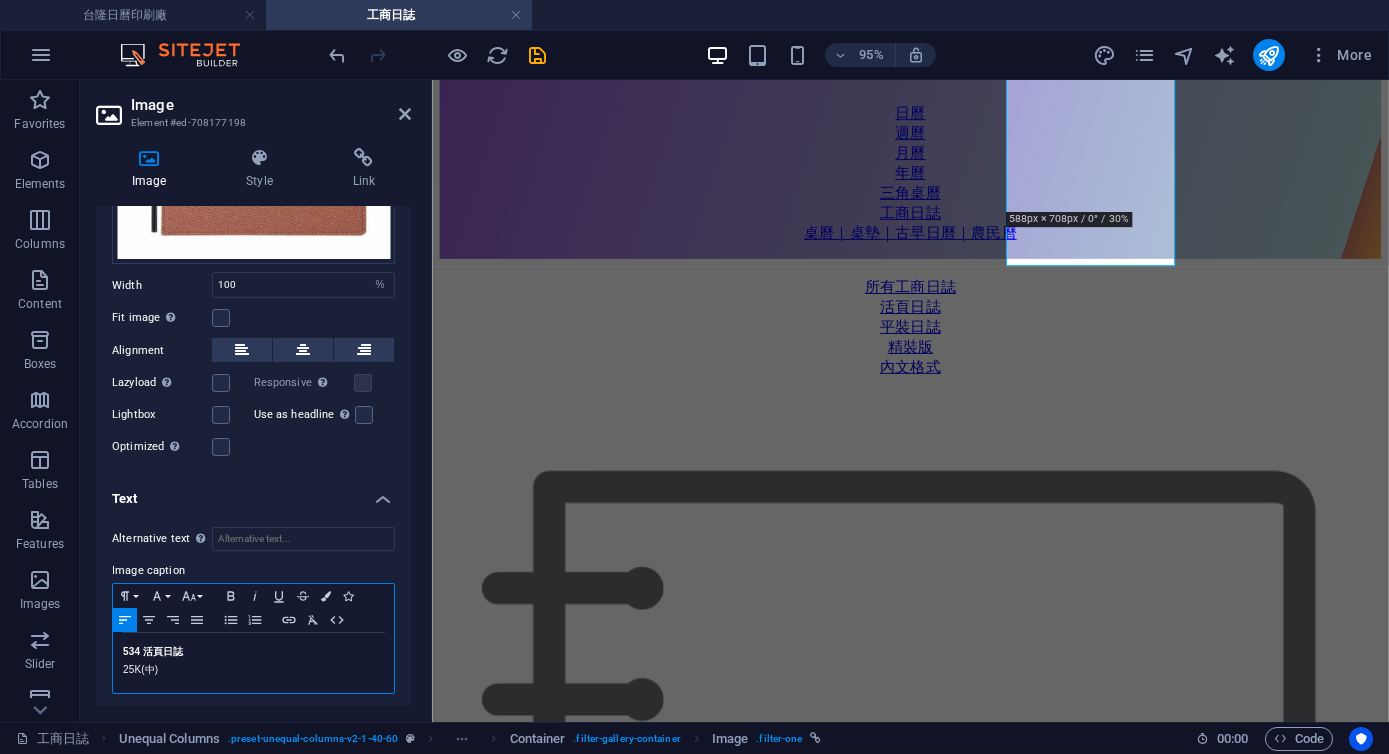 click on "534 活頁日誌" at bounding box center [153, 651] 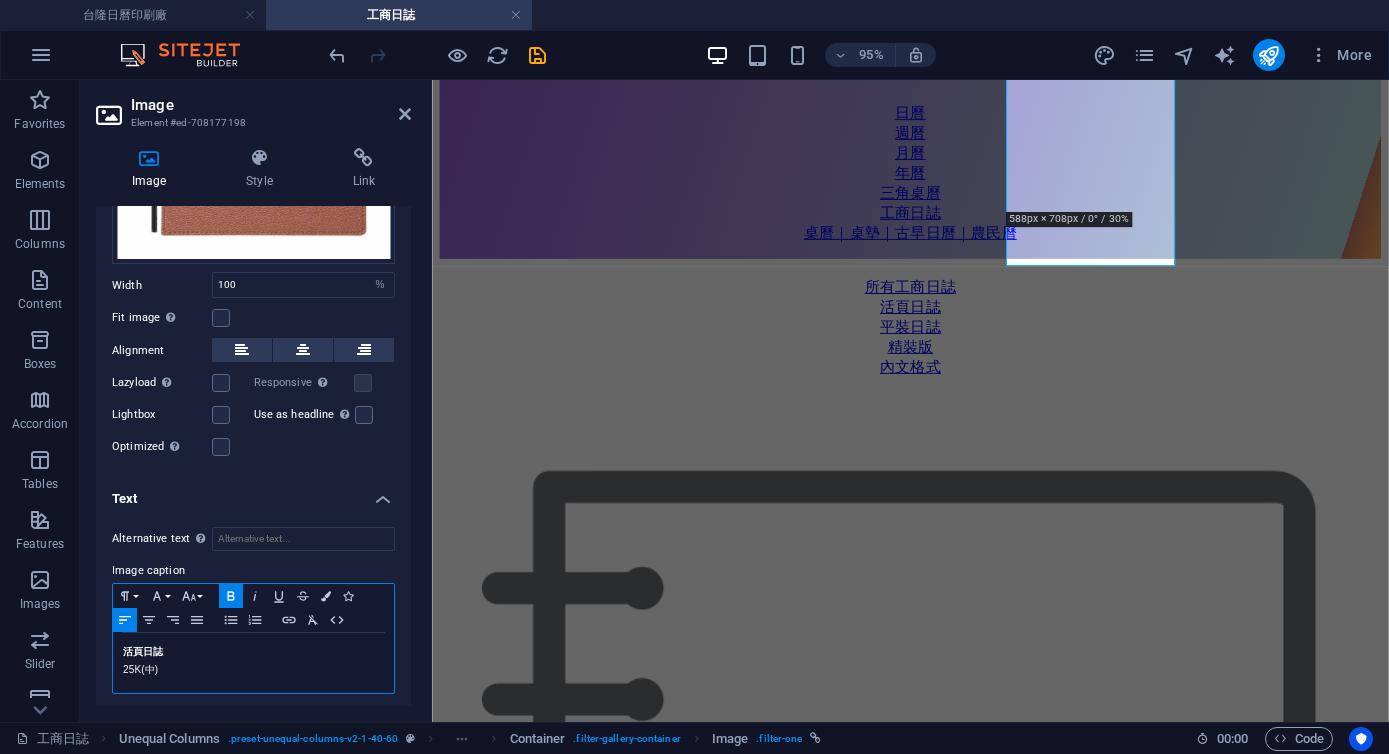 type 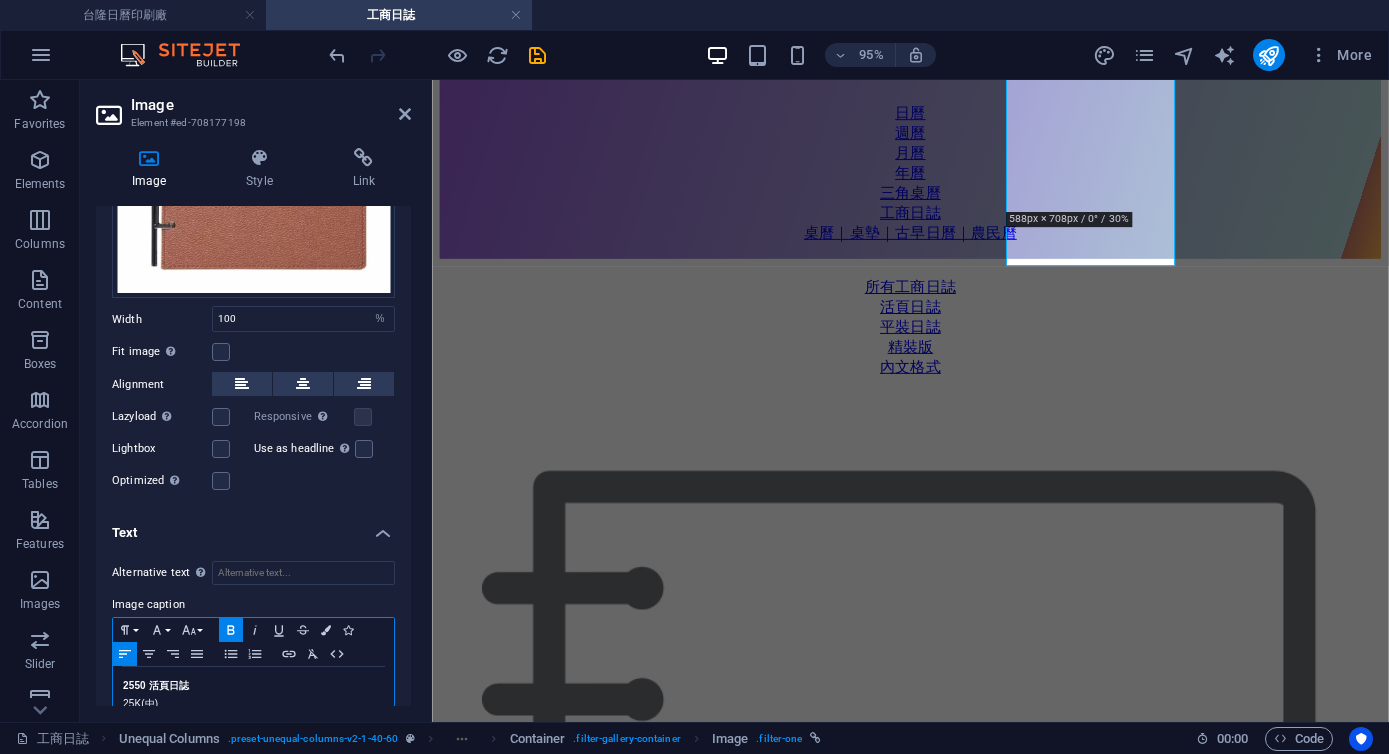 scroll, scrollTop: 280, scrollLeft: 0, axis: vertical 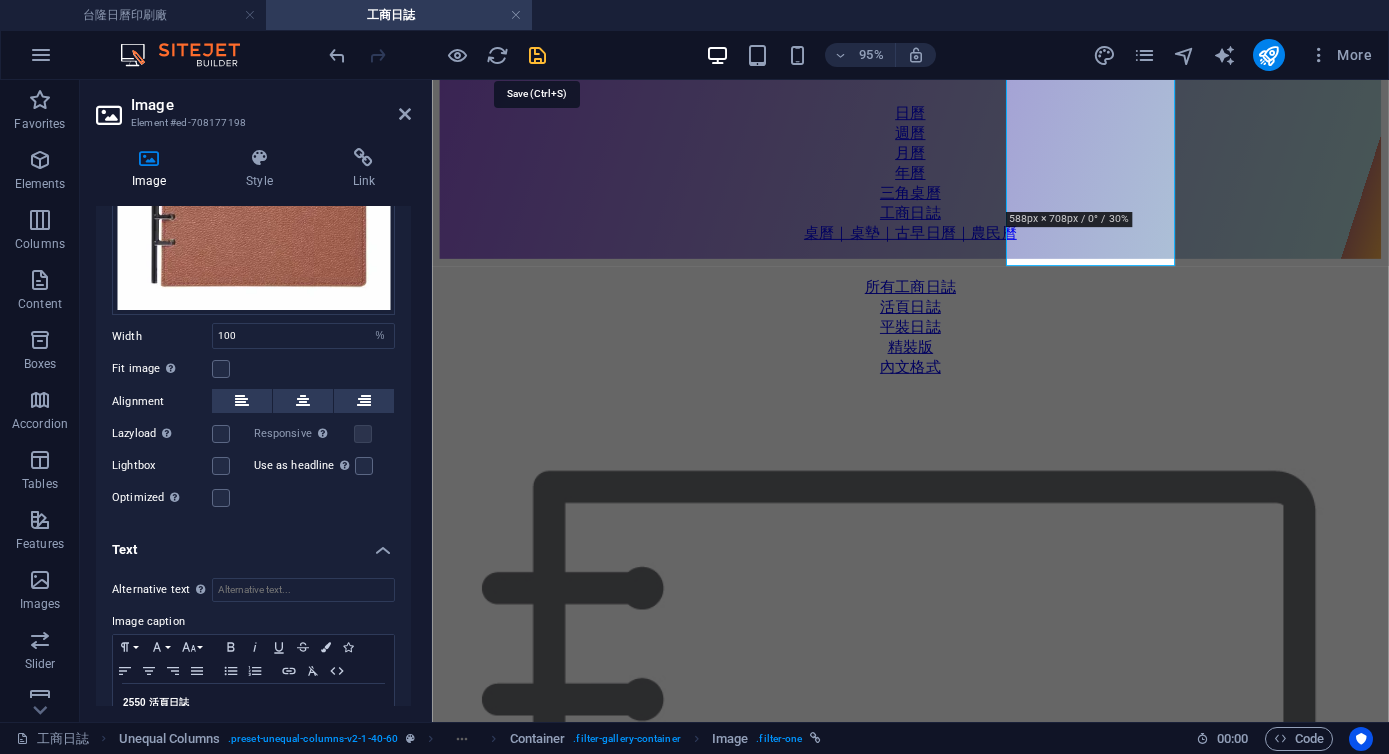 click at bounding box center (537, 55) 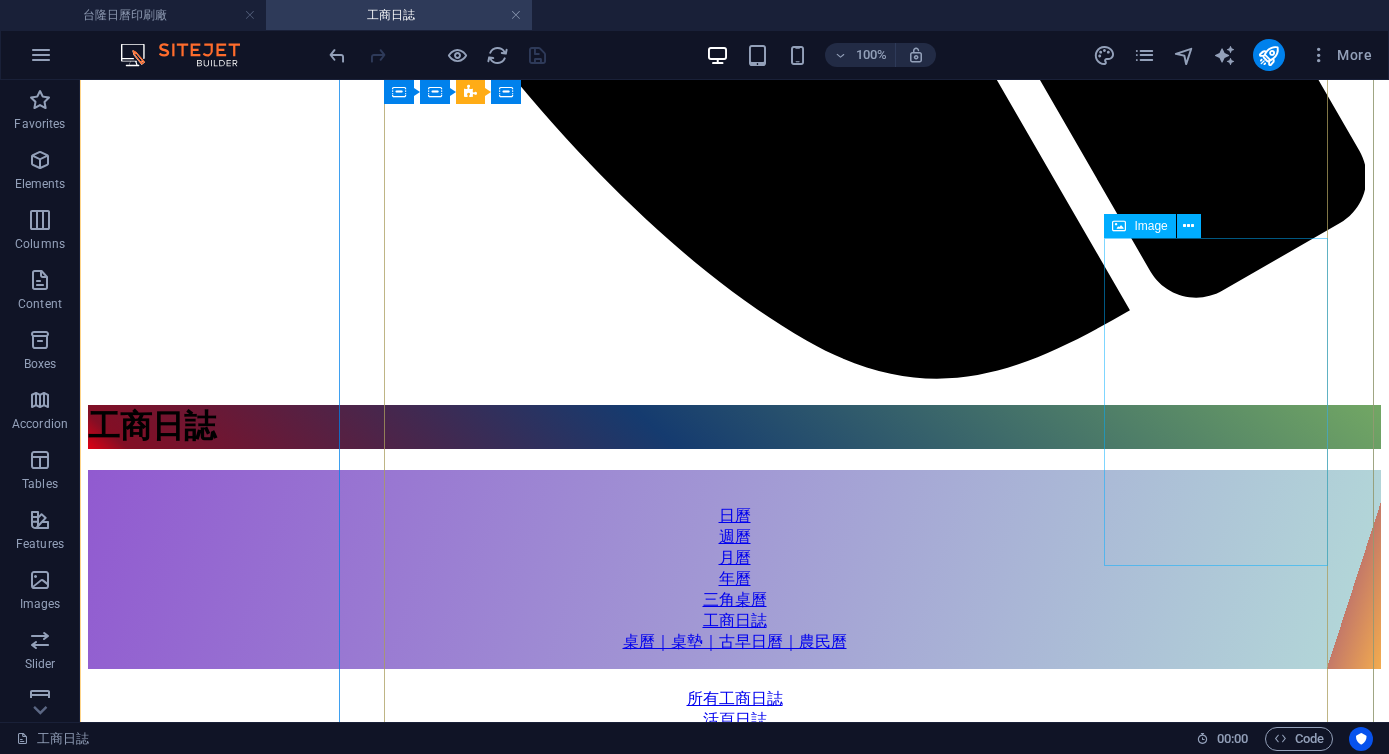 click on "534  活頁日誌 25K(中)" at bounding box center [734, 33999] 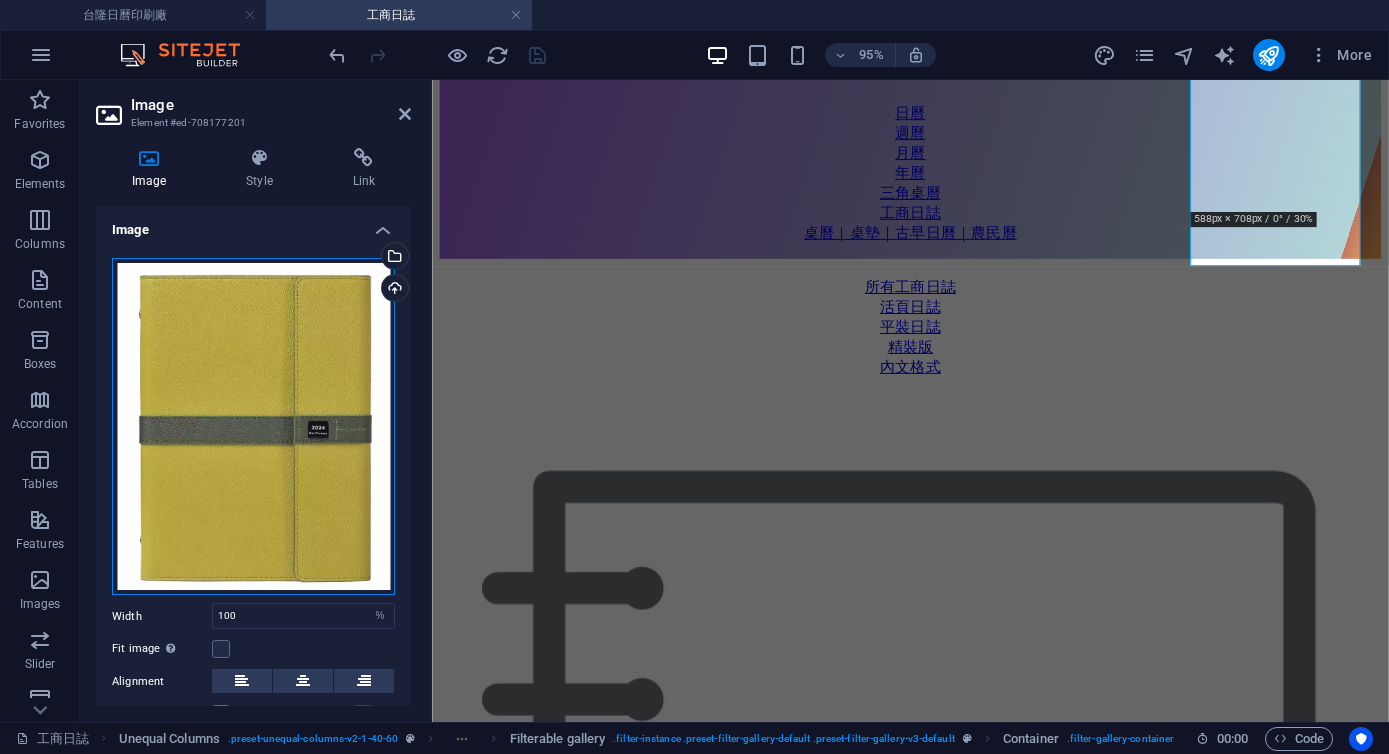 click on "Drag files here, click to choose files or select files from Files or our free stock photos & videos" at bounding box center [253, 427] 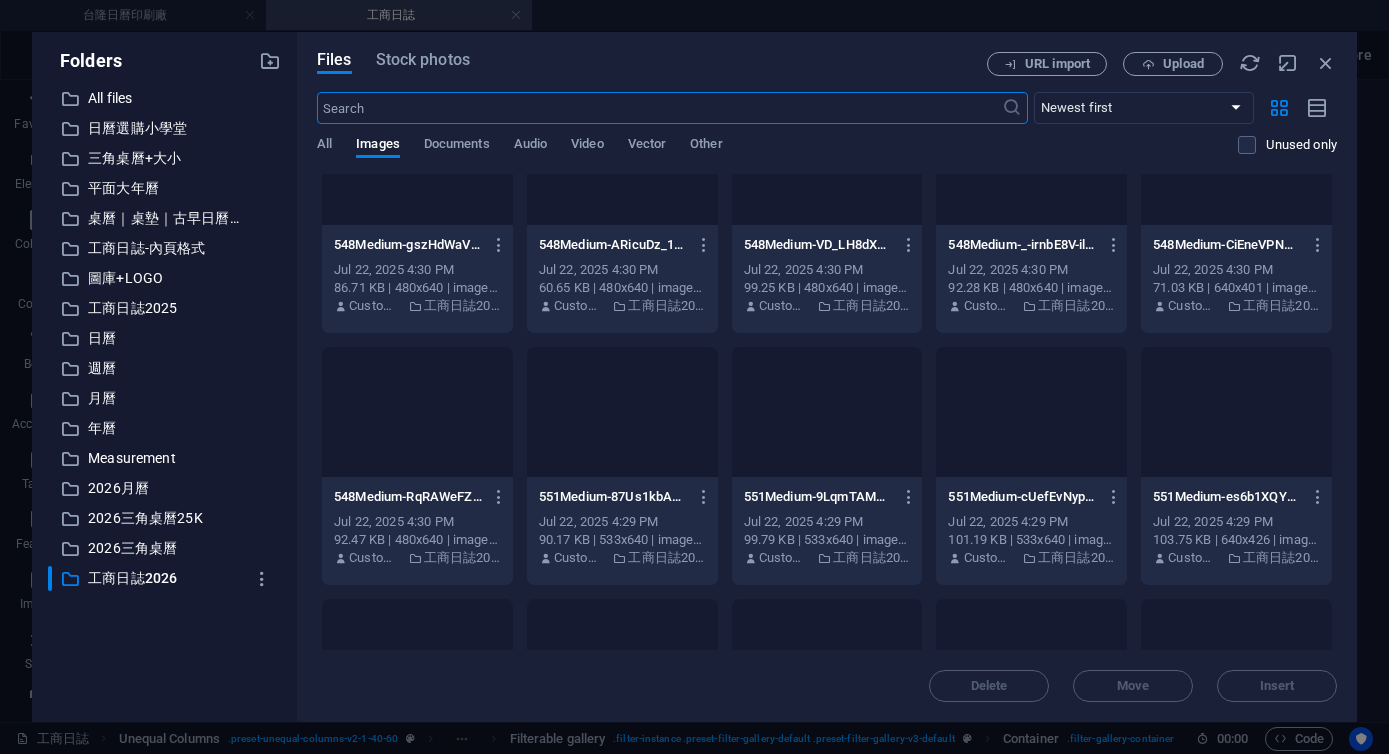 scroll, scrollTop: 5120, scrollLeft: 0, axis: vertical 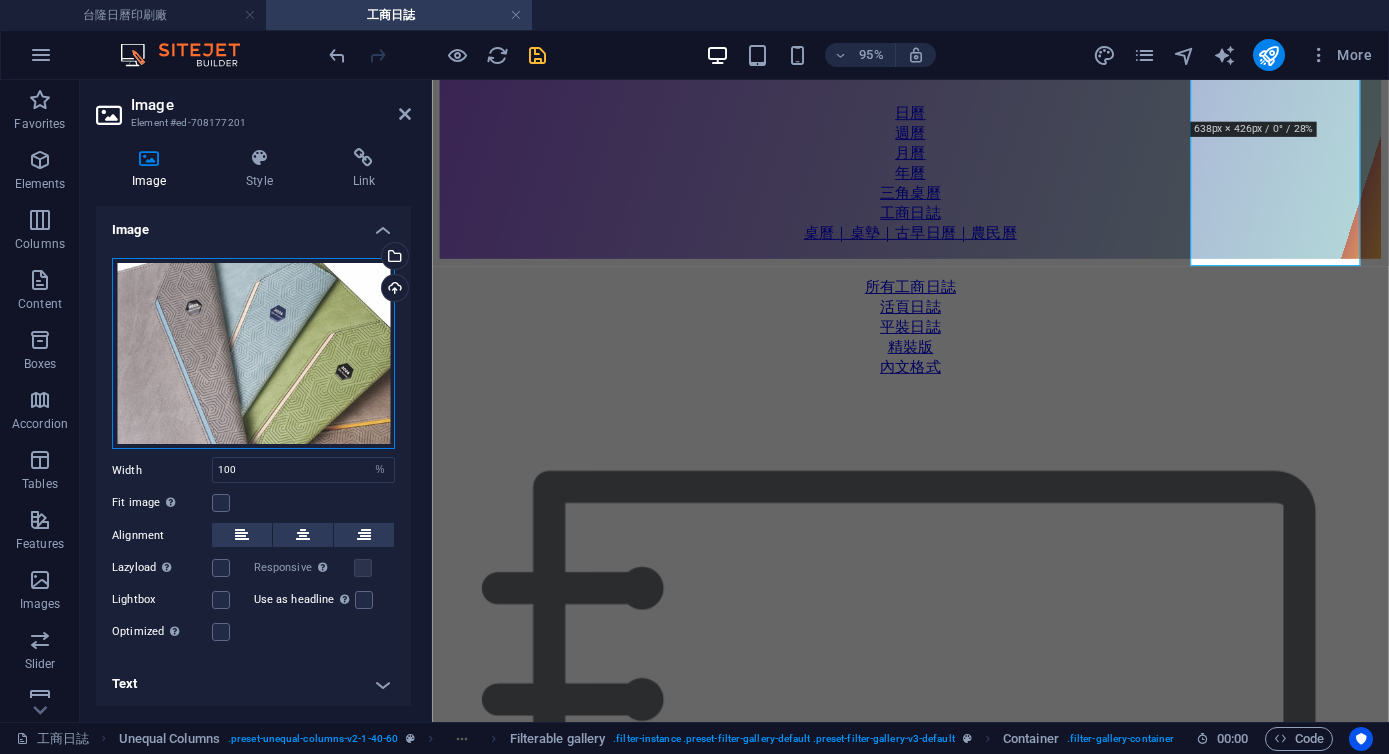 click on "Drag files here, click to choose files or select files from Files or our free stock photos & videos" at bounding box center (253, 354) 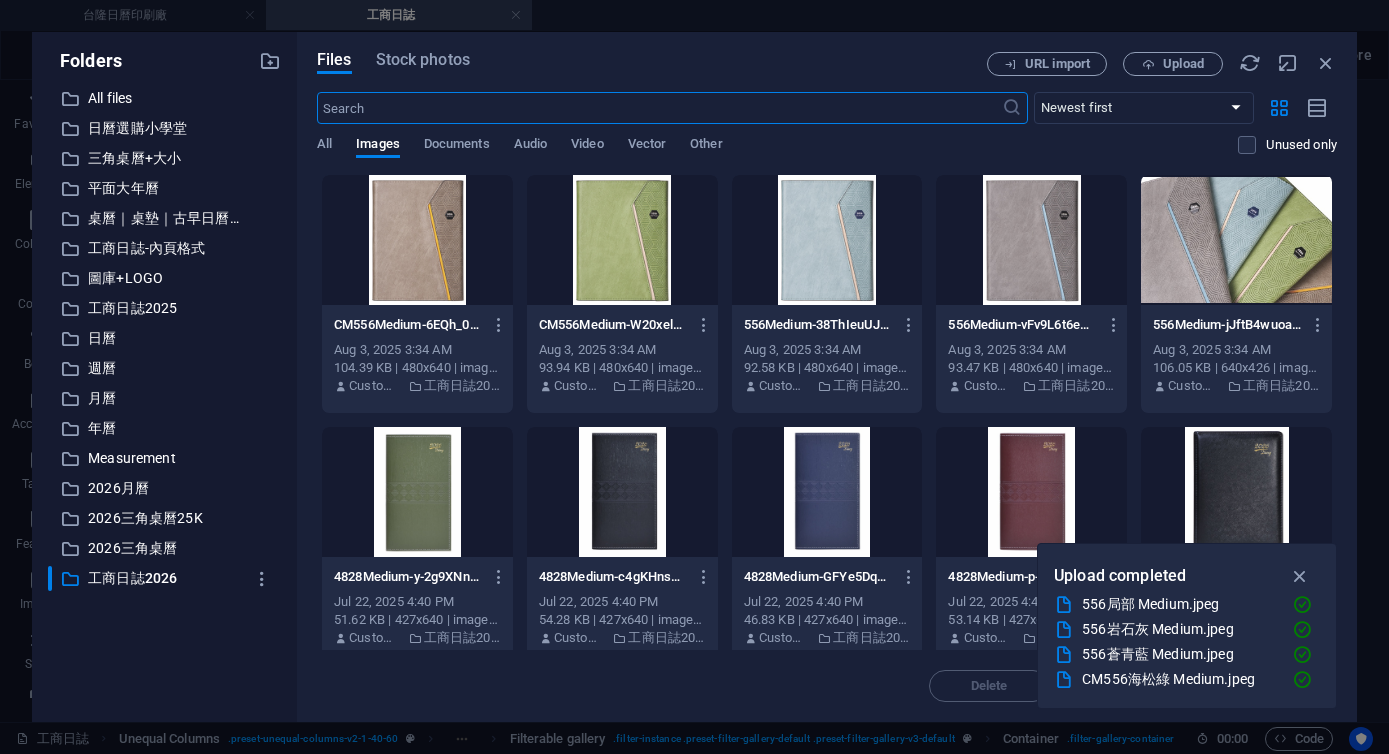 click at bounding box center [827, 240] 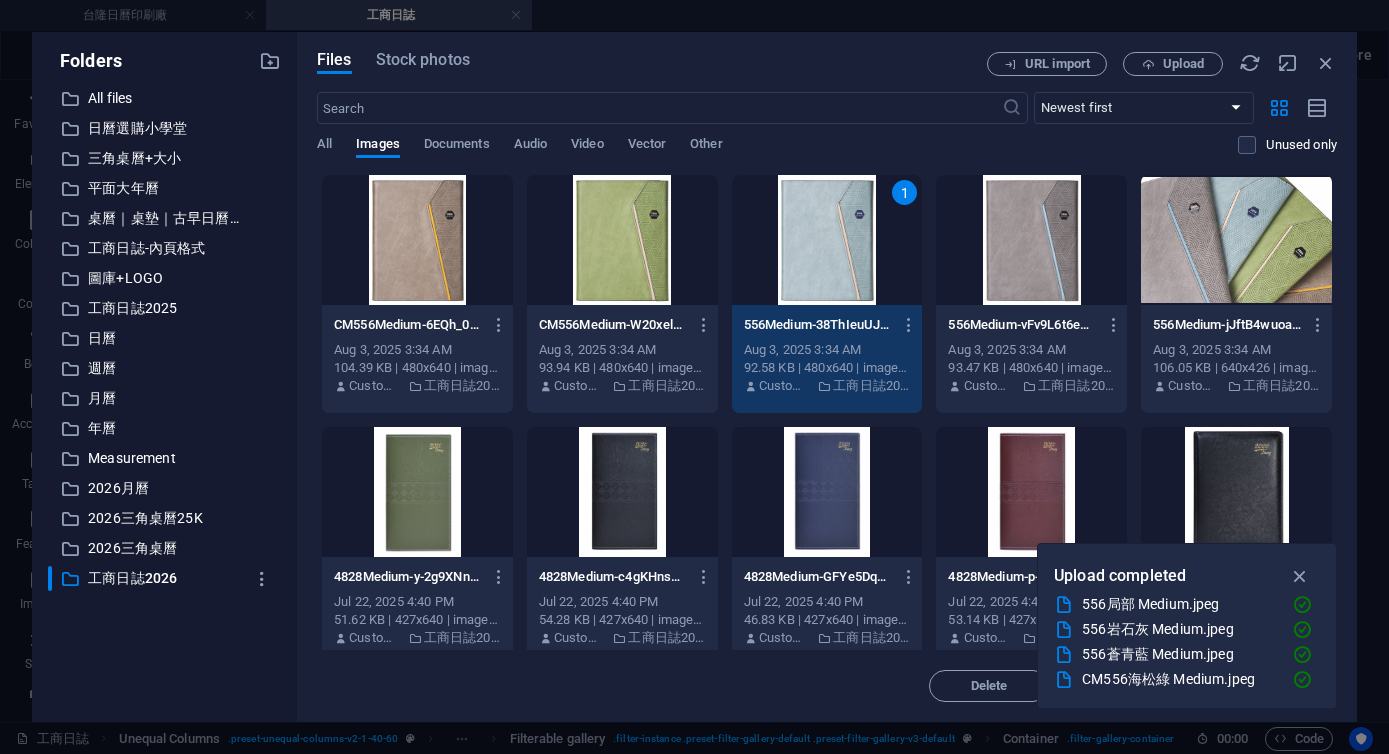 click on "1" at bounding box center [827, 240] 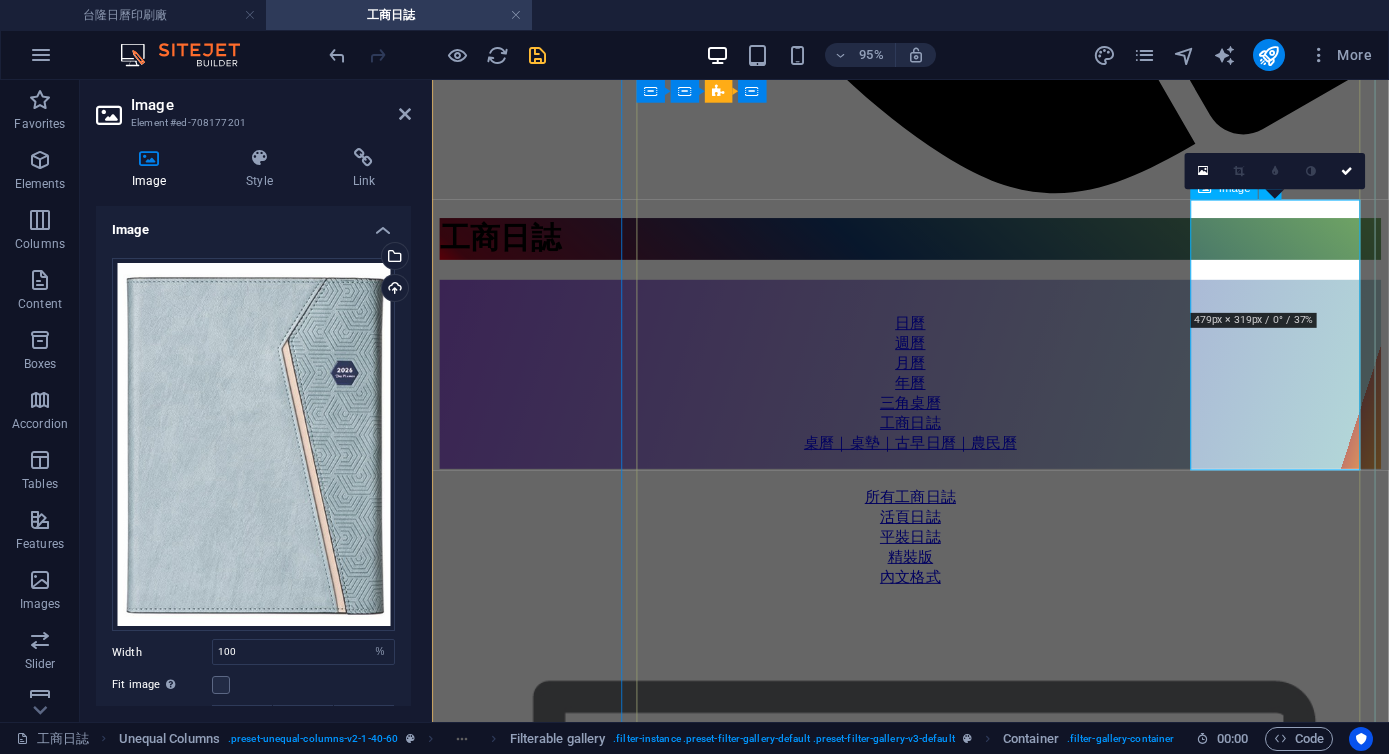 scroll, scrollTop: 1424, scrollLeft: 0, axis: vertical 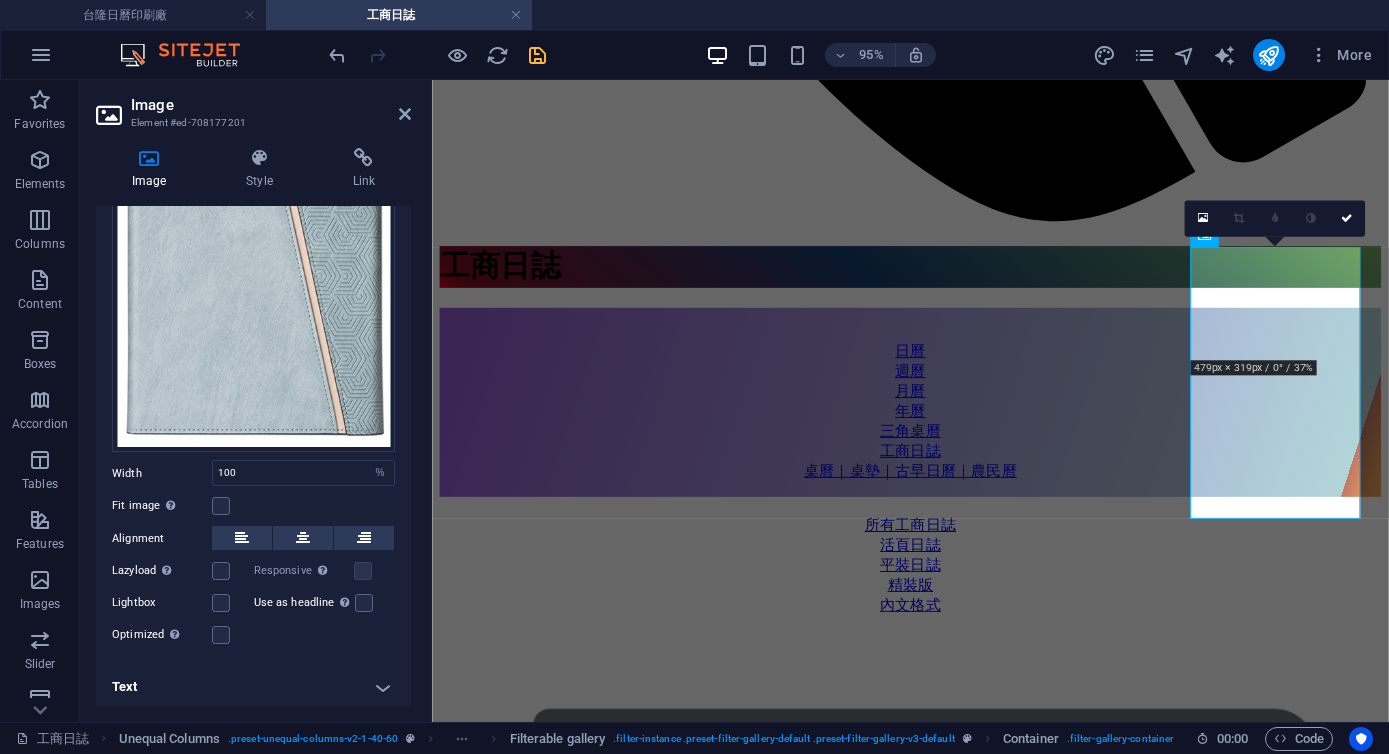 click on "Text" at bounding box center (253, 687) 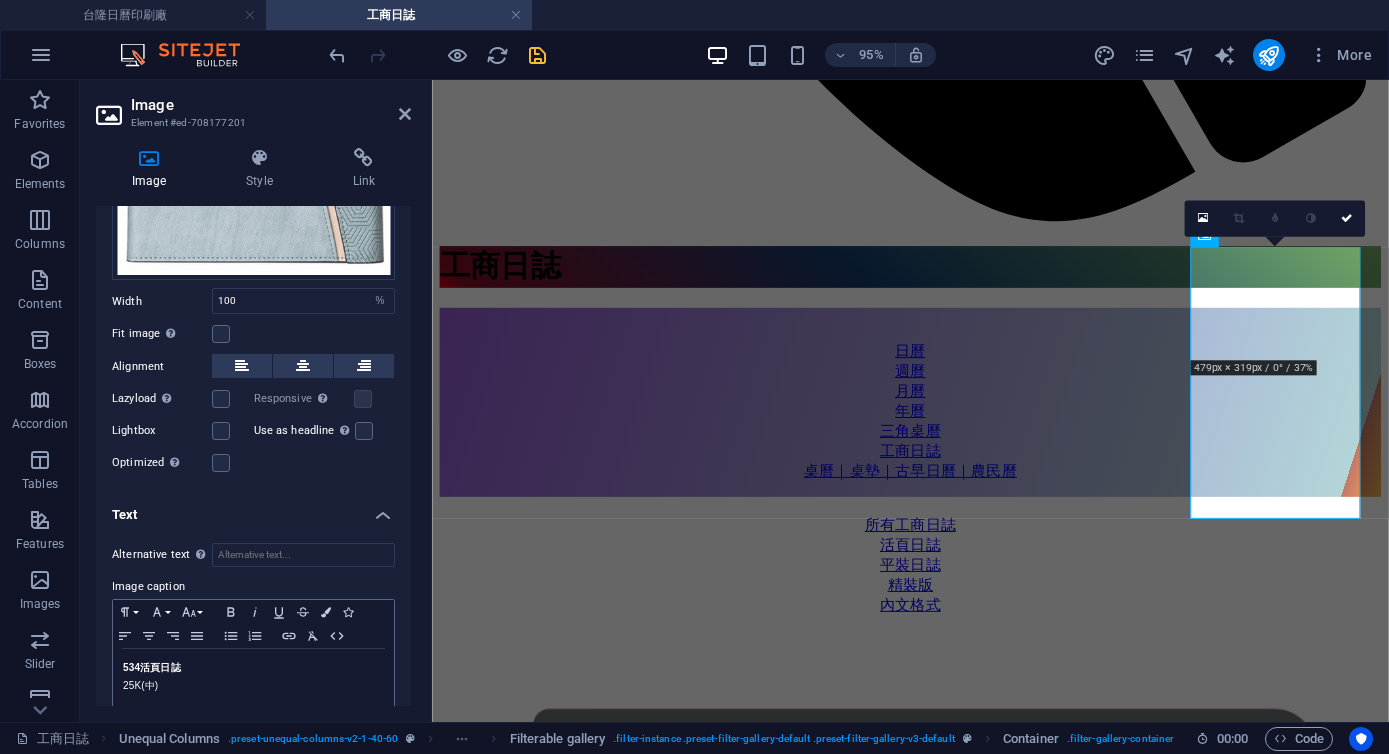 scroll, scrollTop: 367, scrollLeft: 0, axis: vertical 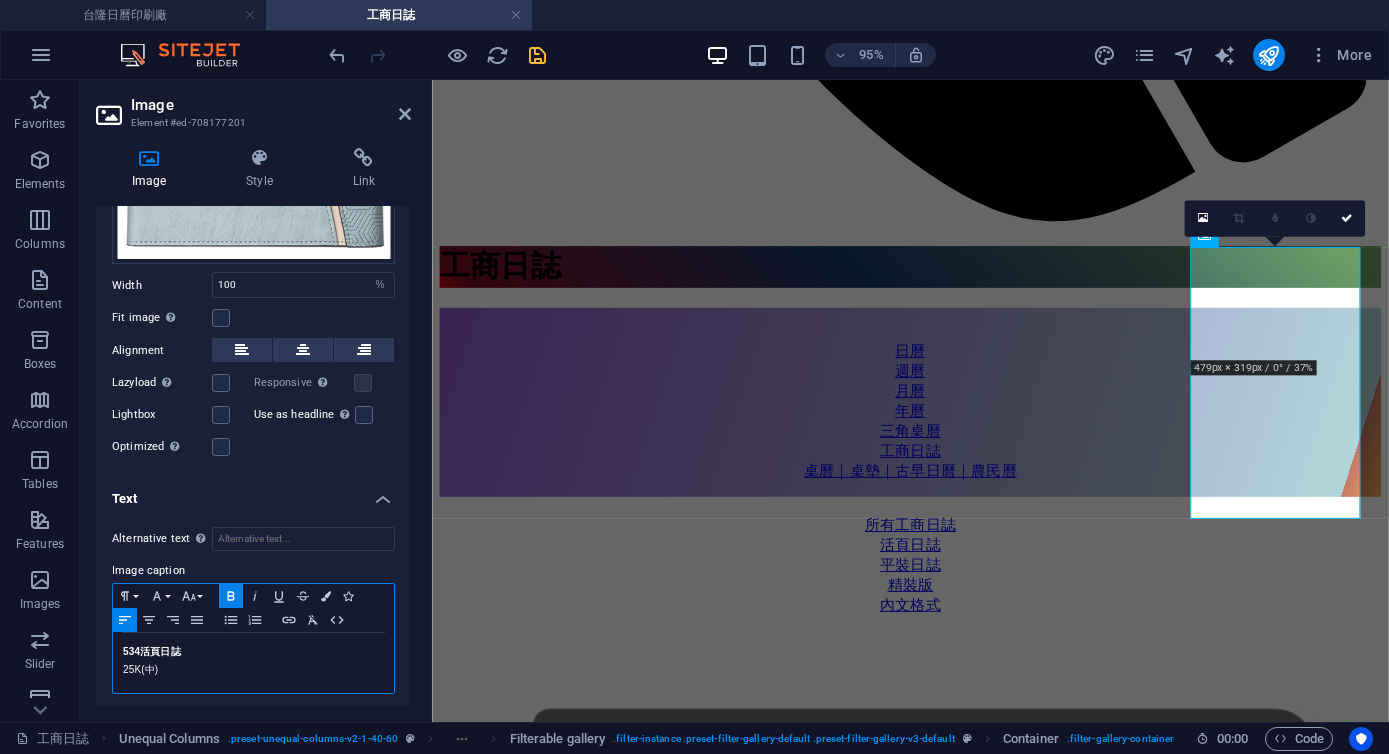 click on "534" at bounding box center [131, 651] 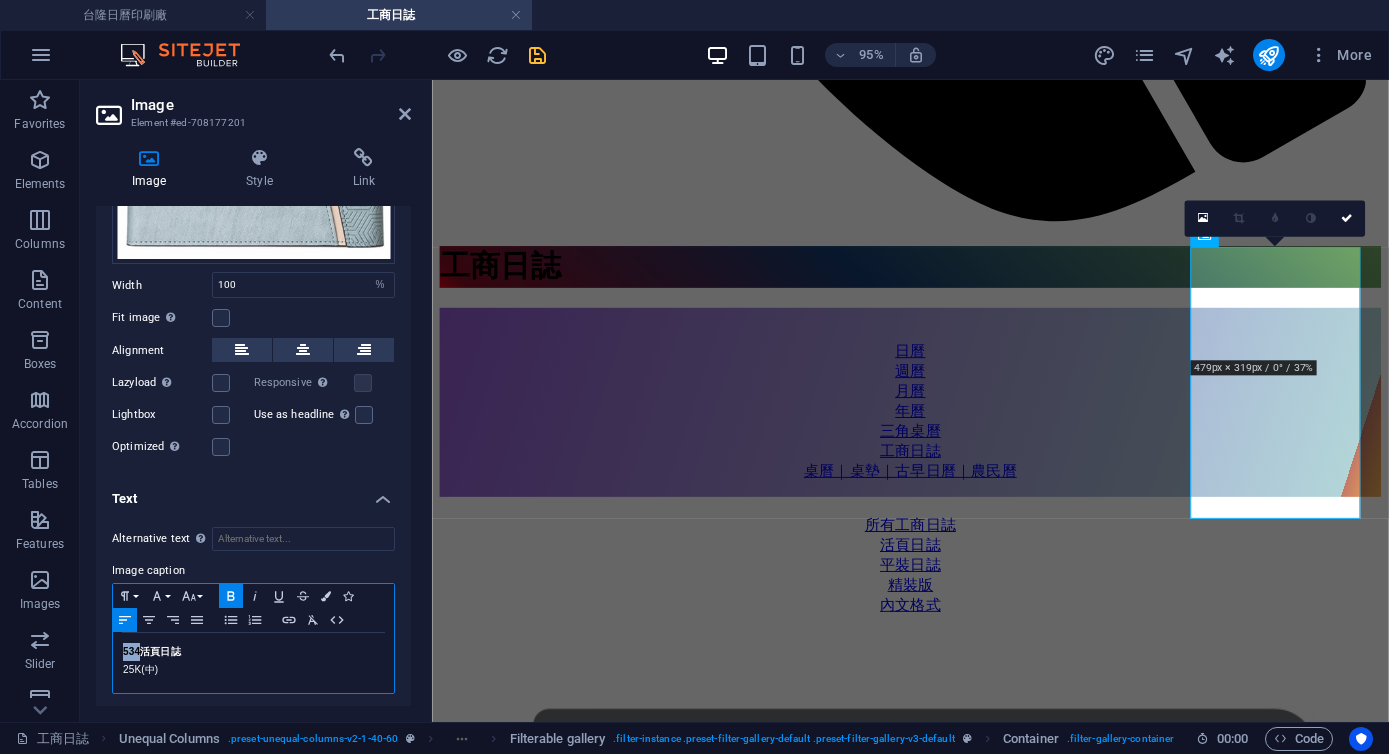 click on "534" at bounding box center (131, 651) 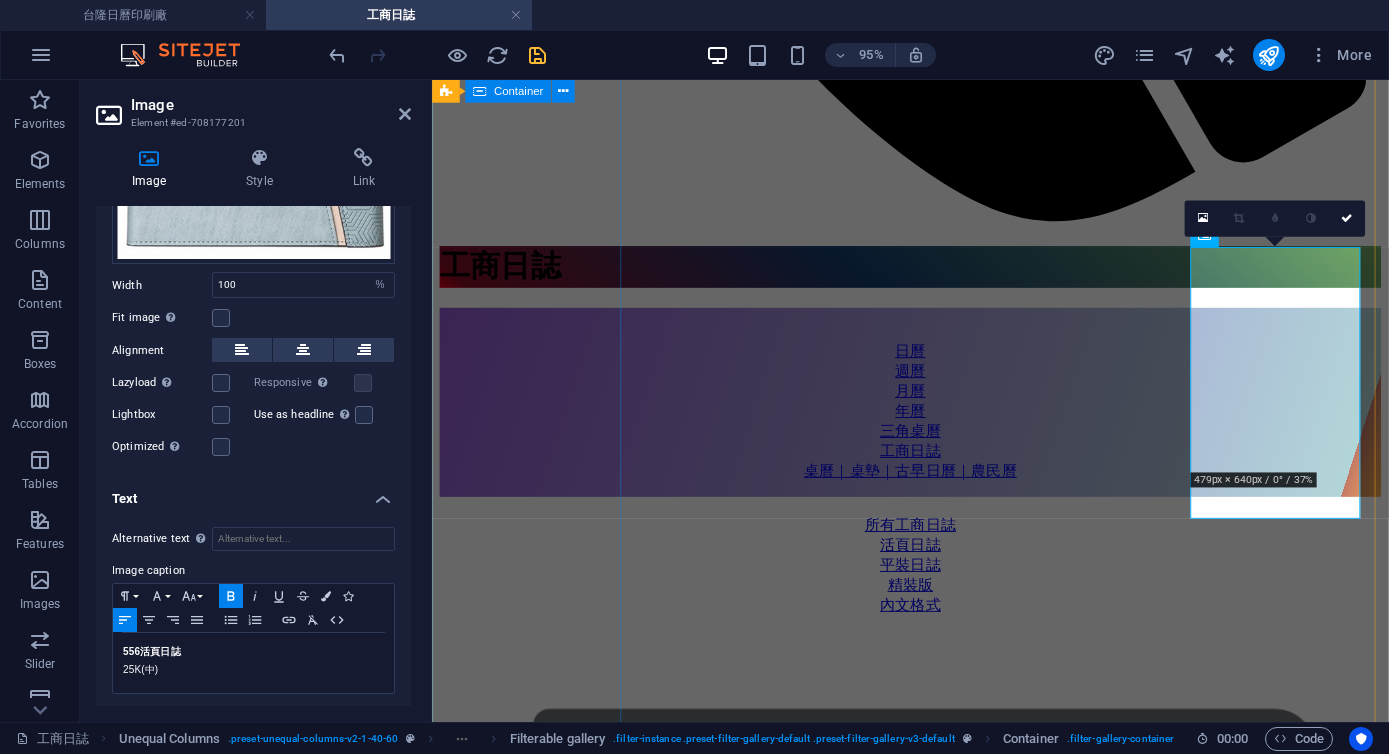 drag, startPoint x: 513, startPoint y: 424, endPoint x: 866, endPoint y: 406, distance: 353.45862 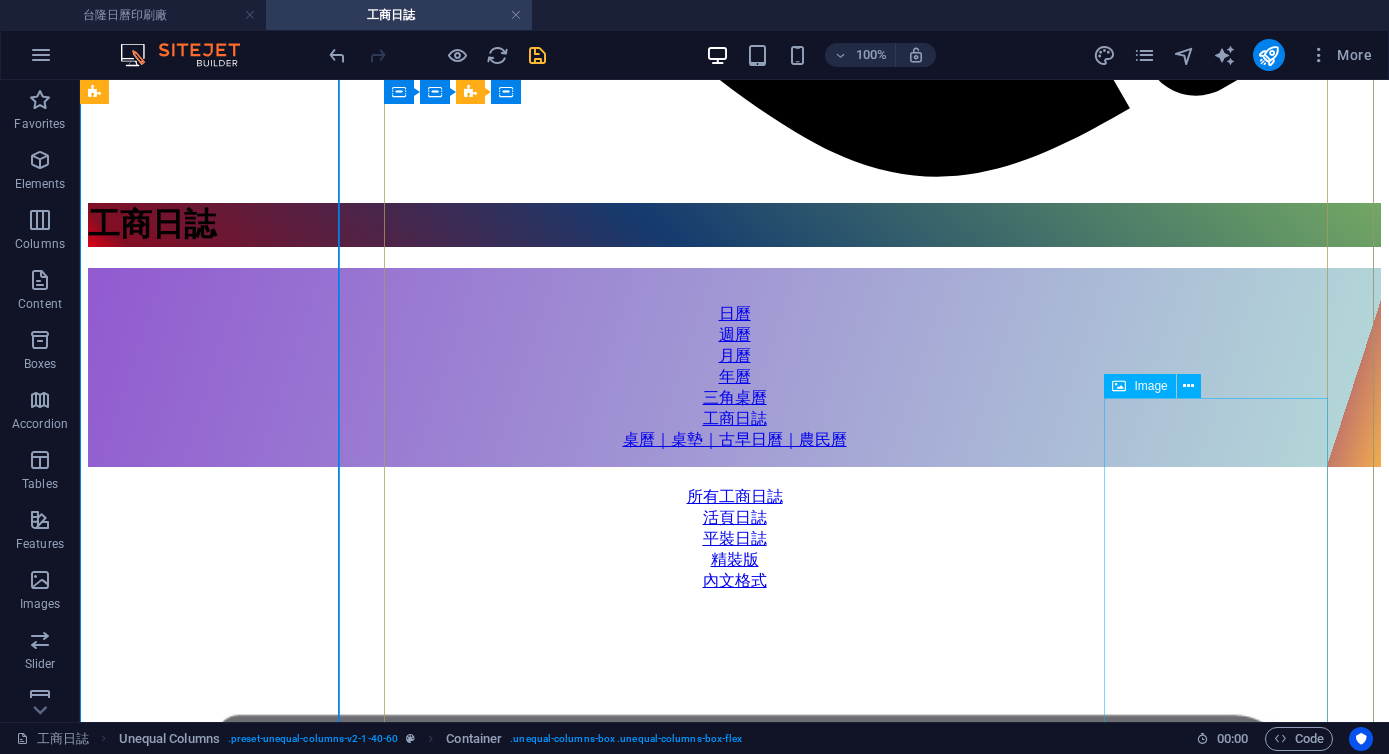 scroll, scrollTop: 1877, scrollLeft: 0, axis: vertical 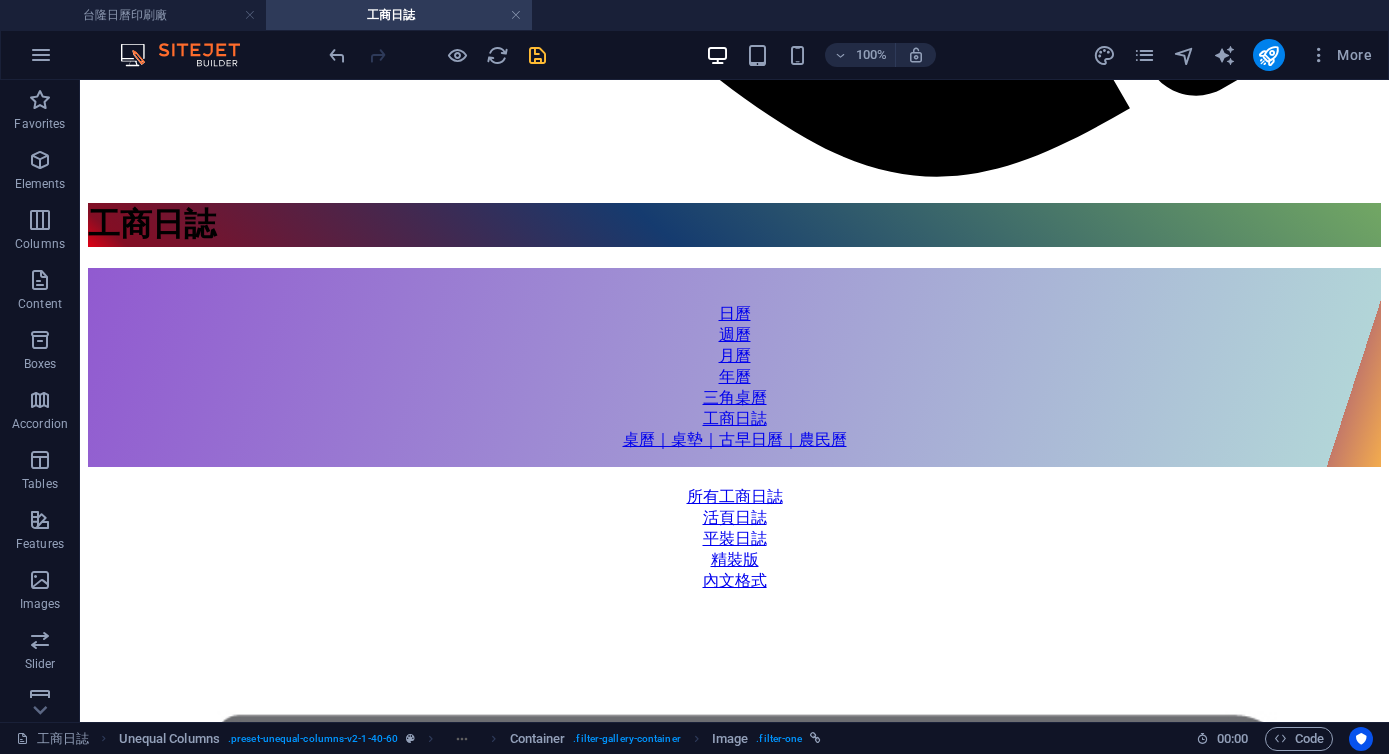 drag, startPoint x: 1195, startPoint y: 264, endPoint x: 980, endPoint y: 502, distance: 320.73196 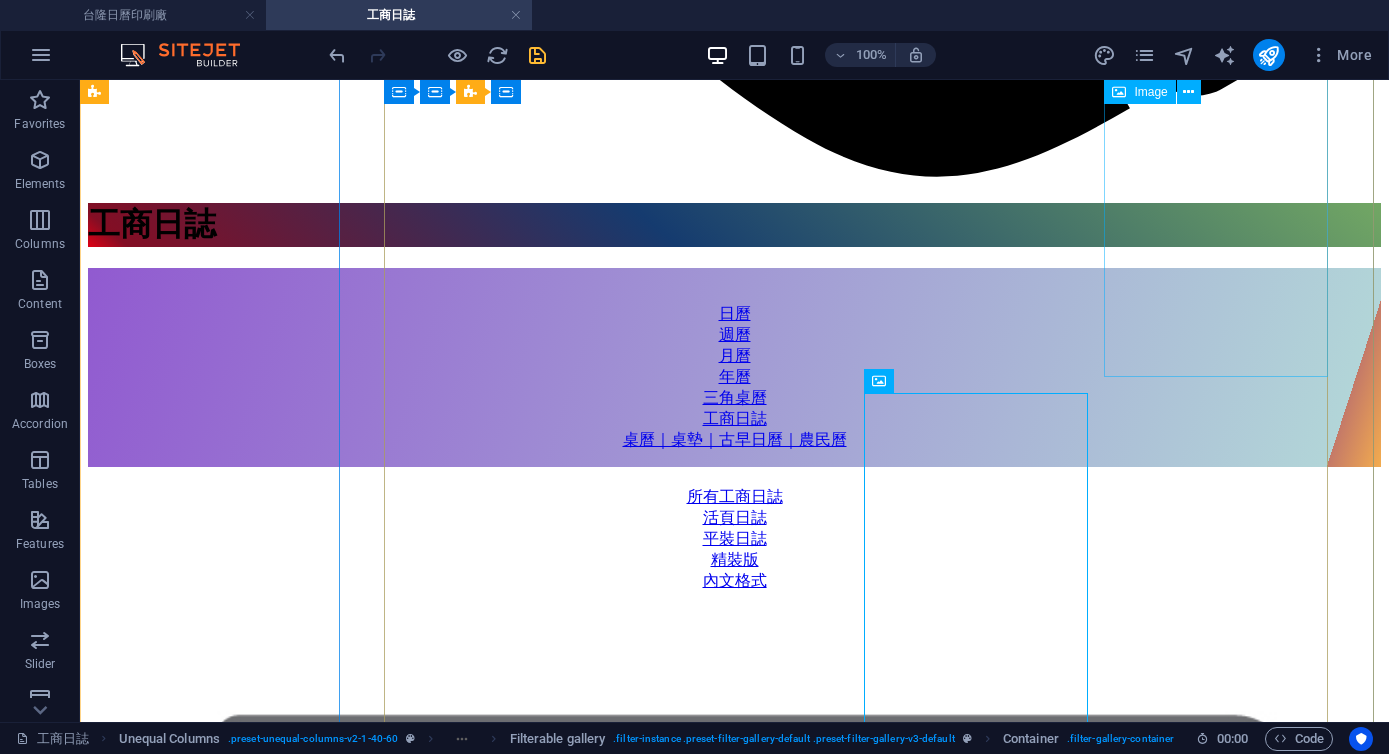 click on "520  活頁日誌 25K(中)" at bounding box center (734, 33814) 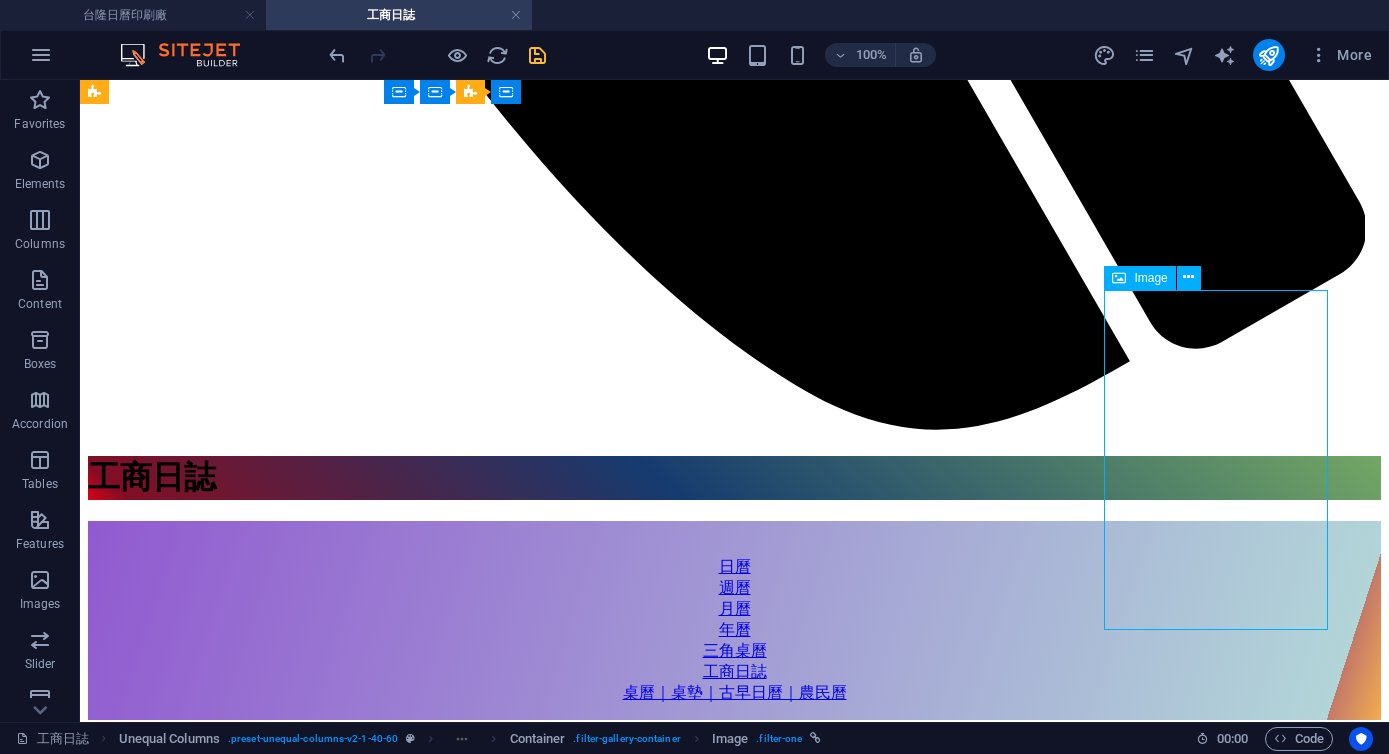 scroll, scrollTop: 1612, scrollLeft: 0, axis: vertical 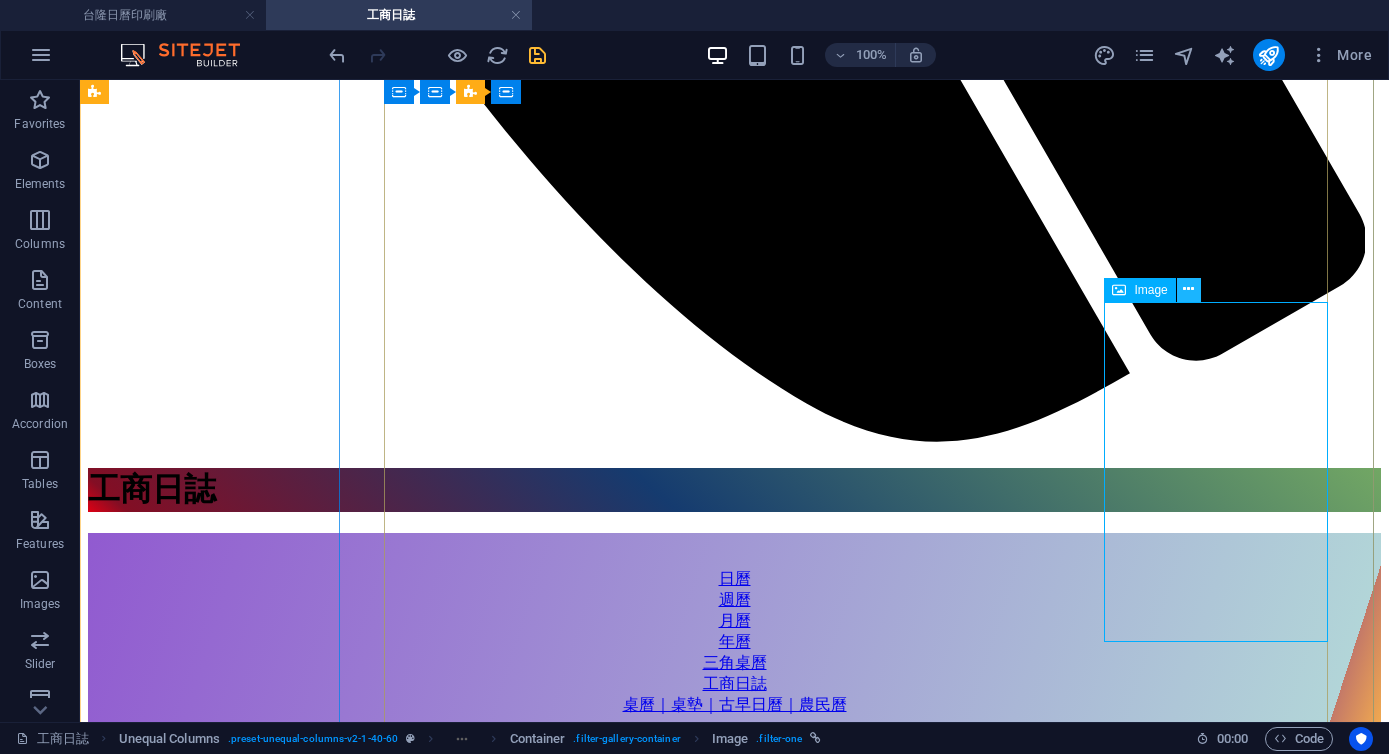 click at bounding box center (1188, 289) 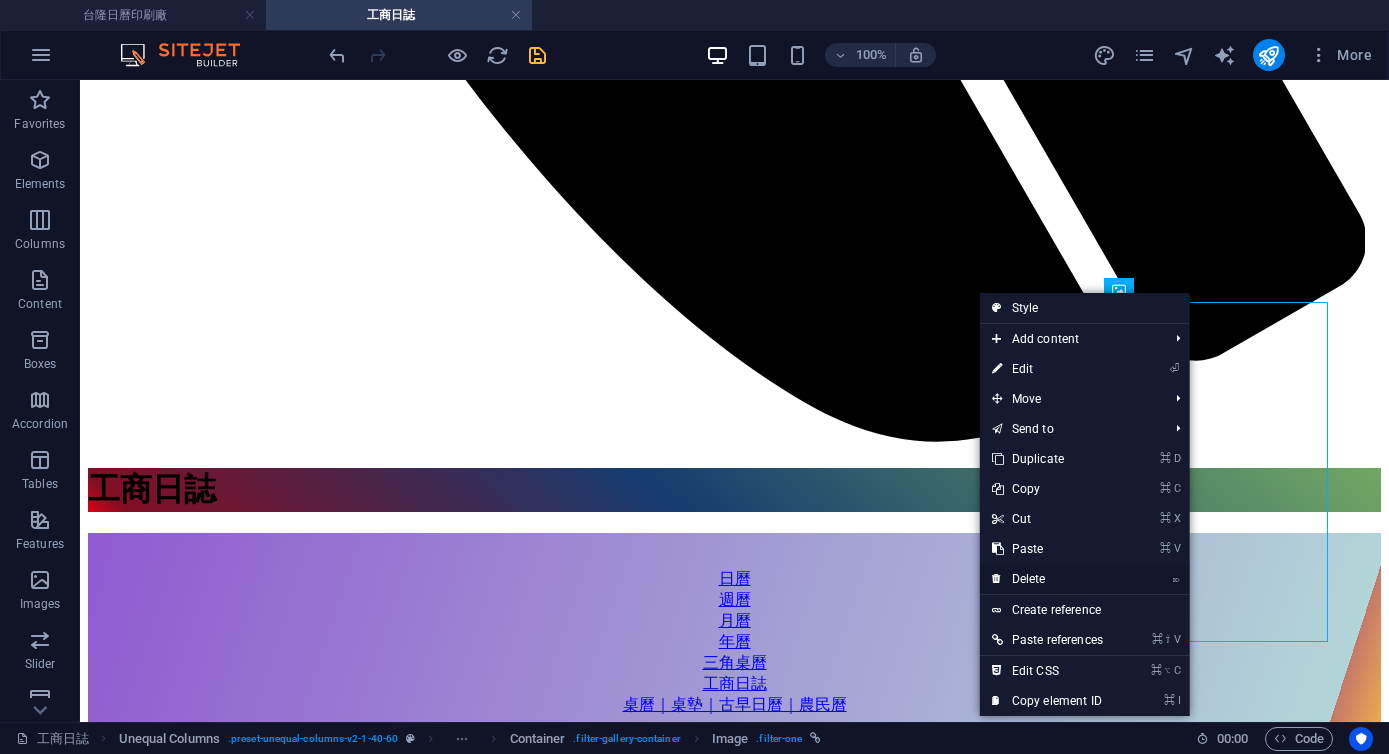 click on "⌦  Delete" at bounding box center [1047, 579] 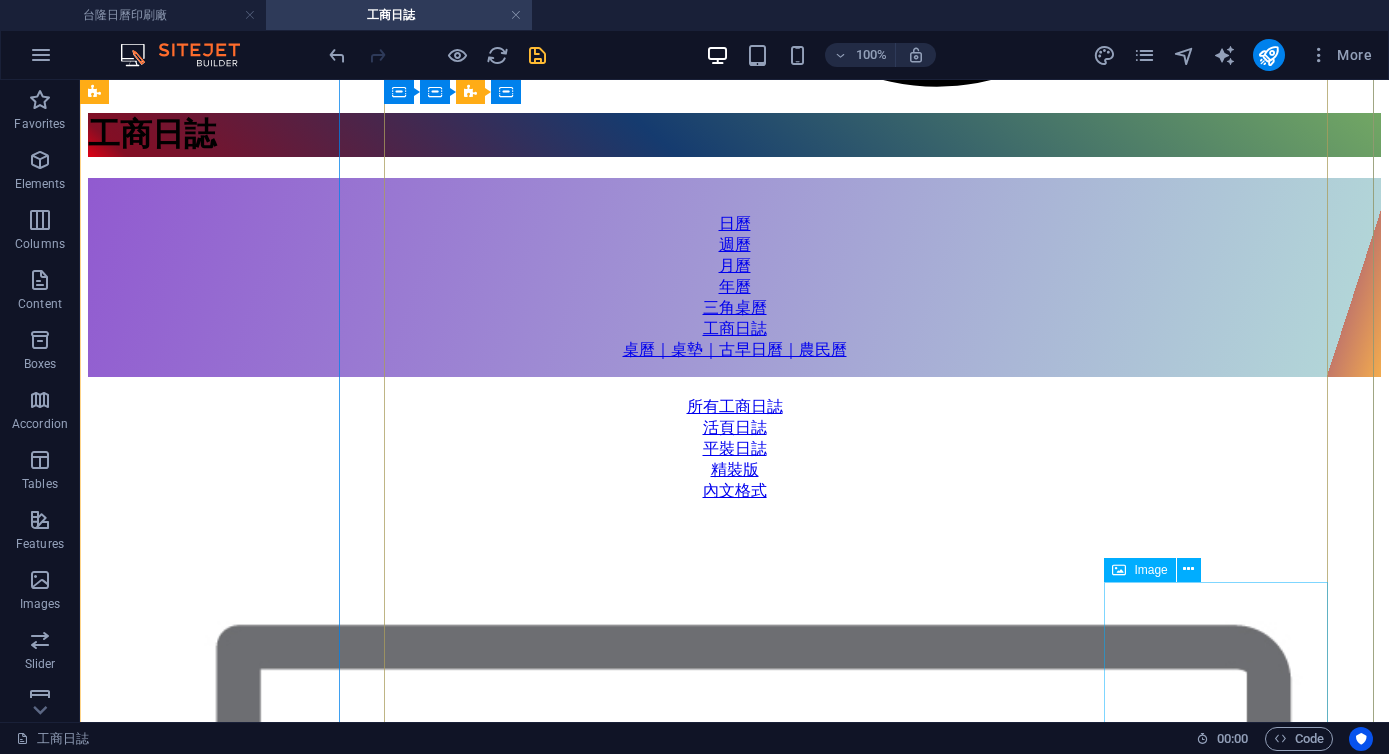 scroll, scrollTop: 2096, scrollLeft: 0, axis: vertical 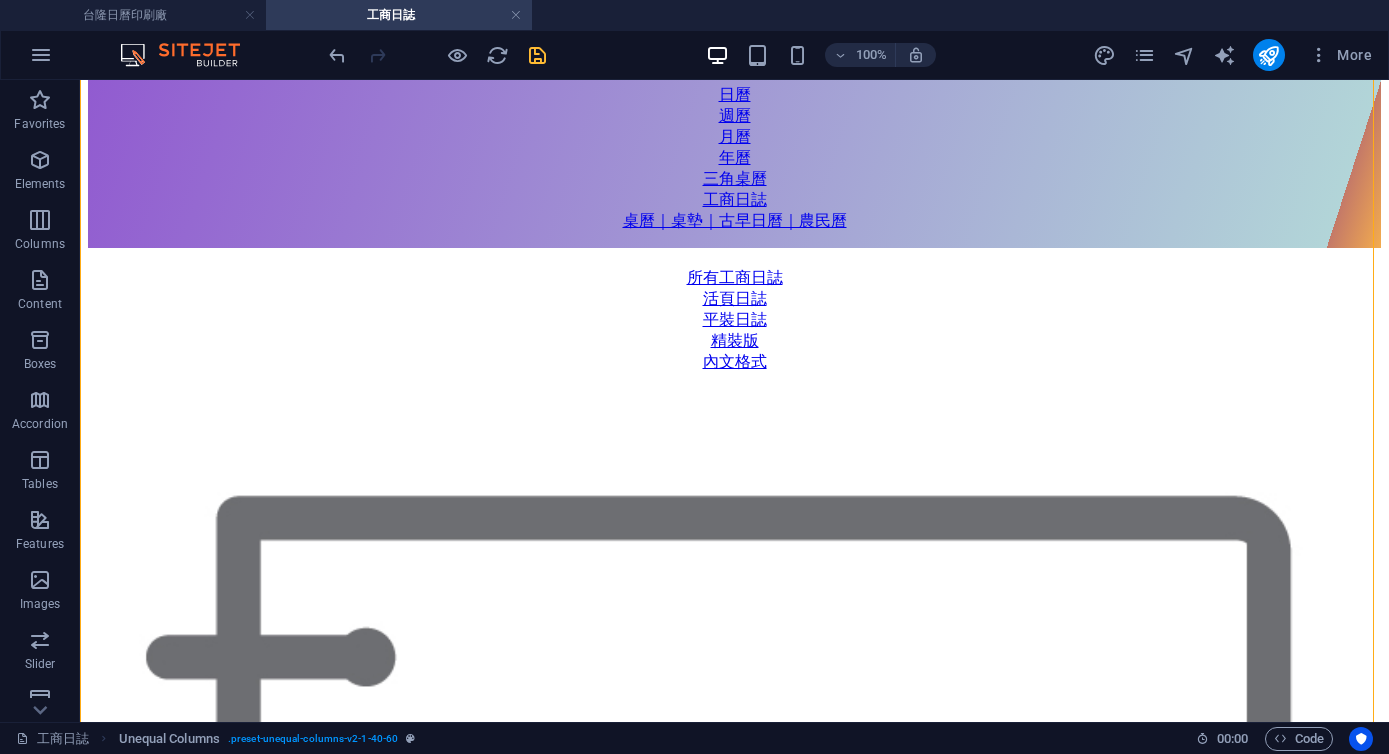 drag, startPoint x: 670, startPoint y: 376, endPoint x: 480, endPoint y: 374, distance: 190.01053 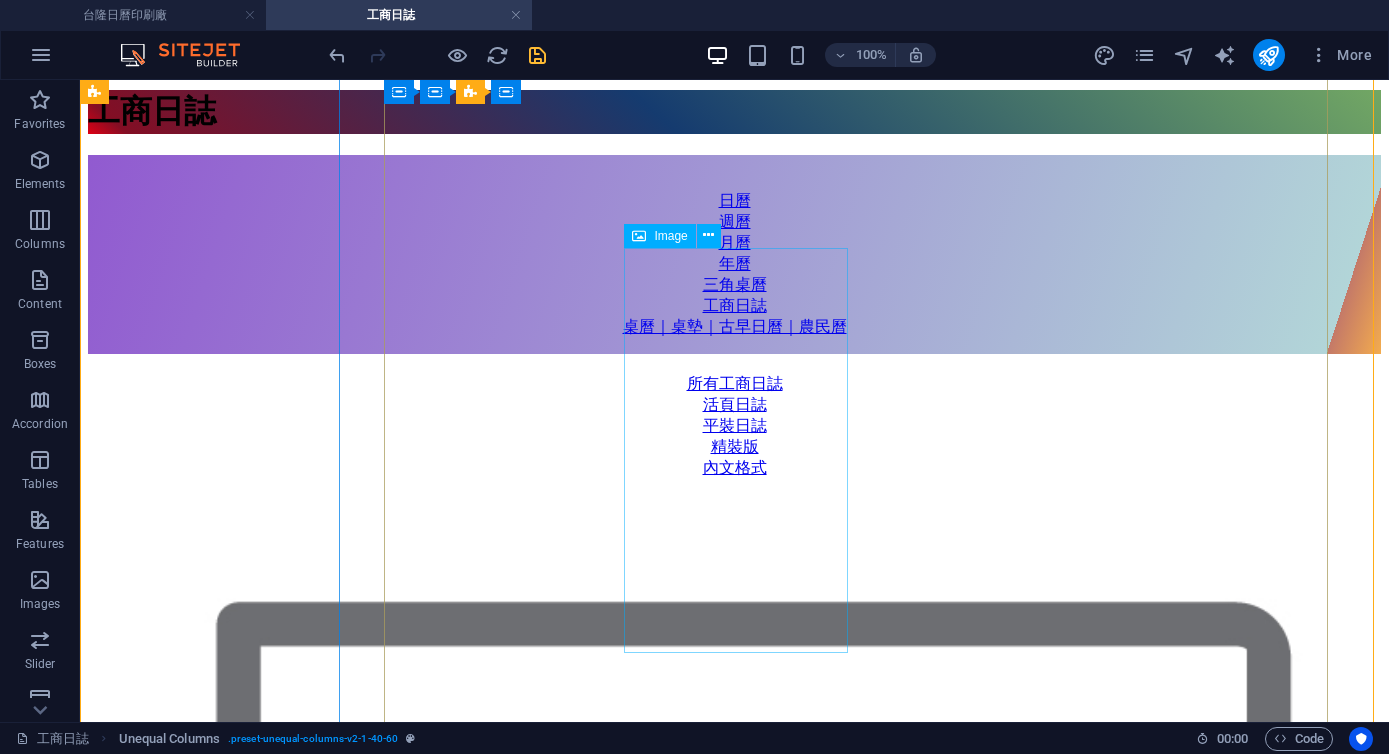 scroll, scrollTop: 1963, scrollLeft: 0, axis: vertical 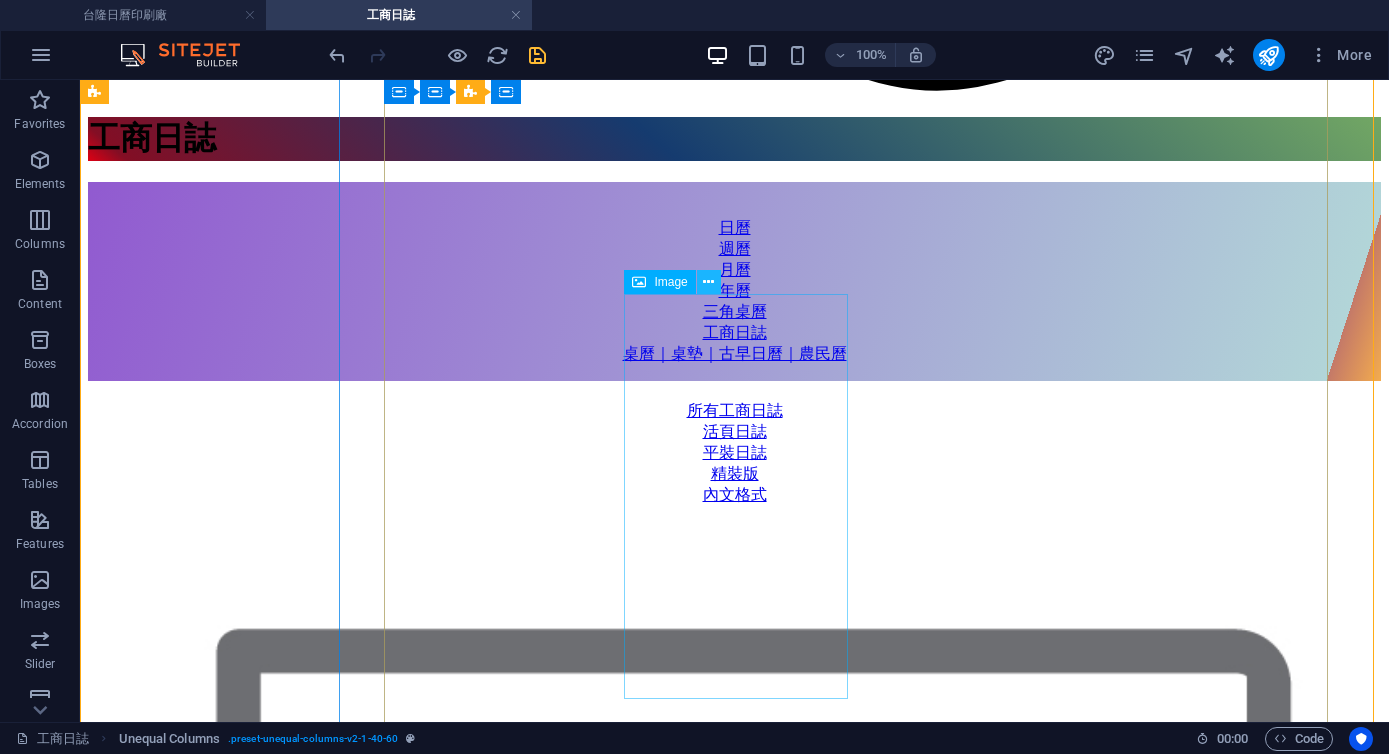 click at bounding box center (708, 282) 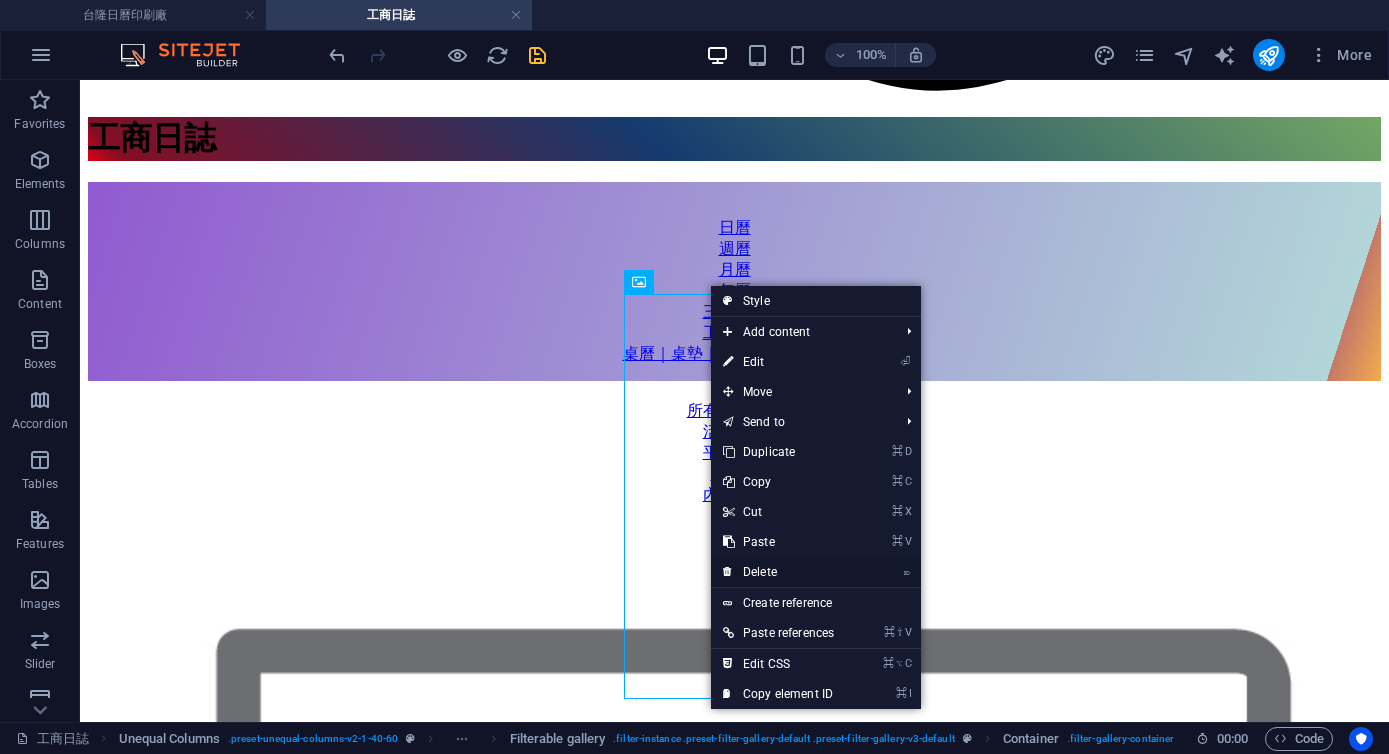 click on "⌦  Delete" at bounding box center (778, 572) 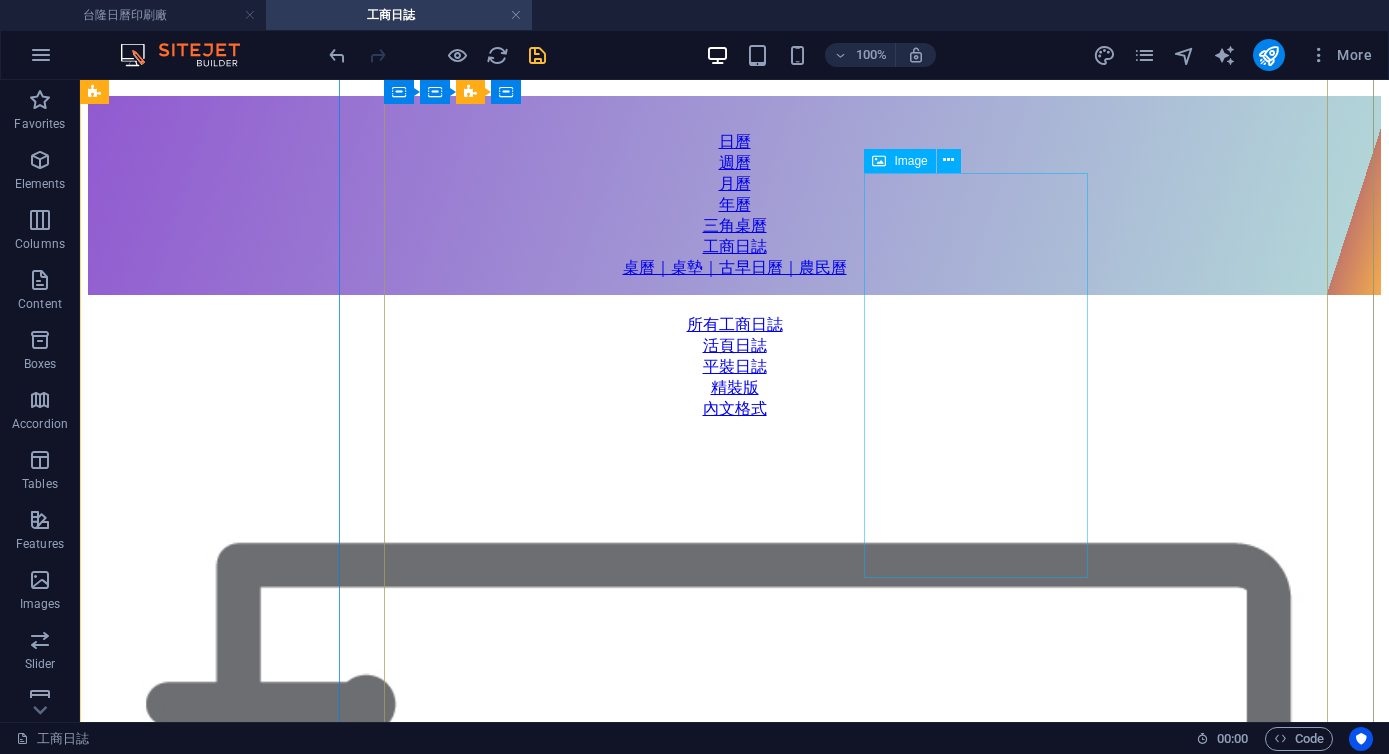 scroll, scrollTop: 1832, scrollLeft: 0, axis: vertical 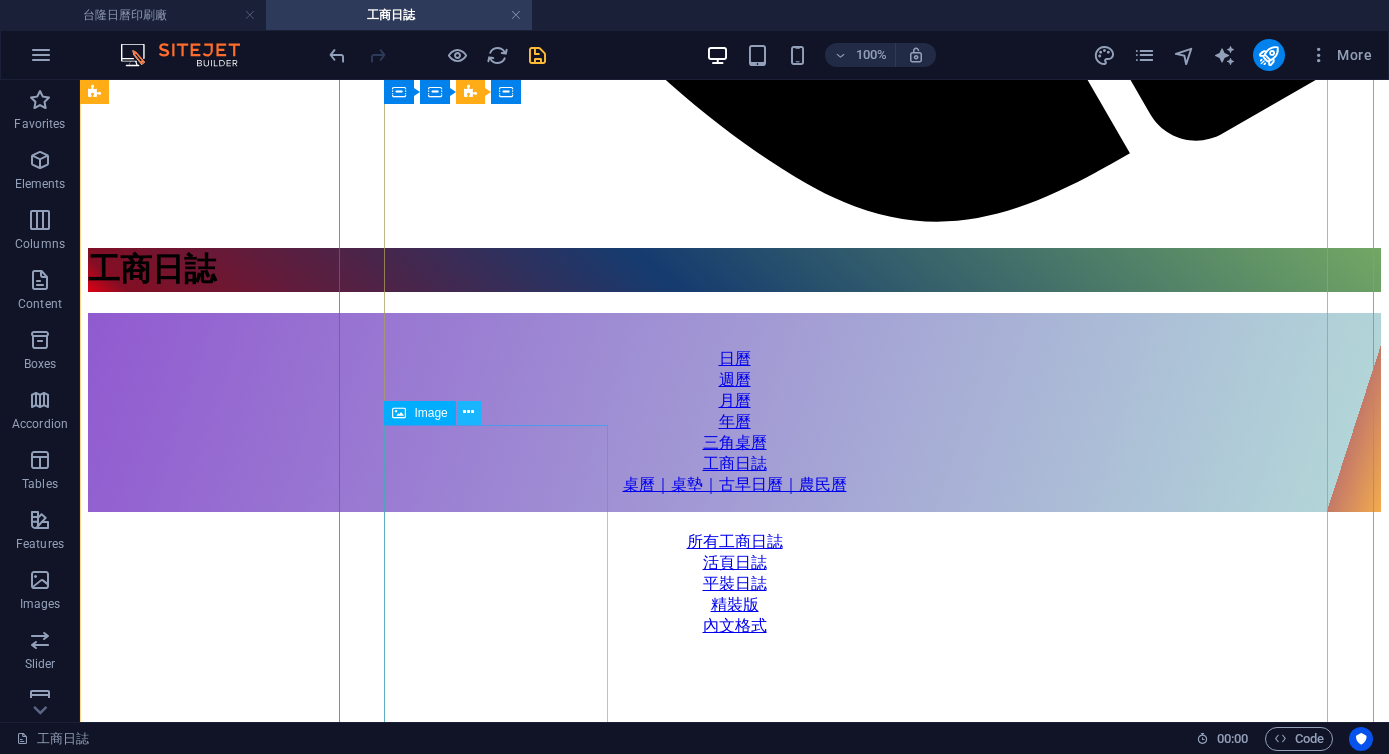 click at bounding box center [469, 413] 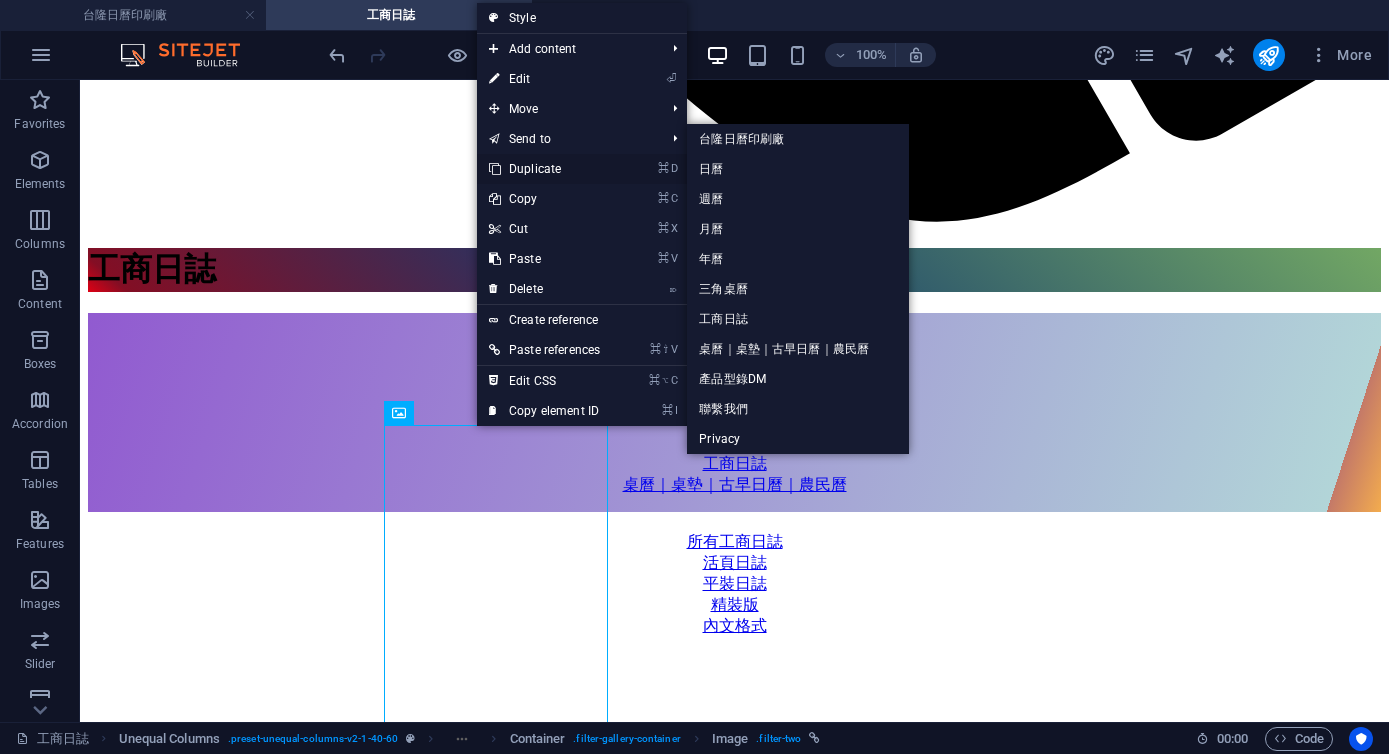click on "⌘ D  Duplicate" at bounding box center (544, 169) 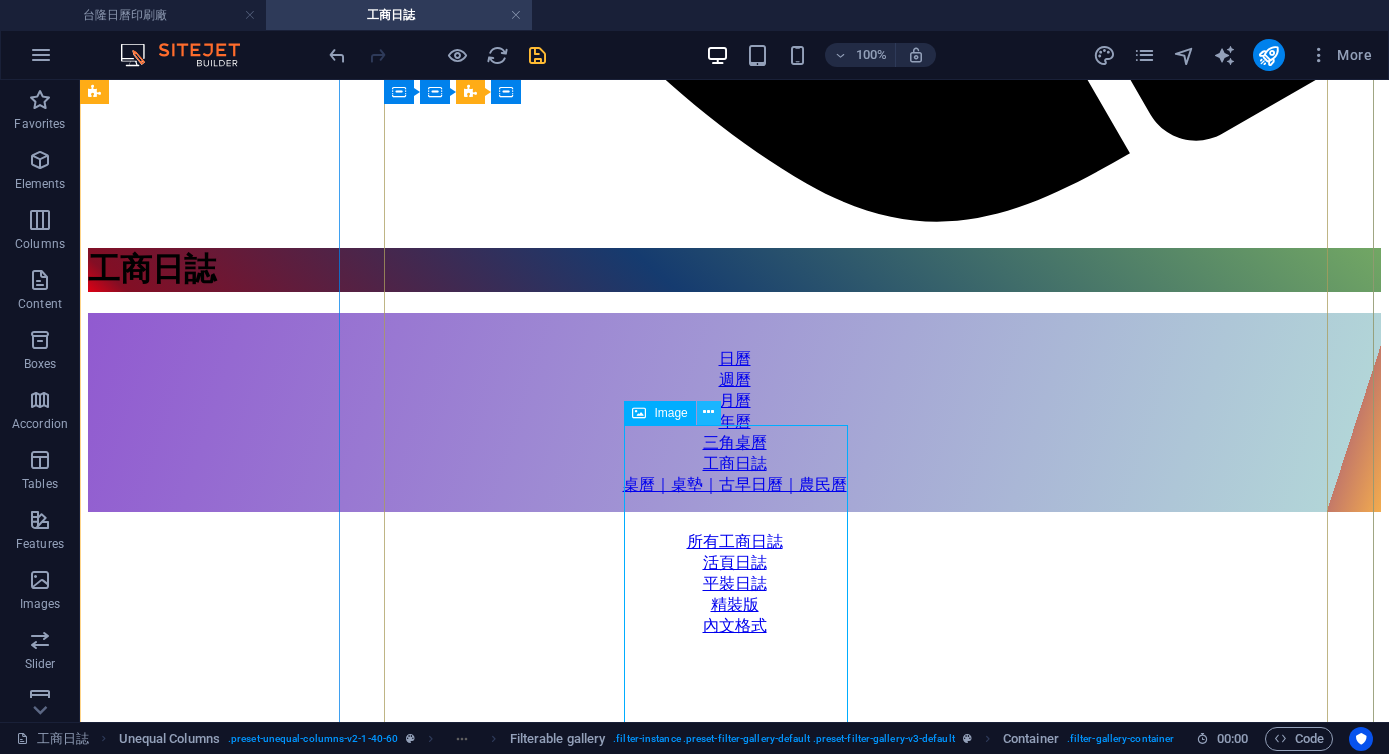 click at bounding box center (708, 412) 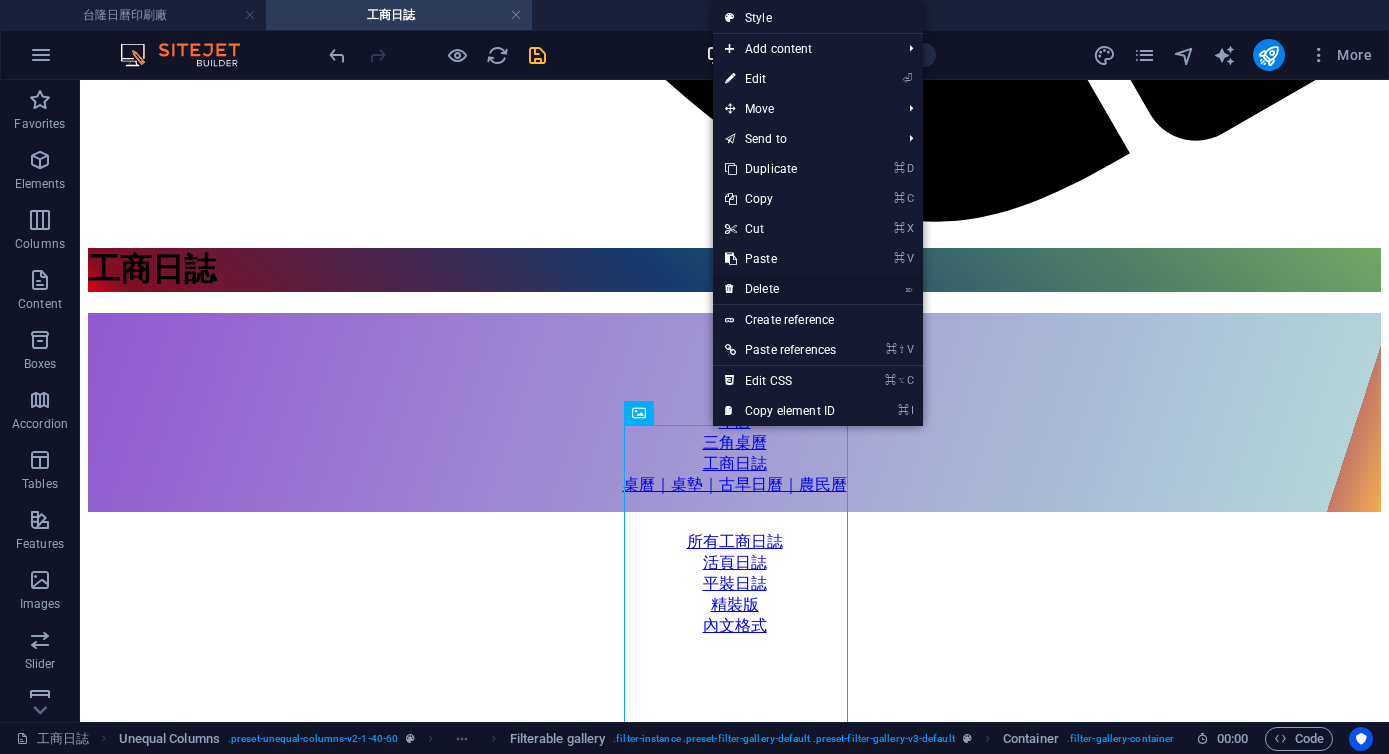 click on "⌦  Delete" at bounding box center (780, 289) 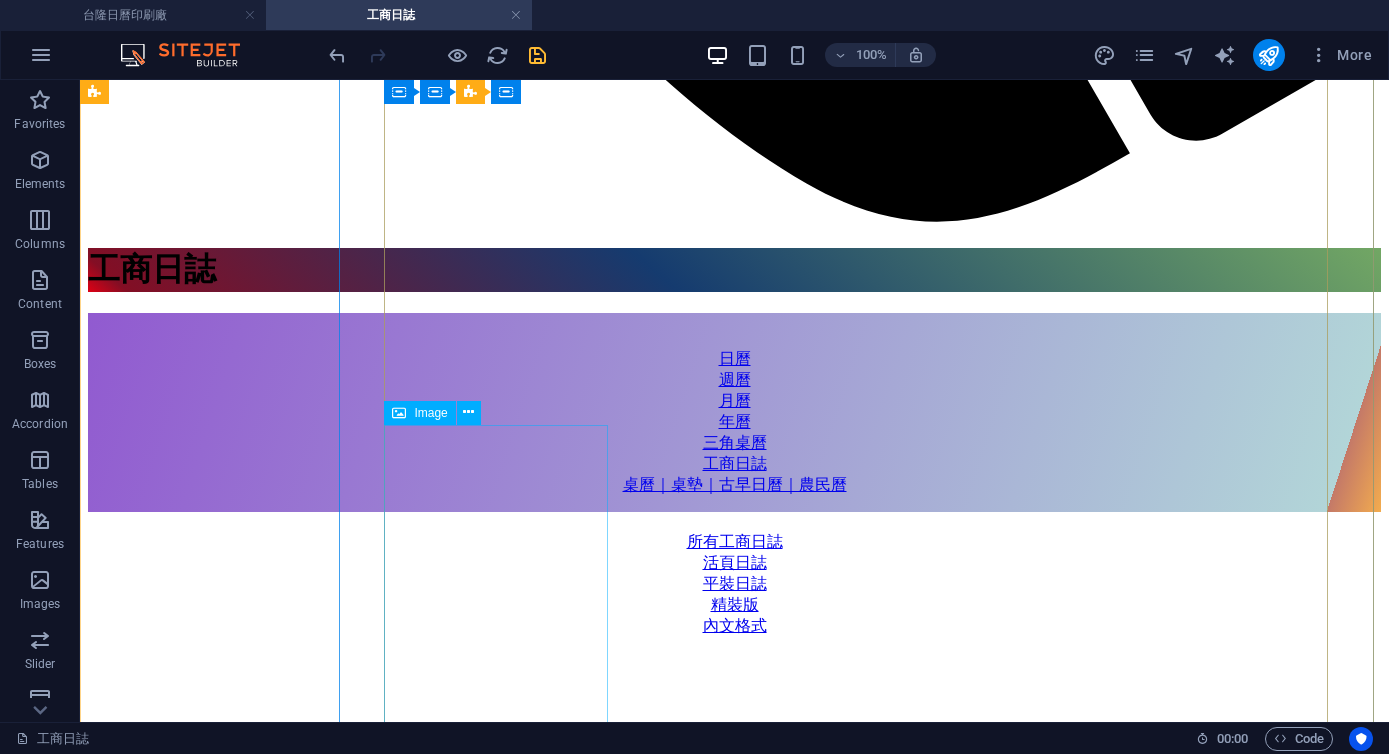 click on "平裝日誌" at bounding box center [734, 35609] 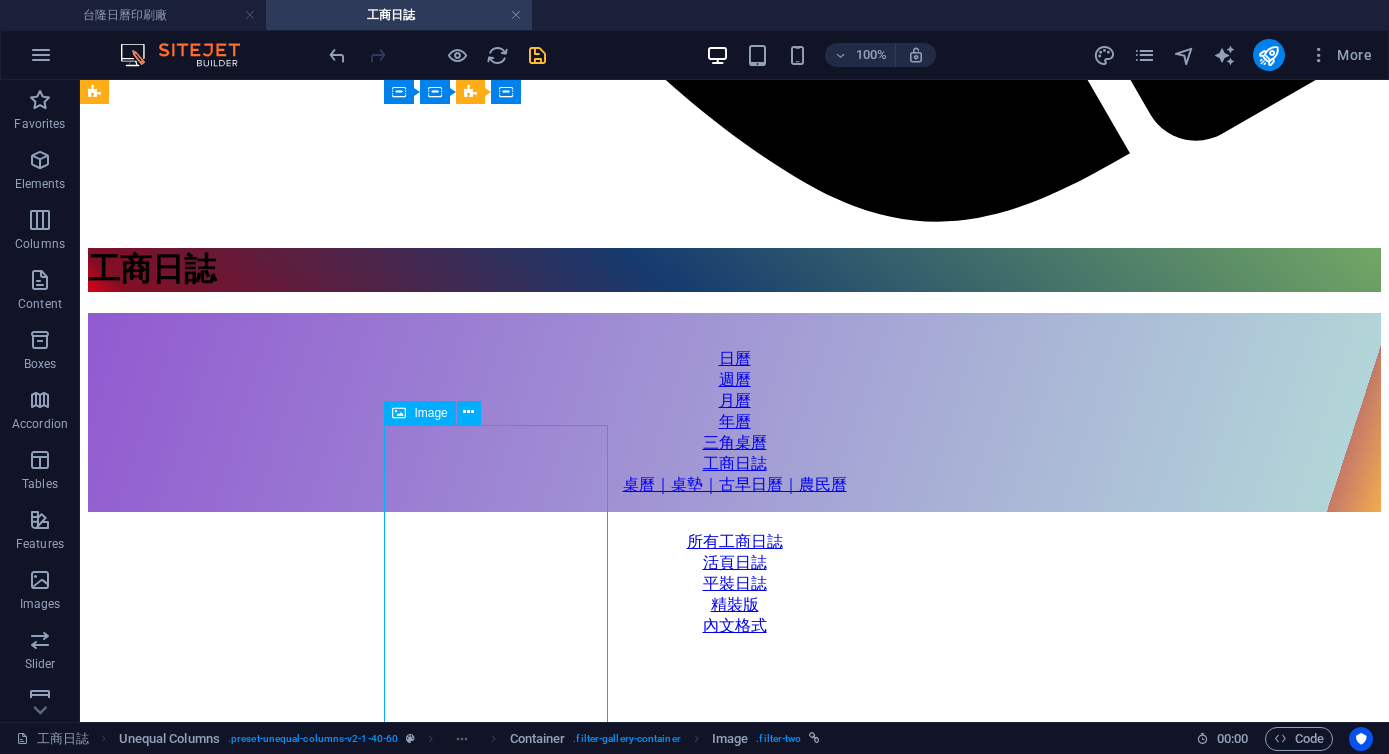 click on "平裝日誌" at bounding box center [734, 35609] 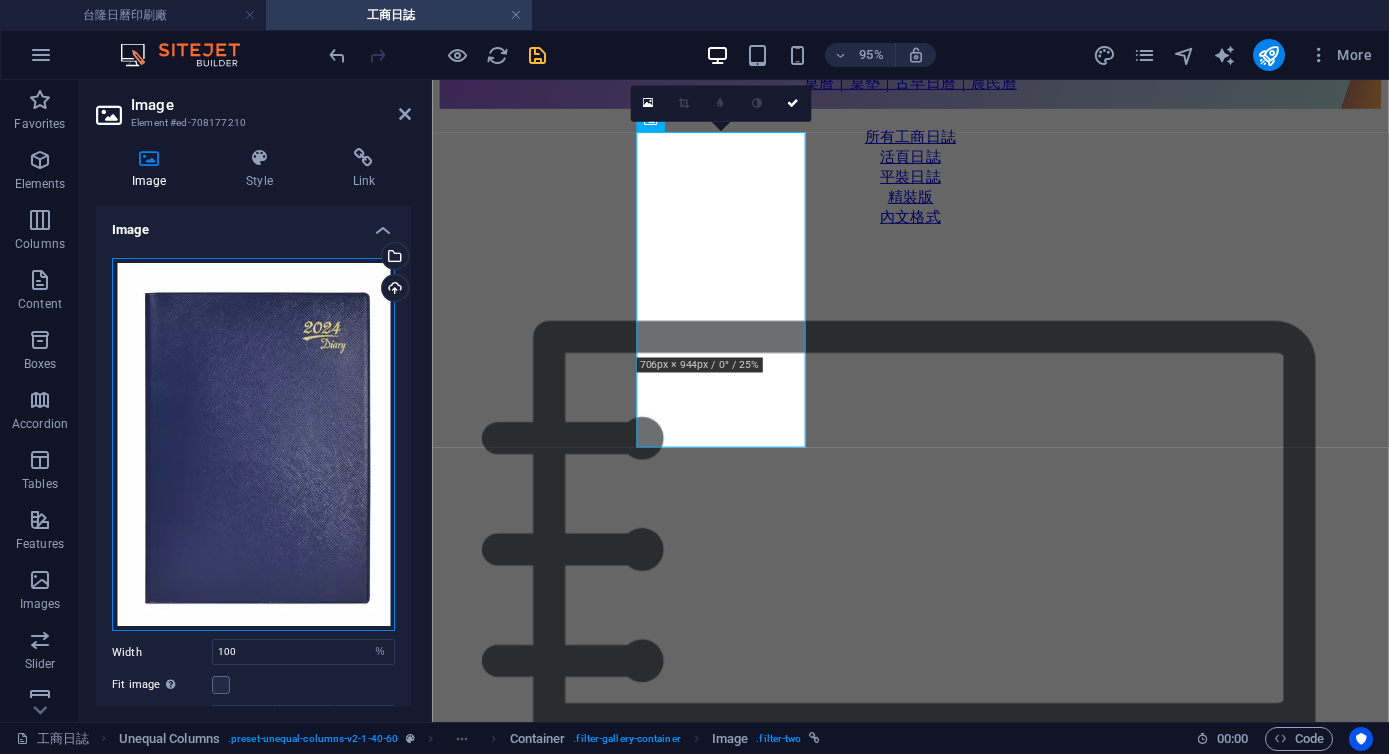click on "Drag files here, click to choose files or select files from Files or our free stock photos & videos" at bounding box center [253, 445] 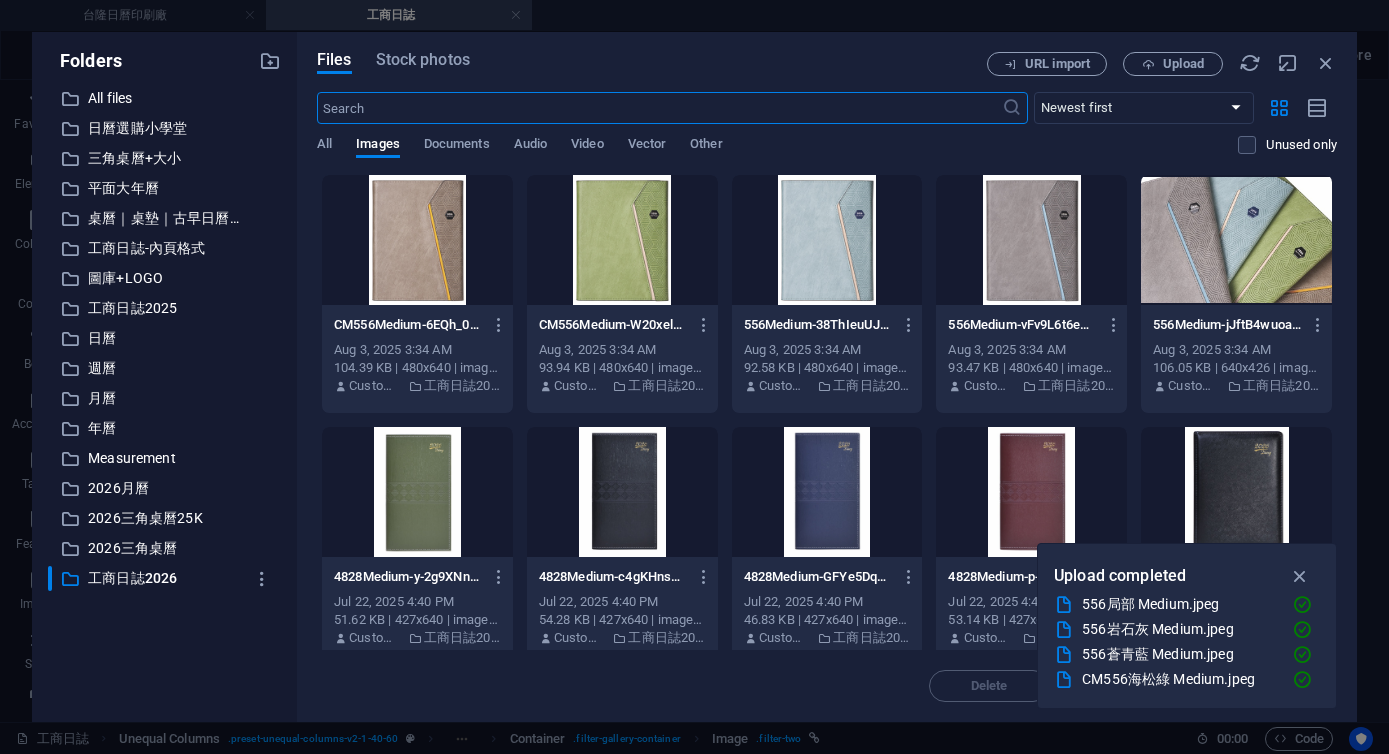 click at bounding box center (827, 240) 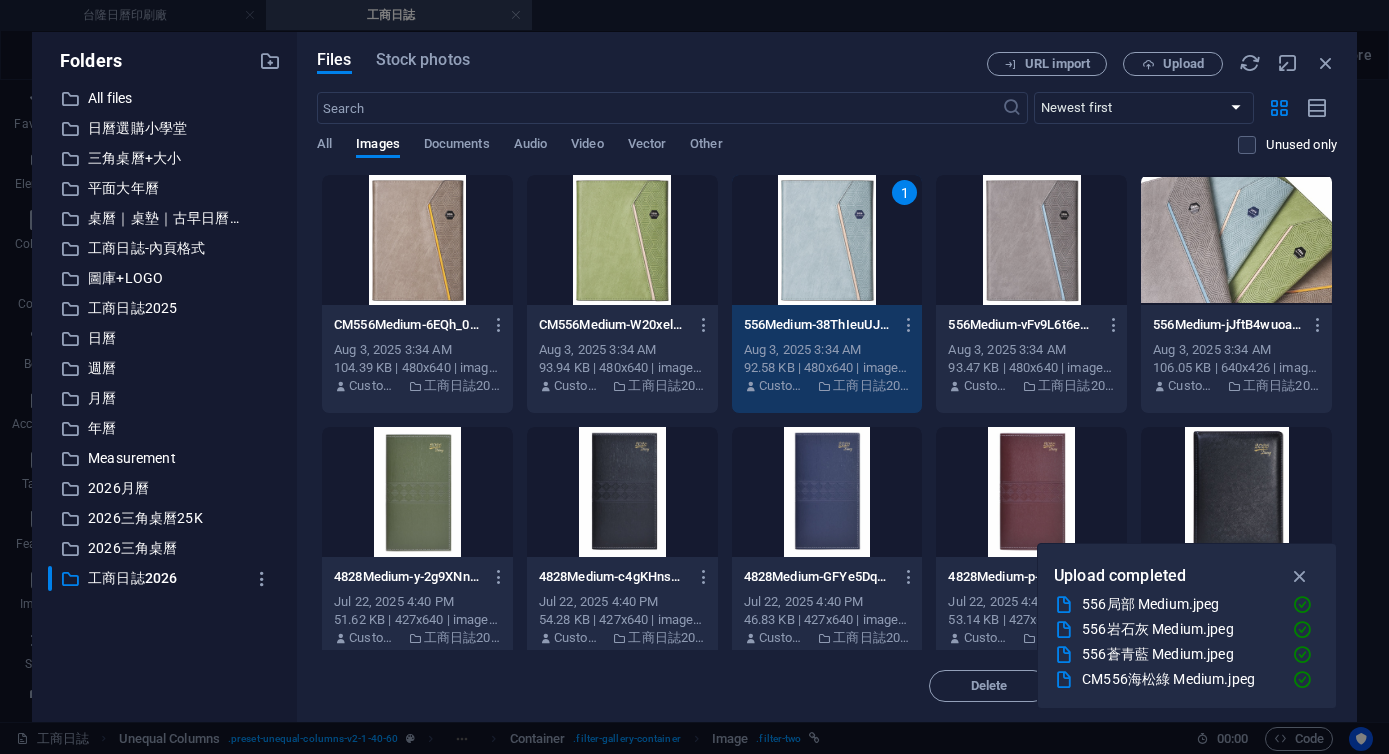 click on "1" at bounding box center [827, 240] 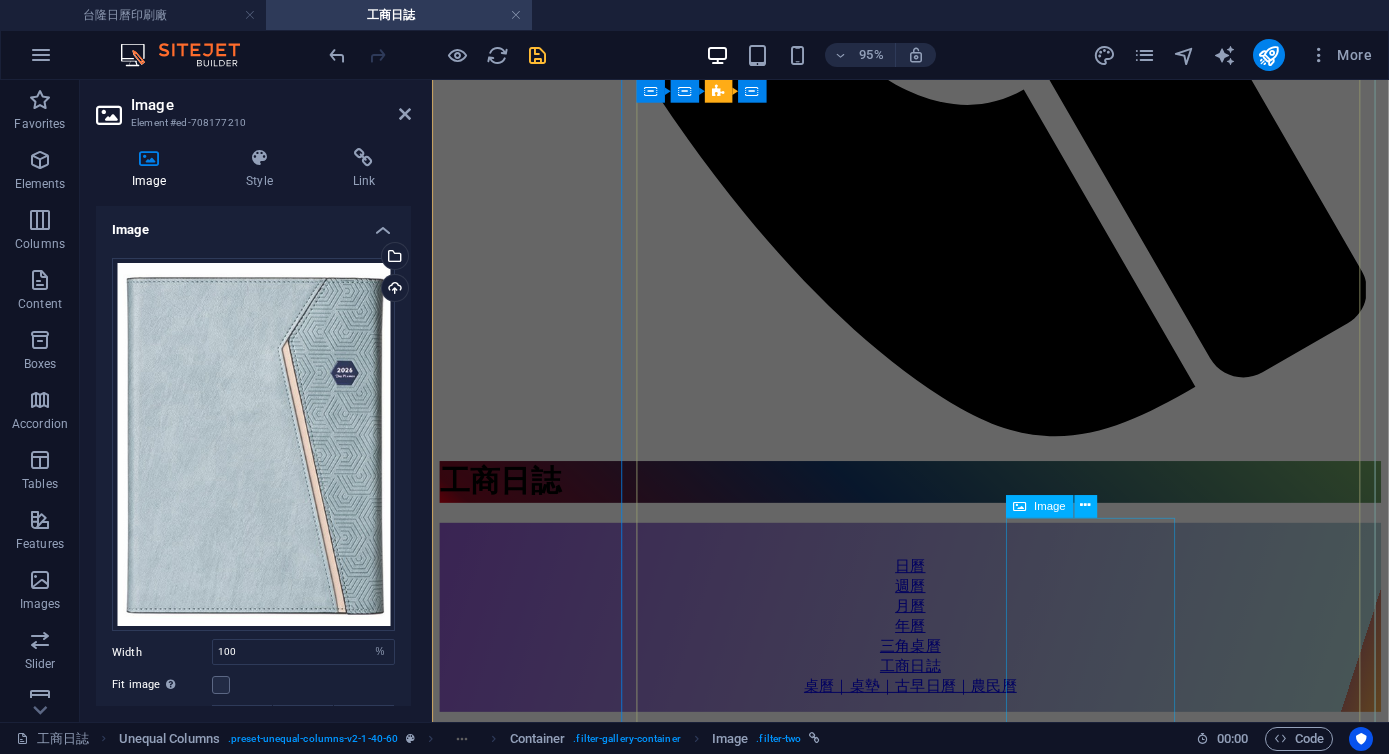 scroll, scrollTop: 1140, scrollLeft: 0, axis: vertical 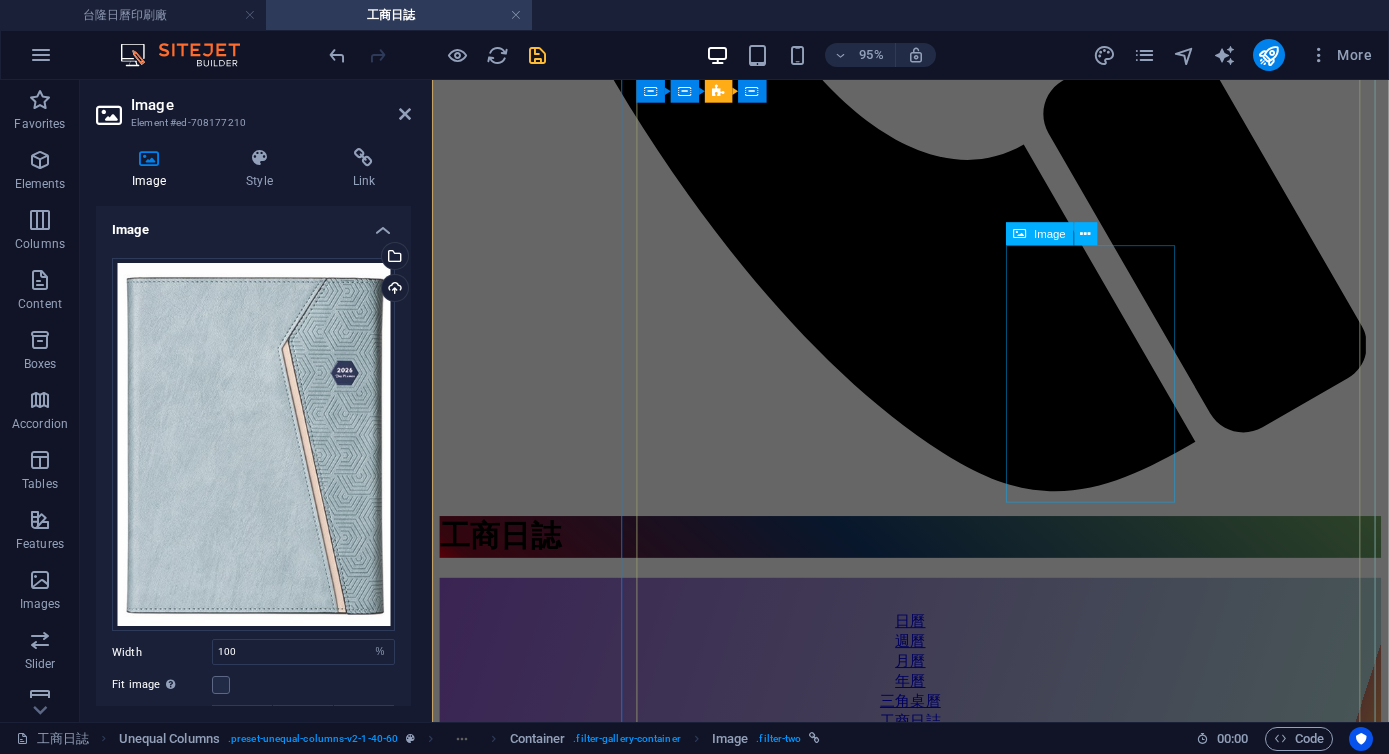 click on "163A/253A 活頁日誌 16K(大) 25K (中)" at bounding box center [935, 20209] 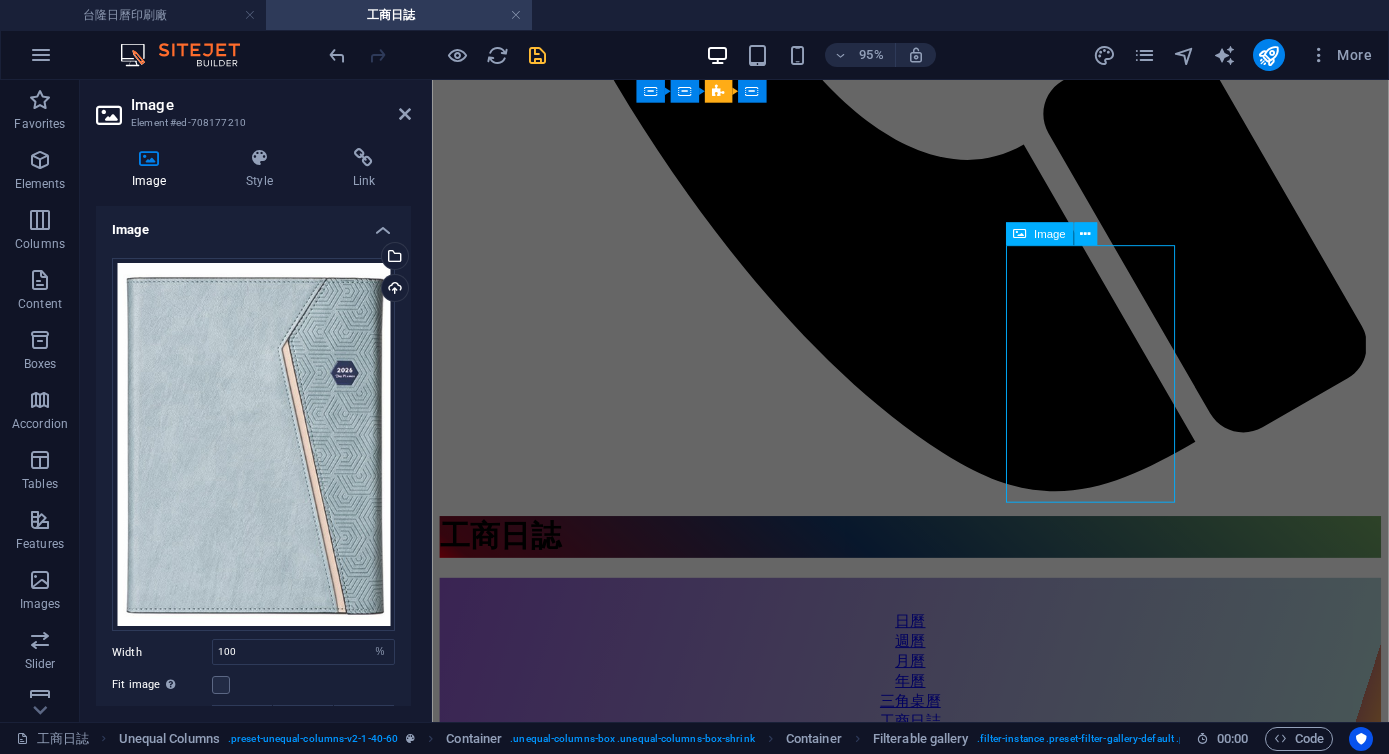 click on "163A/253A 活頁日誌 16K(大) 25K (中)" at bounding box center (935, 20209) 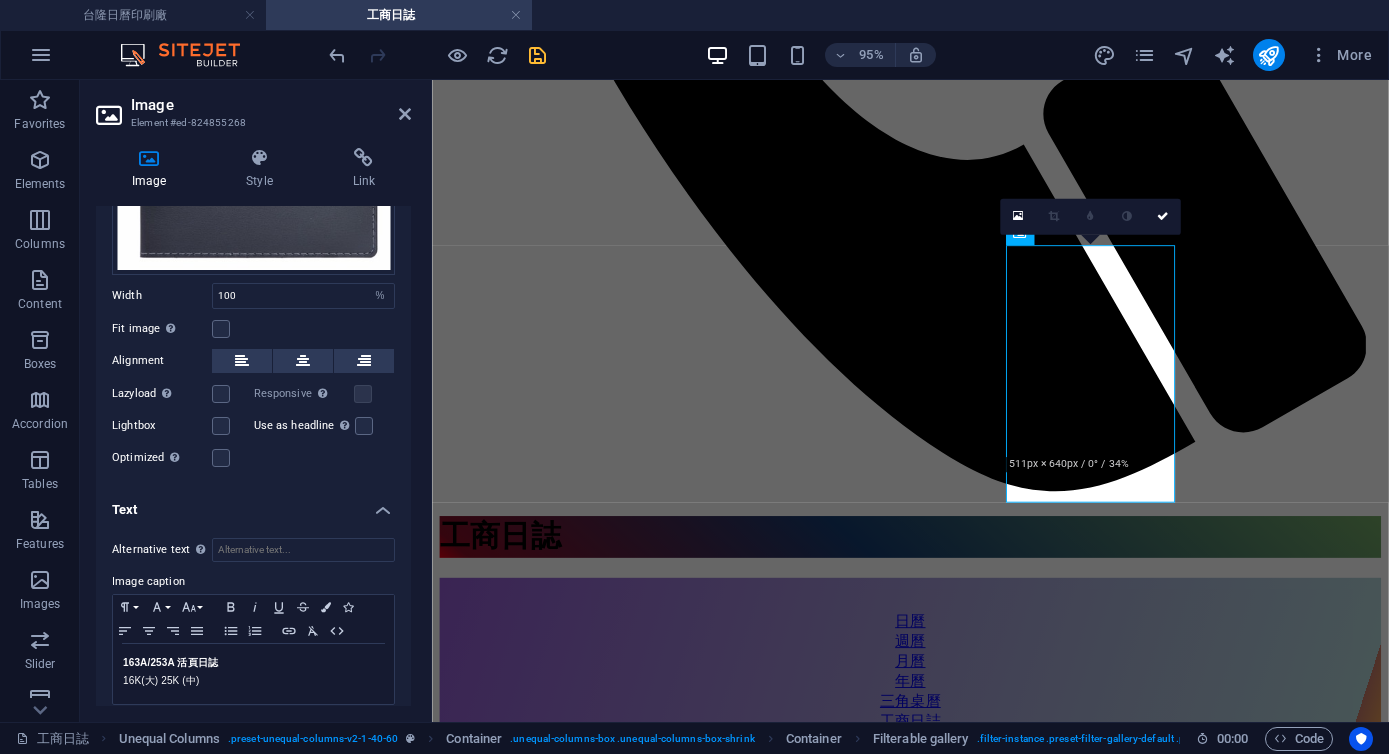 scroll, scrollTop: 345, scrollLeft: 0, axis: vertical 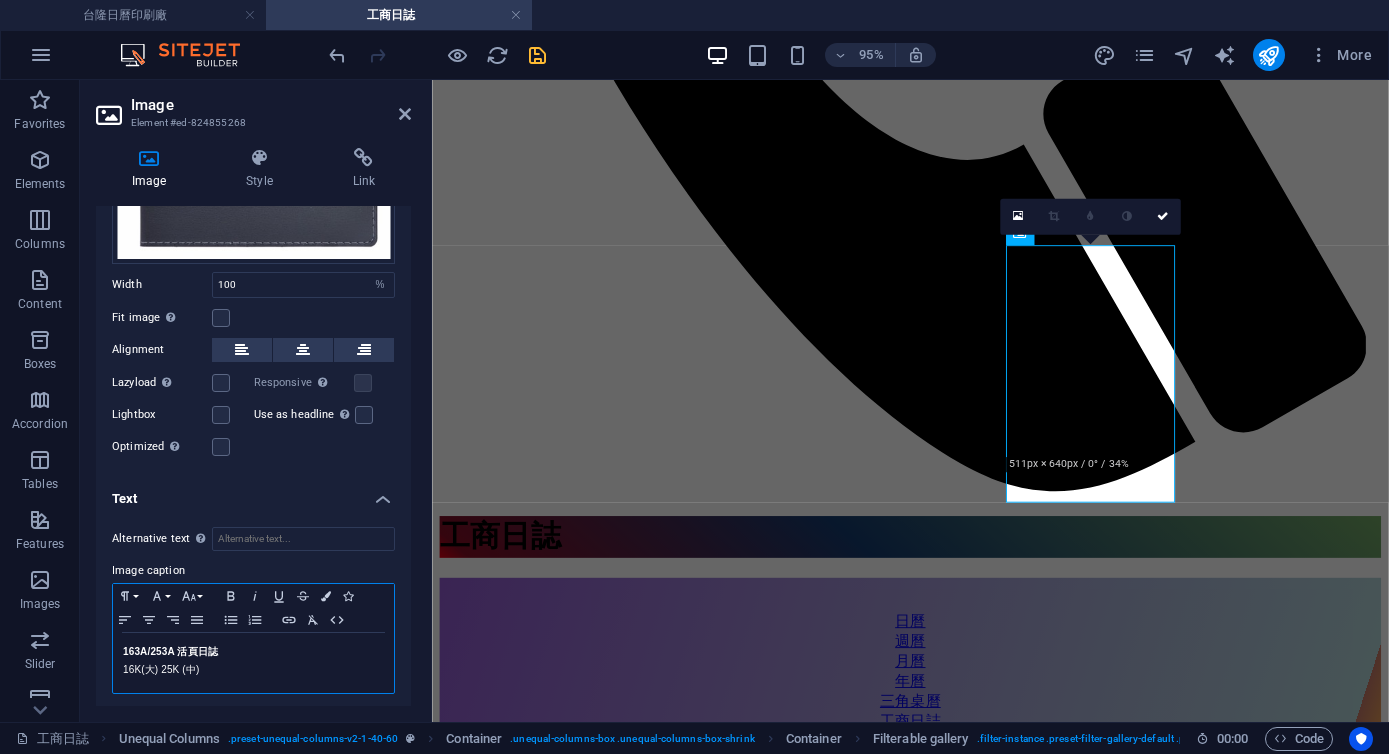 click on "16K(大) 25K (中)" at bounding box center (253, 670) 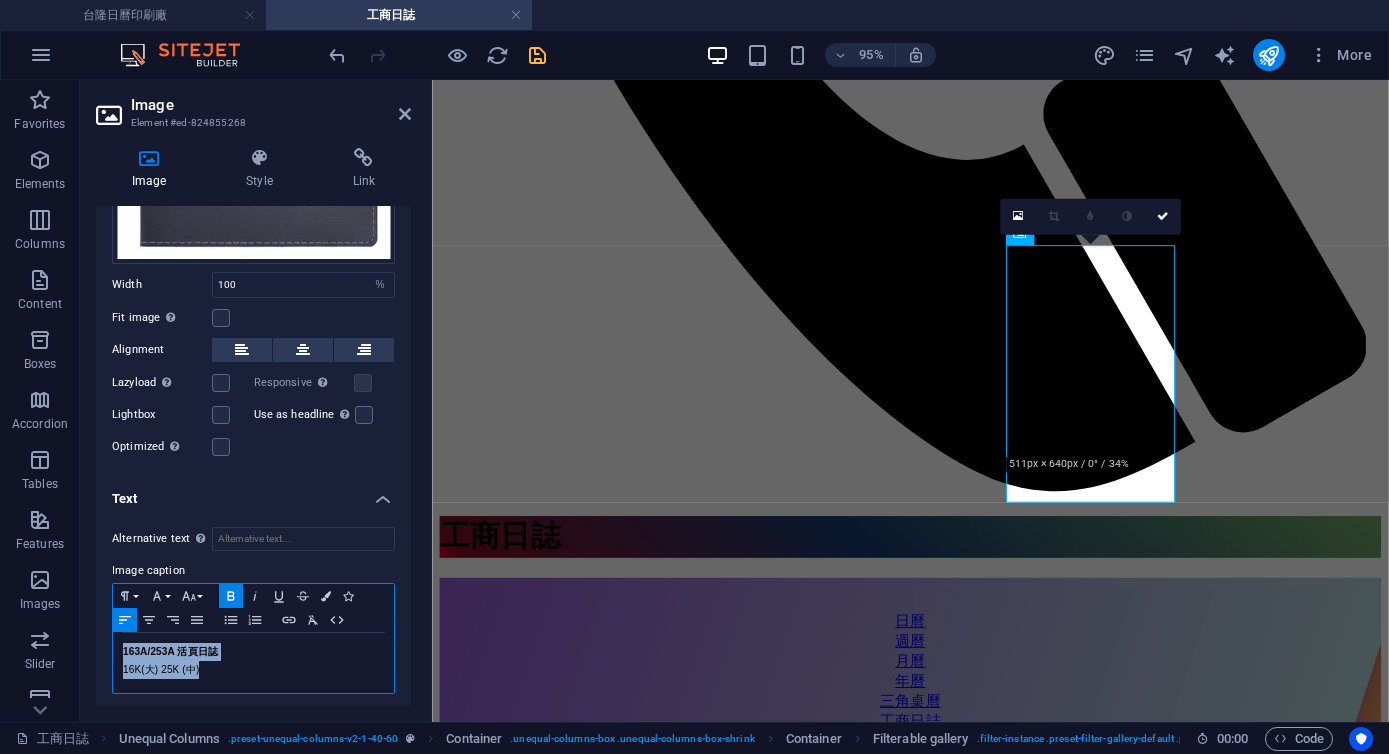 copy on "163A/253A 活頁日誌 16K(大) 25K (中)" 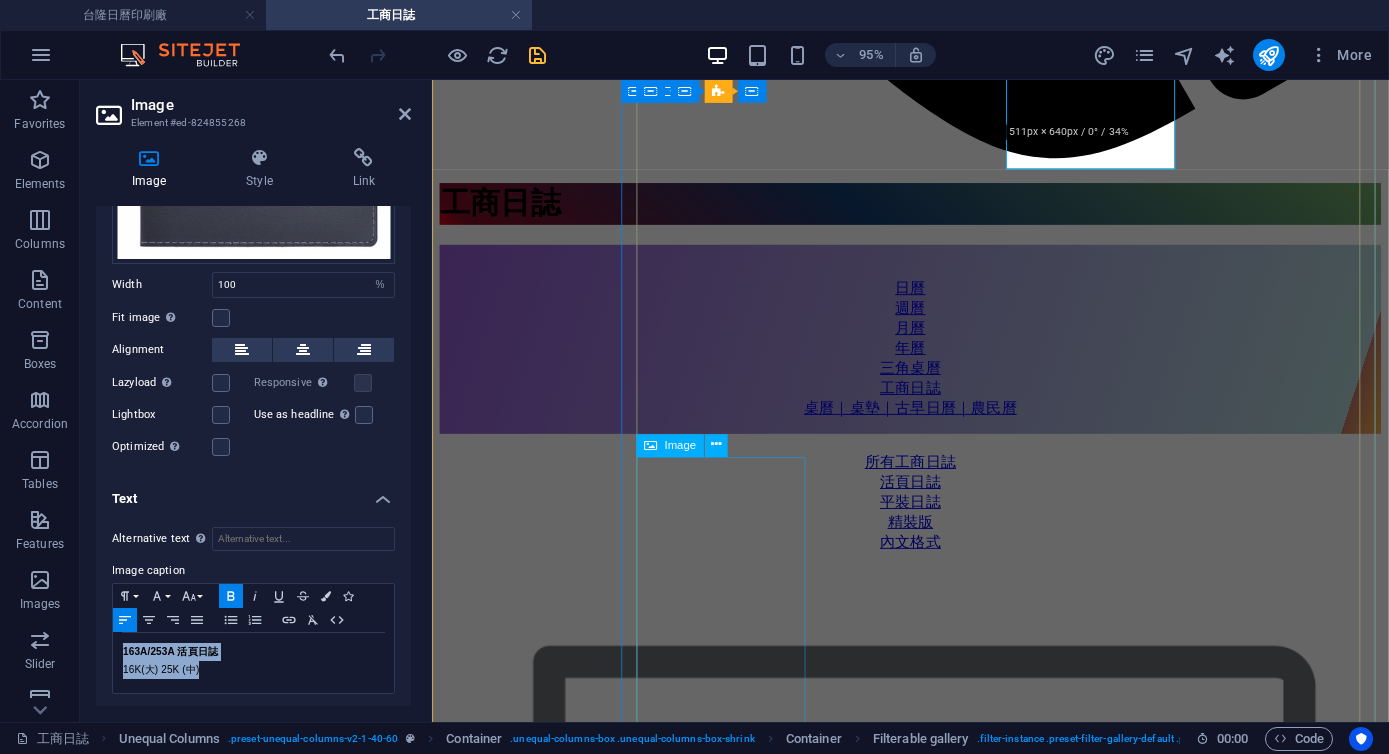 click on "平裝日誌" at bounding box center [935, 27824] 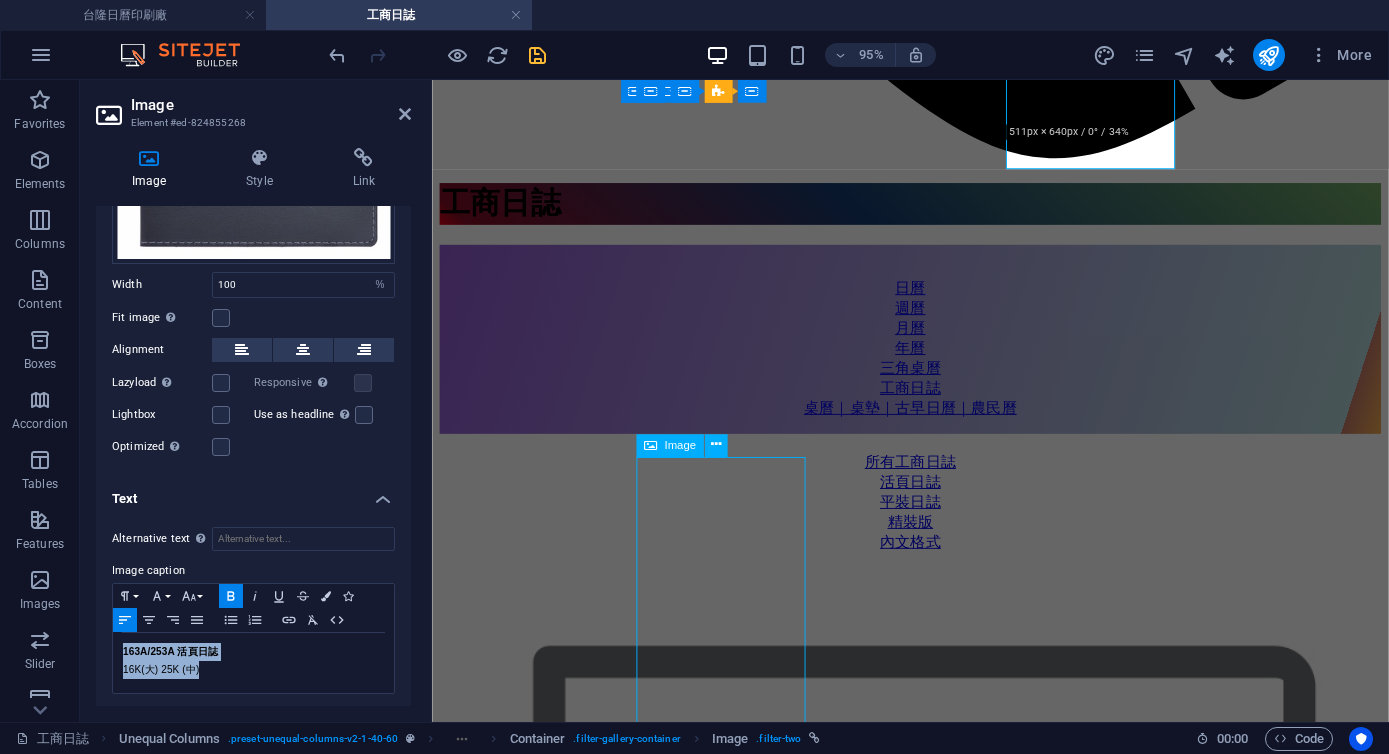 click on "平裝日誌" at bounding box center (935, 27824) 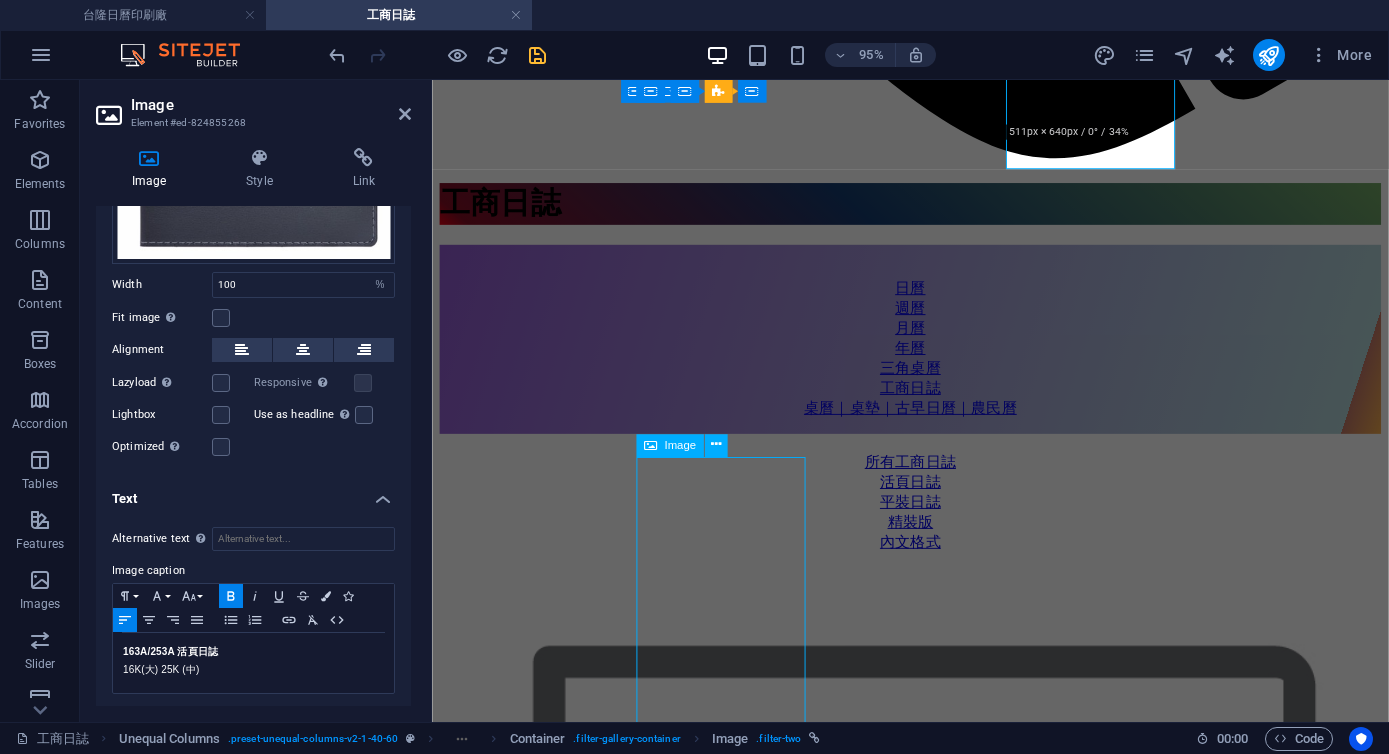 scroll, scrollTop: 2005, scrollLeft: 0, axis: vertical 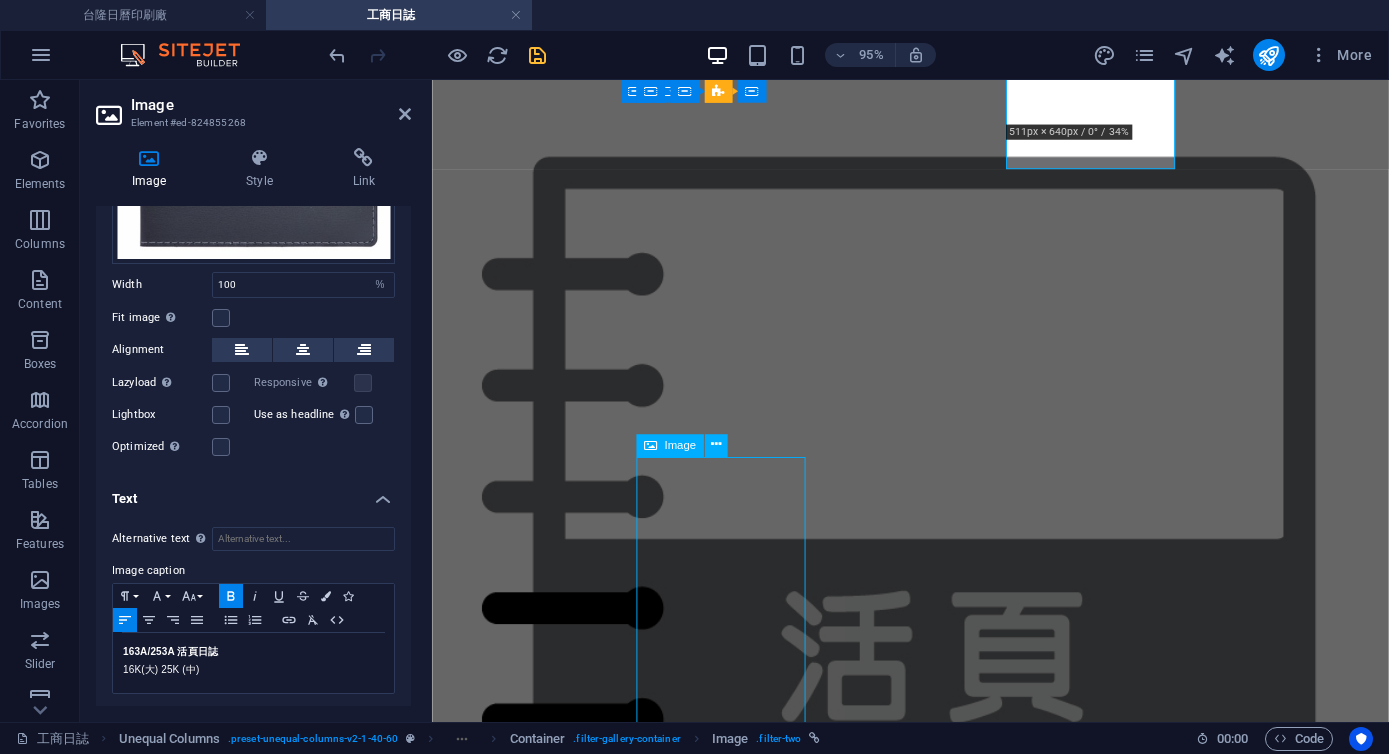 select on "%" 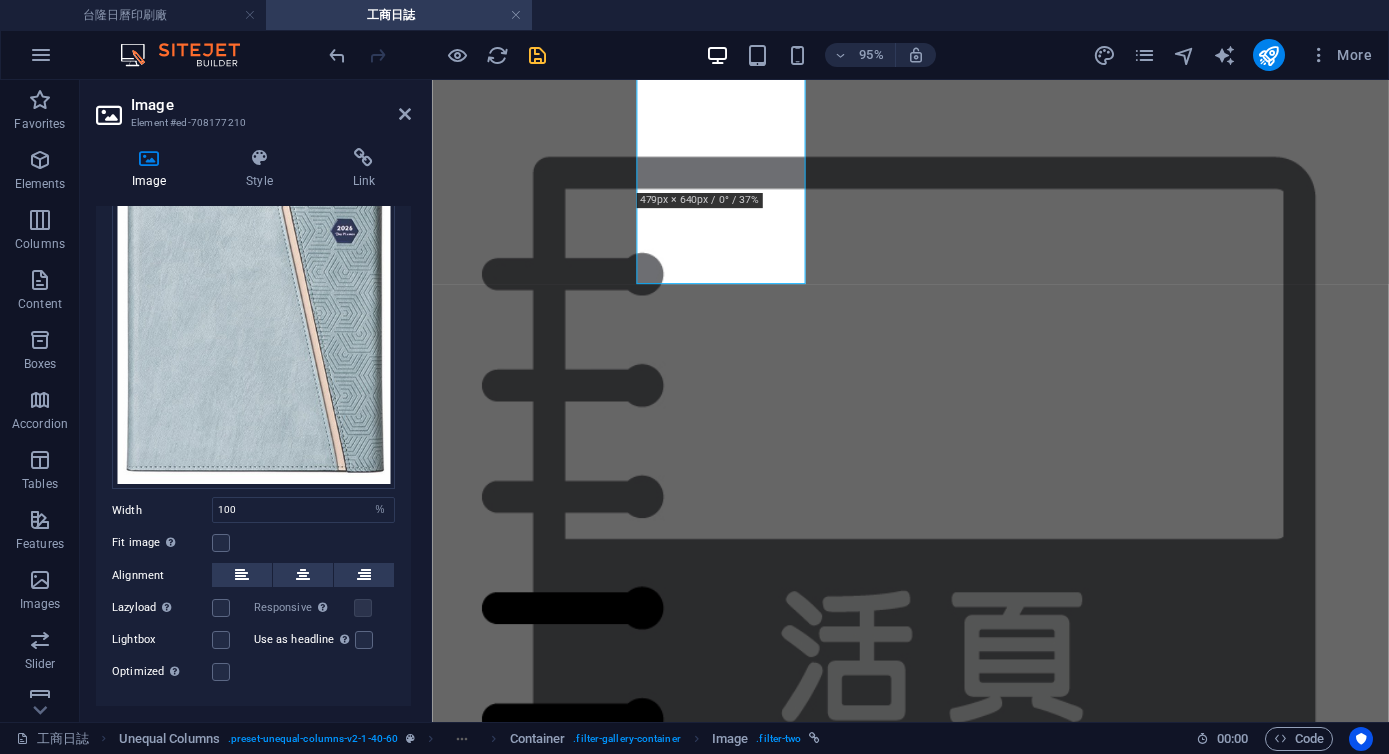 scroll, scrollTop: 179, scrollLeft: 0, axis: vertical 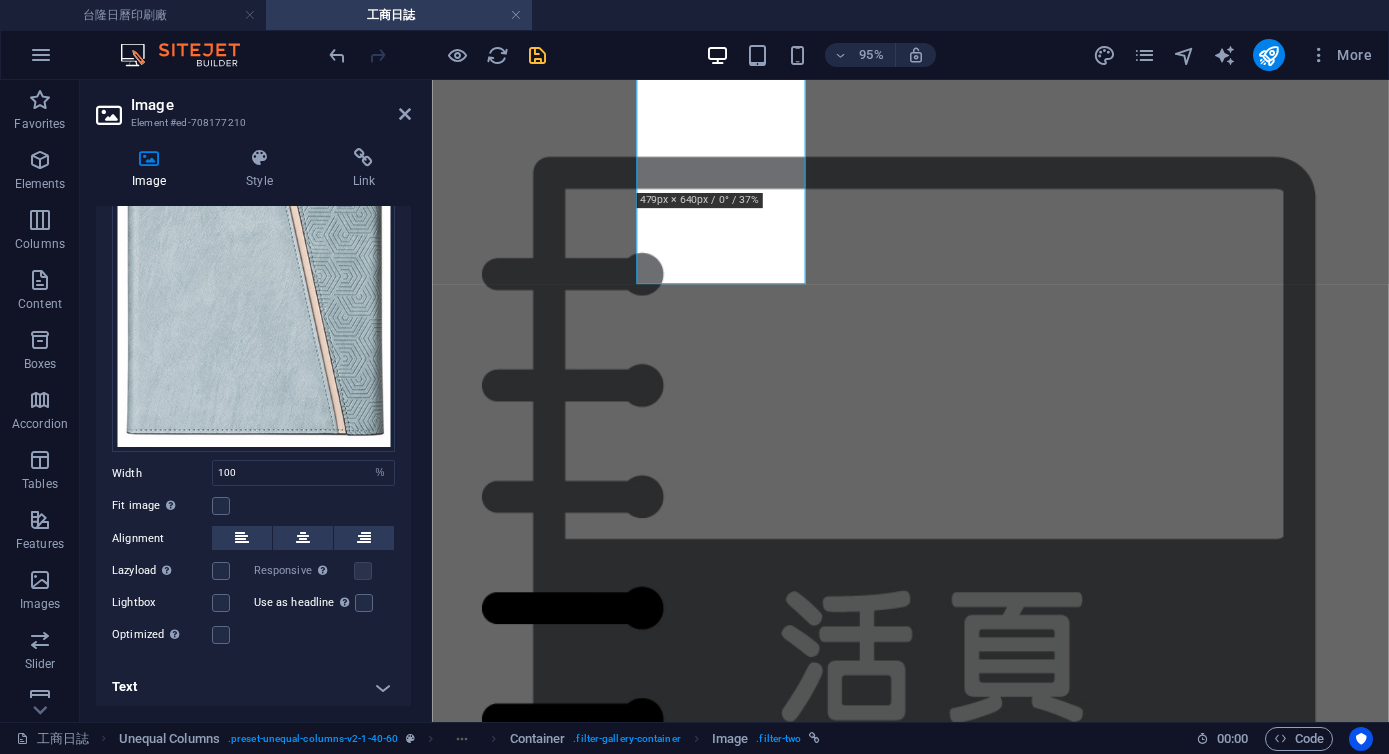 click on "Text" at bounding box center (253, 687) 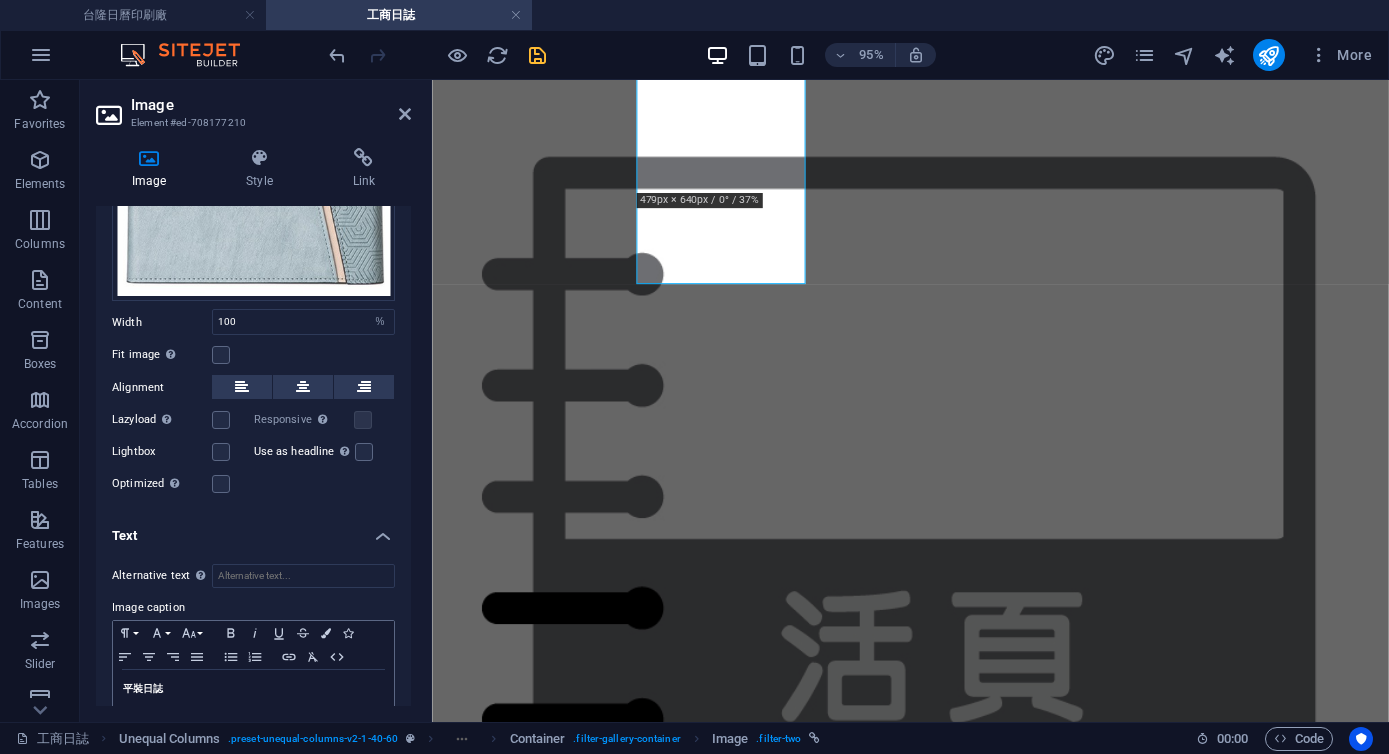 scroll, scrollTop: 367, scrollLeft: 0, axis: vertical 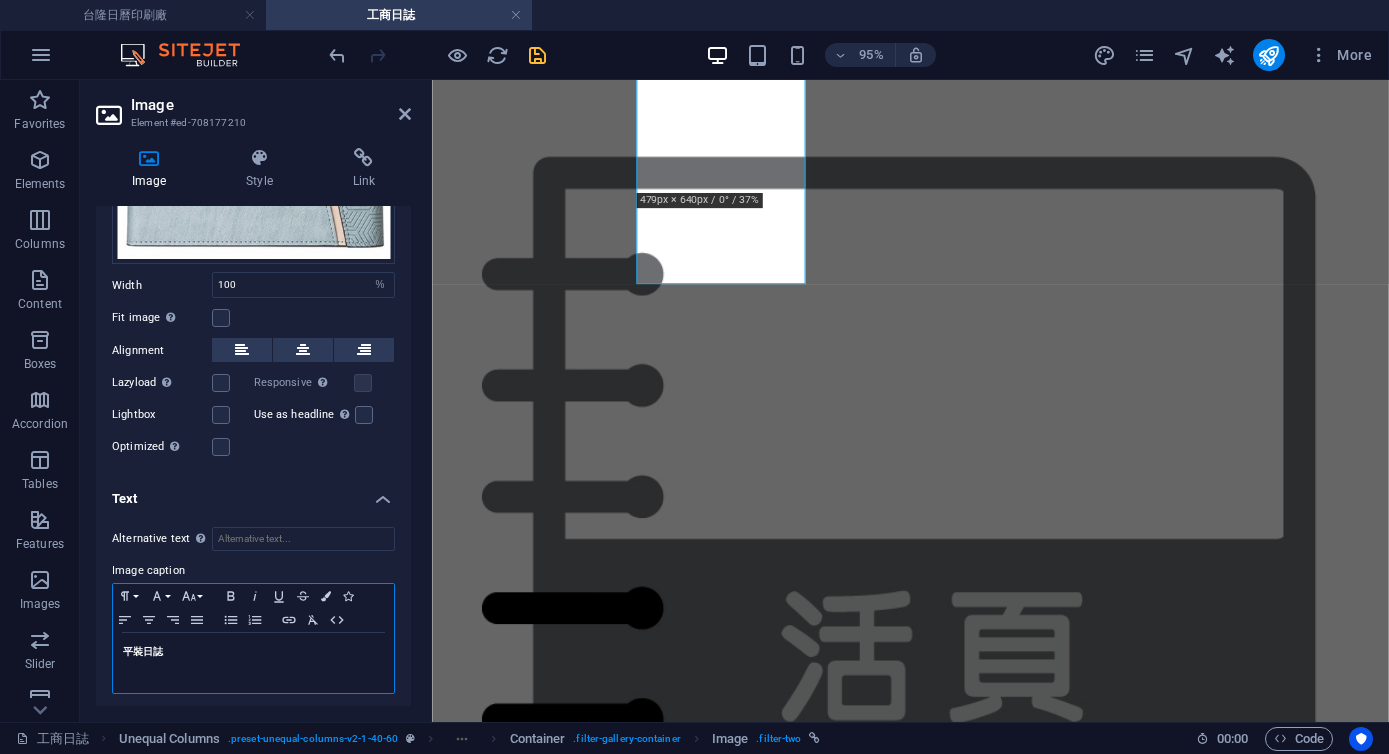 click on "平裝日誌" at bounding box center [253, 652] 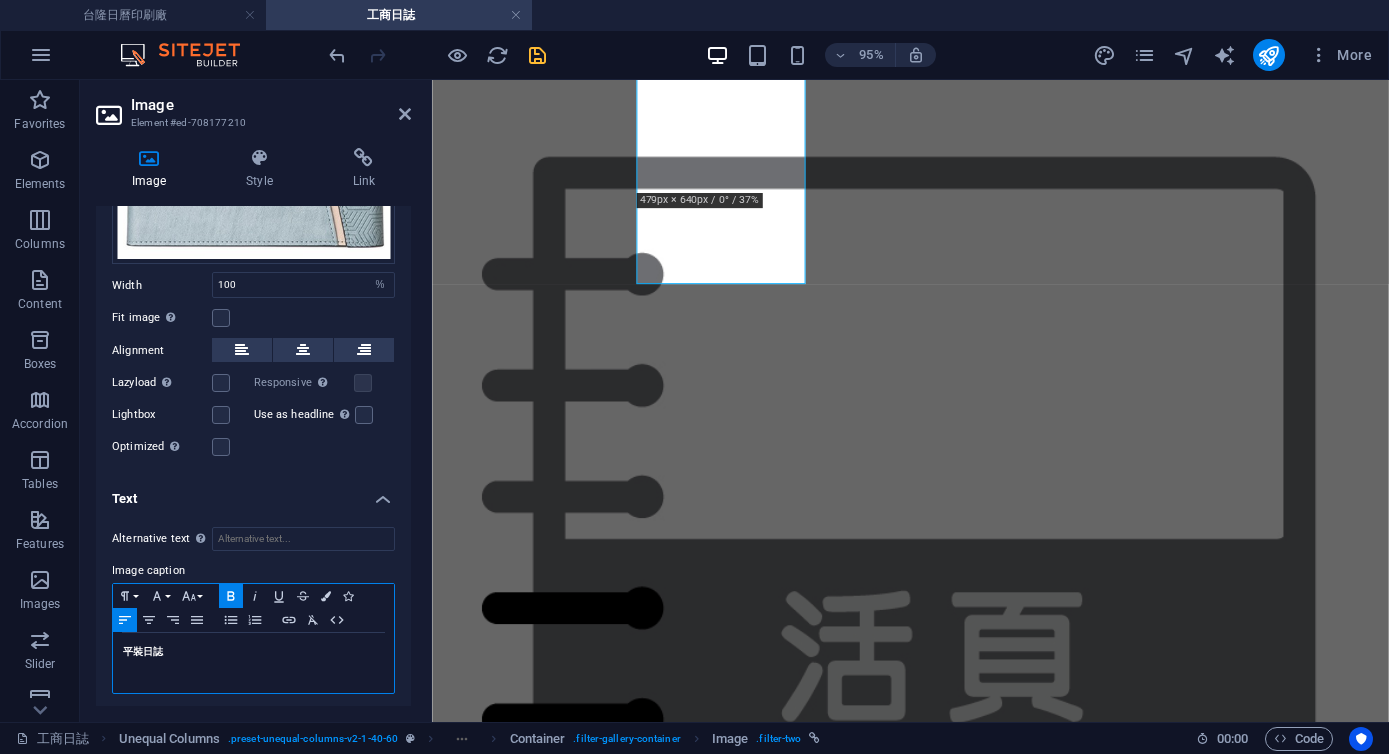click on "平裝日誌" at bounding box center (143, 651) 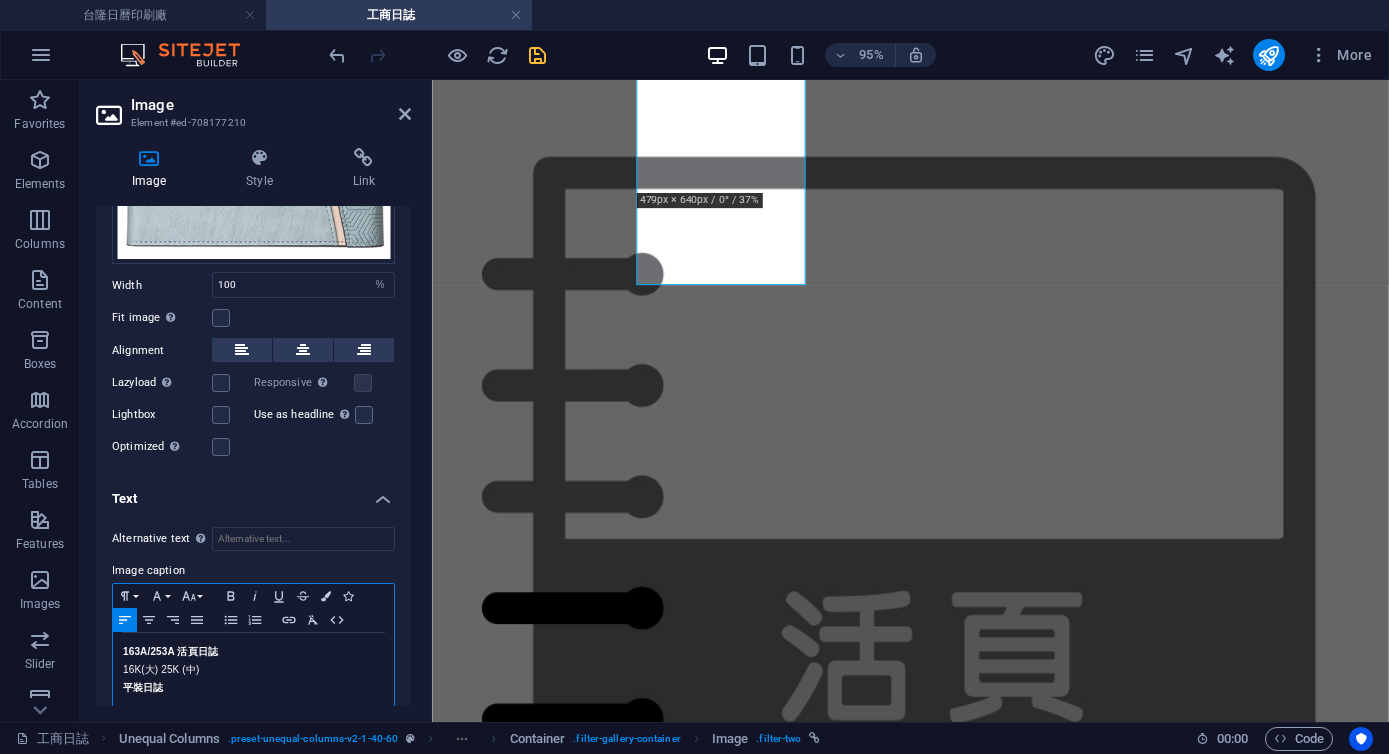 type 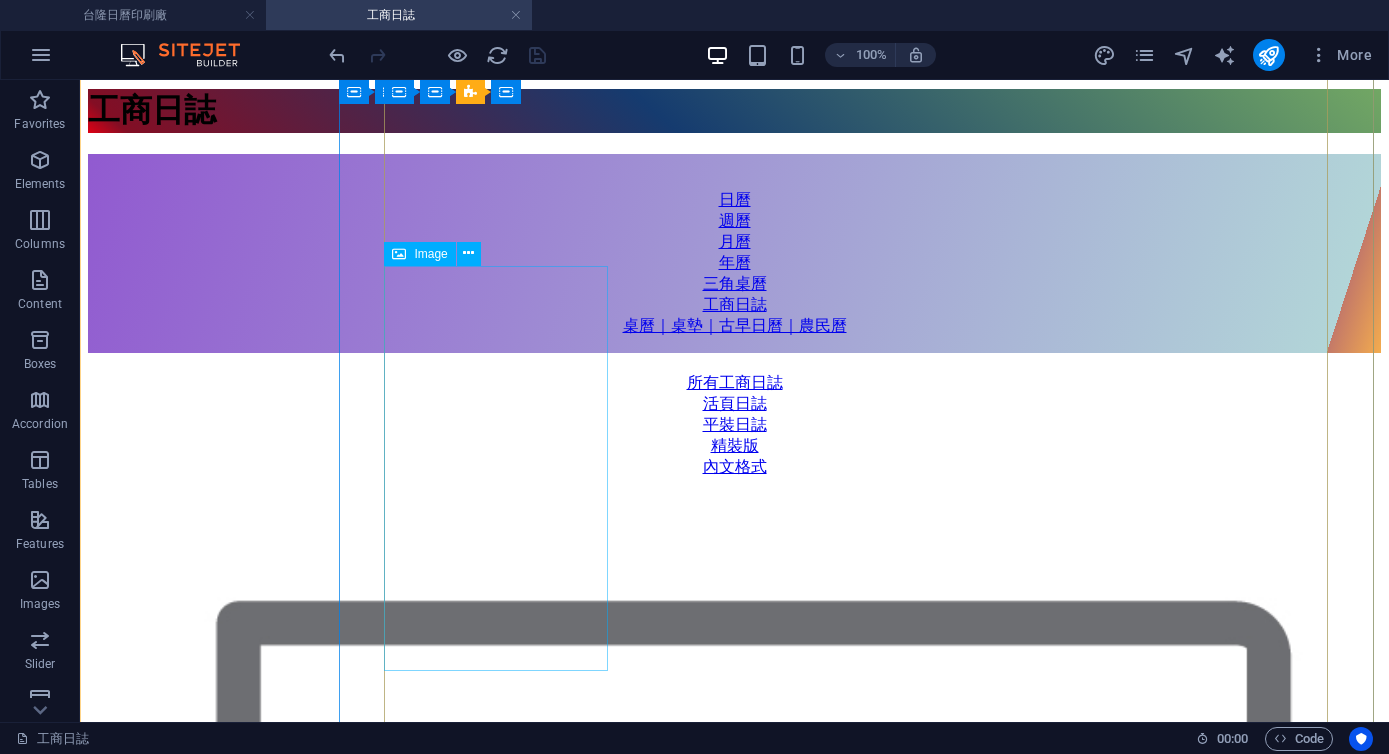 scroll, scrollTop: 1960, scrollLeft: 0, axis: vertical 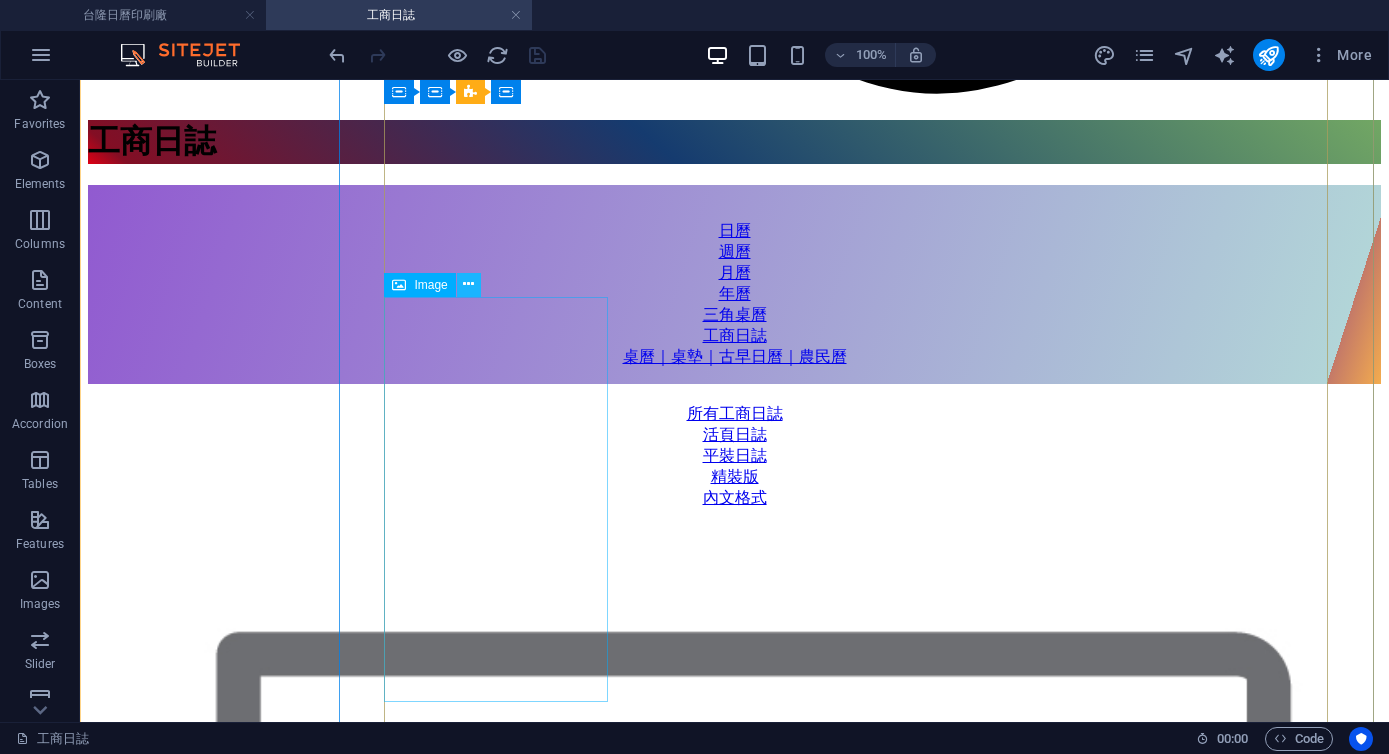 click at bounding box center [469, 285] 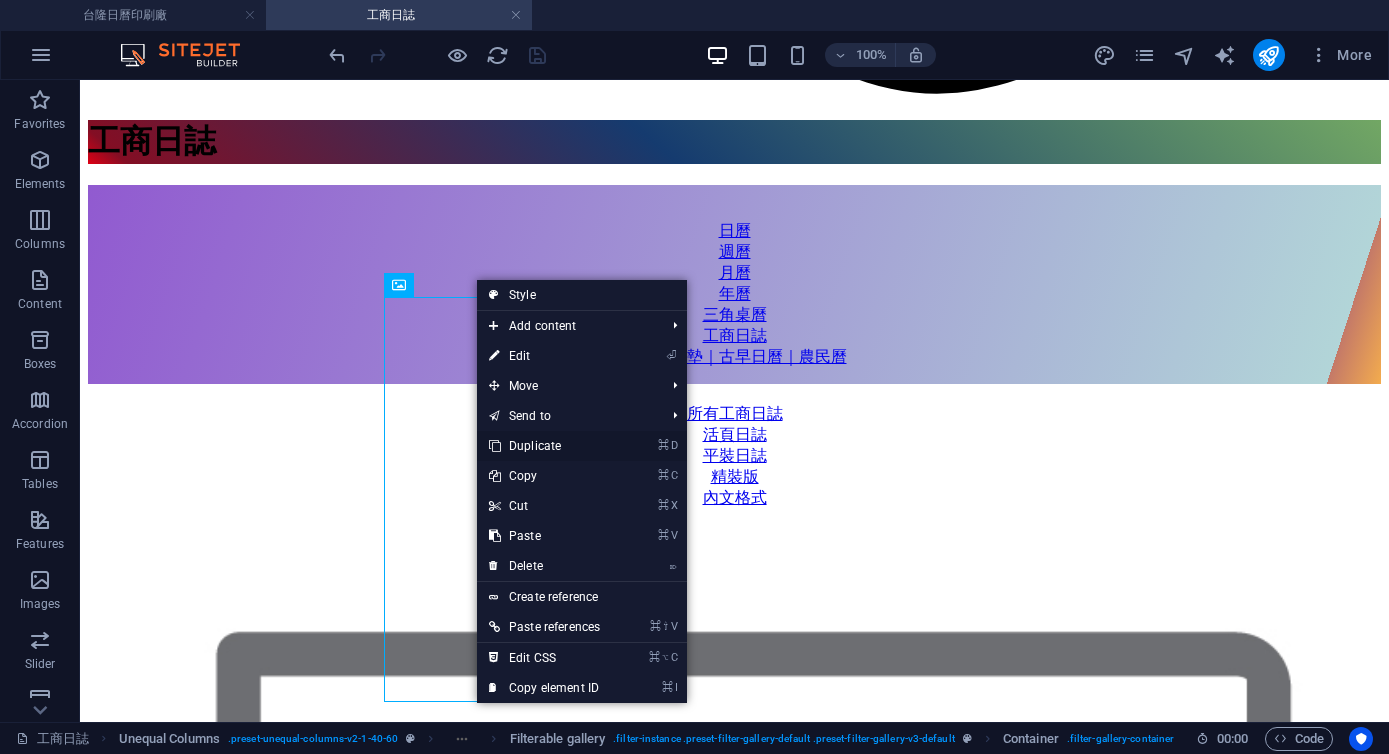 click on "⌘ D  Duplicate" at bounding box center (582, 446) 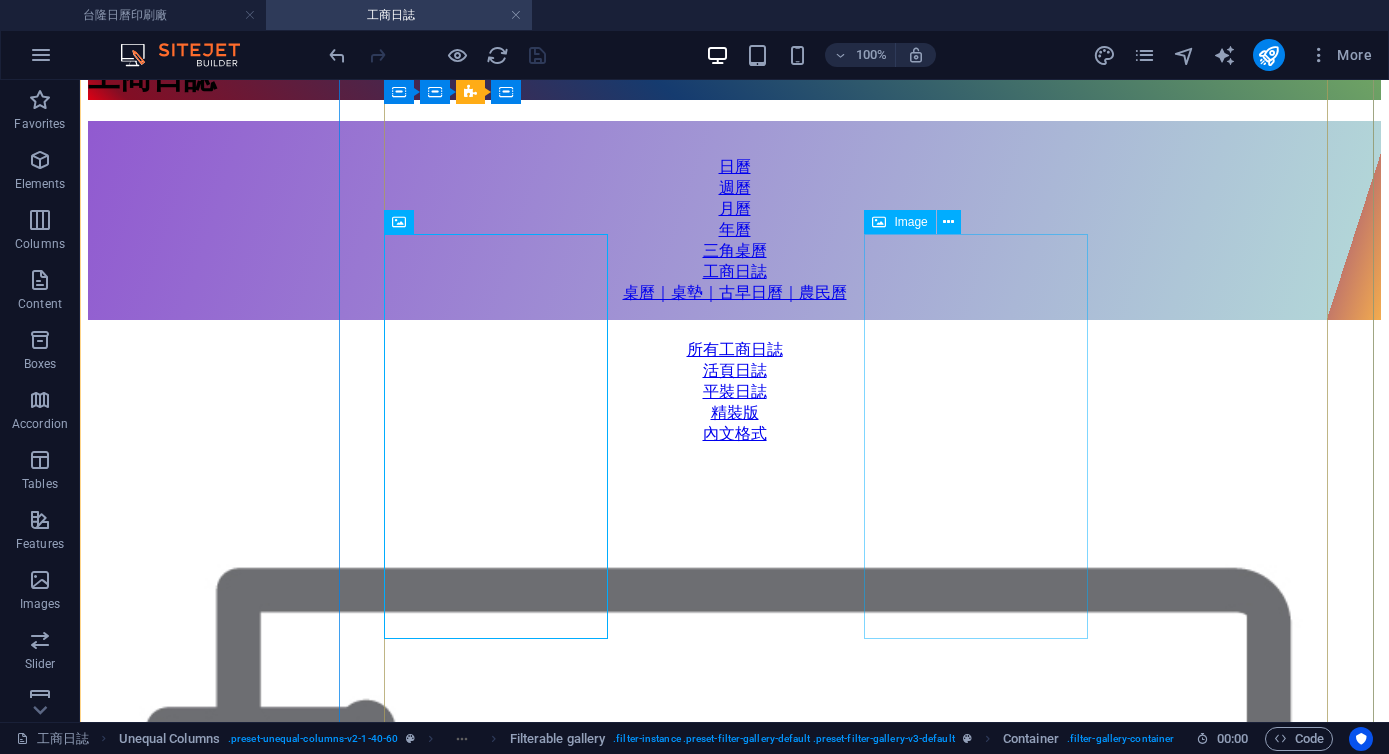 scroll, scrollTop: 1963, scrollLeft: 0, axis: vertical 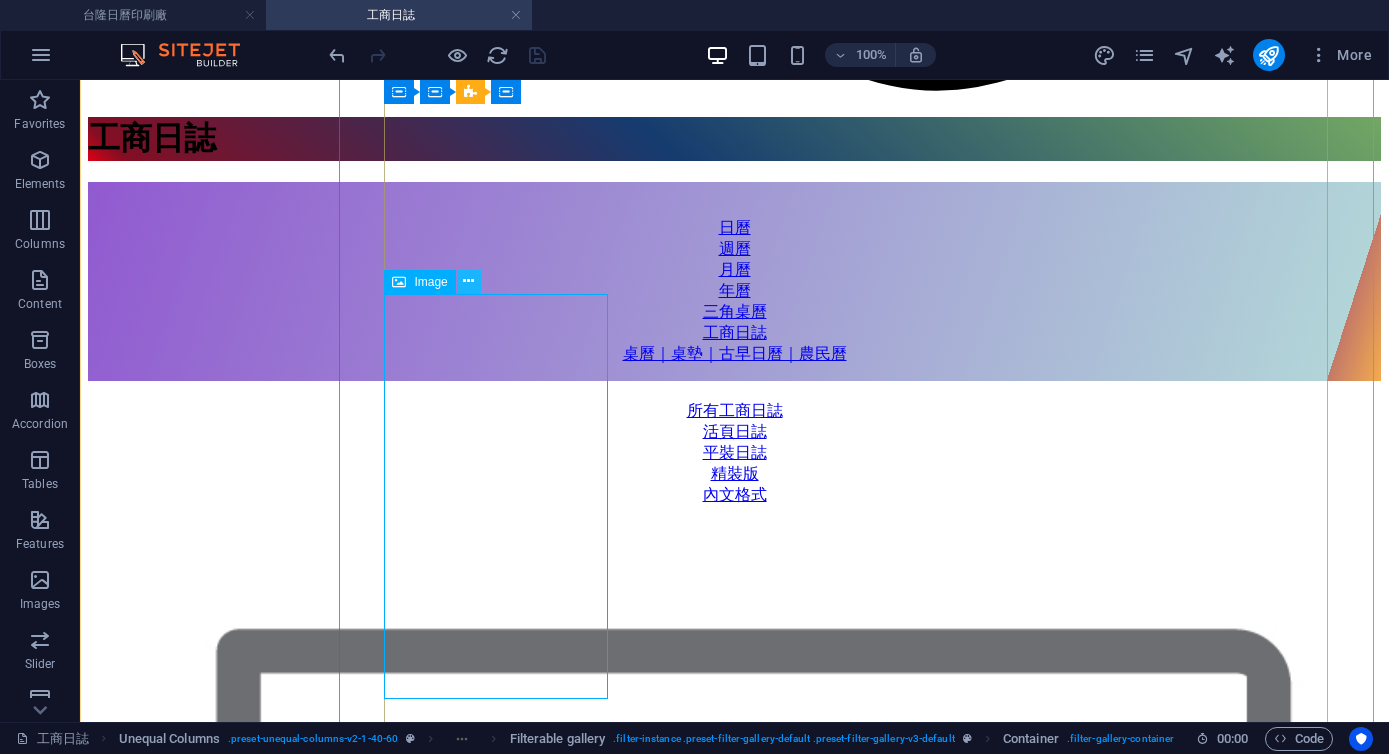 click at bounding box center [468, 281] 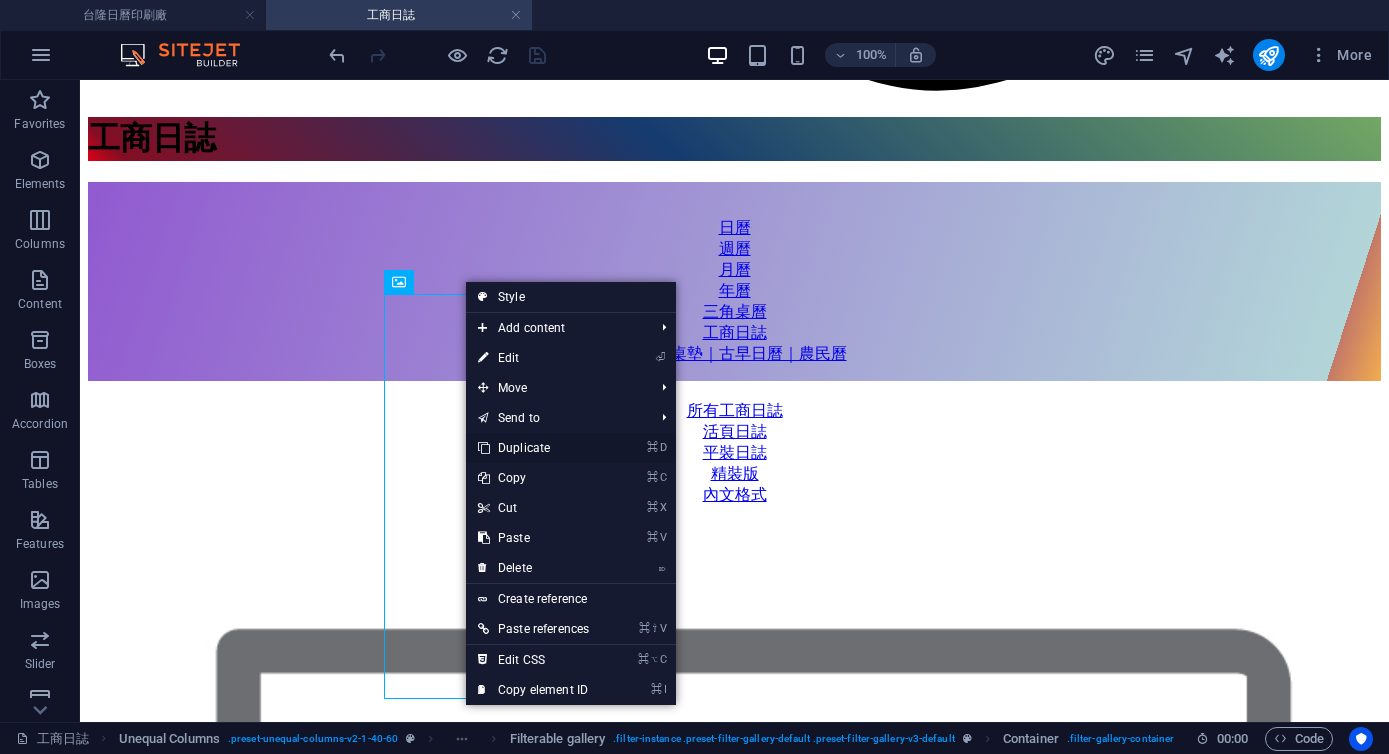 click on "⌘ D  Duplicate" at bounding box center (571, 448) 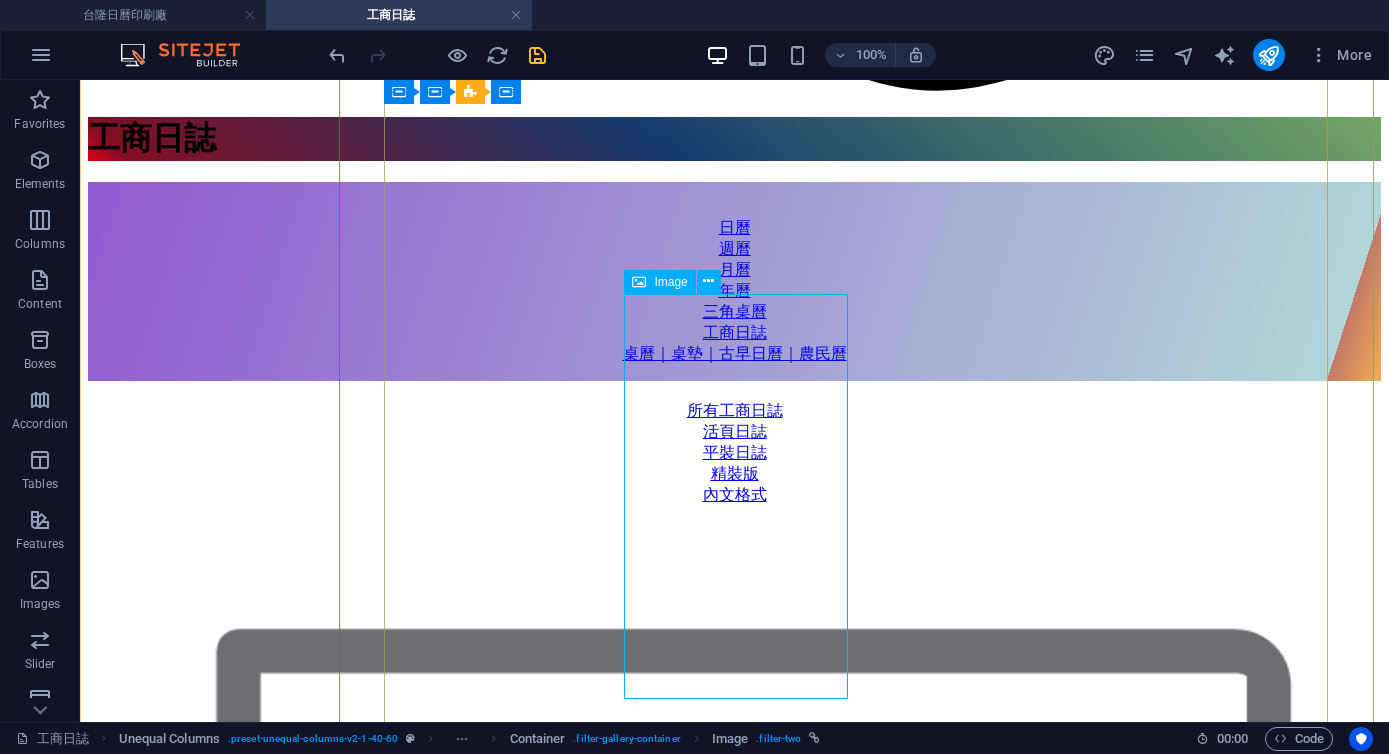 click on "556  平裝 三折 日誌 25K (中)" at bounding box center [734, 37349] 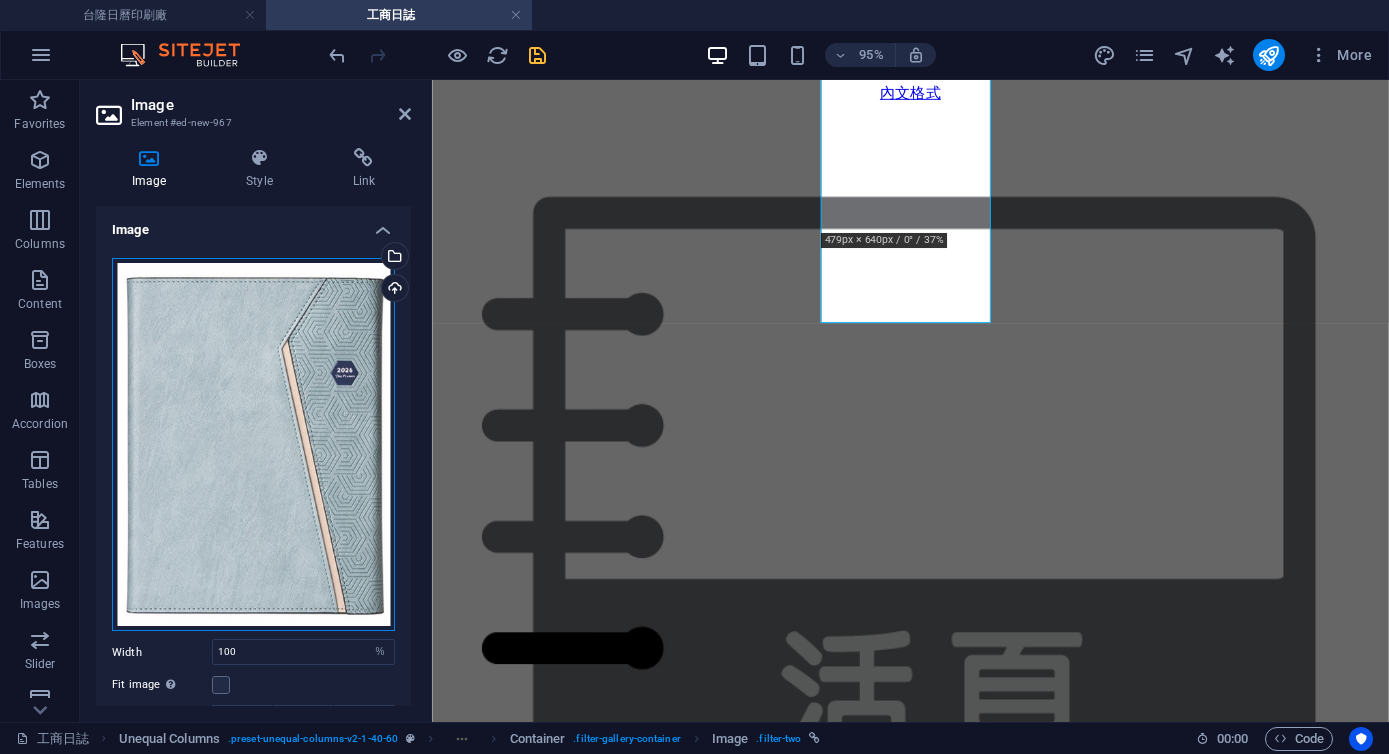 click on "Drag files here, click to choose files or select files from Files or our free stock photos & videos" at bounding box center (253, 445) 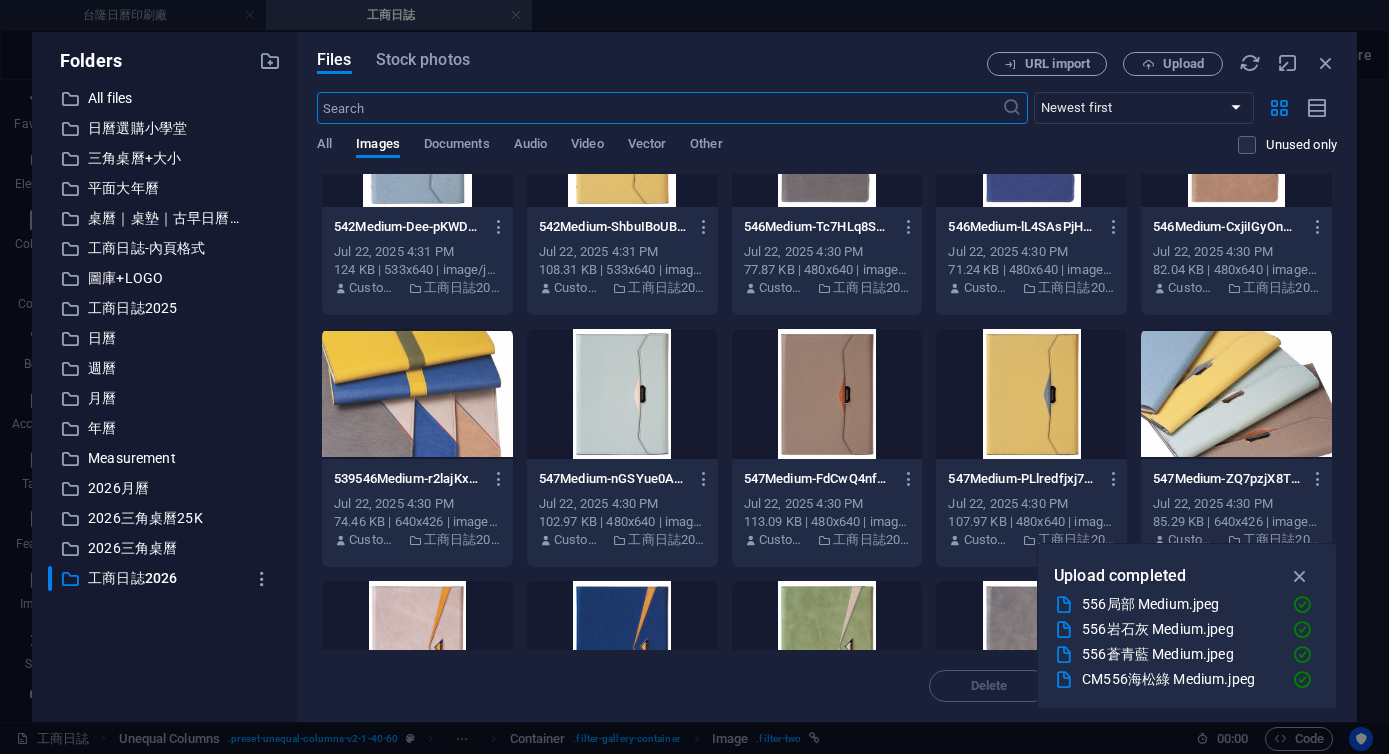 scroll, scrollTop: 5170, scrollLeft: 0, axis: vertical 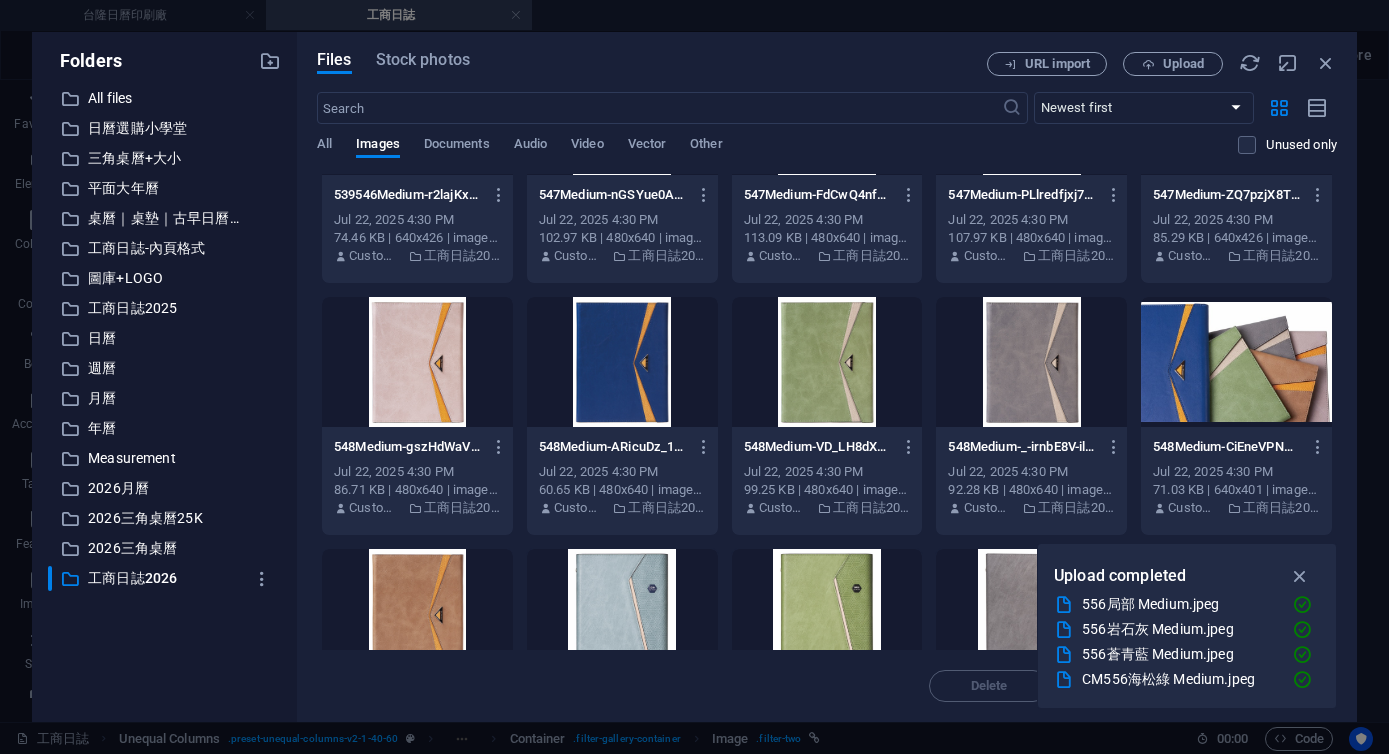 click at bounding box center (622, 362) 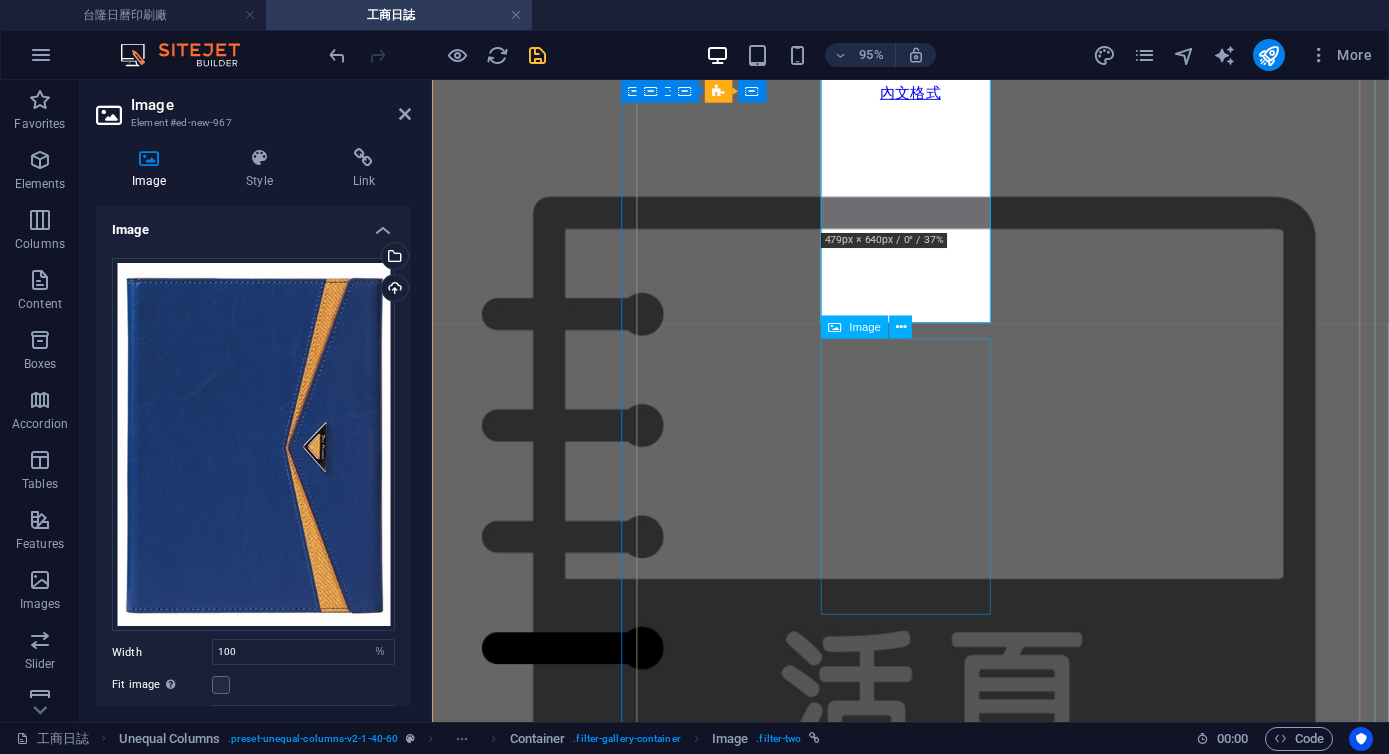 scroll, scrollTop: 1921, scrollLeft: 0, axis: vertical 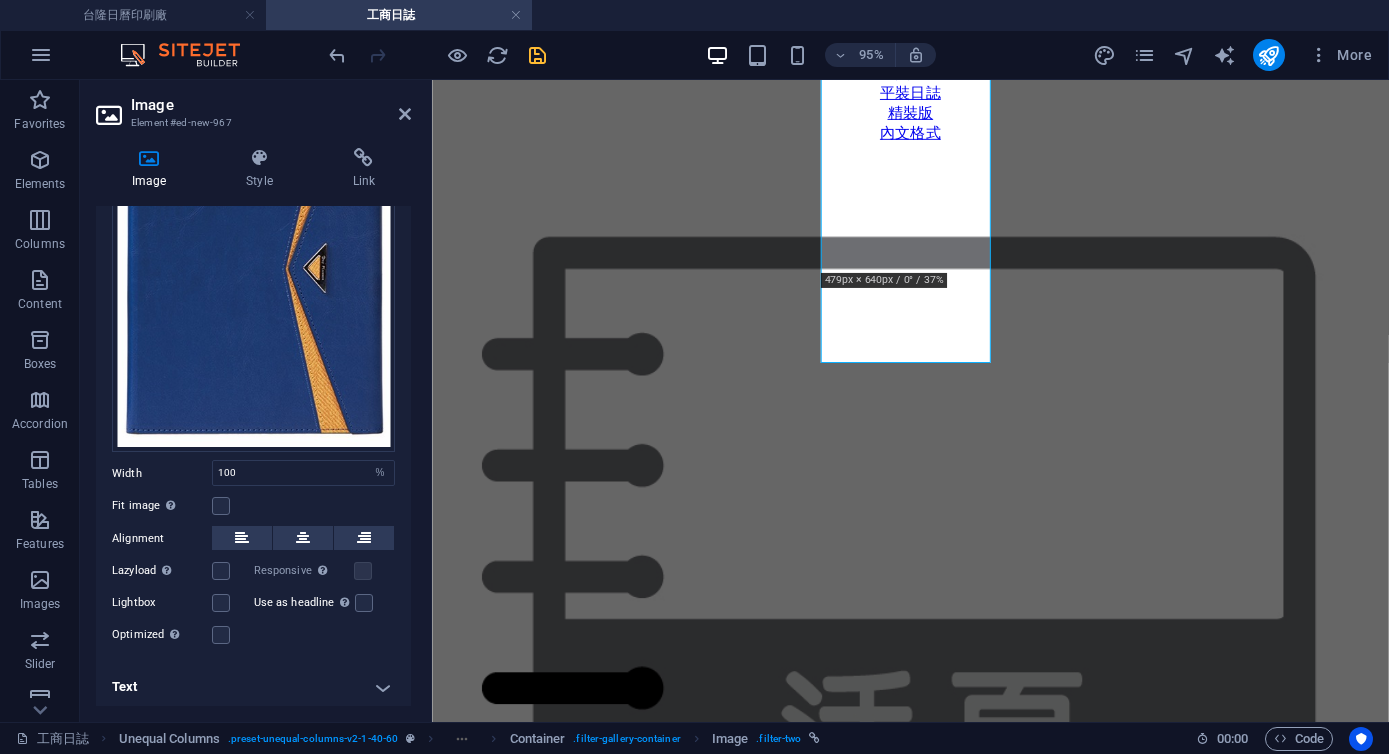 click on "Text" at bounding box center [253, 687] 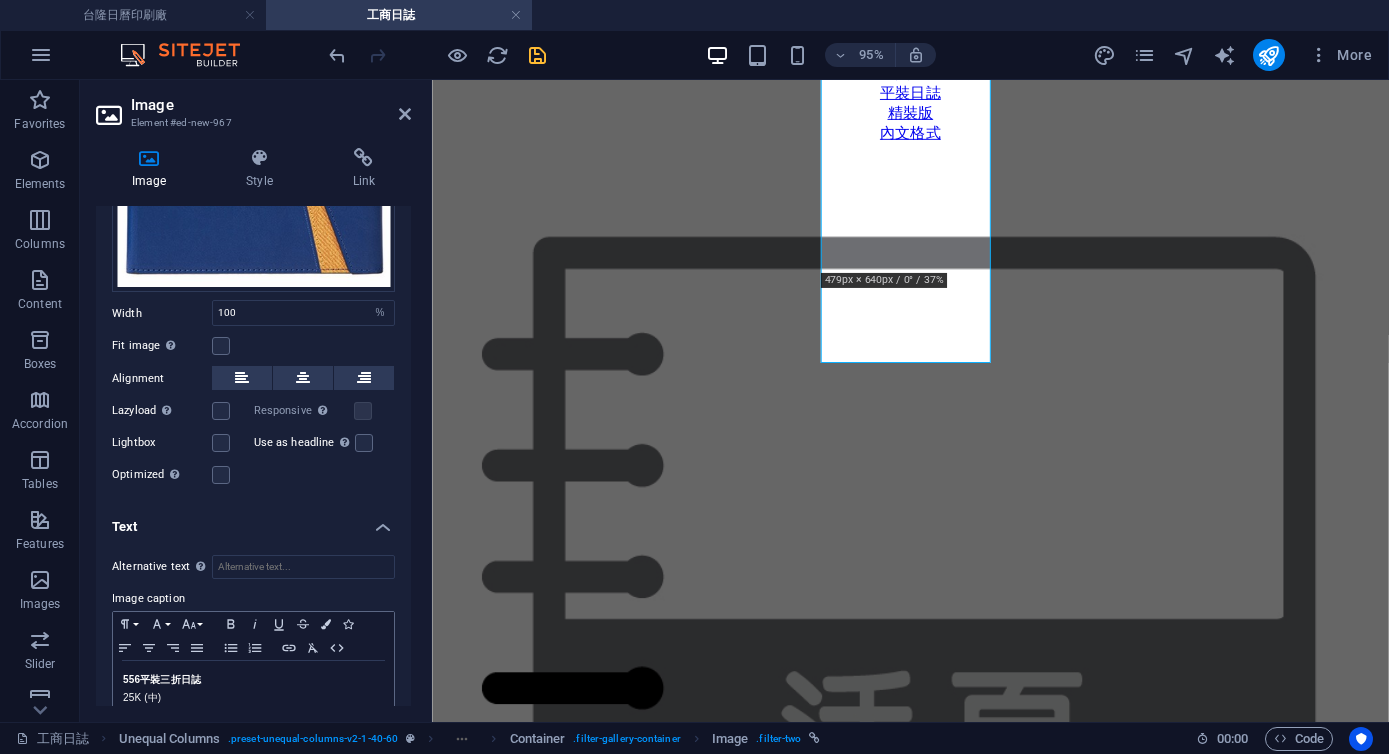 scroll, scrollTop: 381, scrollLeft: 0, axis: vertical 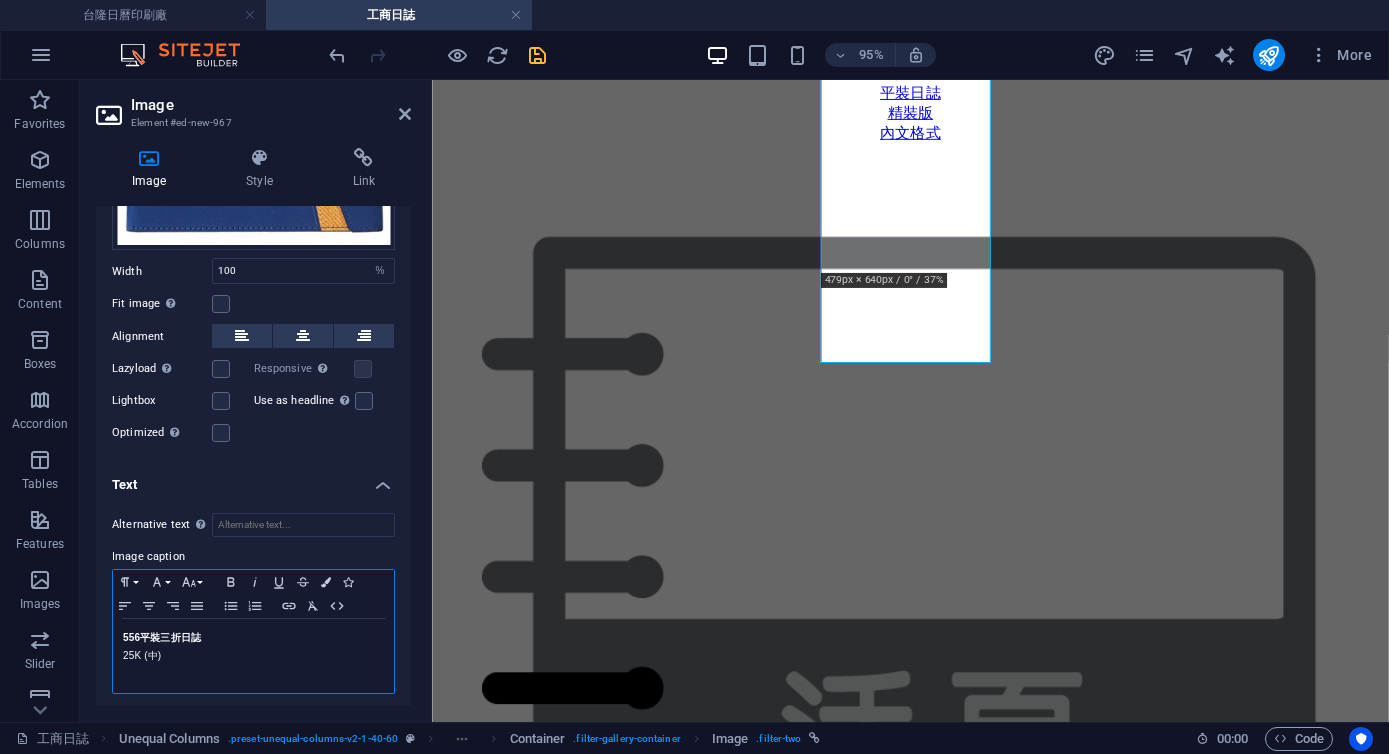 click on "556  平裝 三折 日誌" at bounding box center (162, 637) 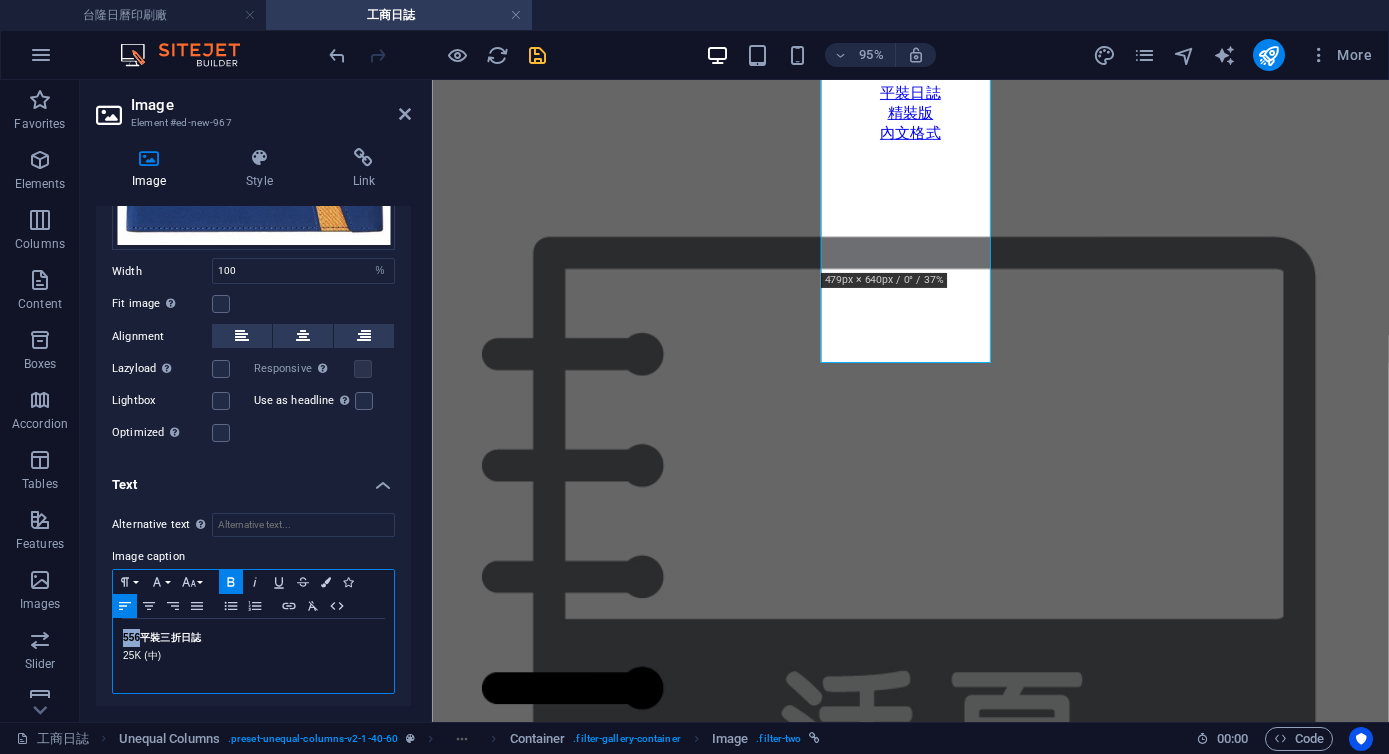 click on "556  平裝 三折 日誌" at bounding box center [162, 637] 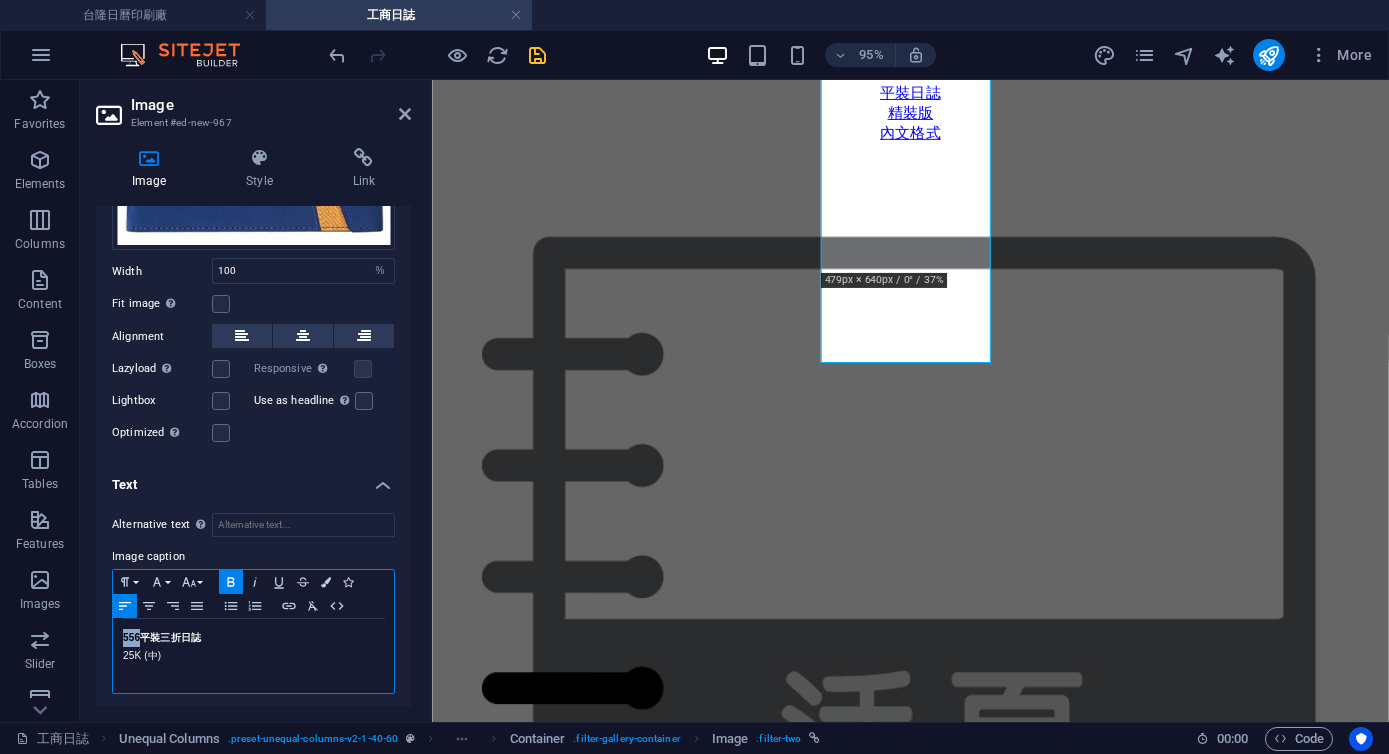 type 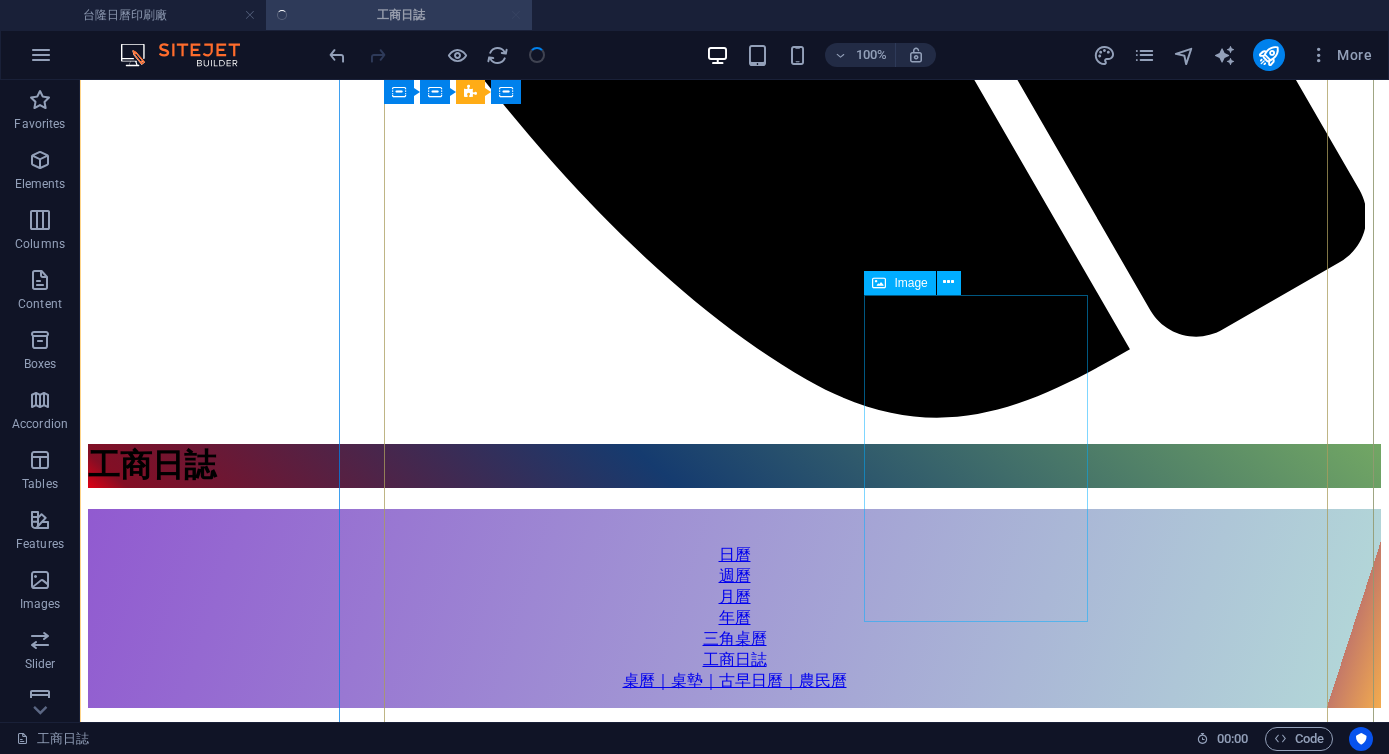 scroll, scrollTop: 1972, scrollLeft: 0, axis: vertical 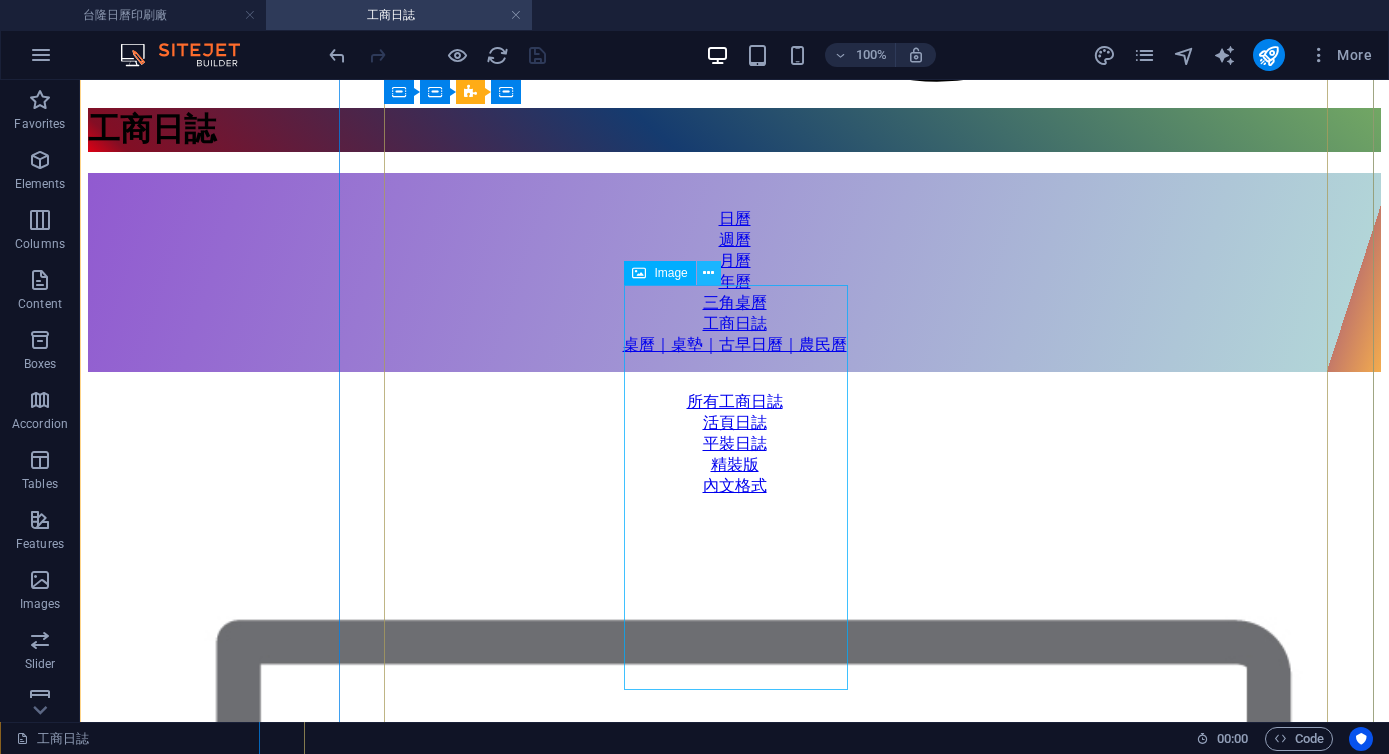 click at bounding box center (708, 273) 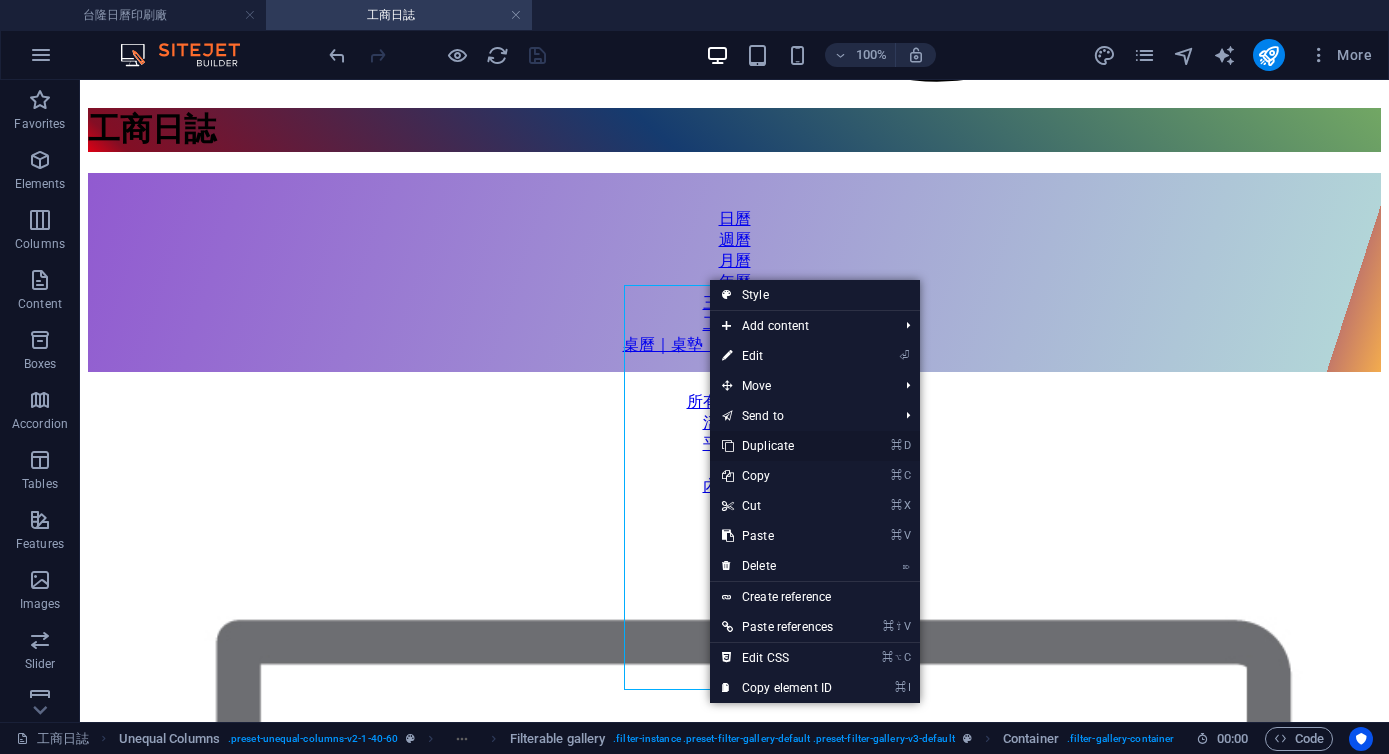 click on "⌘ D  Duplicate" at bounding box center (777, 446) 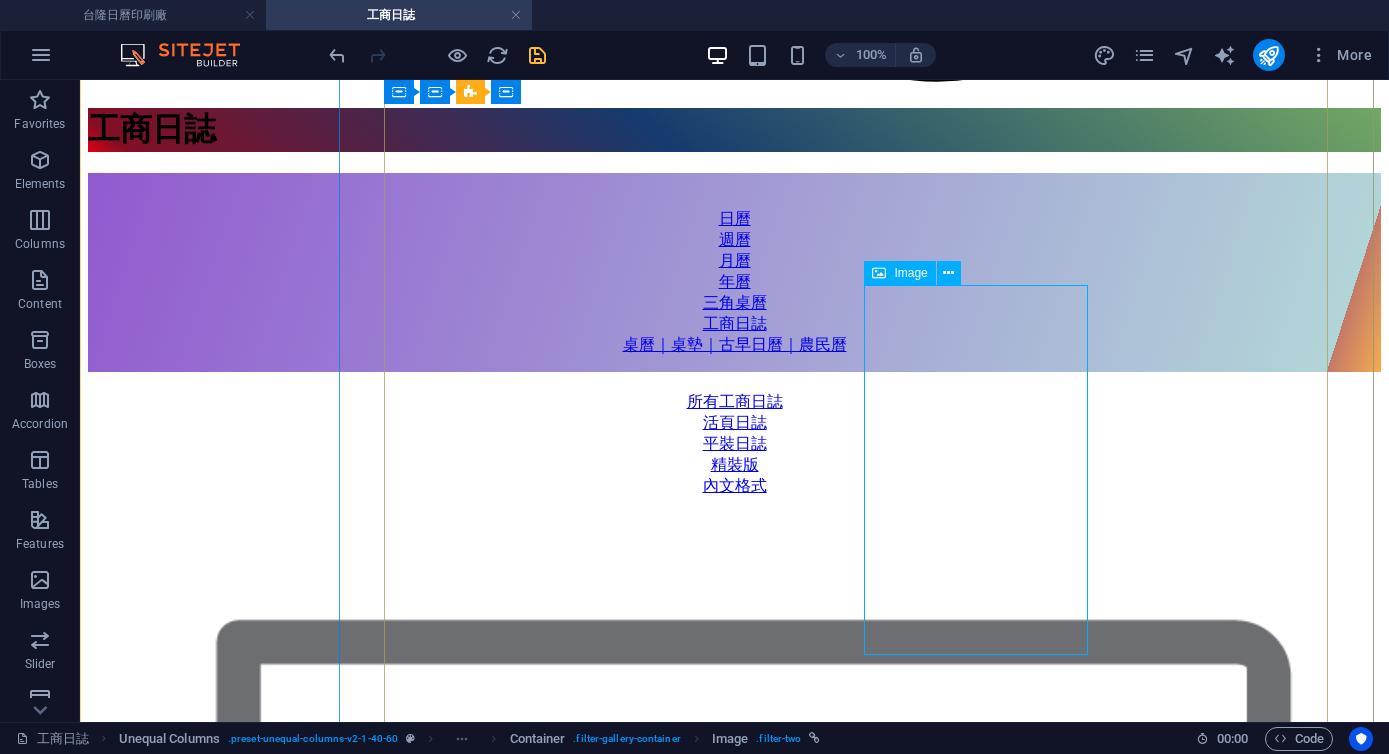 click on "548  平裝 三折 日誌 25K (中)" at bounding box center (734, 39192) 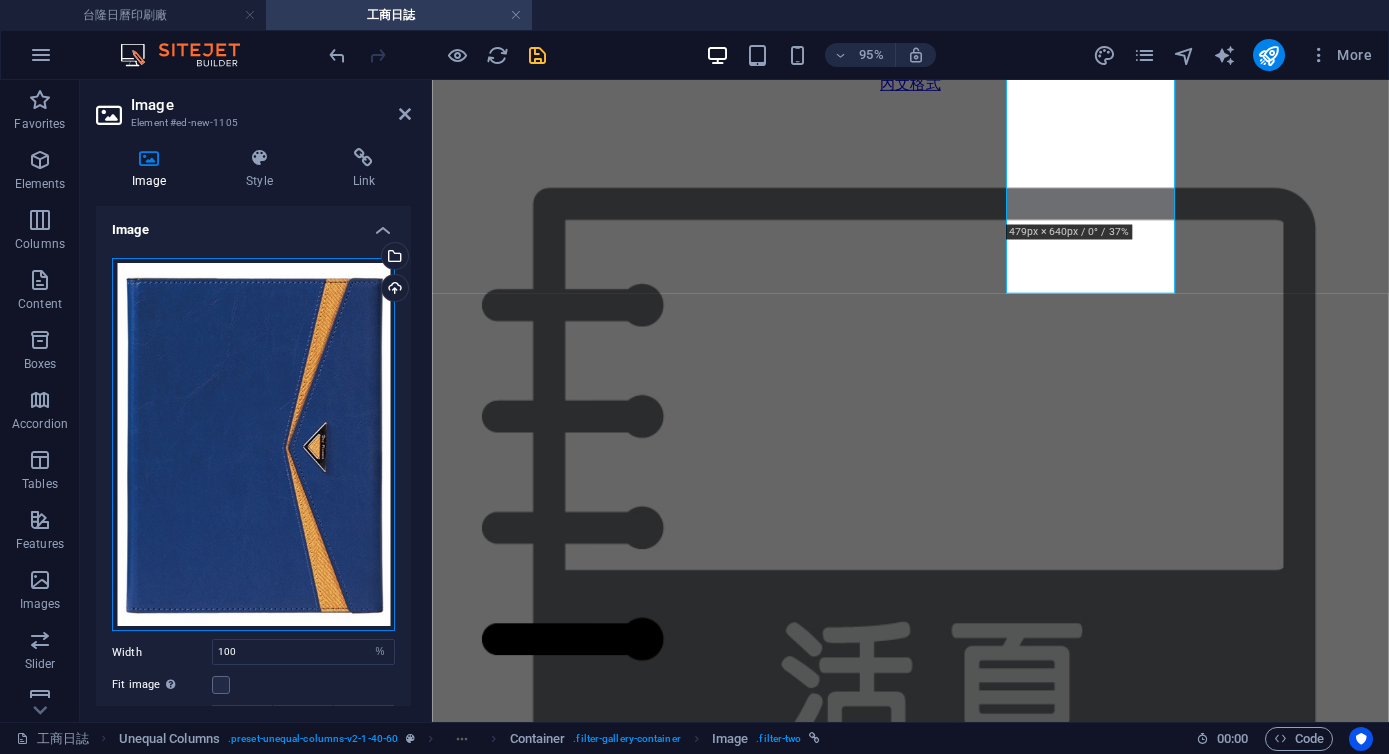click on "Drag files here, click to choose files or select files from Files or our free stock photos & videos" at bounding box center [253, 445] 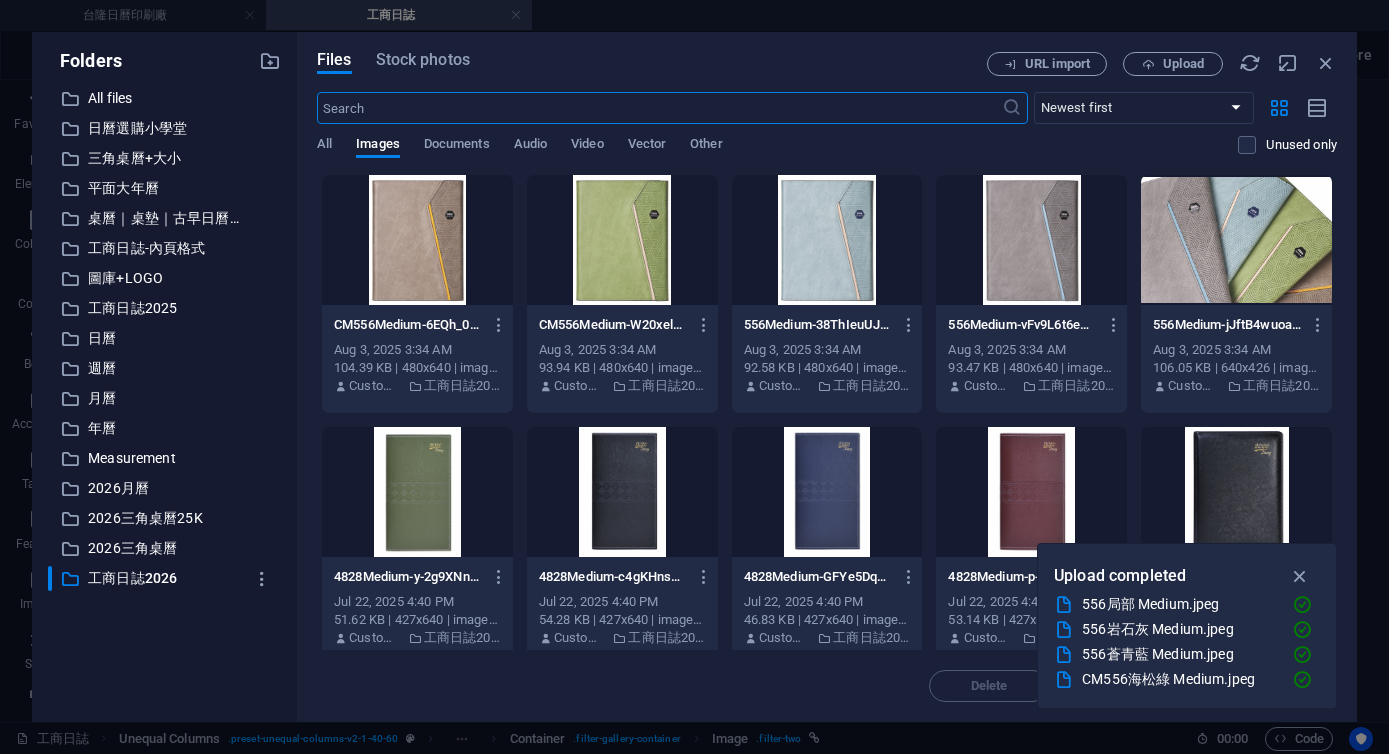 click on "556Medium-38ThIeuUJ55NYXXlH0VrSw.jpeg 556Medium-38ThIeuUJ55NYXXlH0VrSw.jpeg Aug 3, 2025 3:34 AM 92.58 KB | 480x640 | image/jpeg Customer 工商日誌2026" at bounding box center [827, 294] 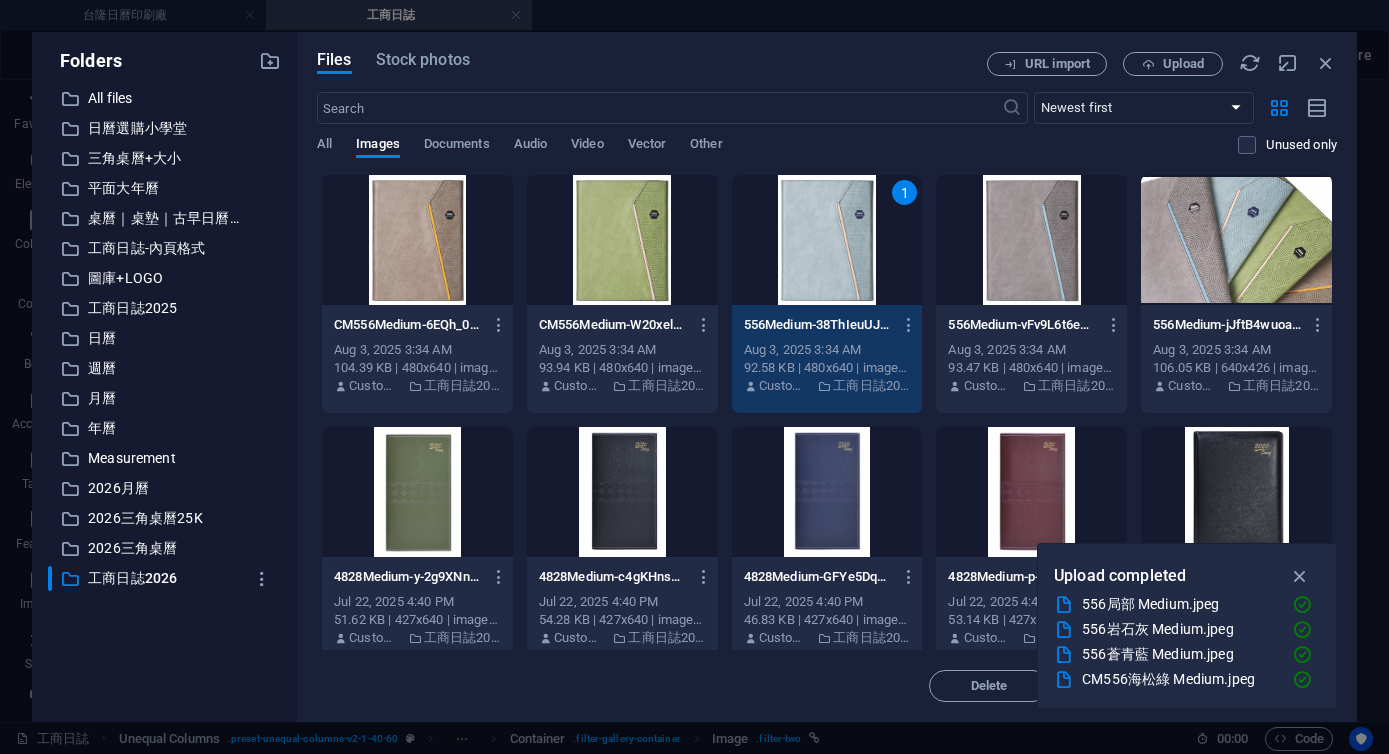 click on "1" at bounding box center [827, 240] 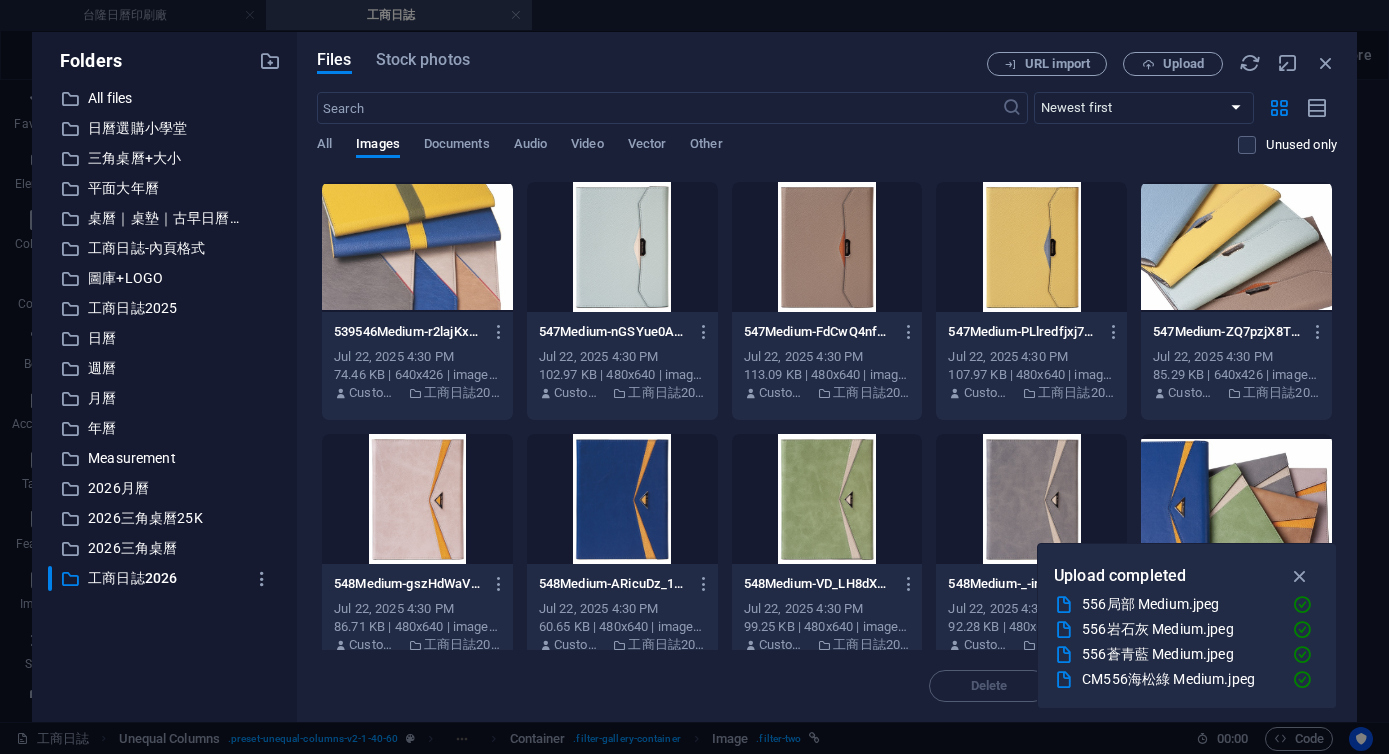 scroll, scrollTop: 4985, scrollLeft: 0, axis: vertical 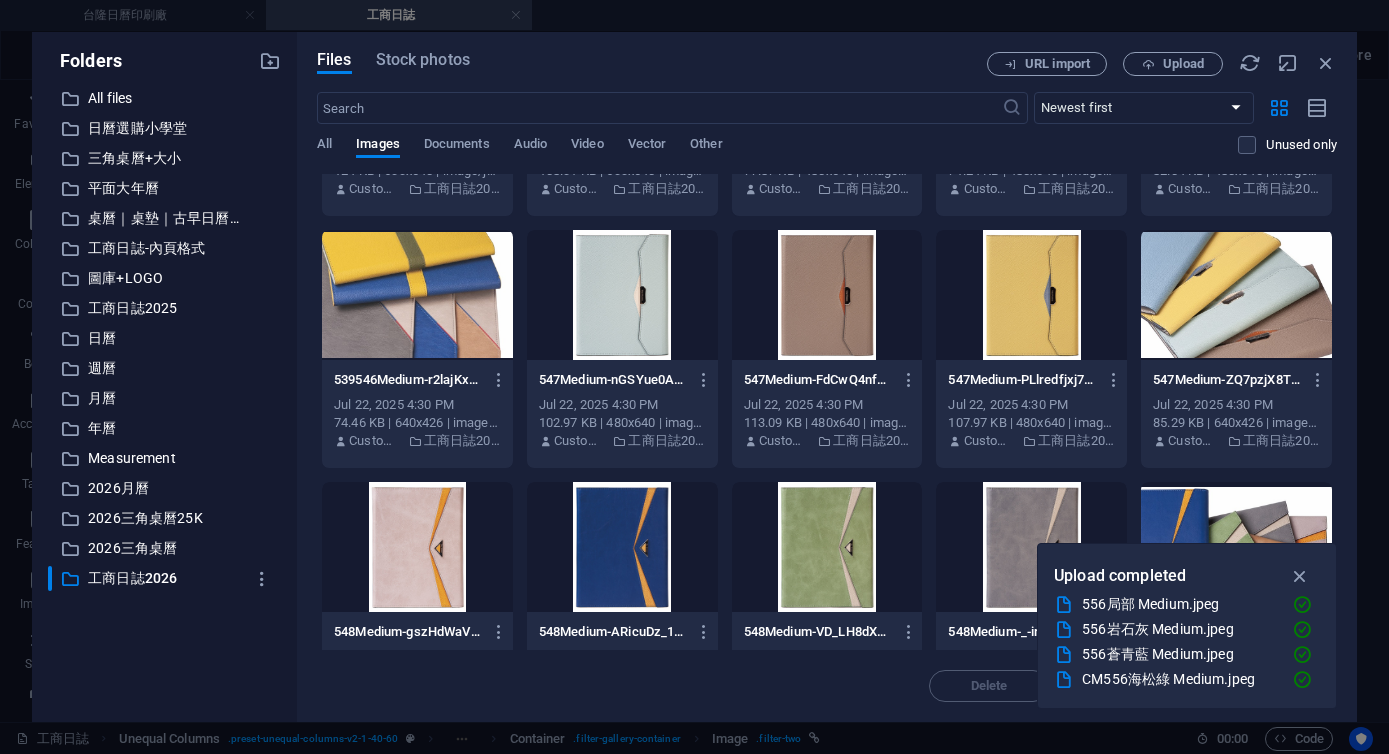 click at bounding box center [827, 295] 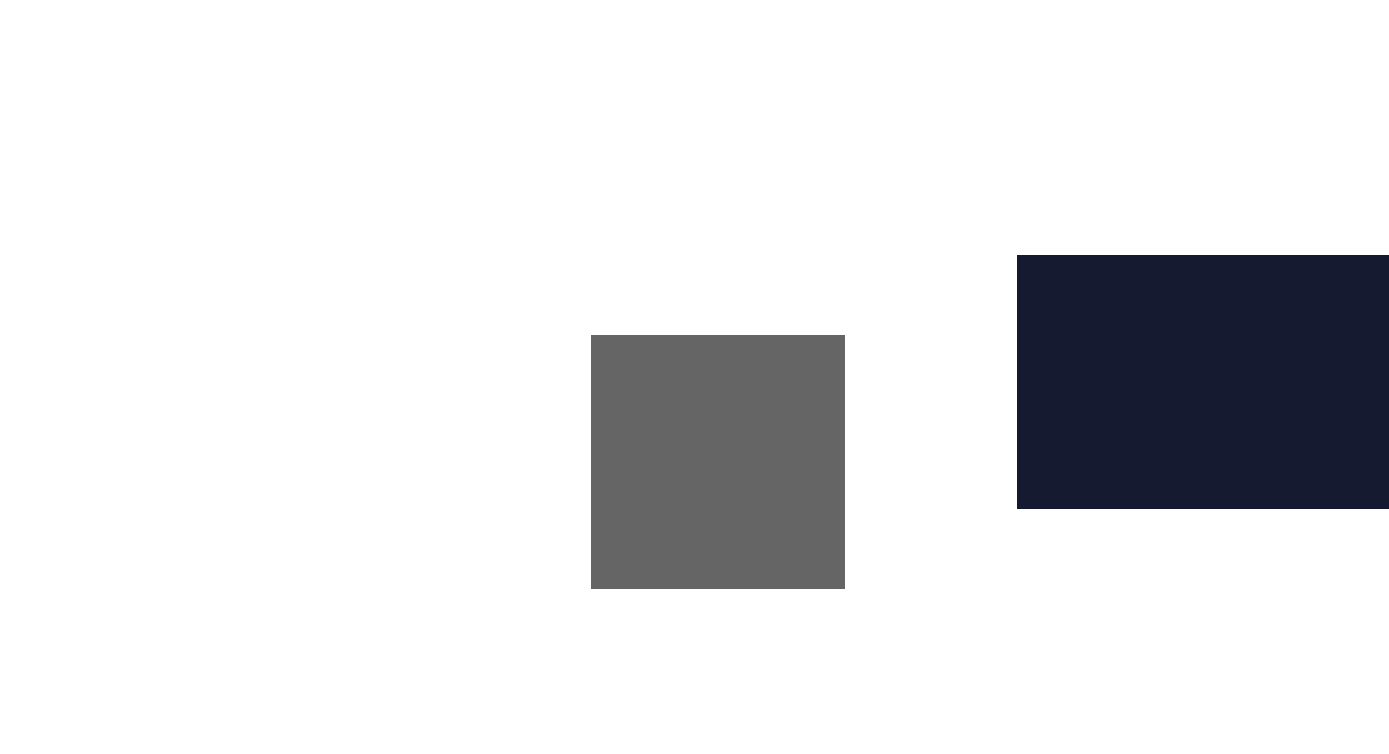 click at bounding box center [1031, 295] 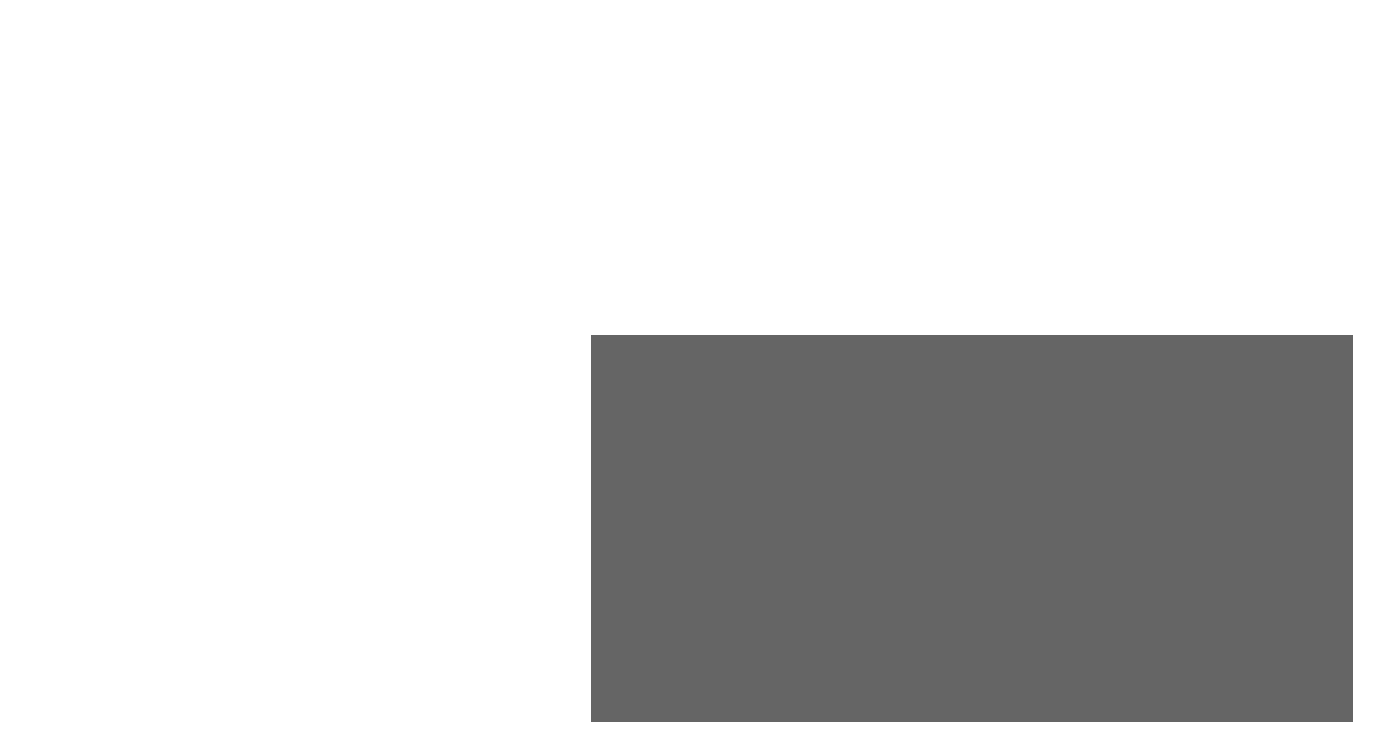 scroll, scrollTop: 179, scrollLeft: 0, axis: vertical 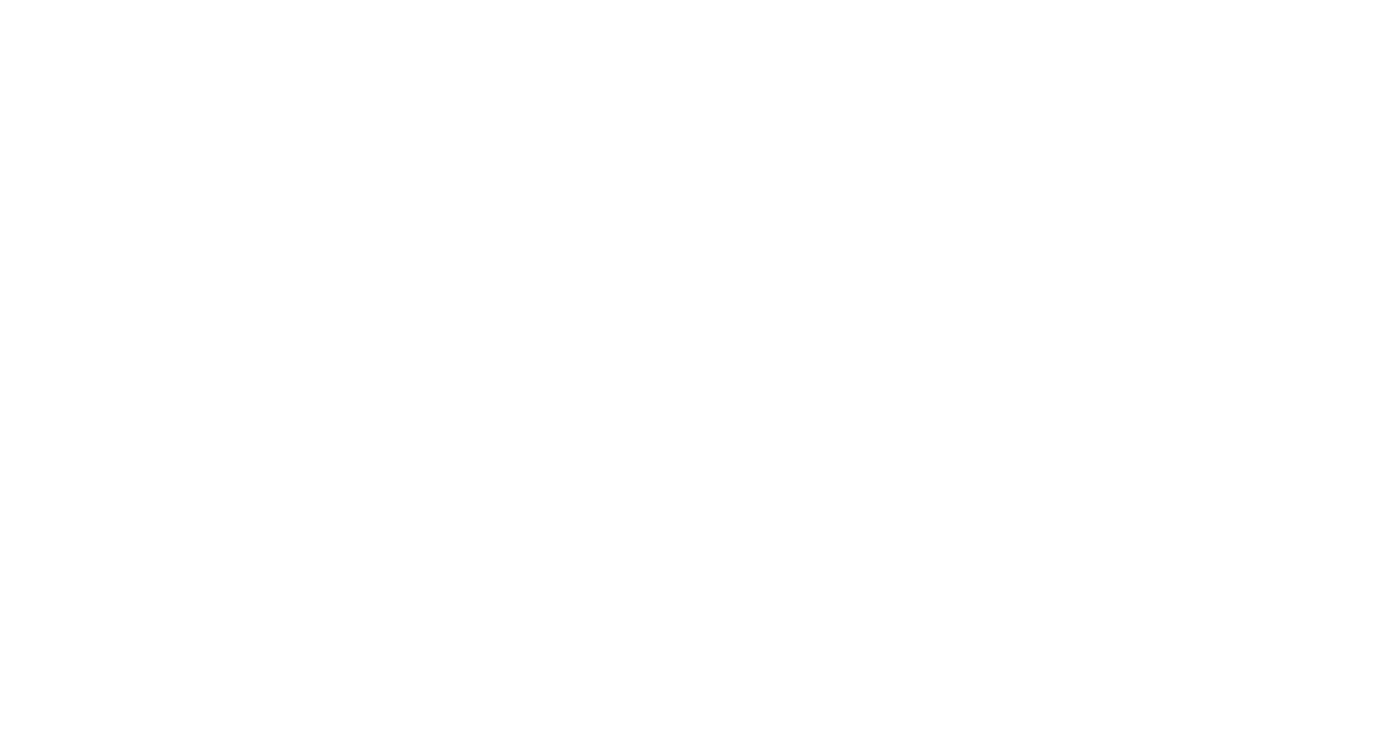 click on "平裝日誌" at bounding box center [734, 41045] 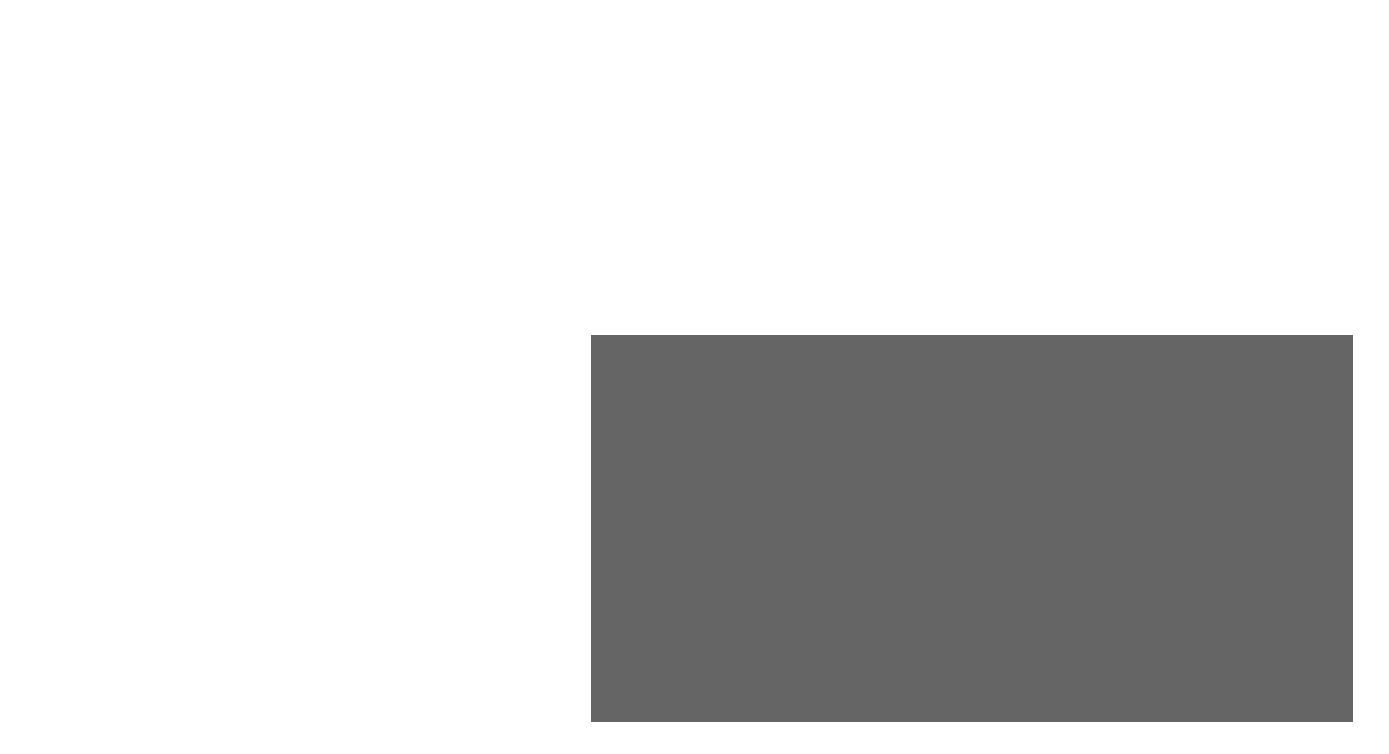 click on "Drag files here, click to choose files or select files from Files or our free stock photos & videos" at bounding box center (253, 445) 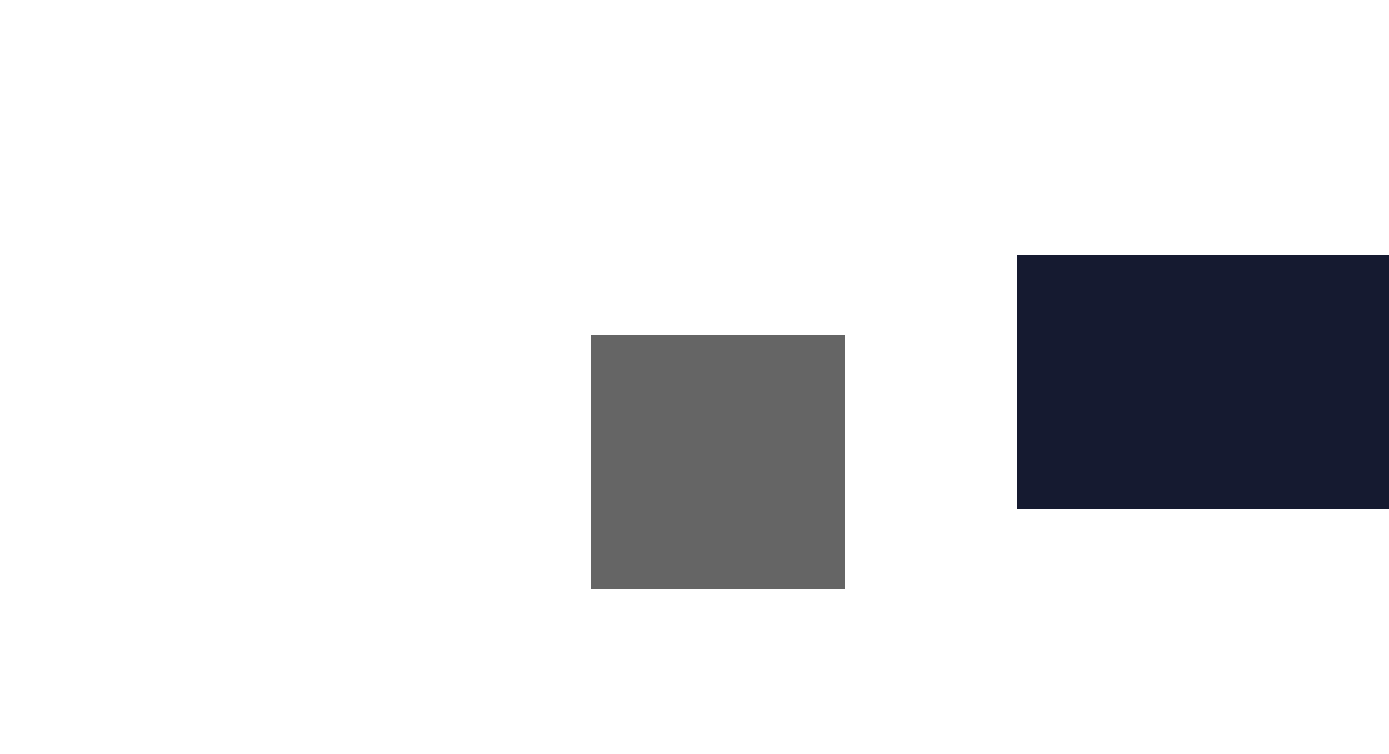 scroll, scrollTop: 6065, scrollLeft: 0, axis: vertical 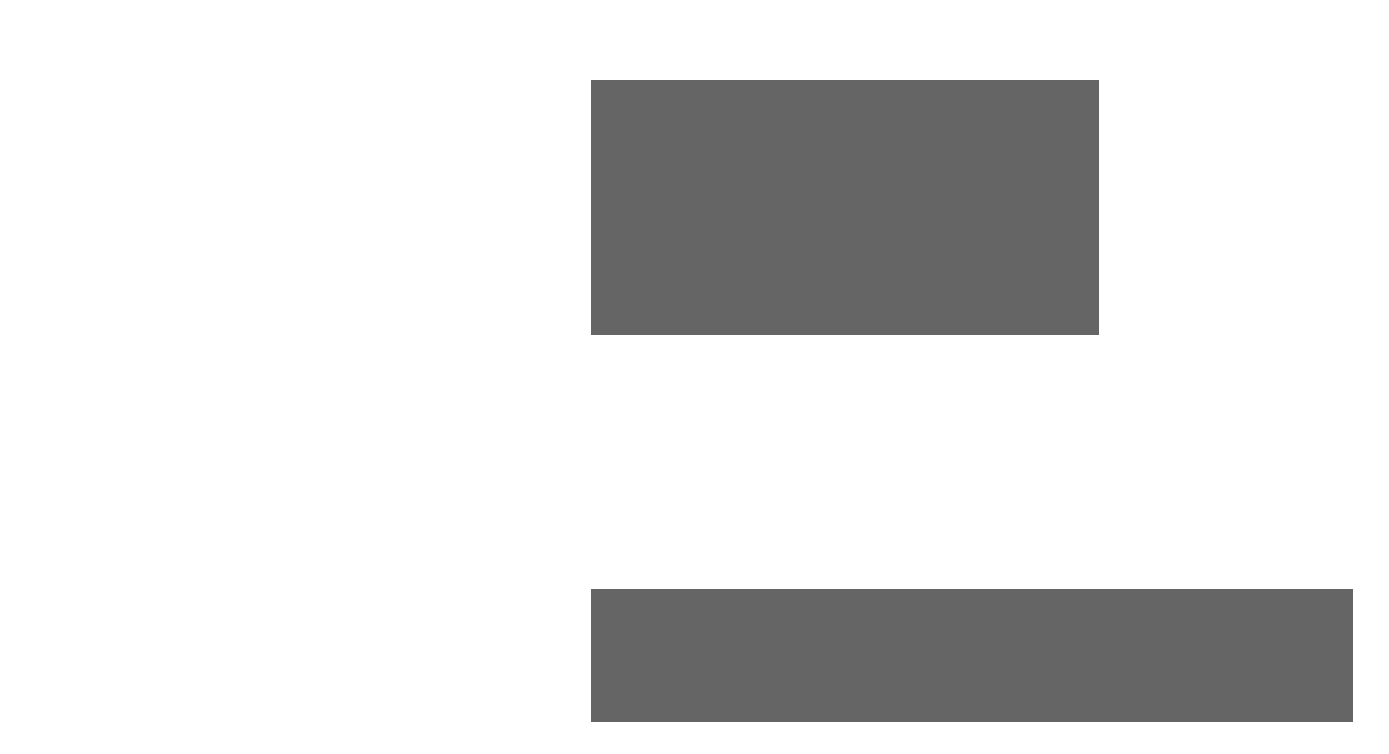 click on "Text" at bounding box center [253, 687] 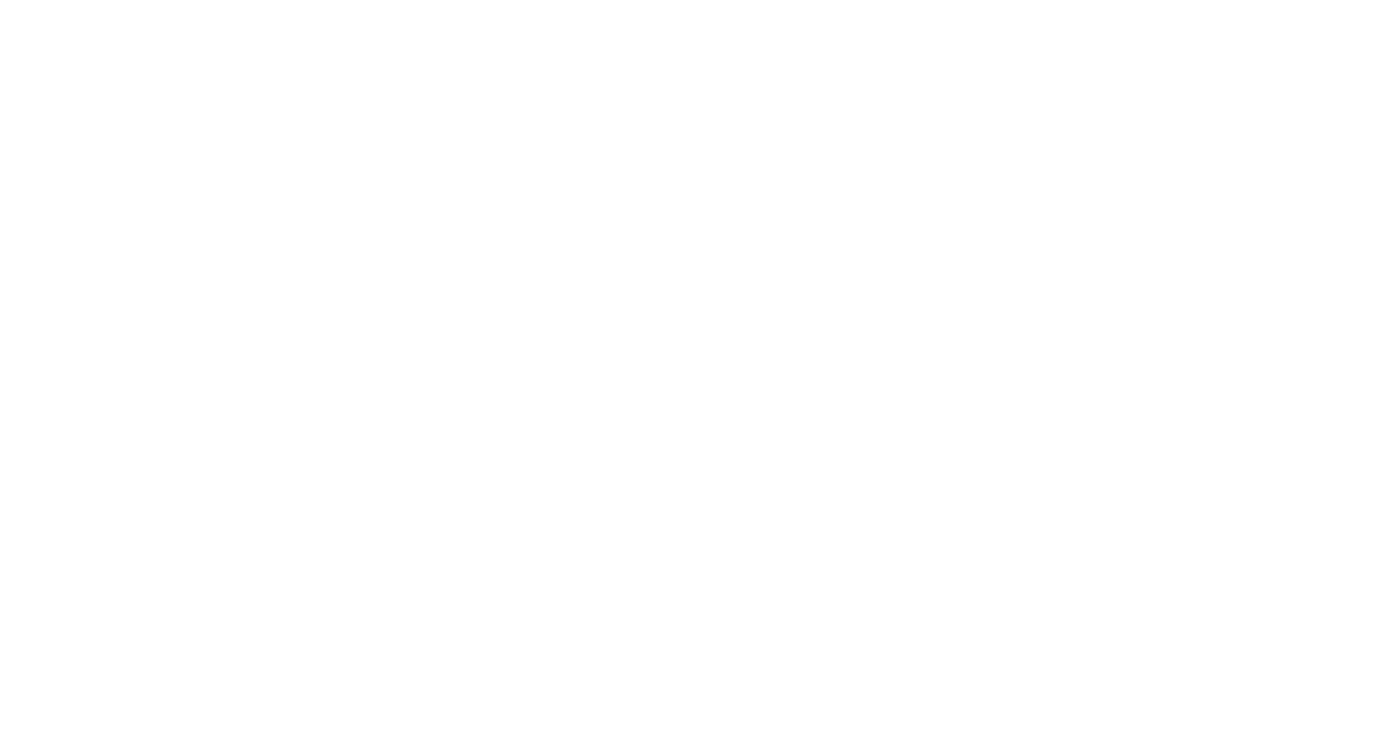 click on "平裝日誌" at bounding box center [935, 33204] 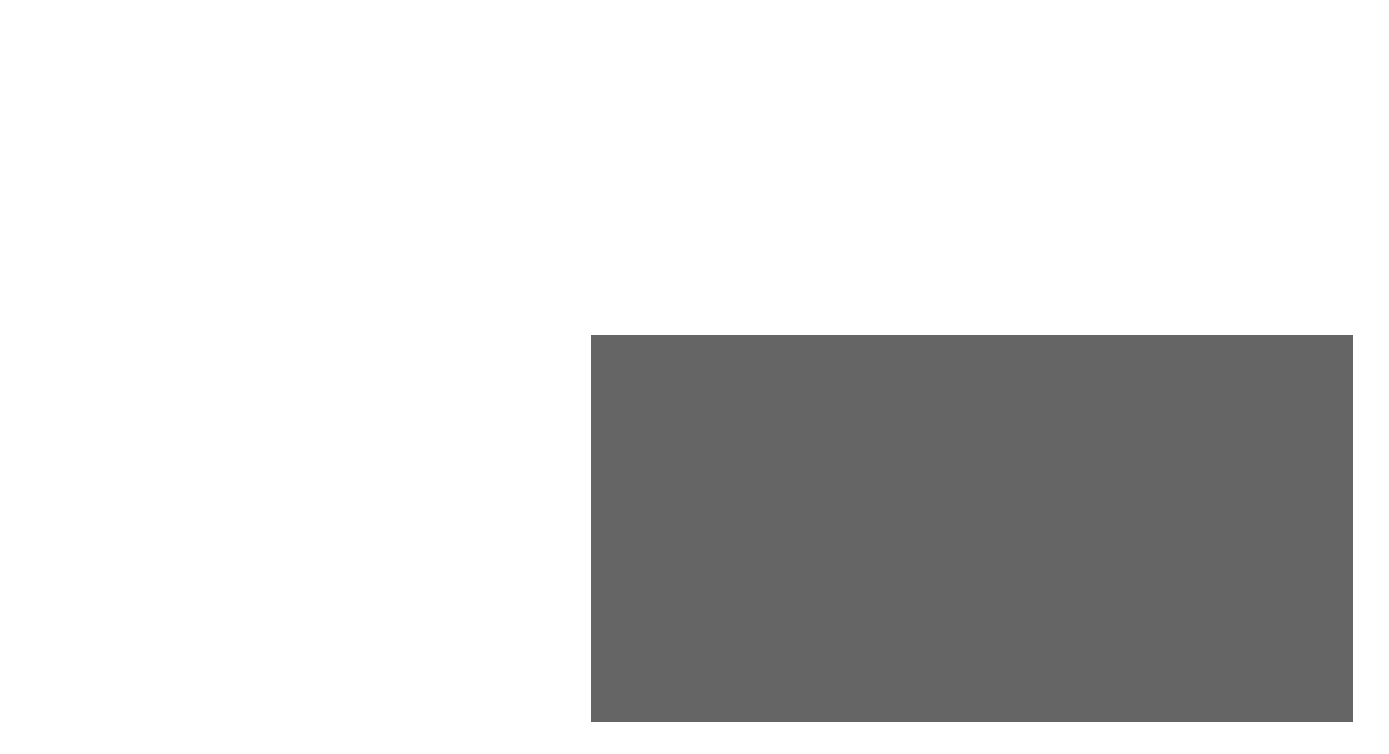 click on "Drag files here, click to choose files or select files from Files or our free stock photos & videos" at bounding box center (253, 445) 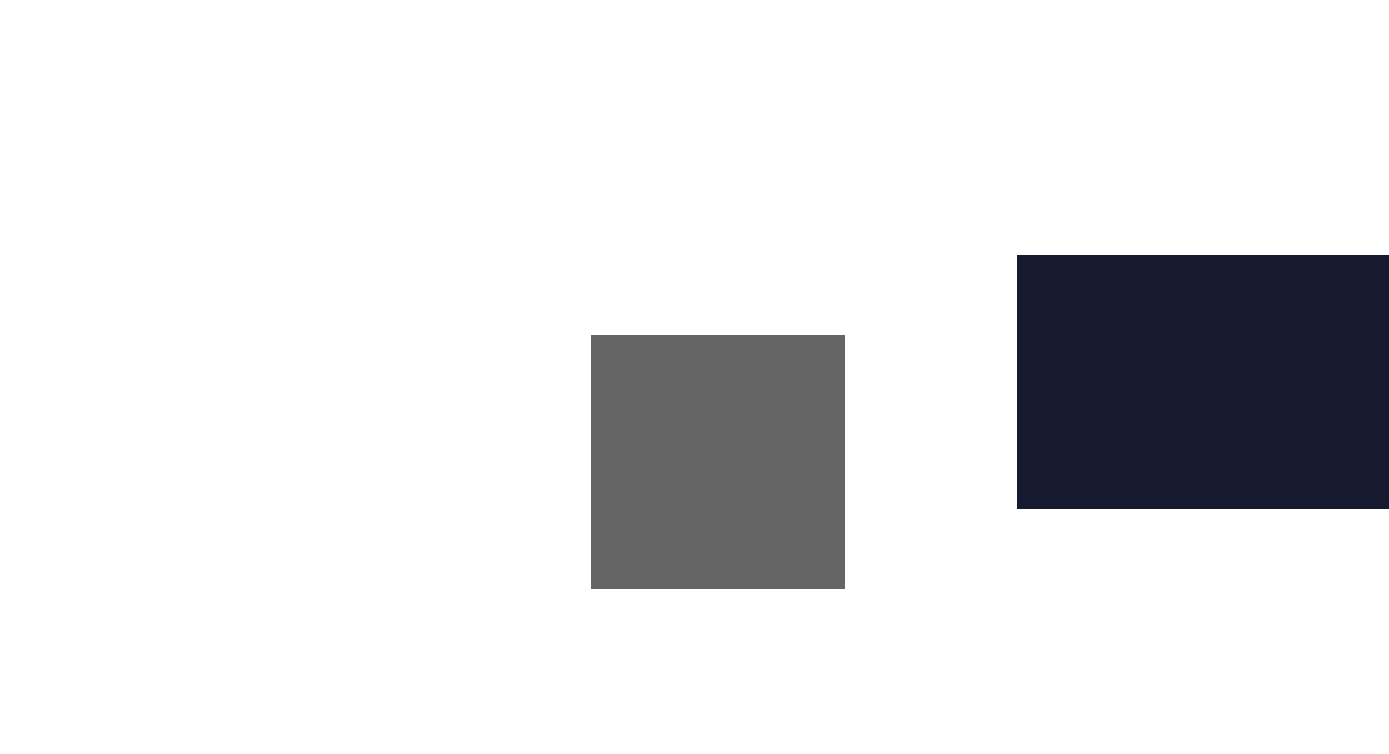 scroll, scrollTop: 6362, scrollLeft: 0, axis: vertical 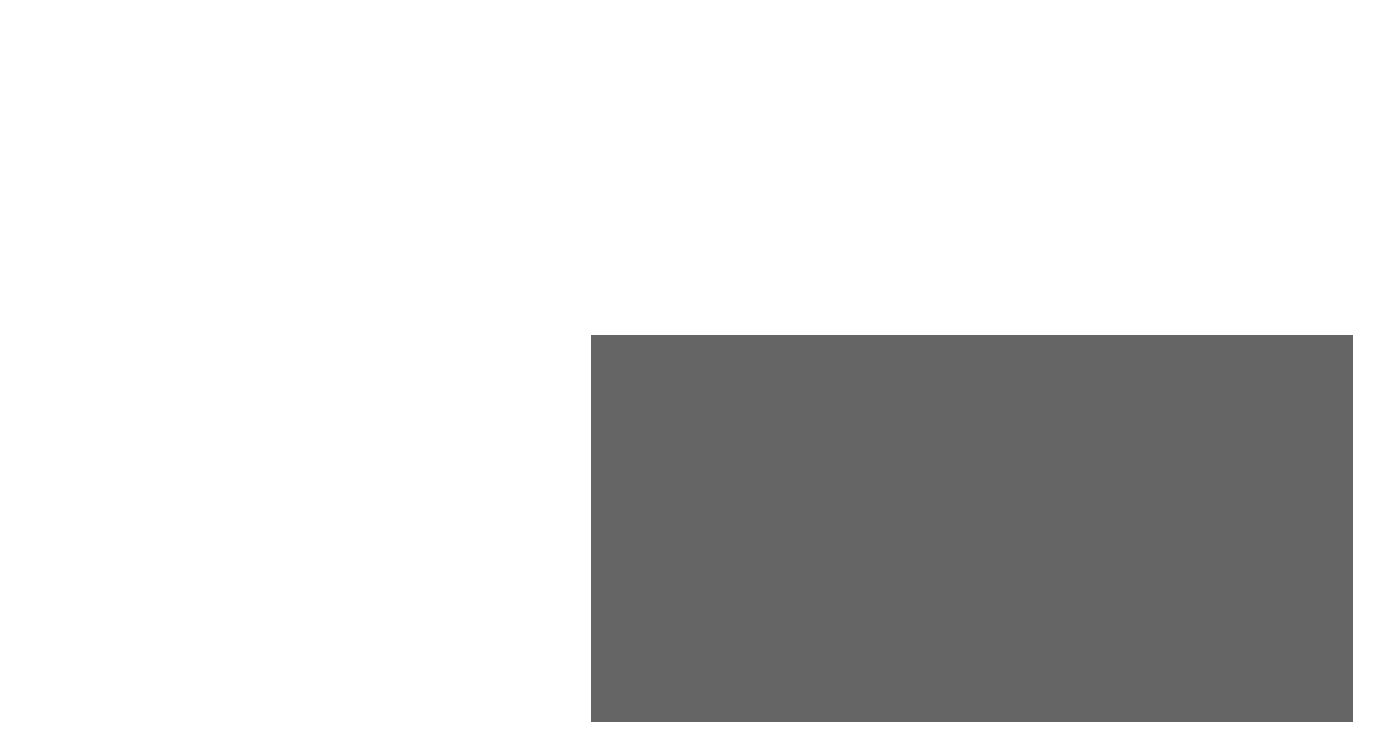 click on "Drag files here, click to choose files or select files from Files or our free stock photos & videos" at bounding box center (253, 445) 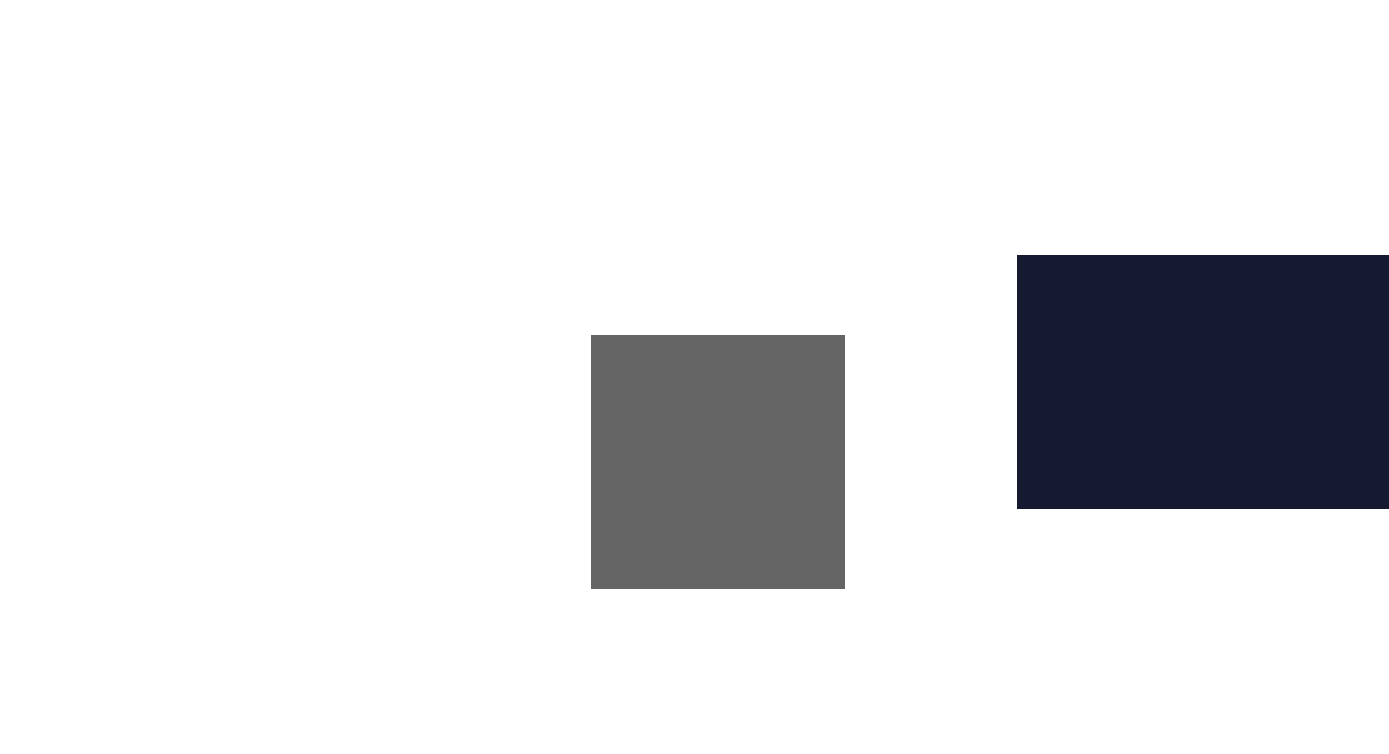 click at bounding box center [1300, 576] 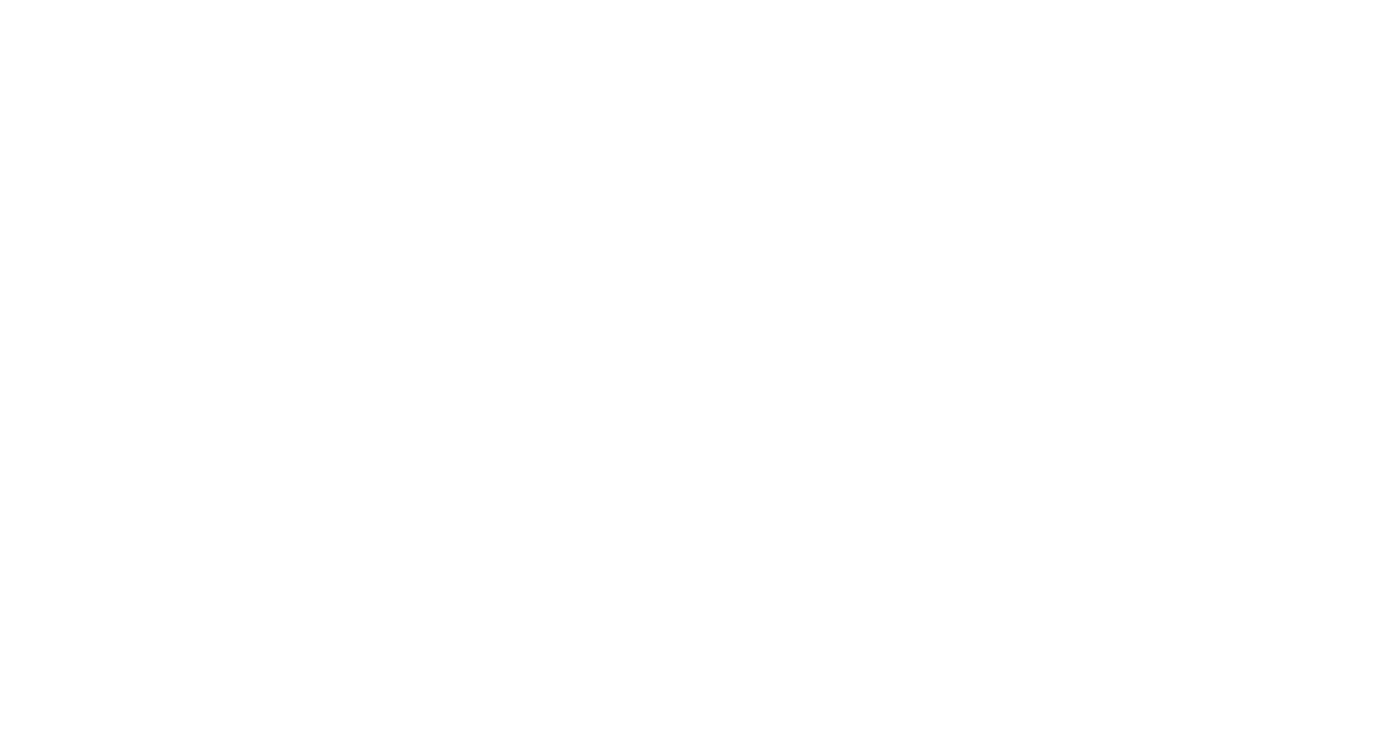 scroll, scrollTop: 2011, scrollLeft: 0, axis: vertical 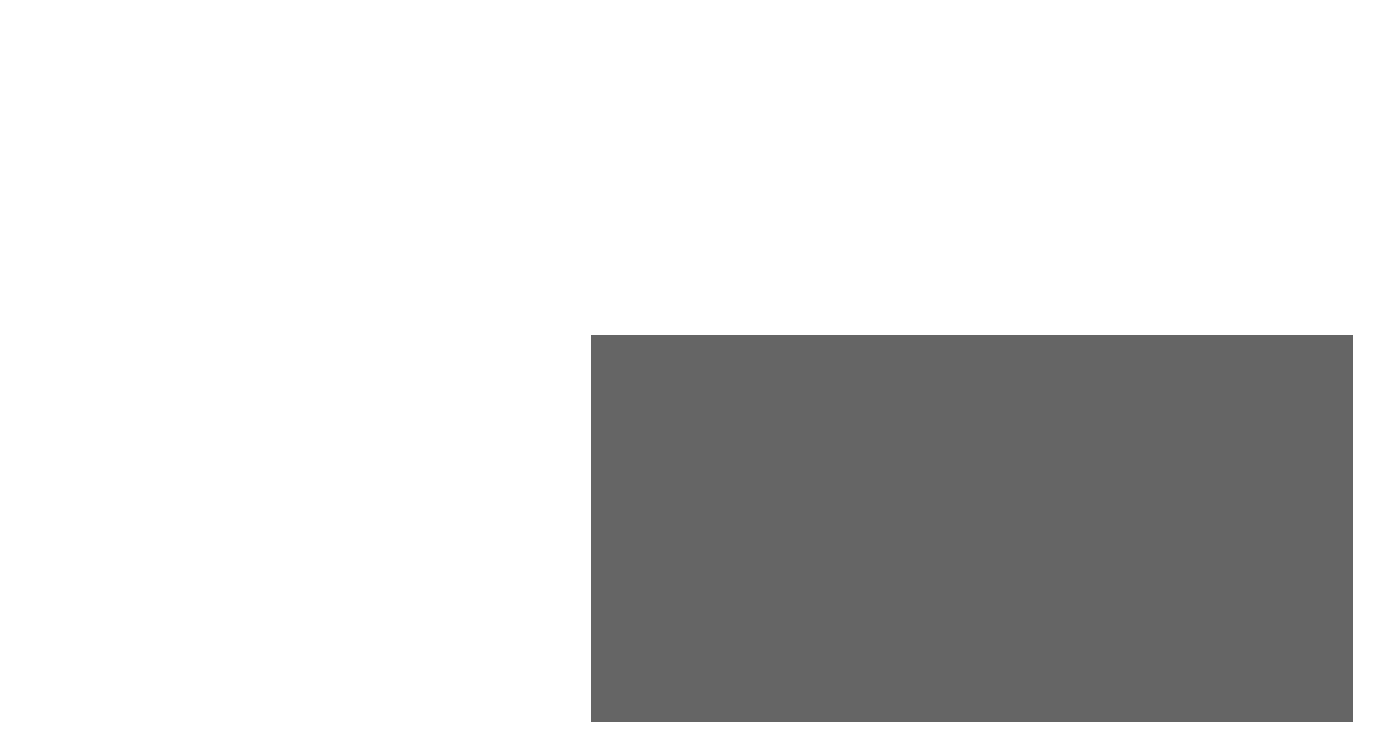 click on "Text" at bounding box center [253, 687] 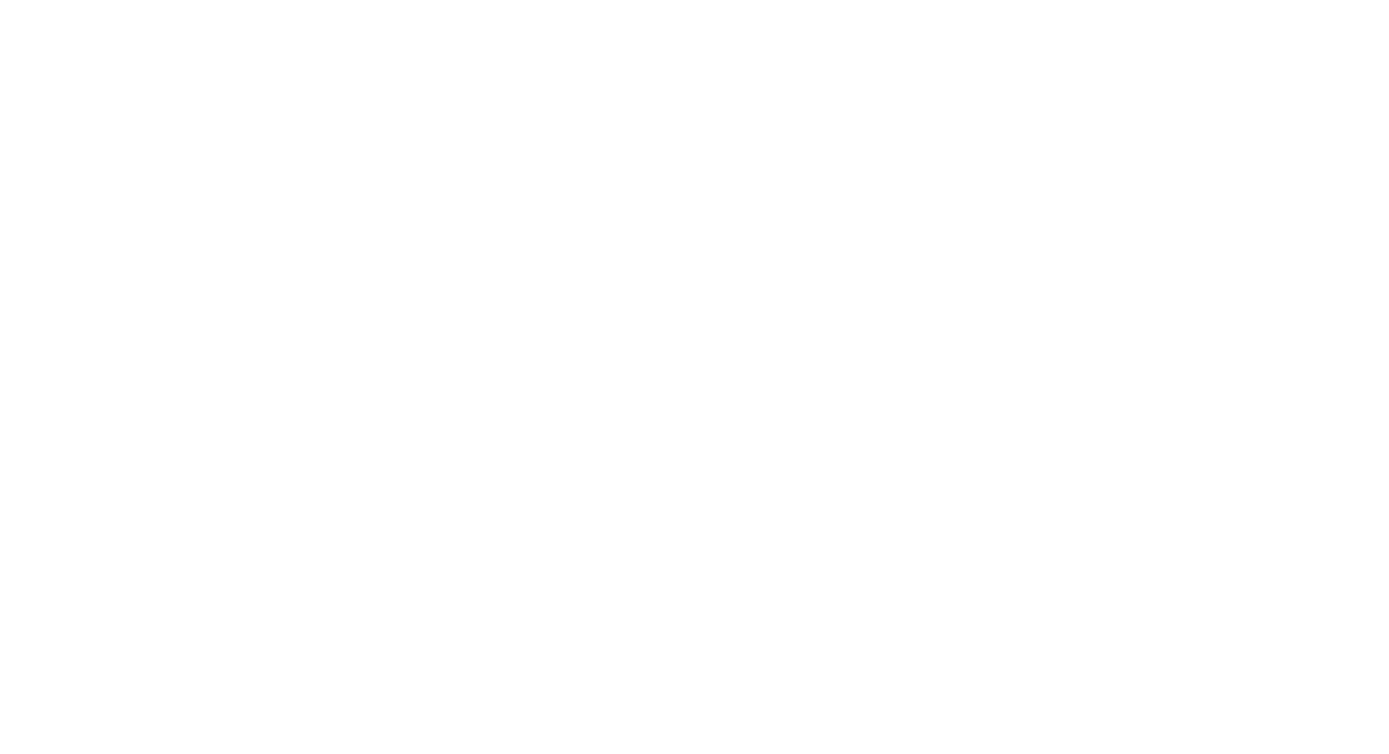 click at bounding box center [468, 259] 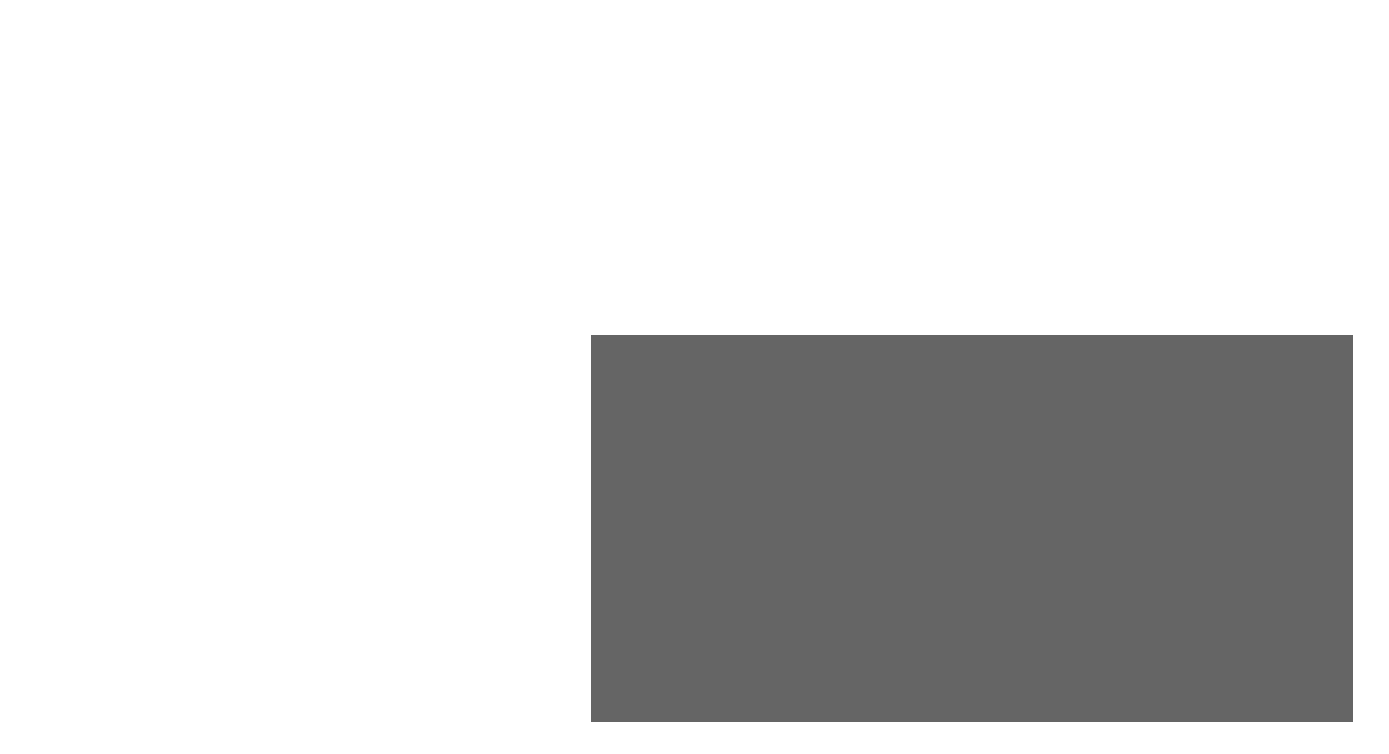 click on "Drag files here, click to choose files or select files from Files or our free stock photos & videos" at bounding box center (253, 445) 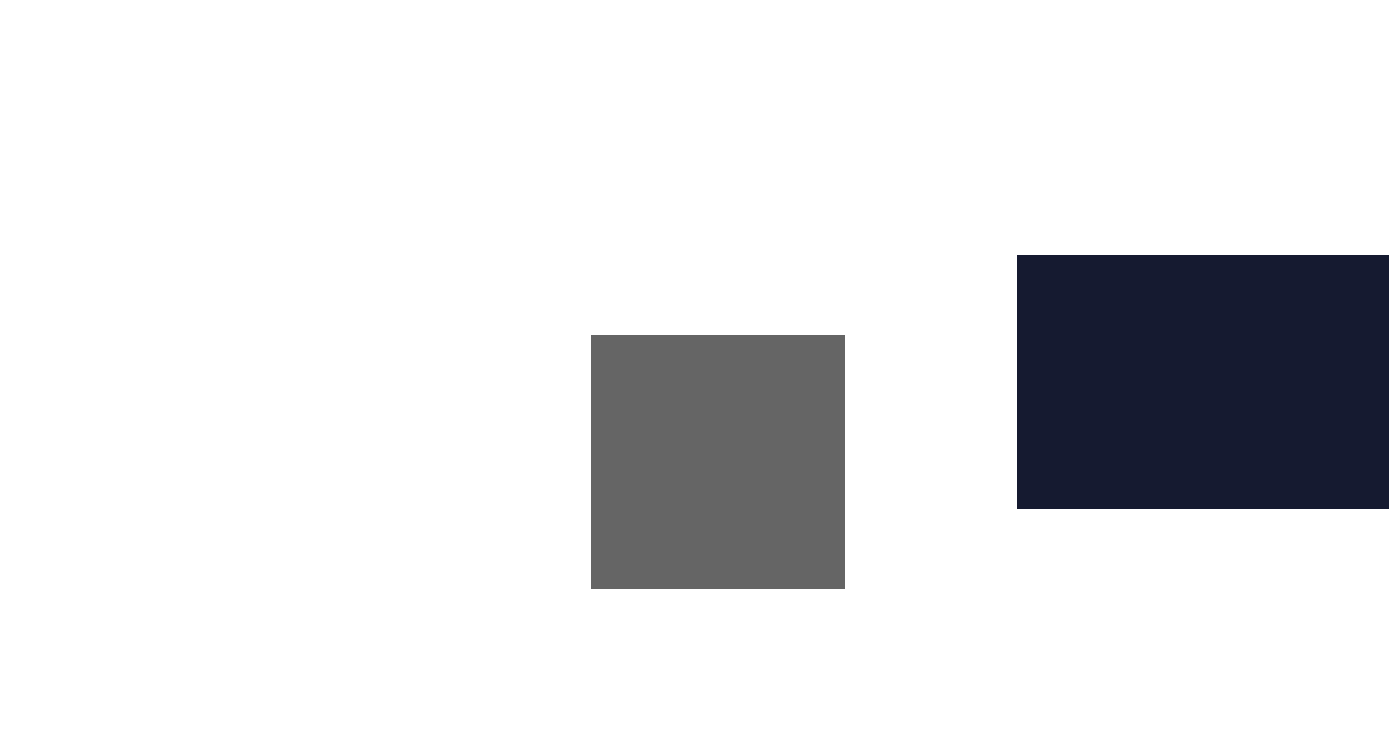 scroll, scrollTop: 3888, scrollLeft: 0, axis: vertical 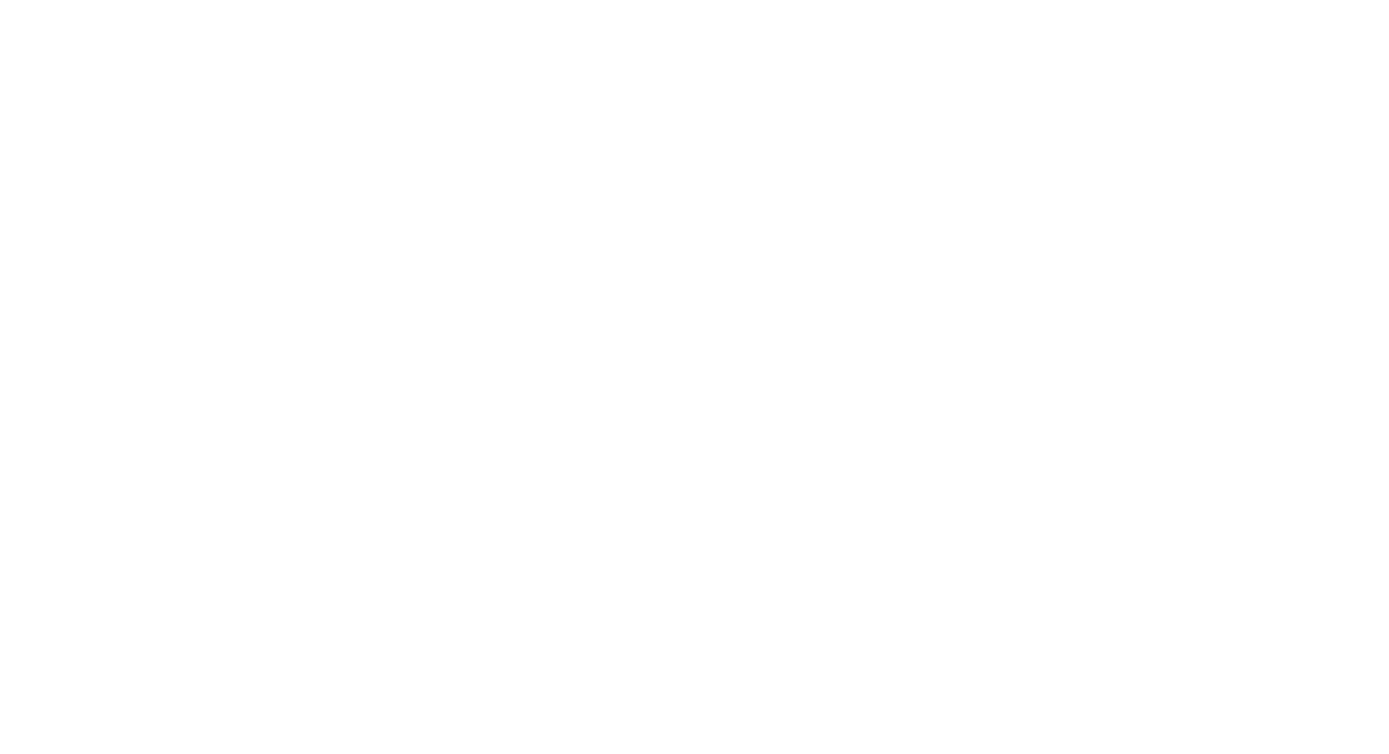 click on "平裝日誌" at bounding box center [935, 40138] 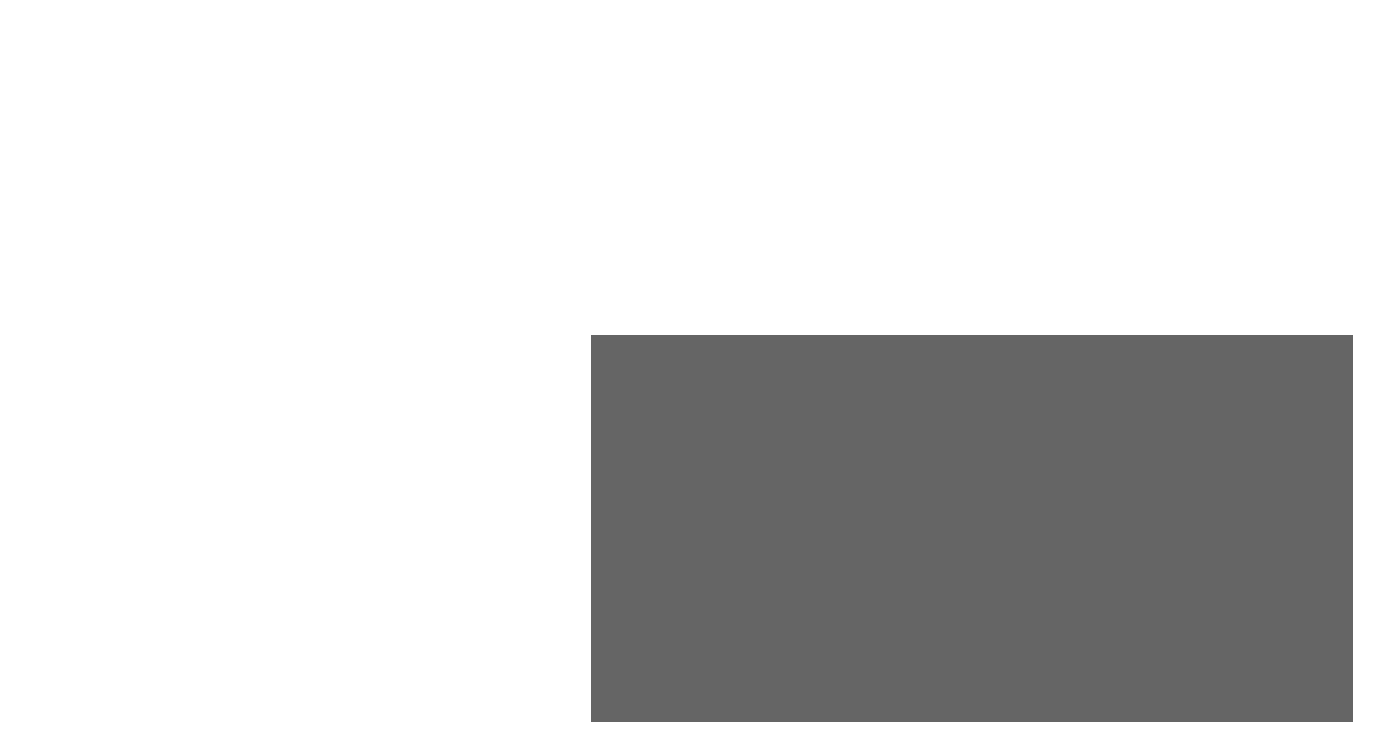 scroll, scrollTop: 179, scrollLeft: 0, axis: vertical 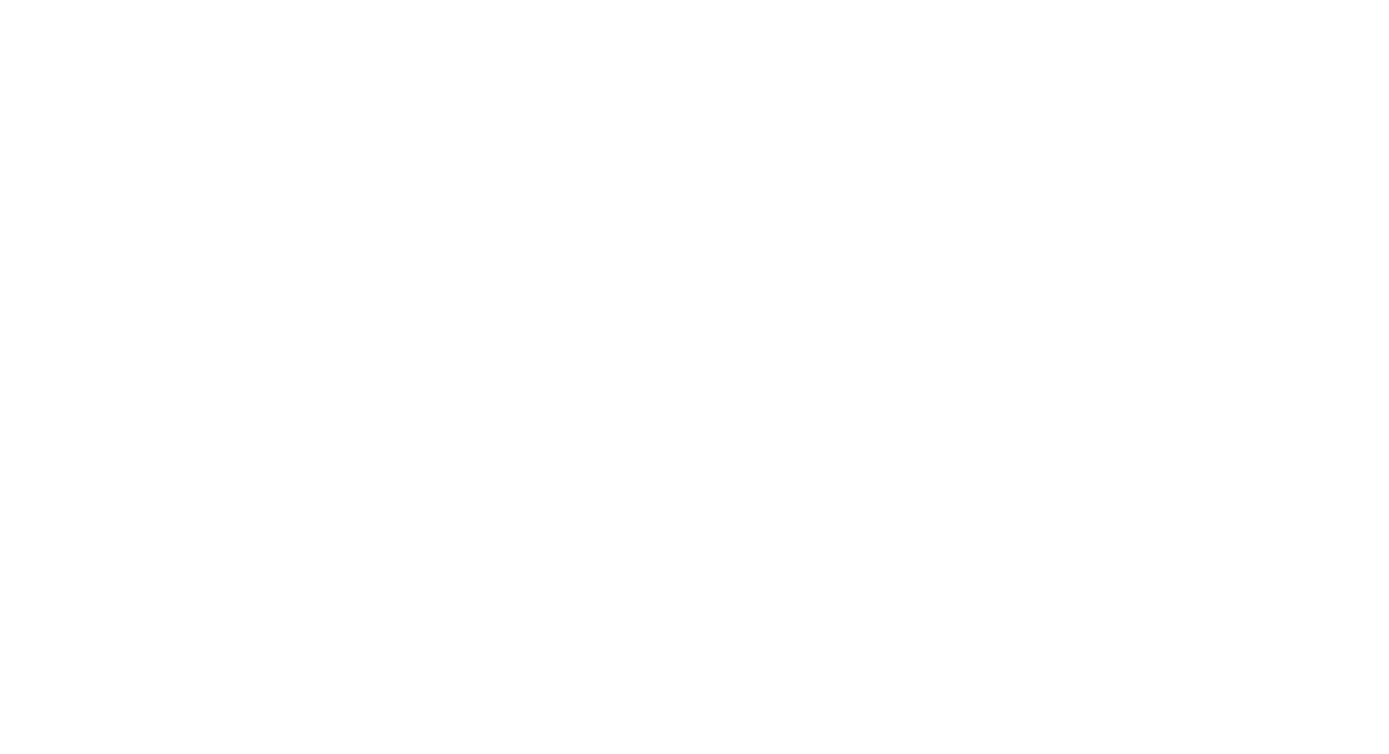 click on "平裝日誌" at bounding box center (935, 35984) 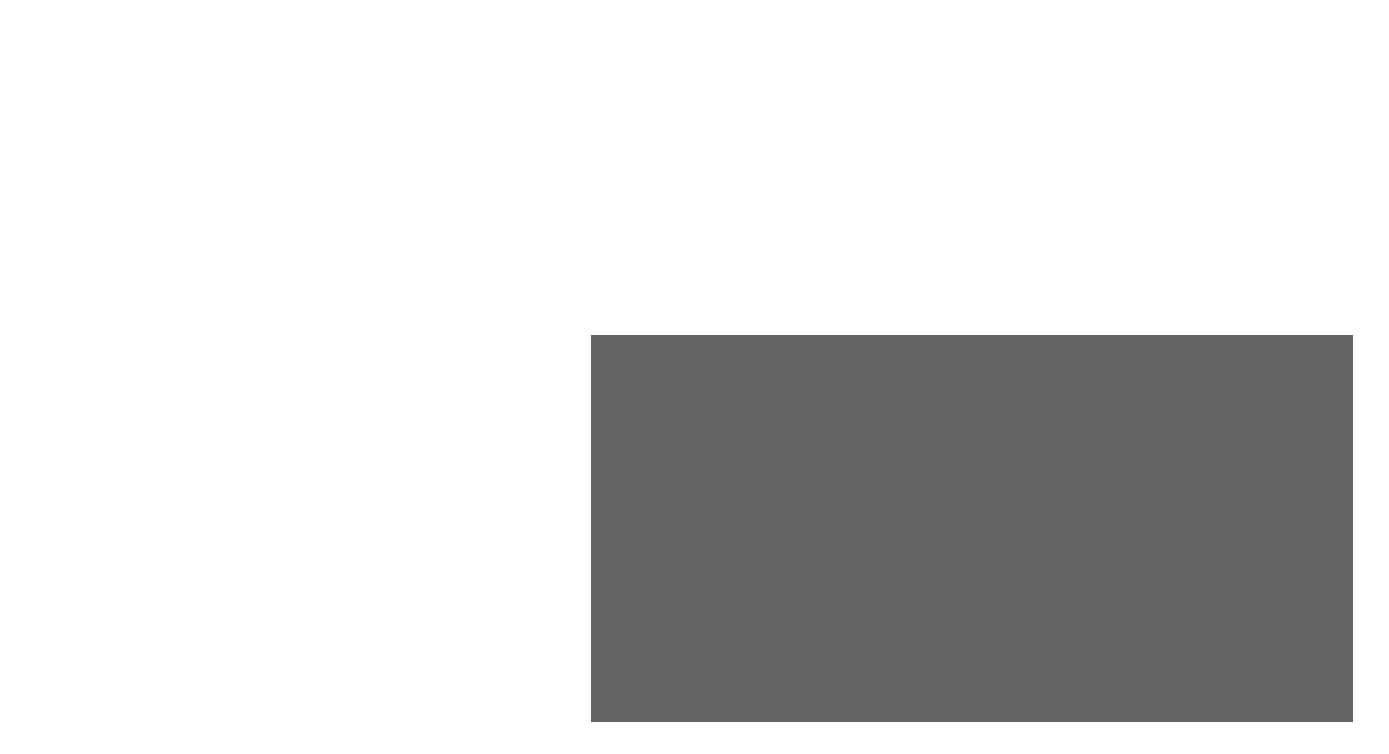 click on "Drag files here, click to choose files or select files from Files or our free stock photos & videos" at bounding box center [253, 445] 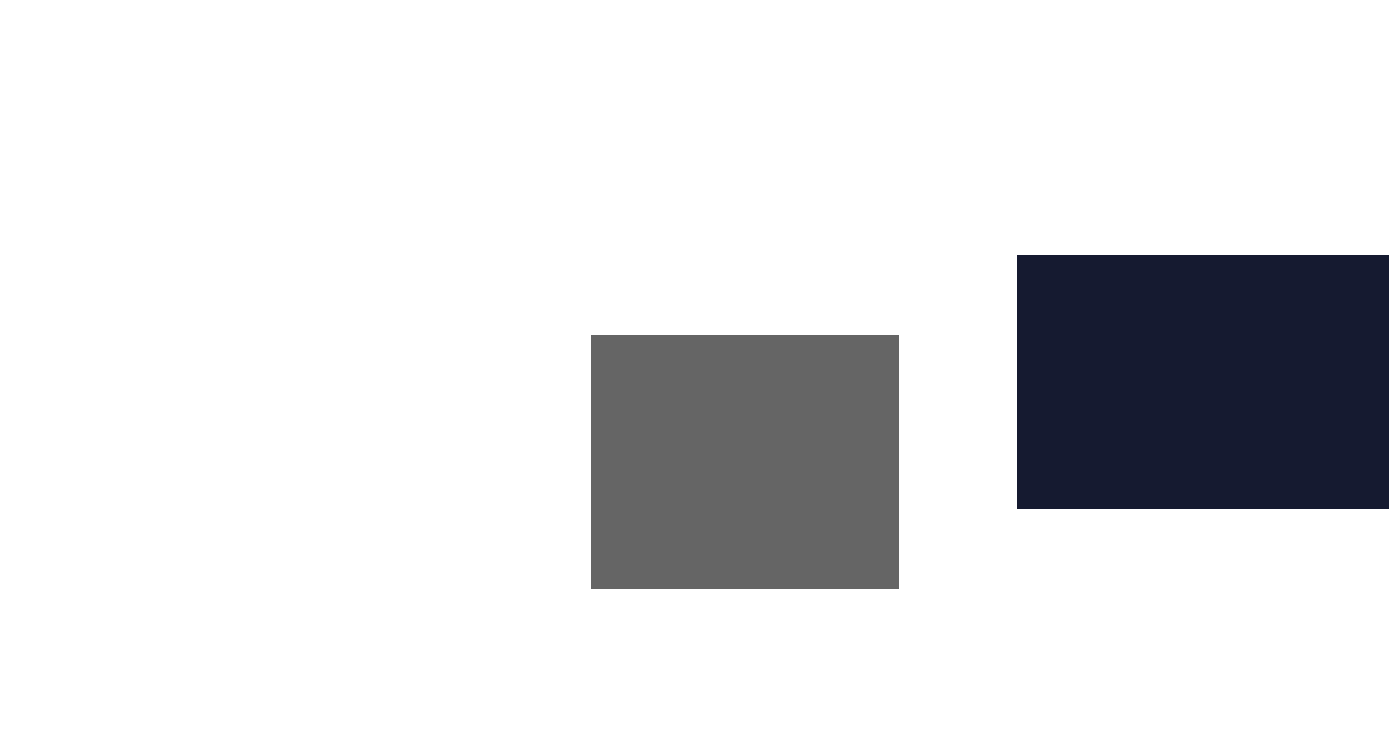 scroll, scrollTop: 4401, scrollLeft: 0, axis: vertical 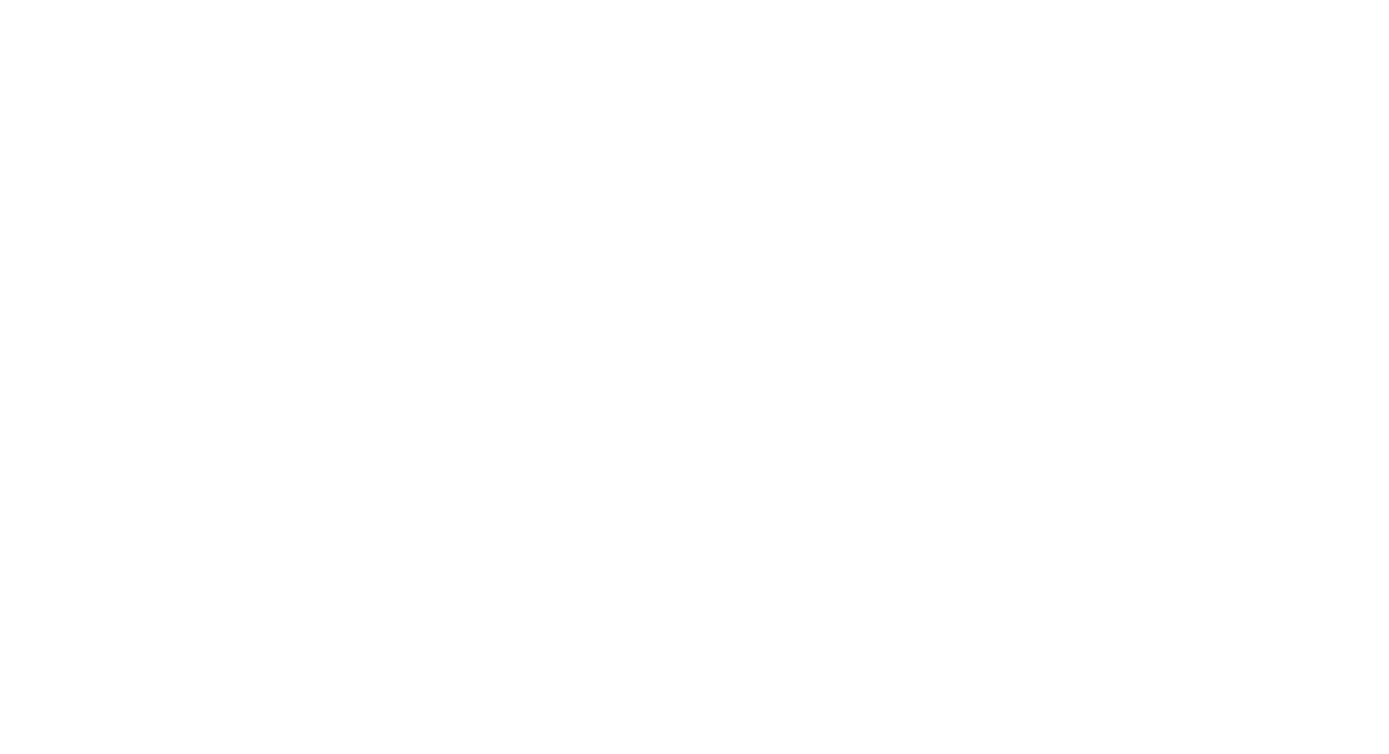 click on "平裝日誌" at bounding box center [935, 37341] 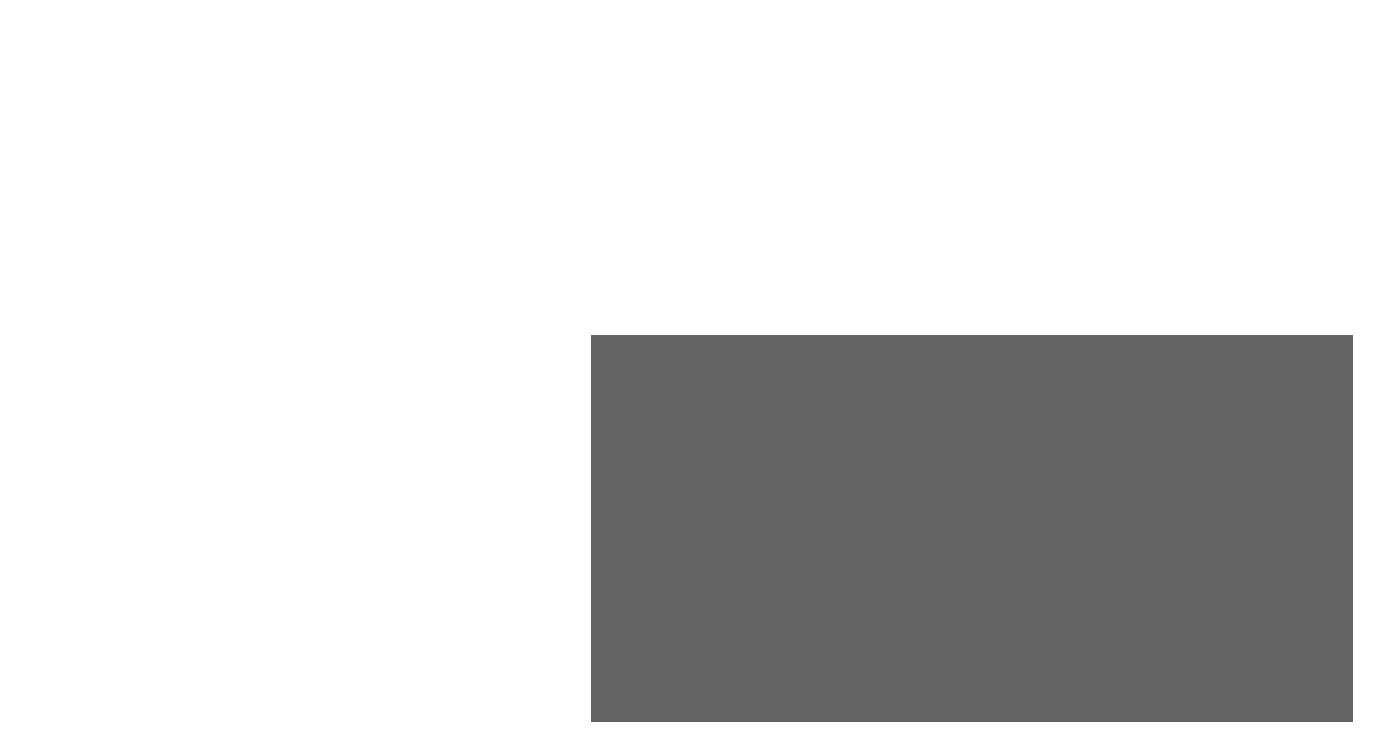 click on "Drag files here, click to choose files or select files from Files or our free stock photos & videos" at bounding box center [253, 427] 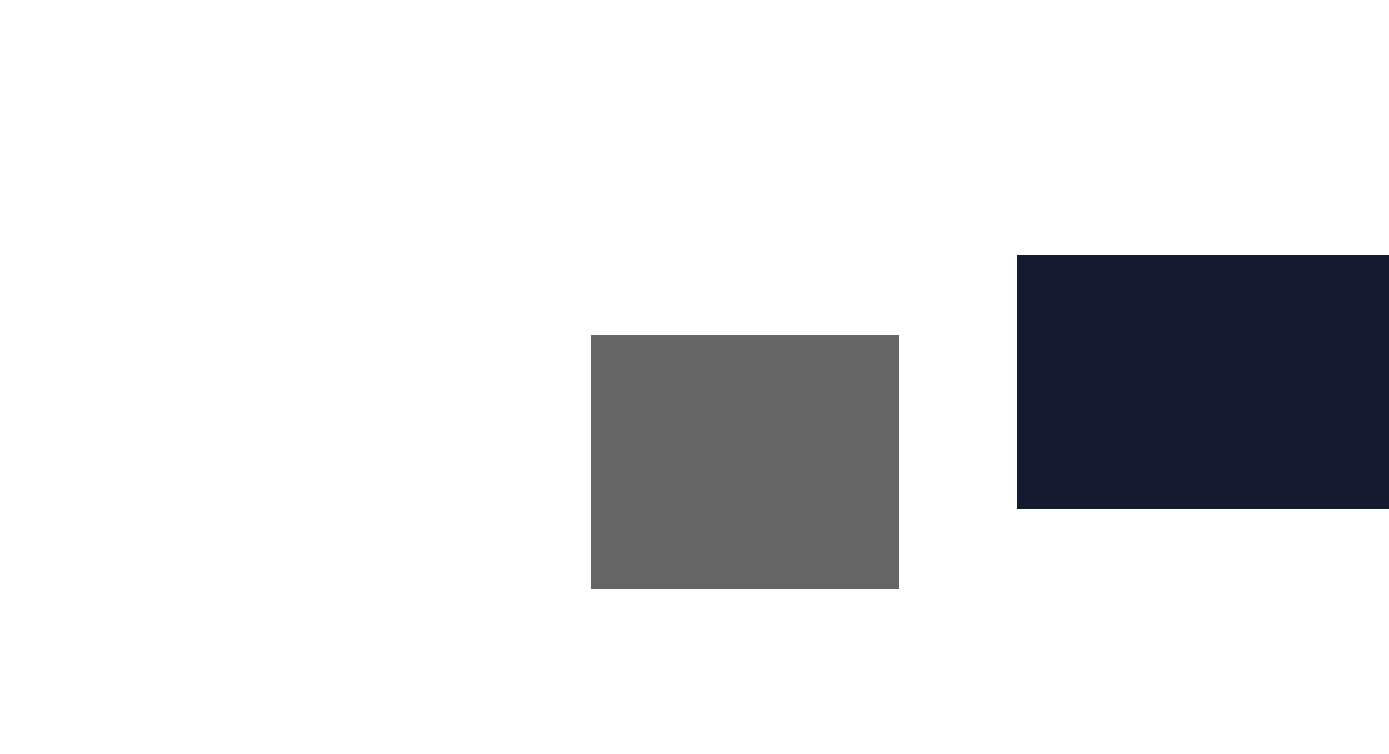 scroll, scrollTop: 2502, scrollLeft: 0, axis: vertical 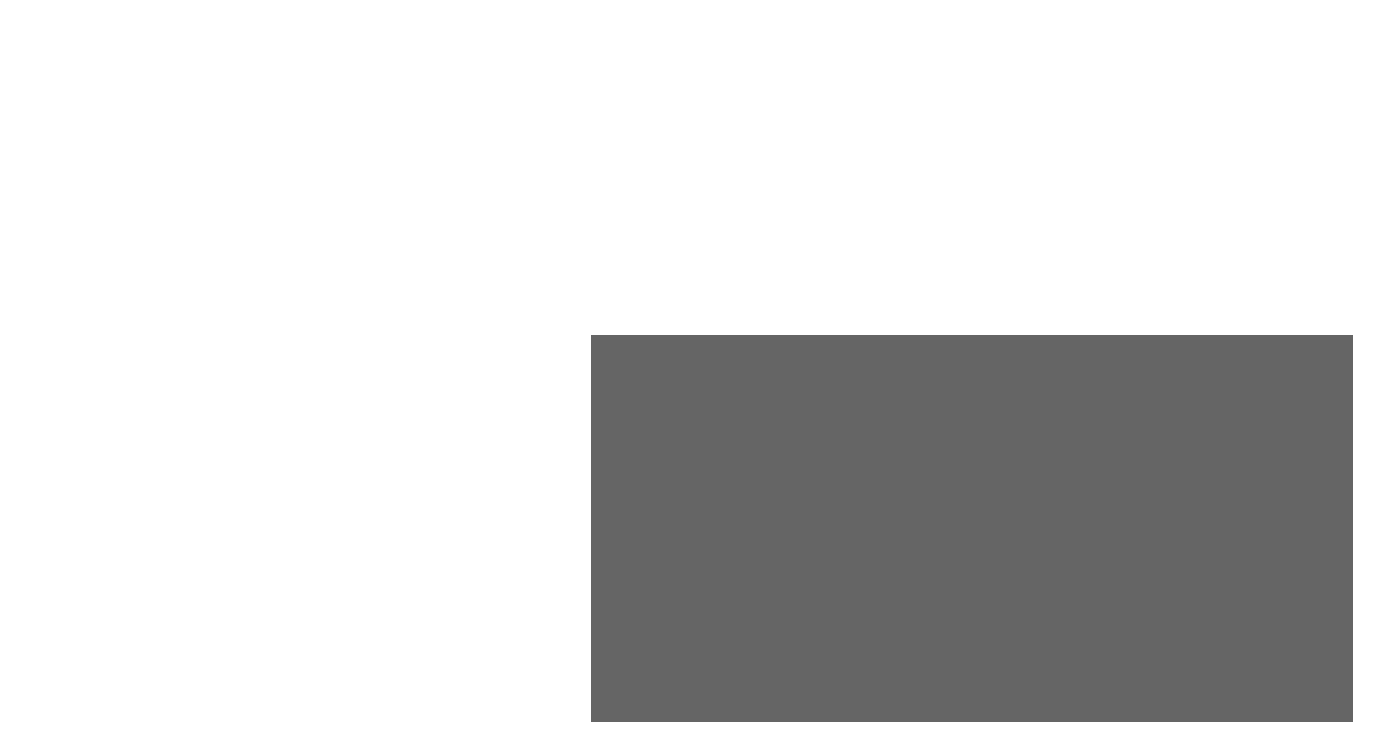 click on "Text" at bounding box center [253, 723] 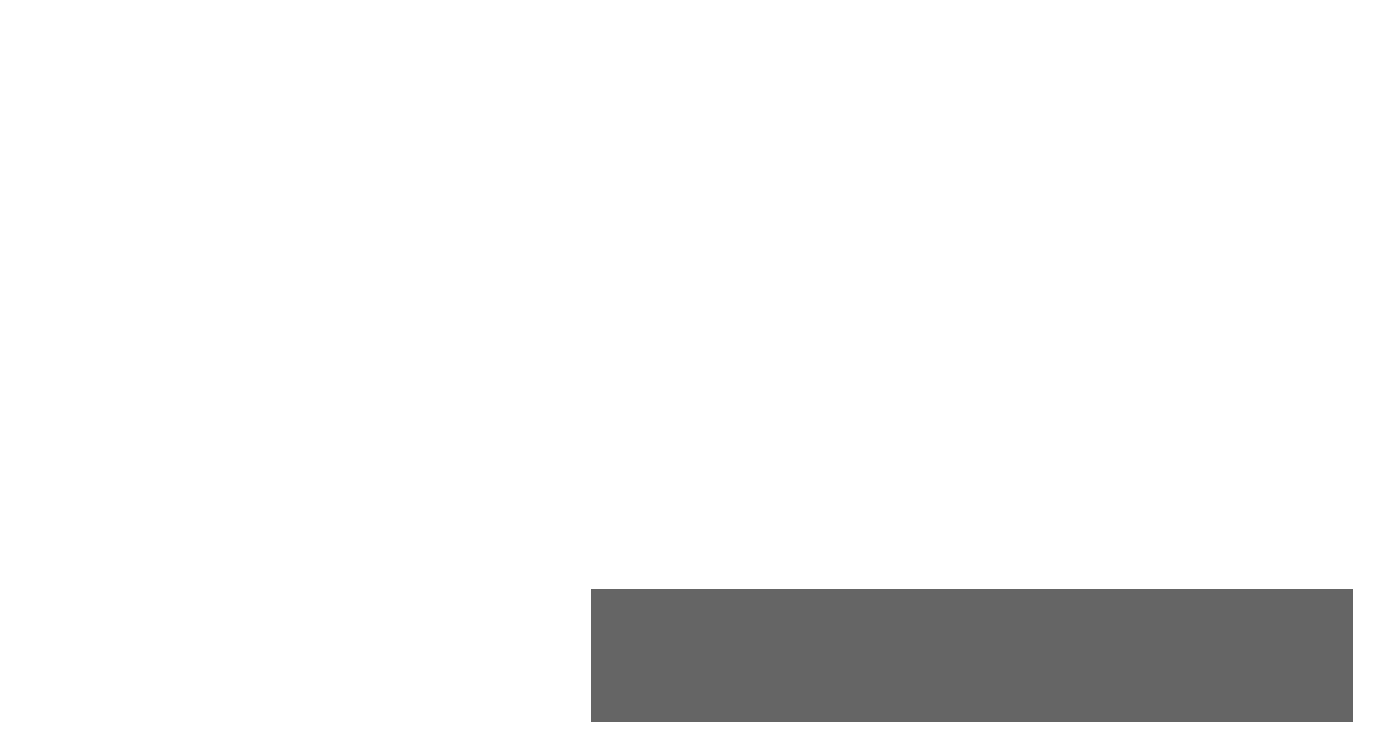 scroll, scrollTop: 2480, scrollLeft: 0, axis: vertical 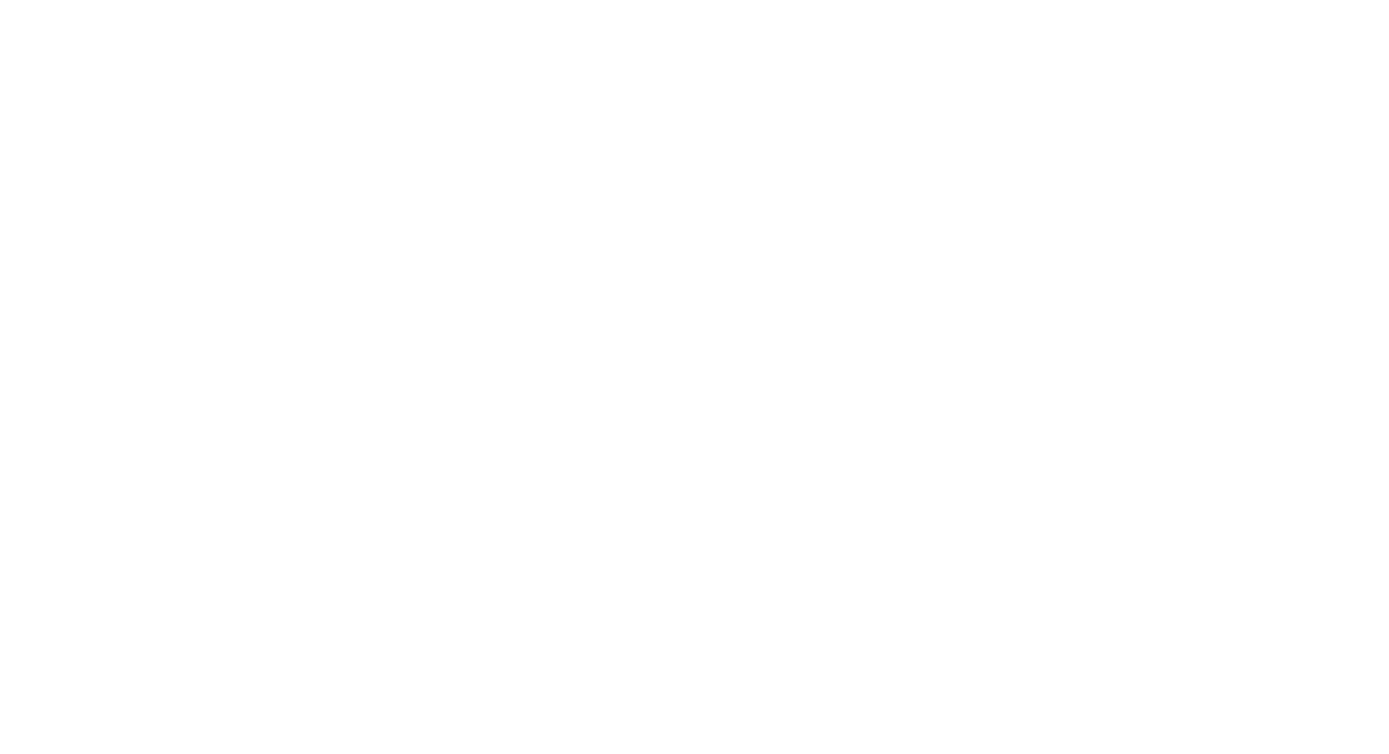 click on "精裝版" at bounding box center [935, 45665] 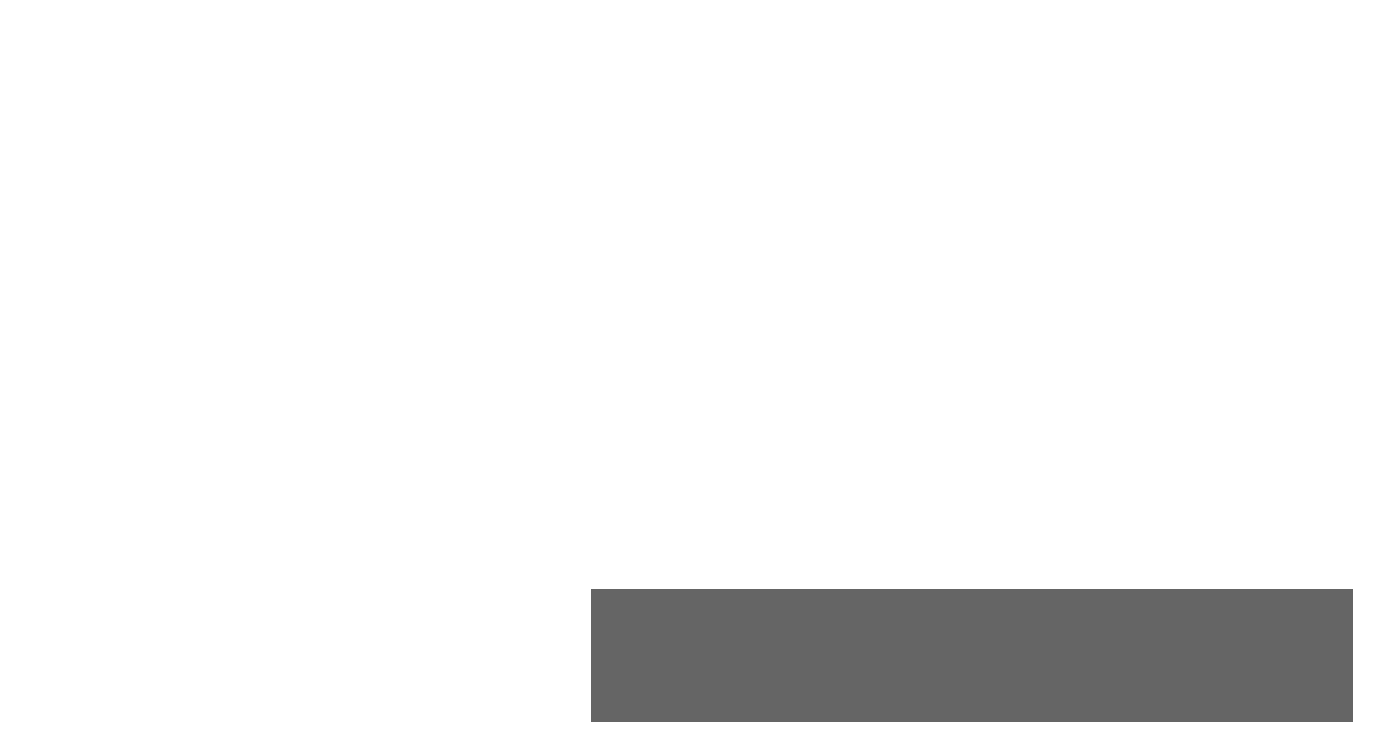 click on "Drag files here, click to choose files or select files from Files or our free stock photos & videos" at bounding box center [253, 445] 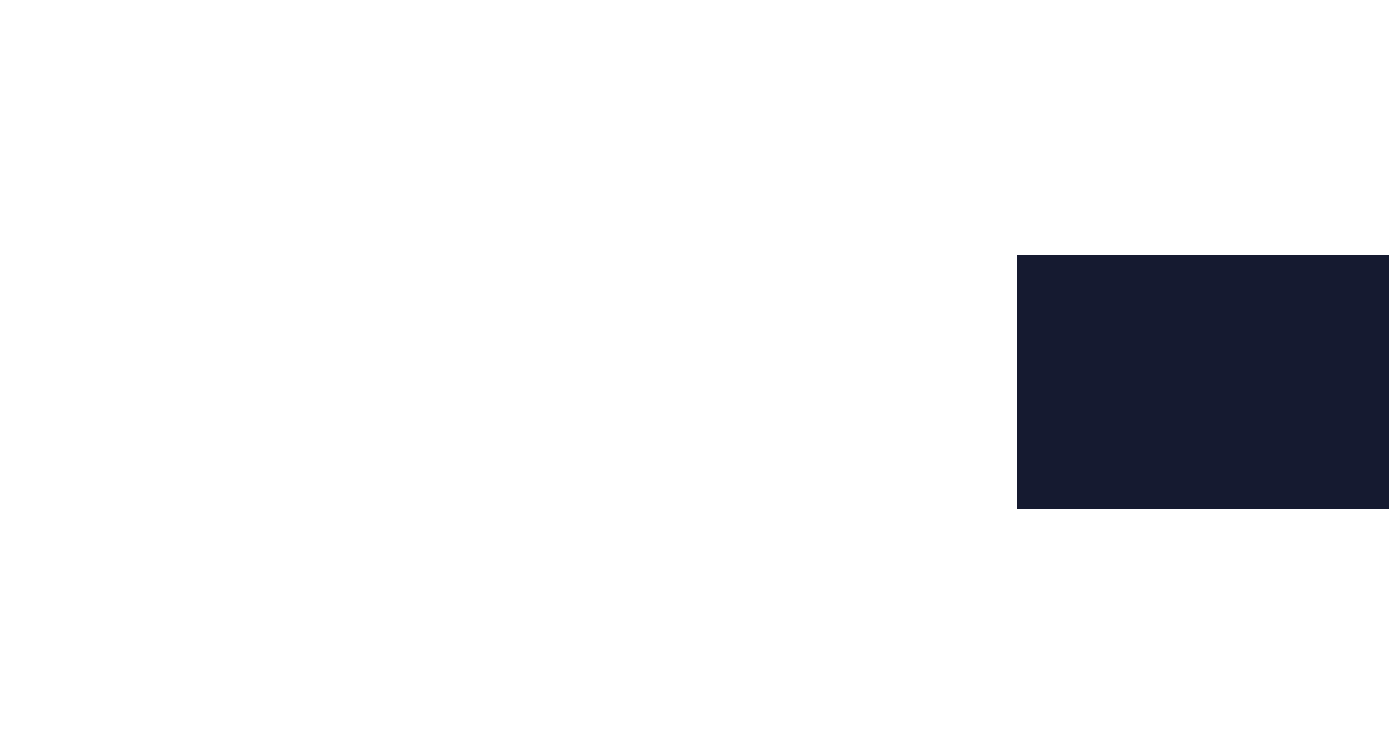 scroll, scrollTop: 8836, scrollLeft: 0, axis: vertical 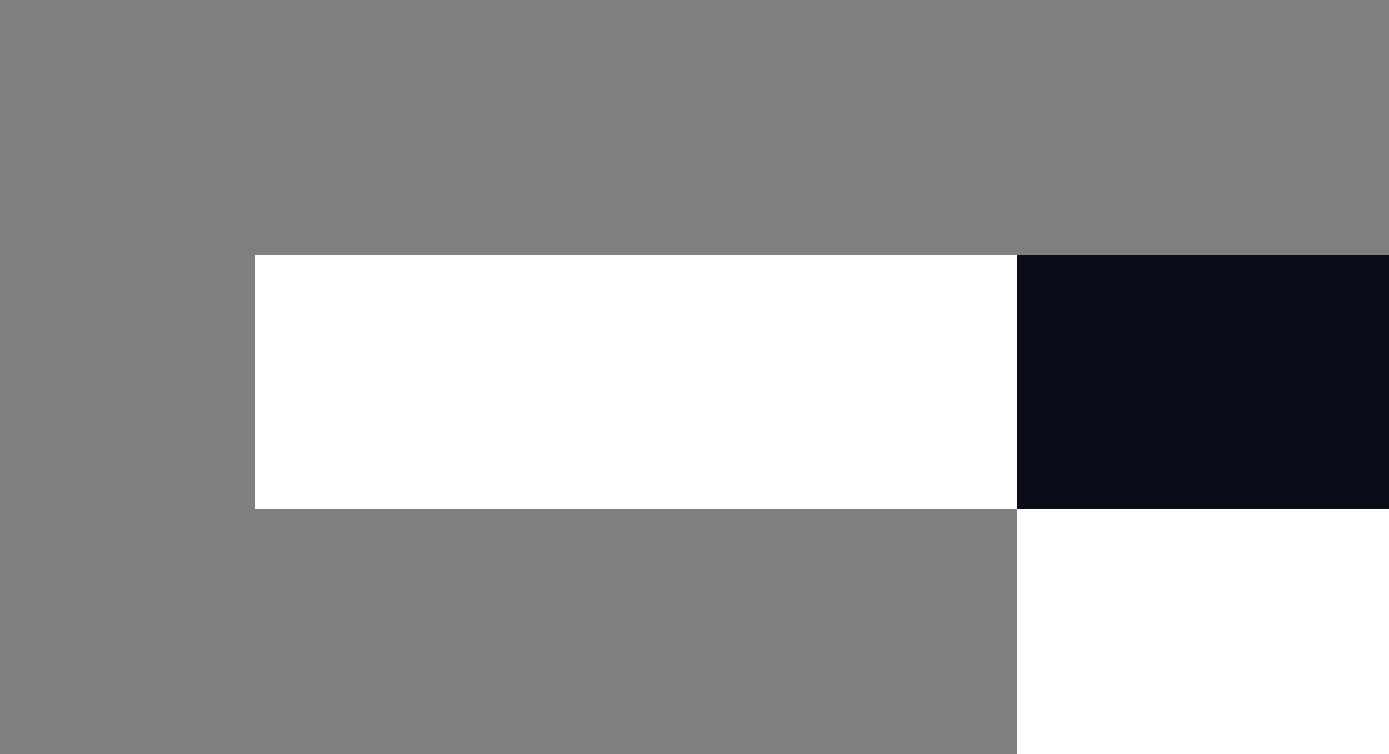 click on "Okay" at bounding box center [937, 439] 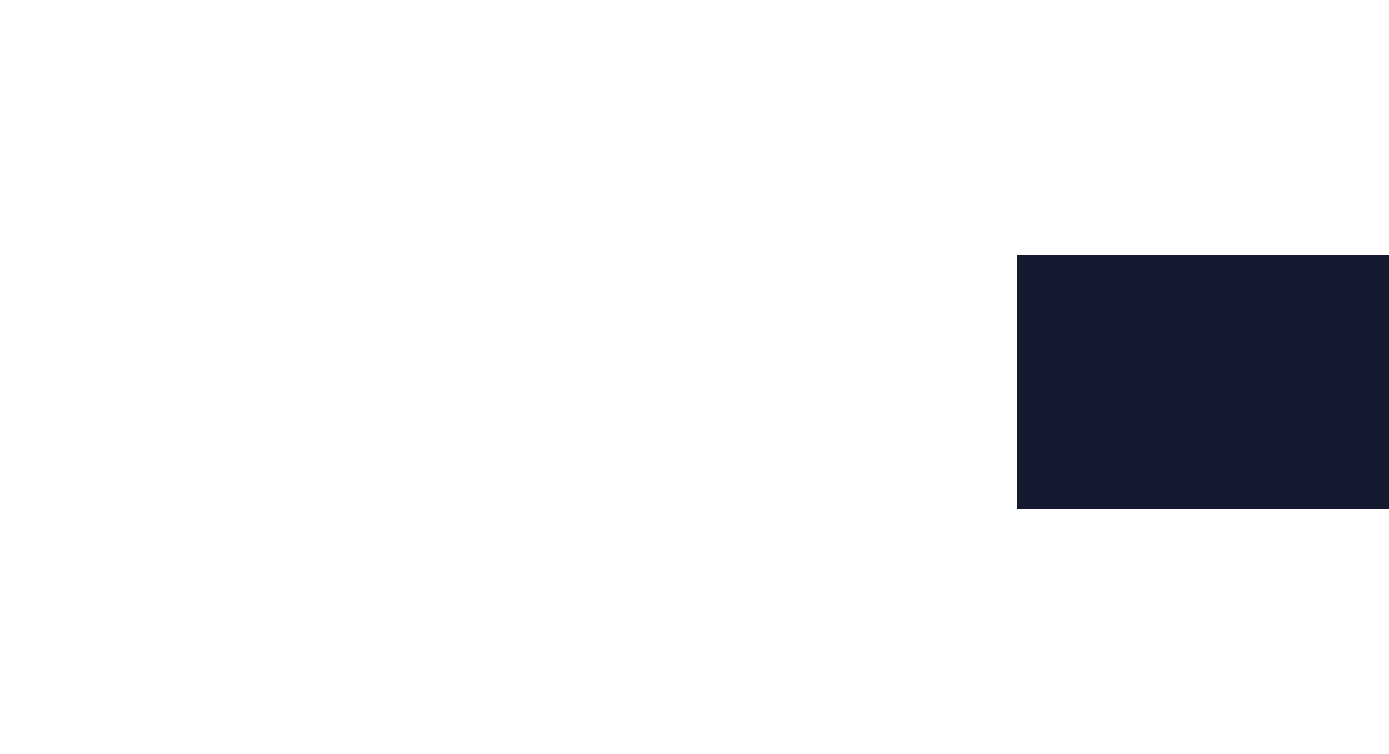 click at bounding box center [1300, 576] 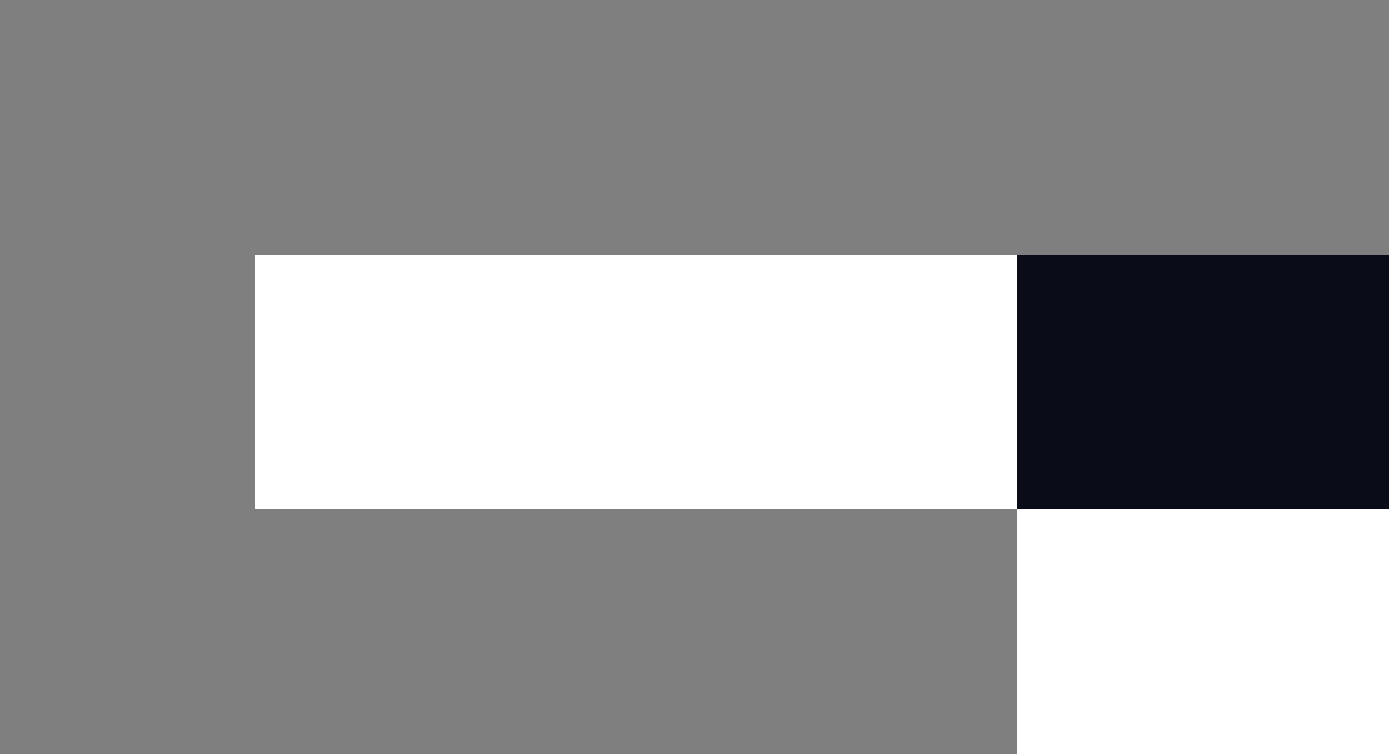 click on "Okay" at bounding box center (937, 439) 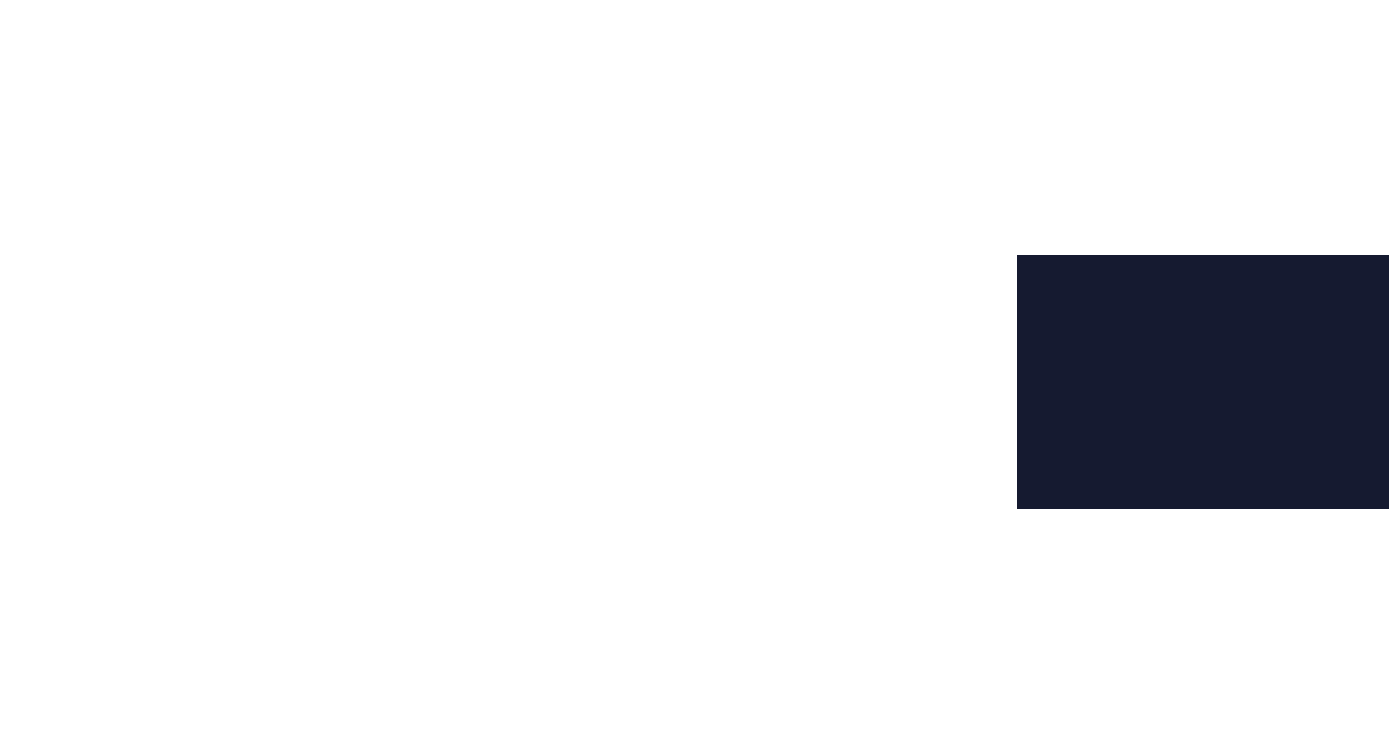 click on "CM556Medium-6EQh_02k64rj12MMCRviZg.jpeg CM556Medium-6EQh_02k64rj12MMCRviZg.jpeg Aug 3, 2025 3:34 AM 104.39 KB | 480x640 | image/jpeg Customer 工商日誌2026 CM556Medium-W20xeluQ-QzvNUb9vq3Vgg.jpeg CM556Medium-W20xeluQ-QzvNUb9vq3Vgg.jpeg Aug 3, 2025 3:34 AM 93.94 KB | 480x640 | image/jpeg Customer 工商日誌2026 556Medium-38ThIeuUJ55NYXXlH0VrSw.jpeg 556Medium-38ThIeuUJ55NYXXlH0VrSw.jpeg Aug 3, 2025 3:34 AM 92.58 KB | 480x640 | image/jpeg Customer 工商日誌2026 556Medium-vFv9L6t6eSm4sLQ8qOX-0Q.jpeg 556Medium-vFv9L6t6eSm4sLQ8qOX-0Q.jpeg Aug 3, 2025 3:34 AM 93.47 KB | 480x640 | image/jpeg Customer 工商日誌2026 556Medium-jJftB4wuoaVQTfIntixr4Q.jpeg 556Medium-jJftB4wuoaVQTfIntixr4Q.jpeg Aug 3, 2025 3:34 AM 106.05 KB | 640x426 | image/jpeg Customer 工商日誌2026 4828Medium-y-2g9XNnK5kGO5grJXWcqw.jpeg 4828Medium-y-2g9XNnK5kGO5grJXWcqw.jpeg Jul 22, 2025 4:40 PM 51.62 KB | 427x640 | image/jpeg Customer 工商日誌2026 4828Medium-c4gKHnsZt0FP7BoPtzqWrA.jpeg 4828Medium-c4gKHnsZt0FP7BoPtzqWrA.jpeg Customer" at bounding box center [827, -4006] 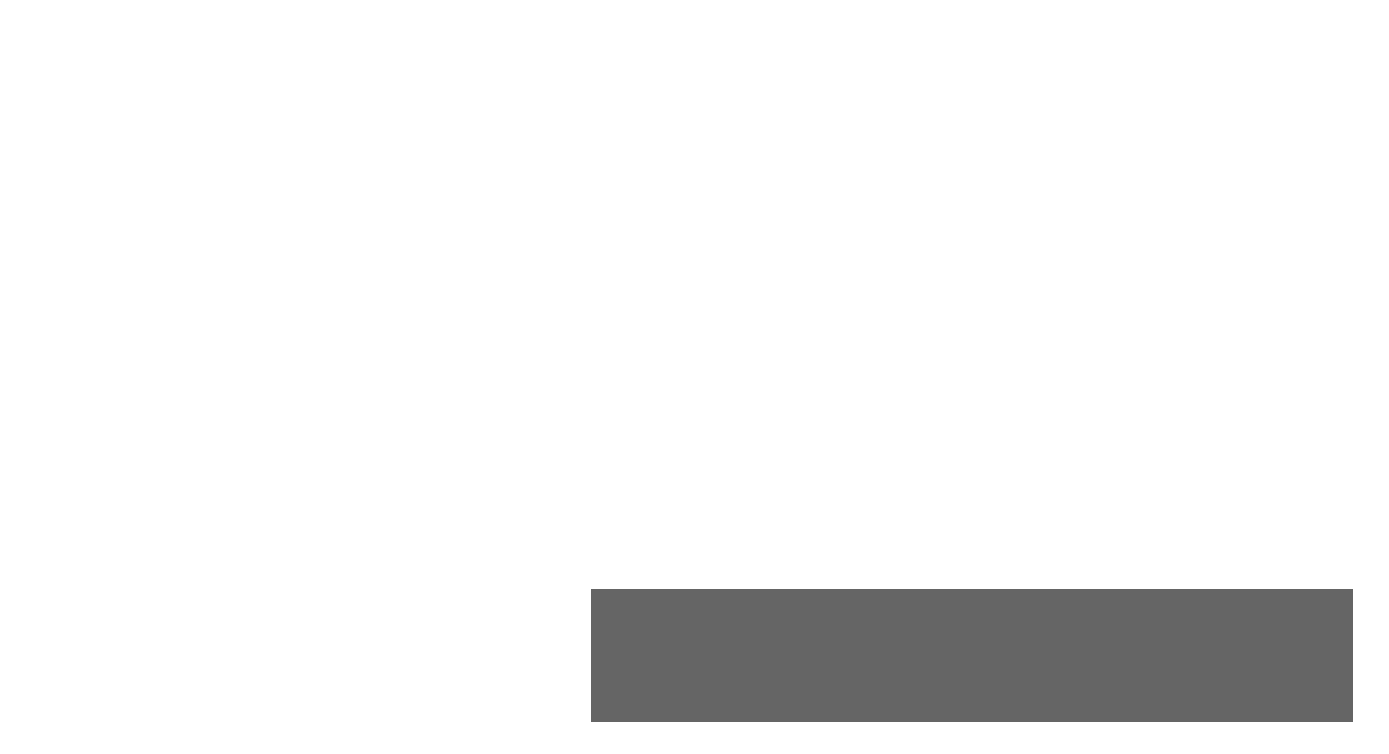 click on "Drag files here, click to choose files or select files from Files or our free stock photos & videos" at bounding box center (253, 445) 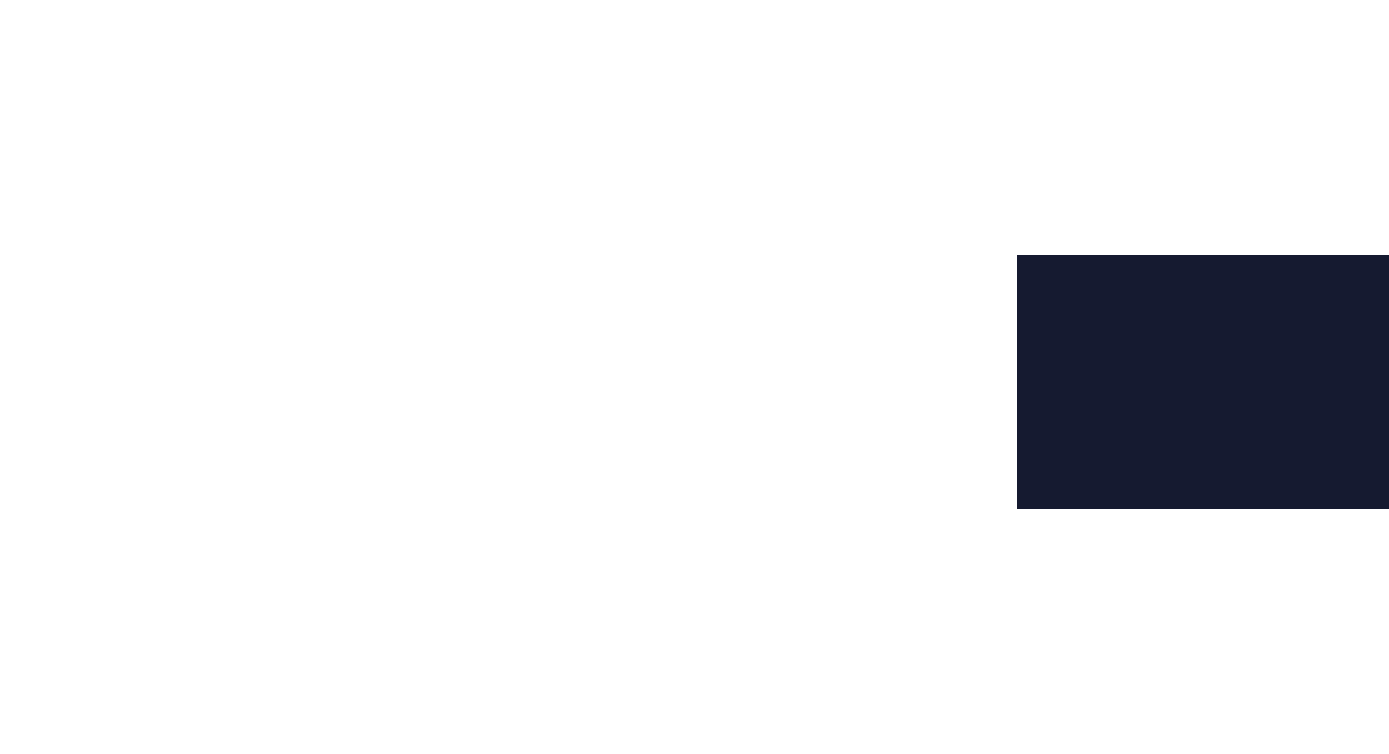 click at bounding box center [622, 240] 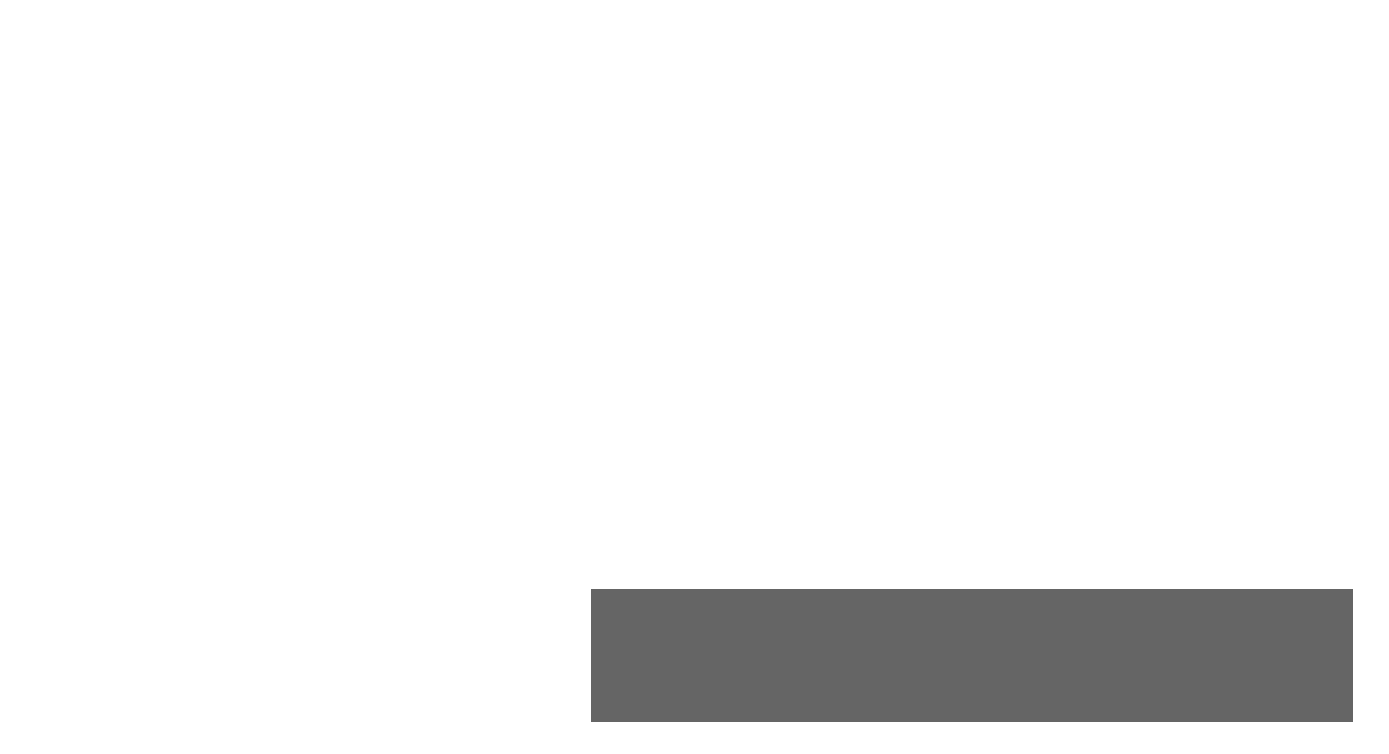 scroll, scrollTop: 179, scrollLeft: 0, axis: vertical 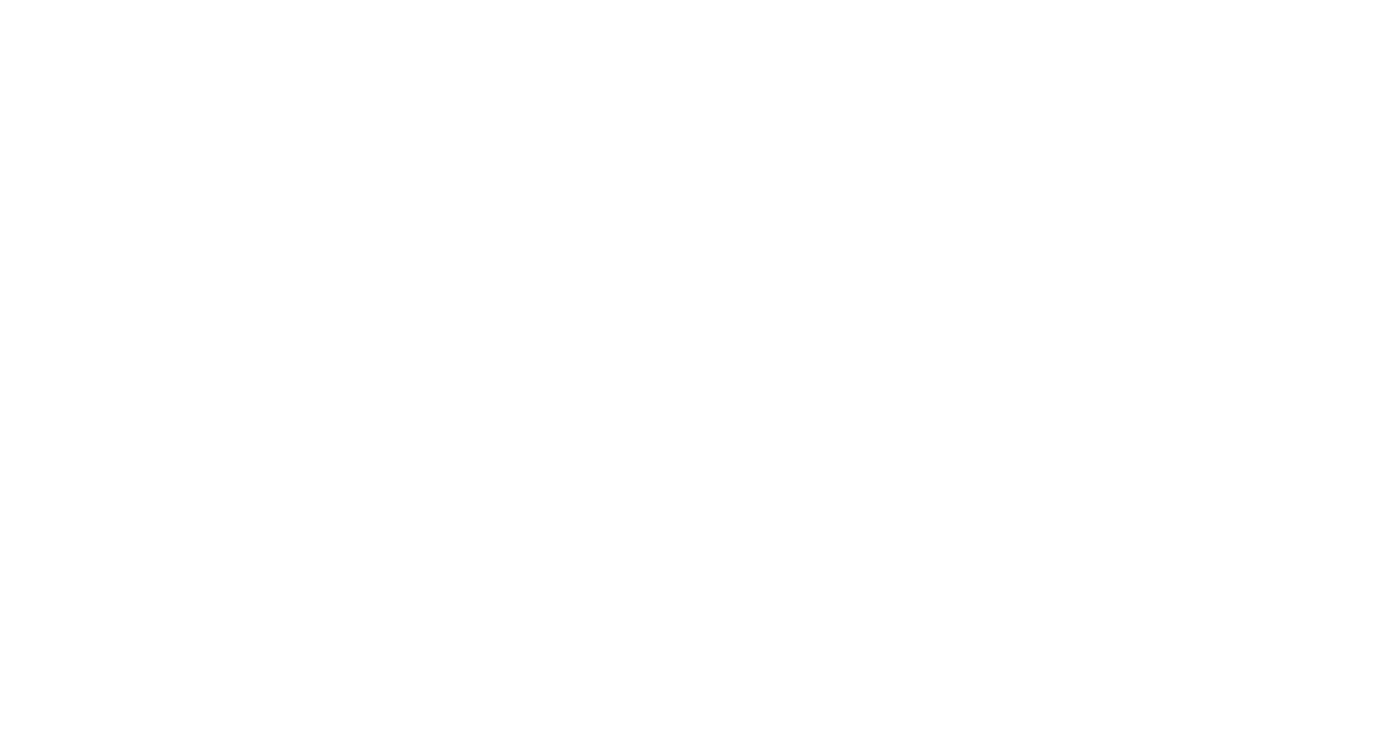 click on "精裝版" at bounding box center [935, 45478] 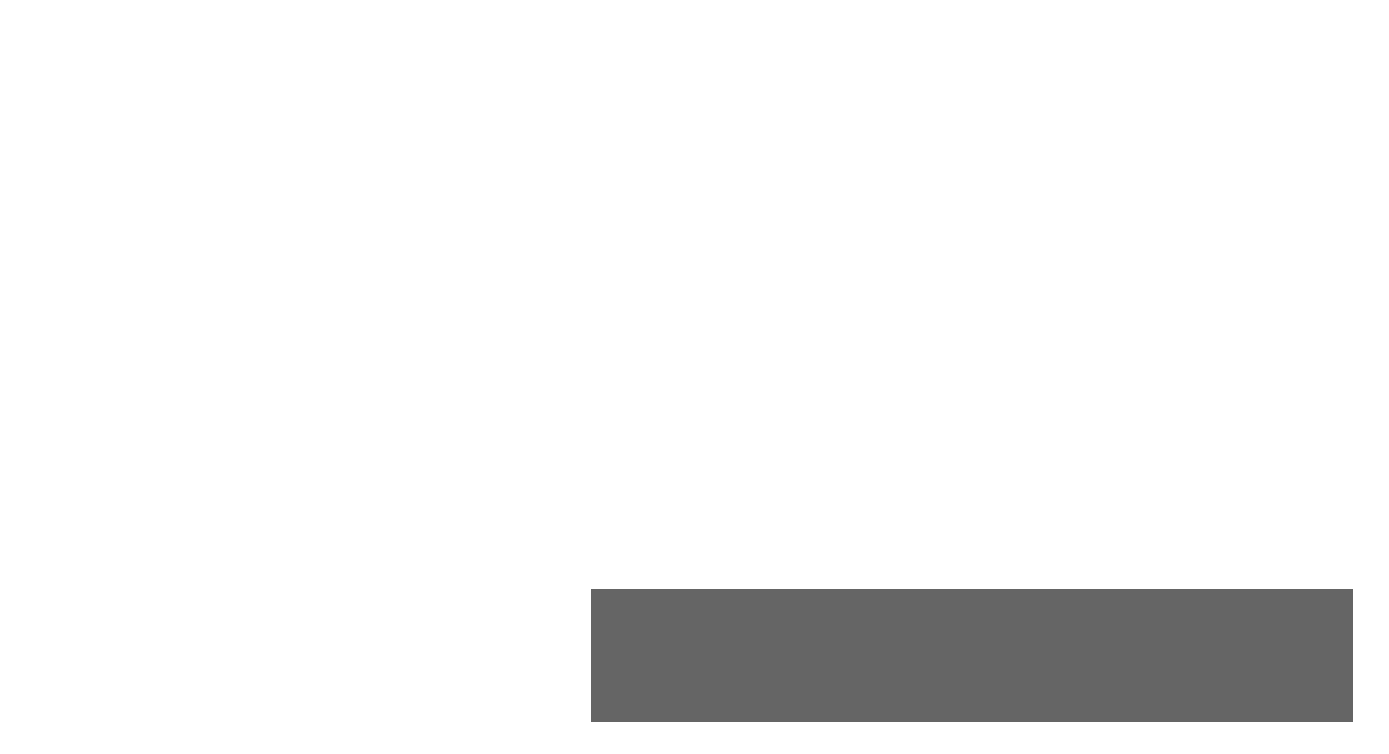 scroll, scrollTop: 367, scrollLeft: 0, axis: vertical 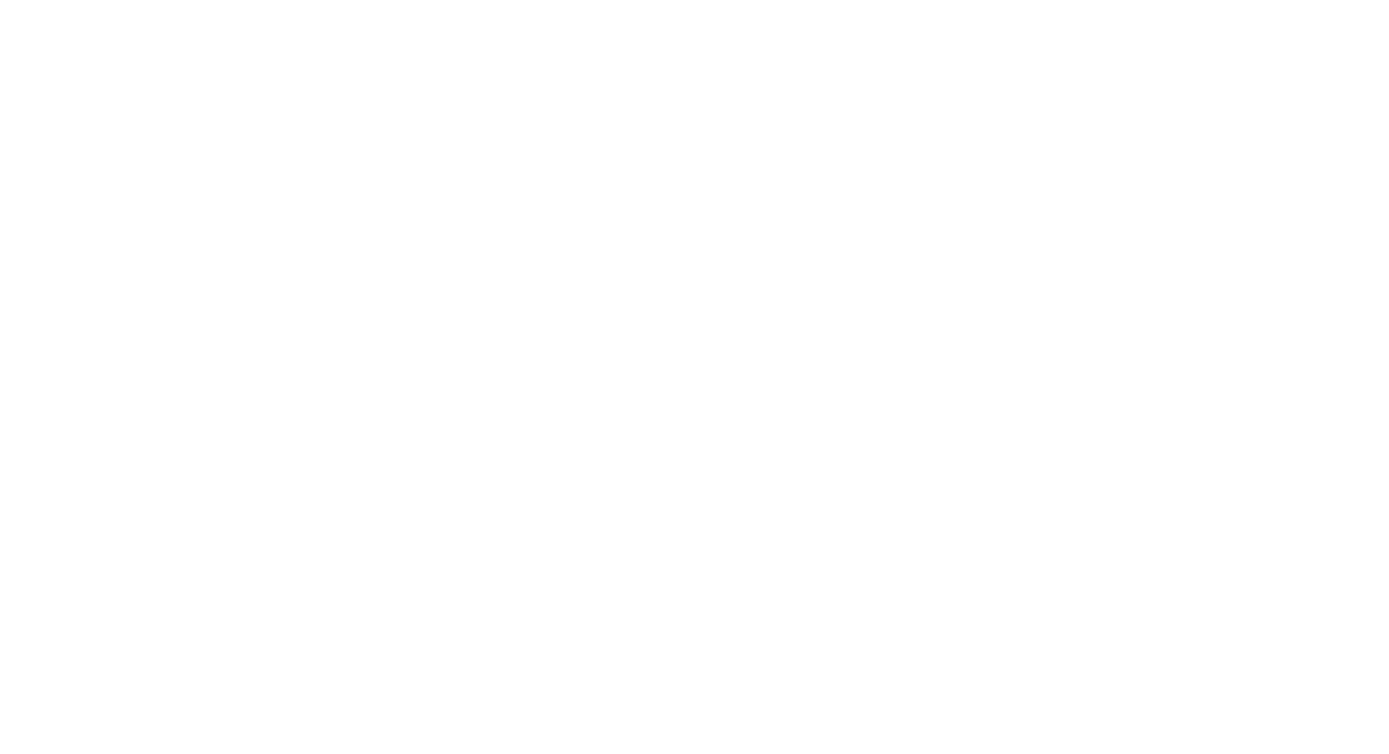 click on "559  平裝日誌 25K (中)" at bounding box center (935, 35969) 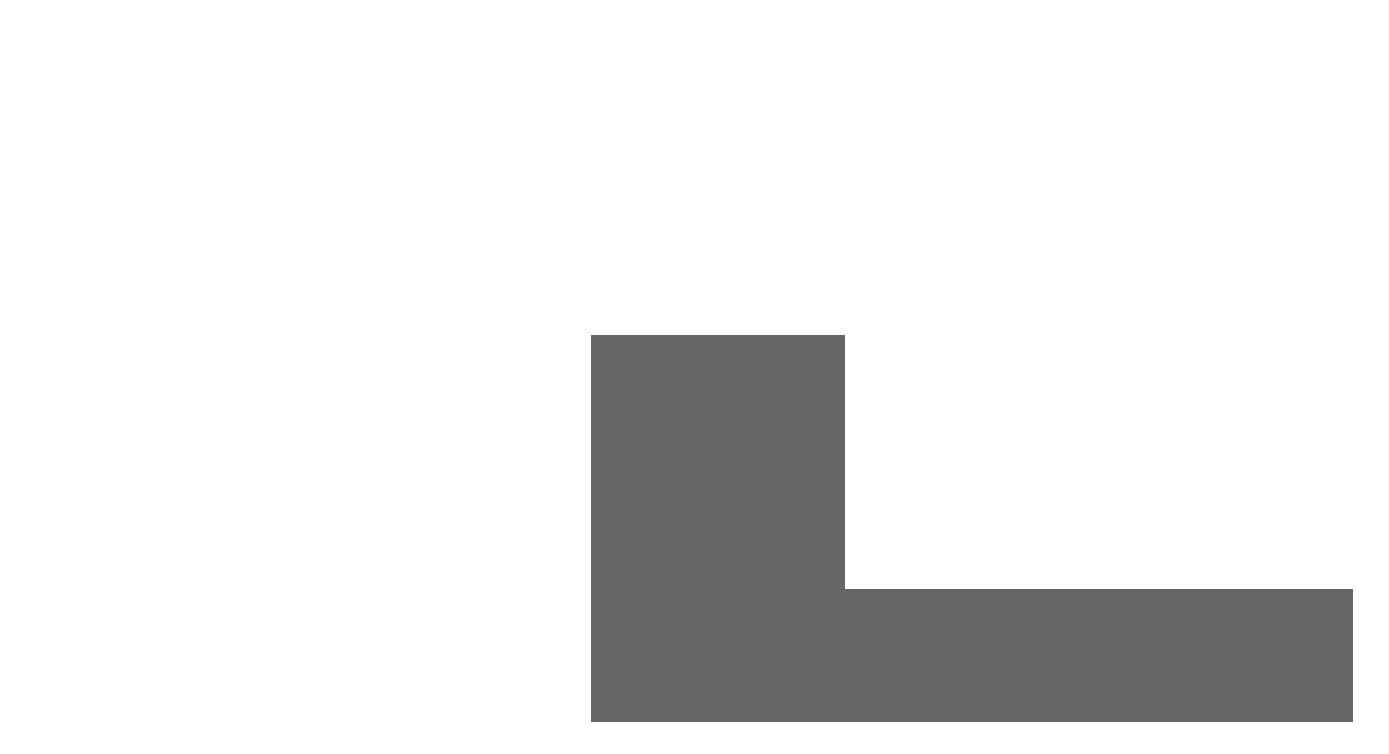 click on "559  平裝日誌 25K (中)" at bounding box center [935, 35969] 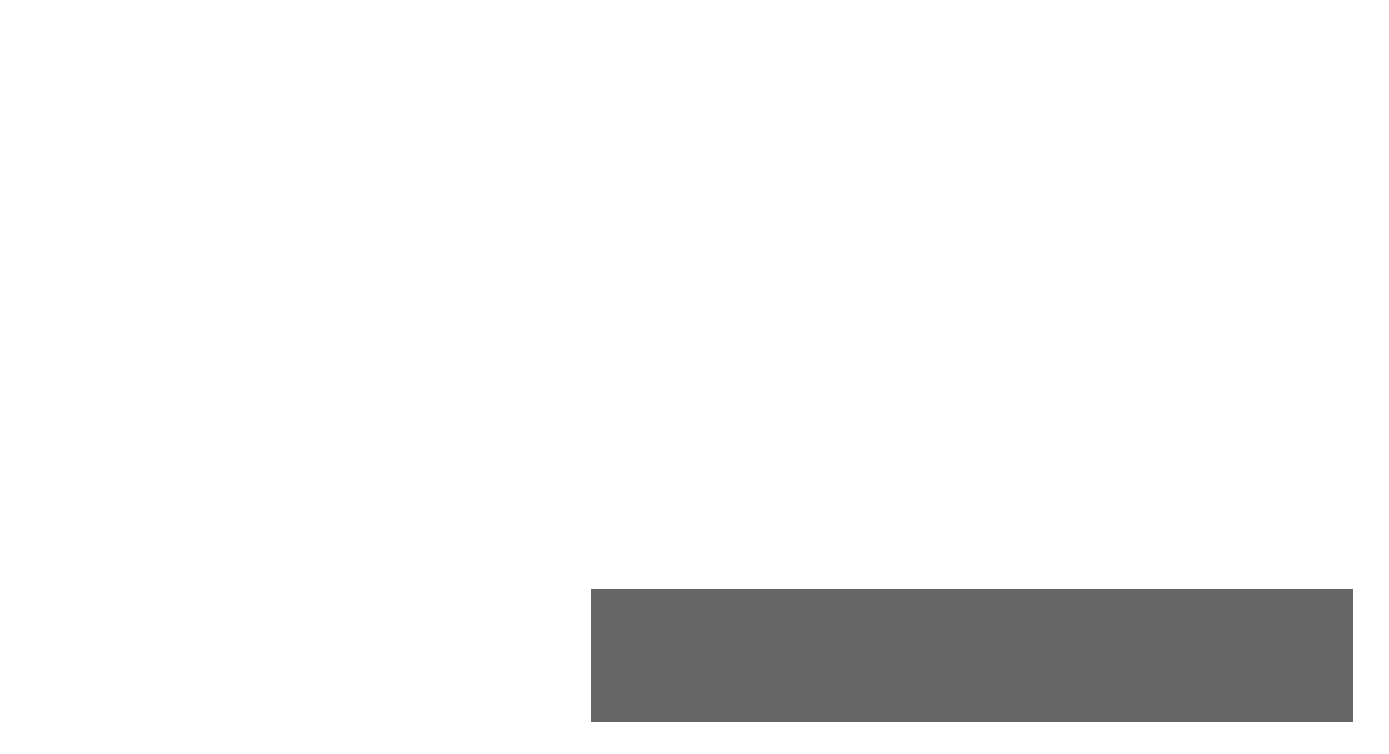click on "Text" at bounding box center (253, 687) 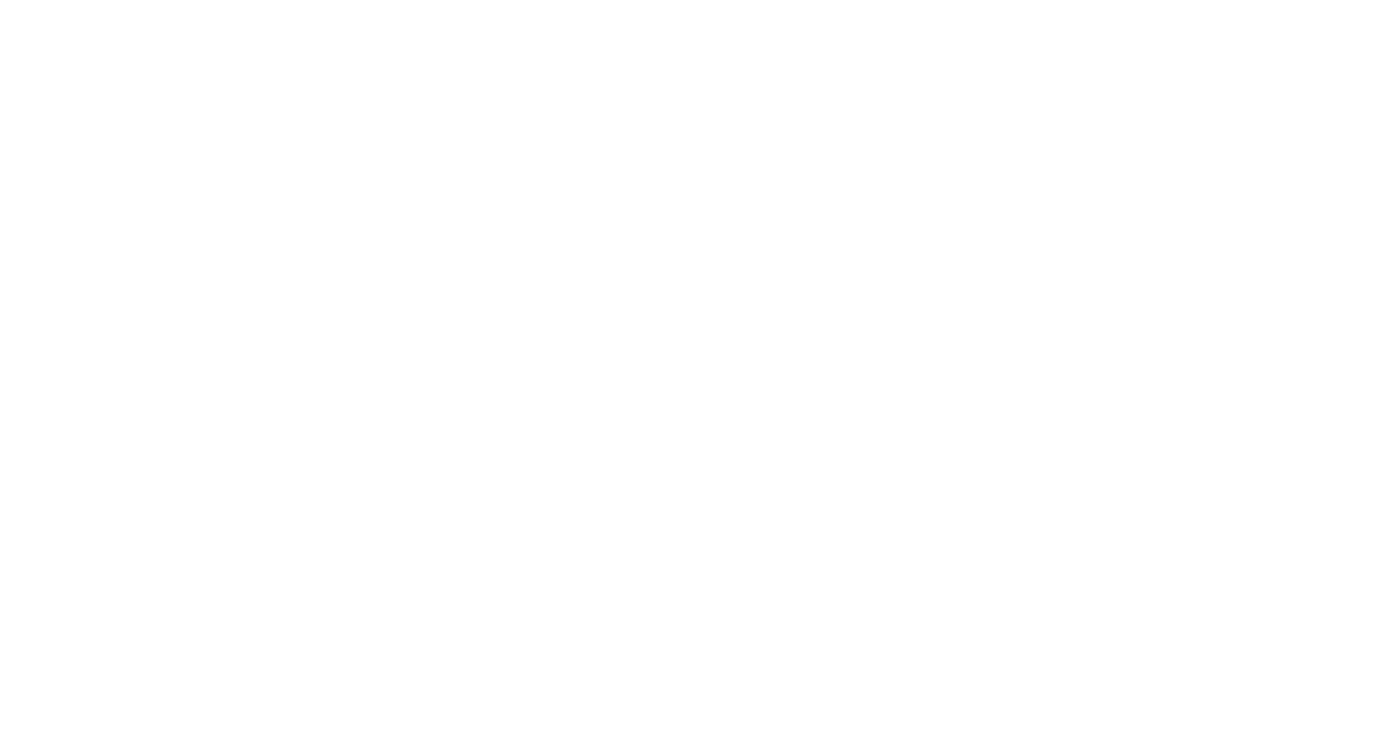 copy on "25K (中)" 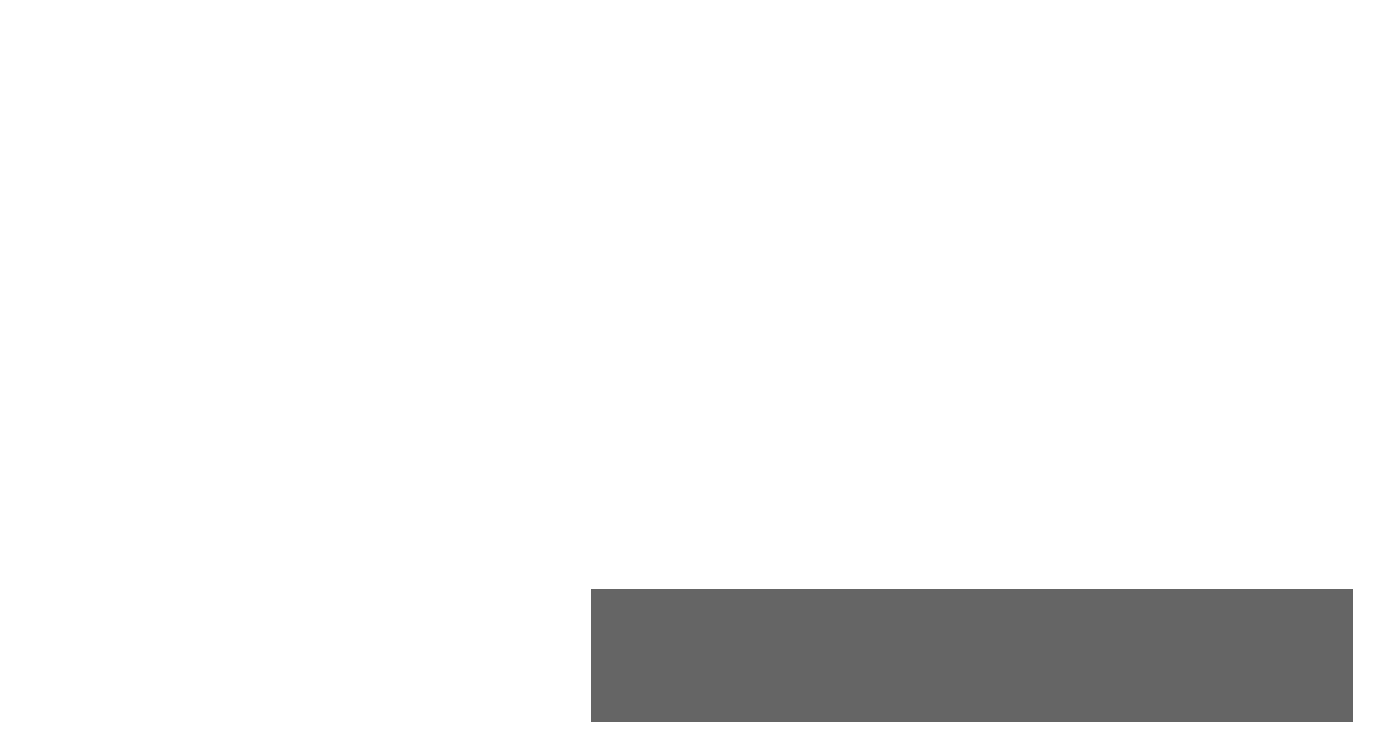 scroll, scrollTop: 367, scrollLeft: 0, axis: vertical 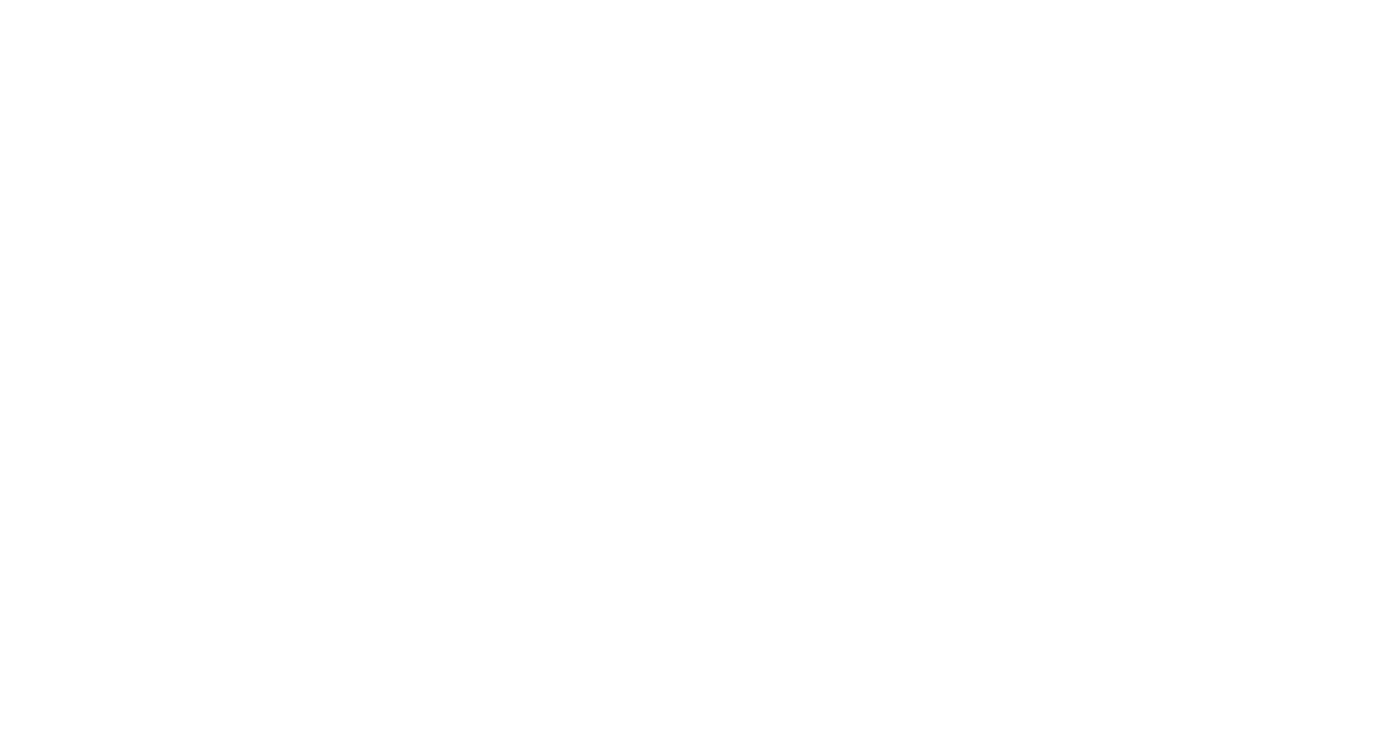 click on "精裝版" at bounding box center (935, 45478) 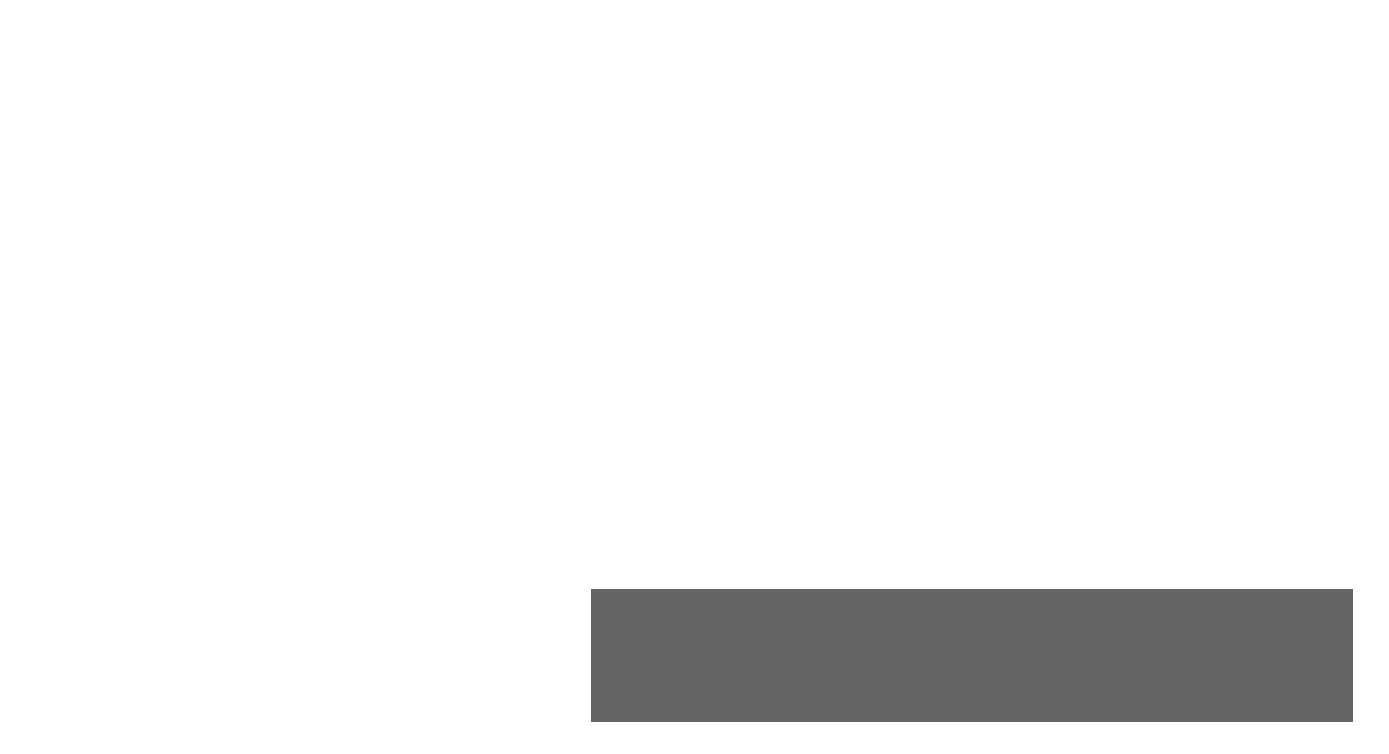 click on "Drag files here, click to choose files or select files from Files or our free stock photos & videos" at bounding box center [253, 445] 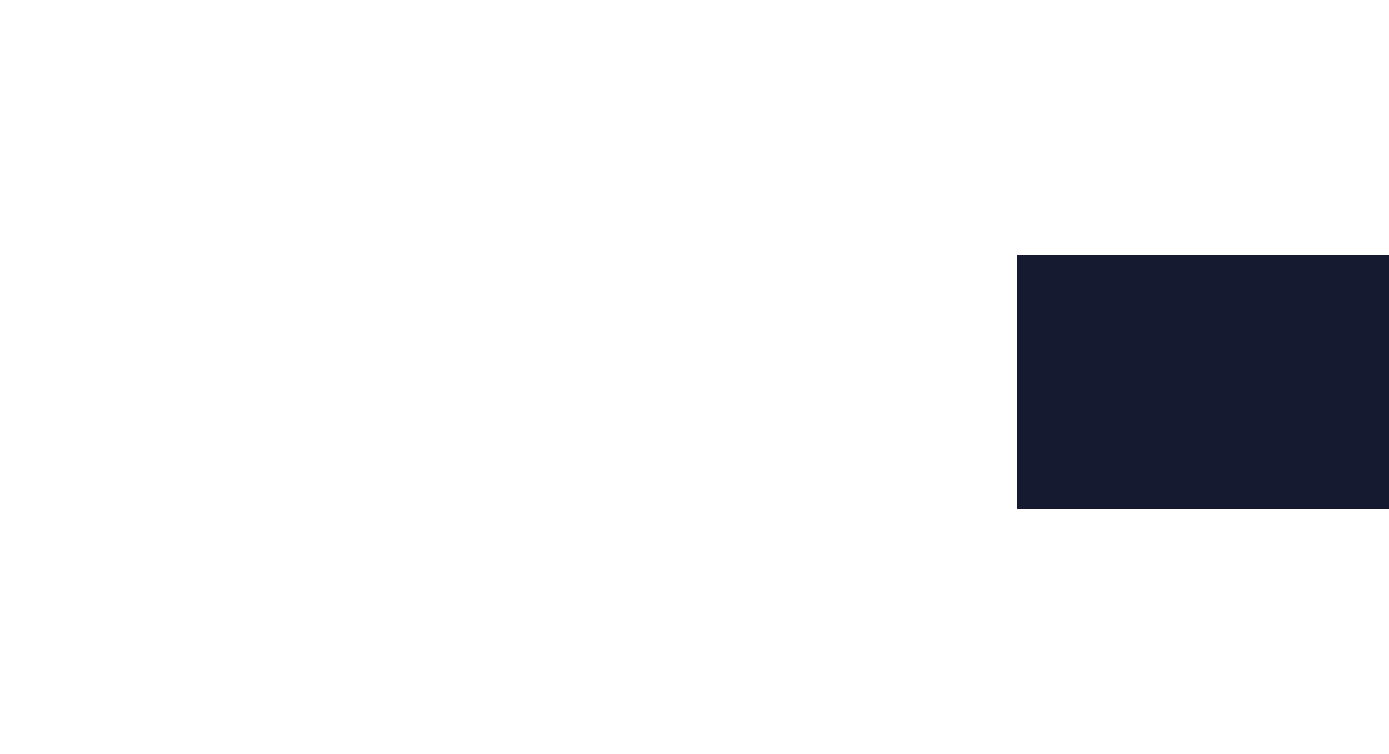 scroll, scrollTop: 0, scrollLeft: 0, axis: both 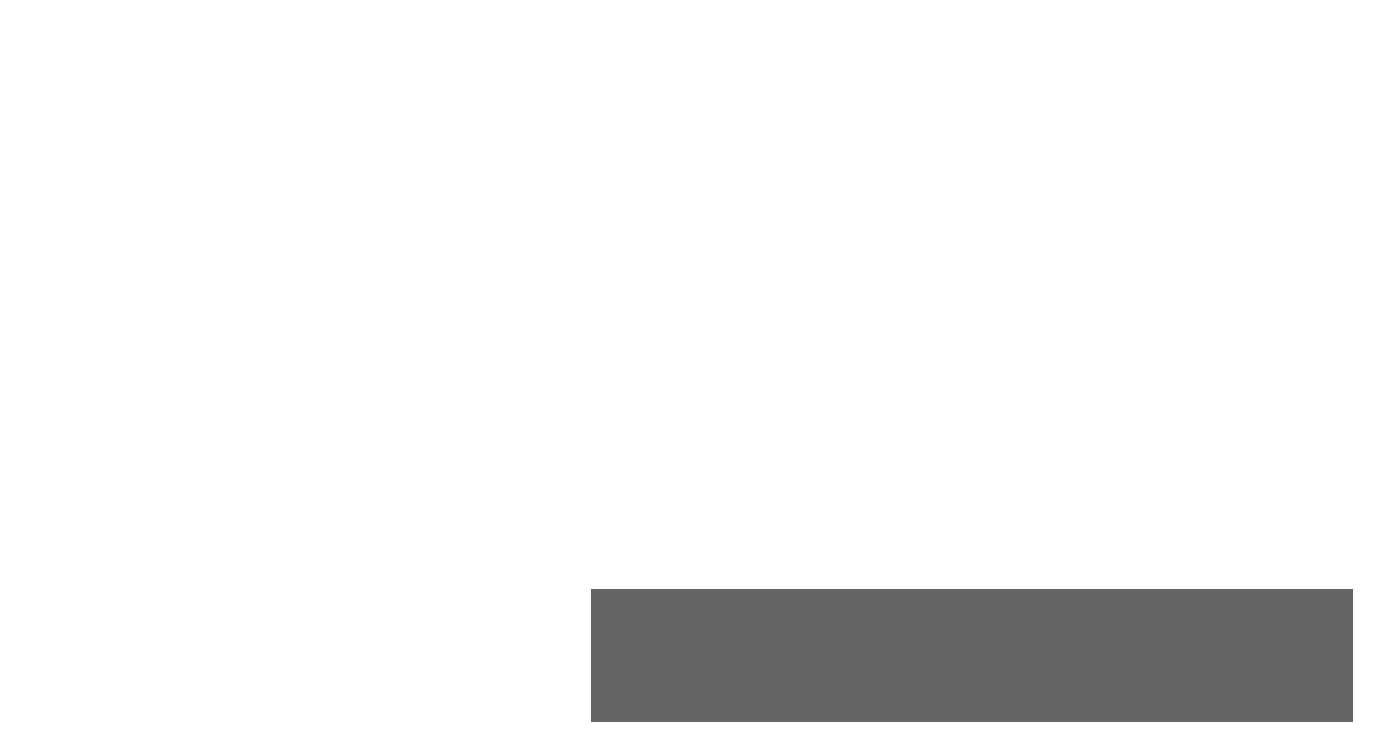 click on "Drag files here, click to choose files or select files from Files or our free stock photos & videos" at bounding box center (253, 445) 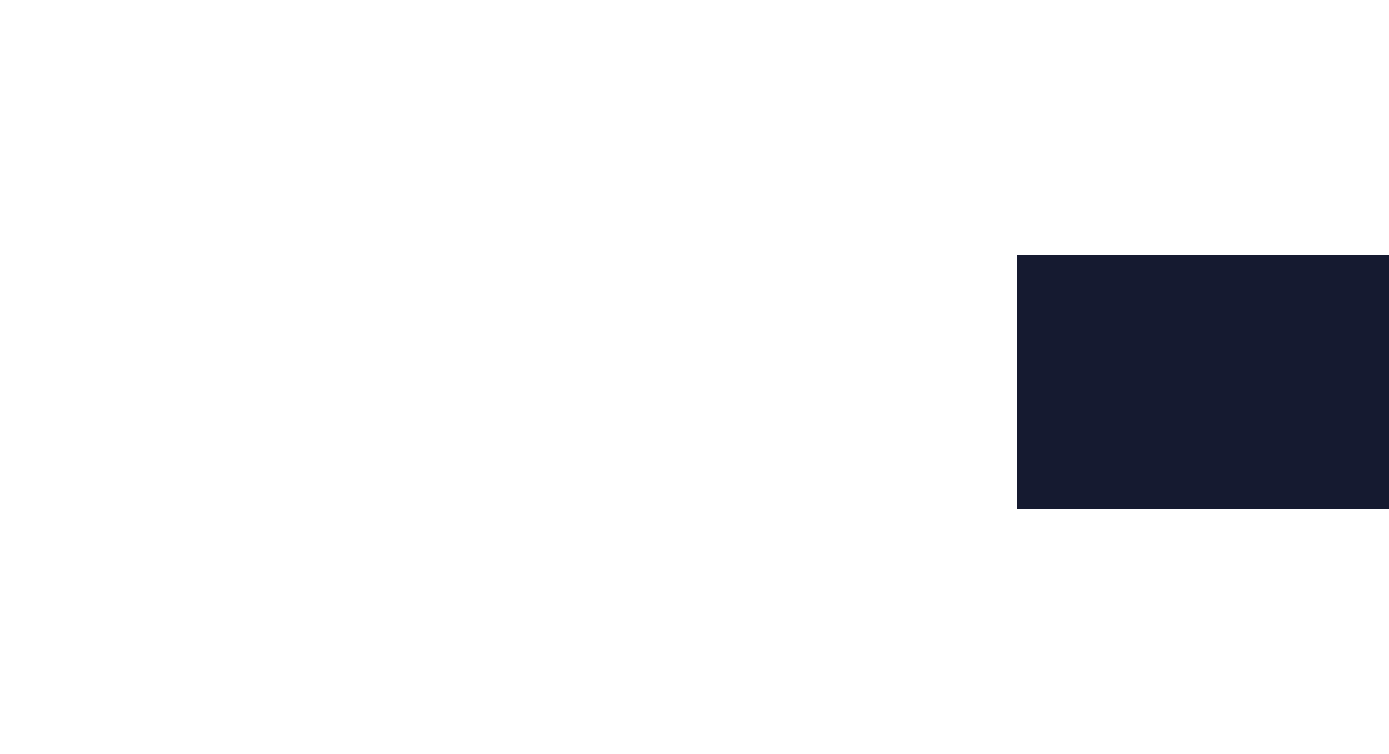 click at bounding box center (704, 577) 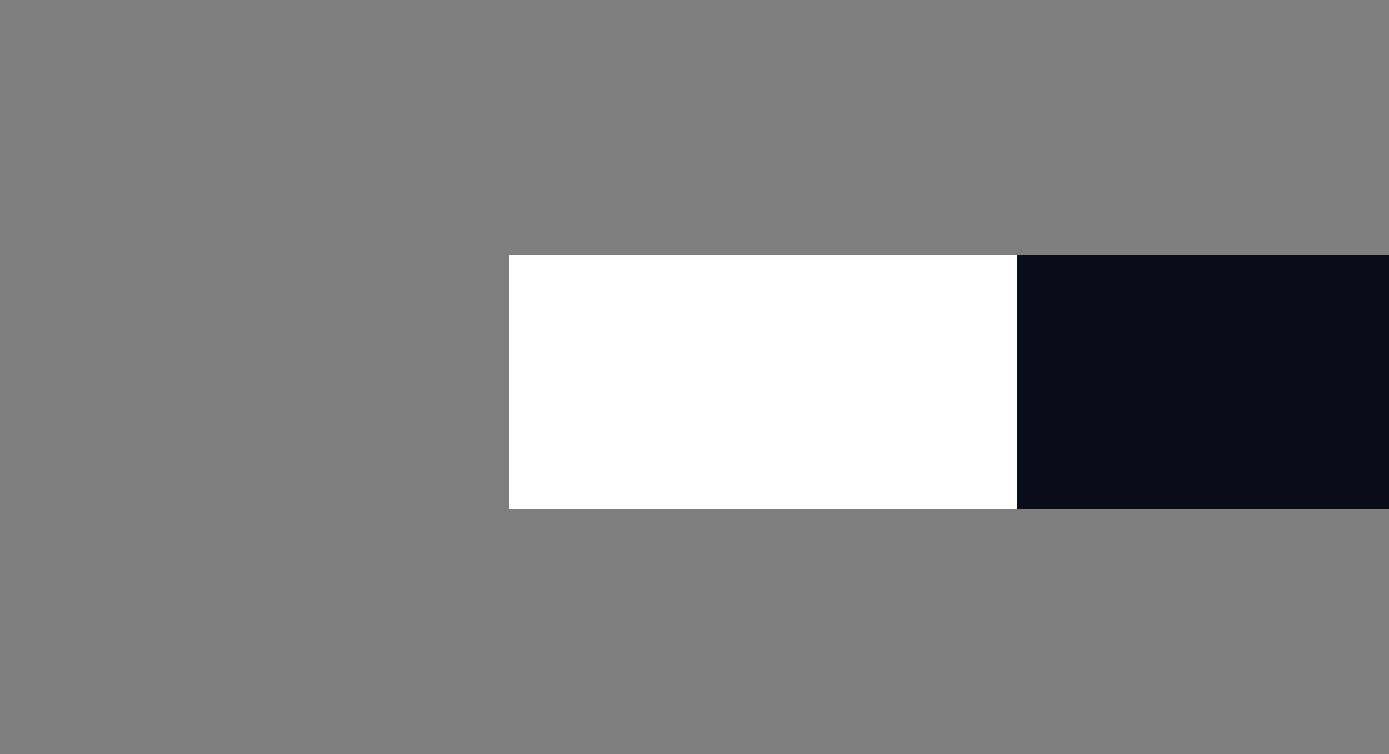 click on "Delete" at bounding box center [787, 429] 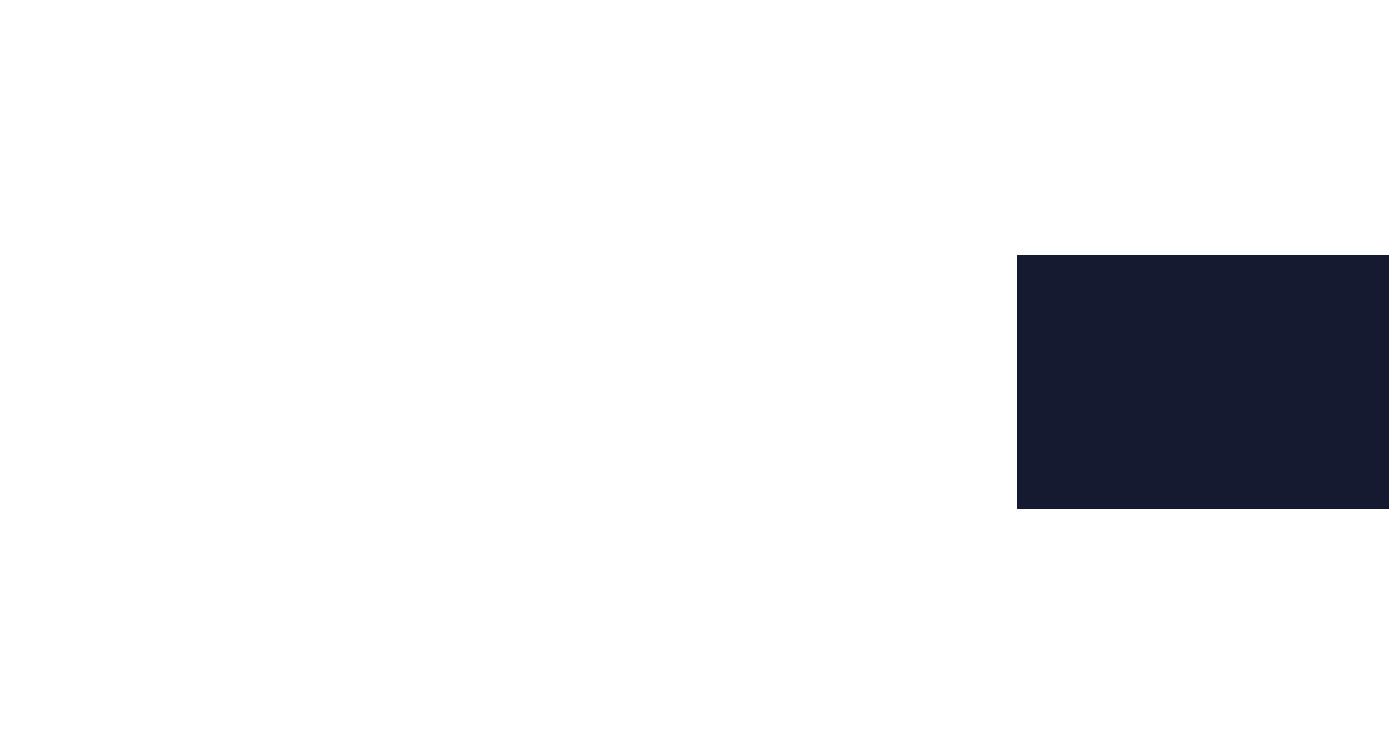 click at bounding box center [417, 492] 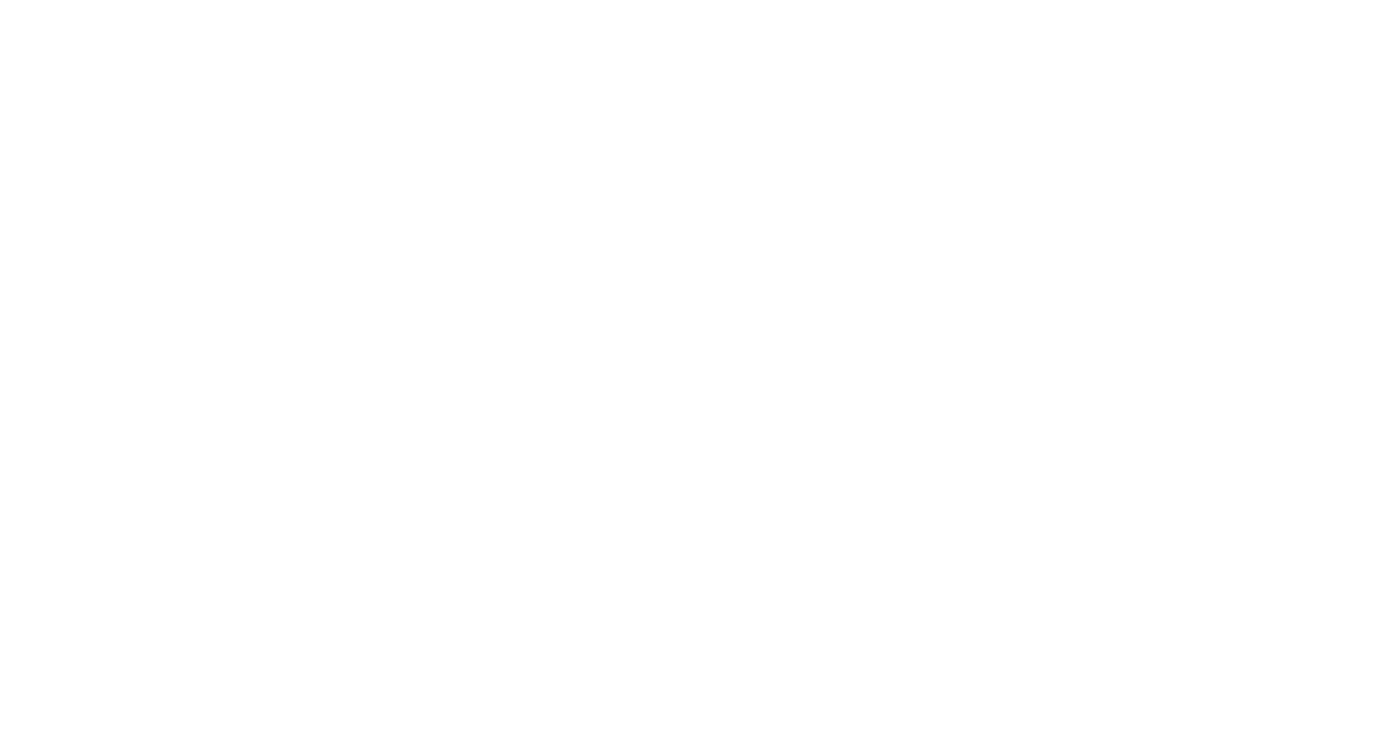 click on "日曆 週曆 月曆 年曆 三角桌曆 工商日誌 桌曆｜桌墊｜古早日曆｜農民曆" at bounding box center [935, -824] 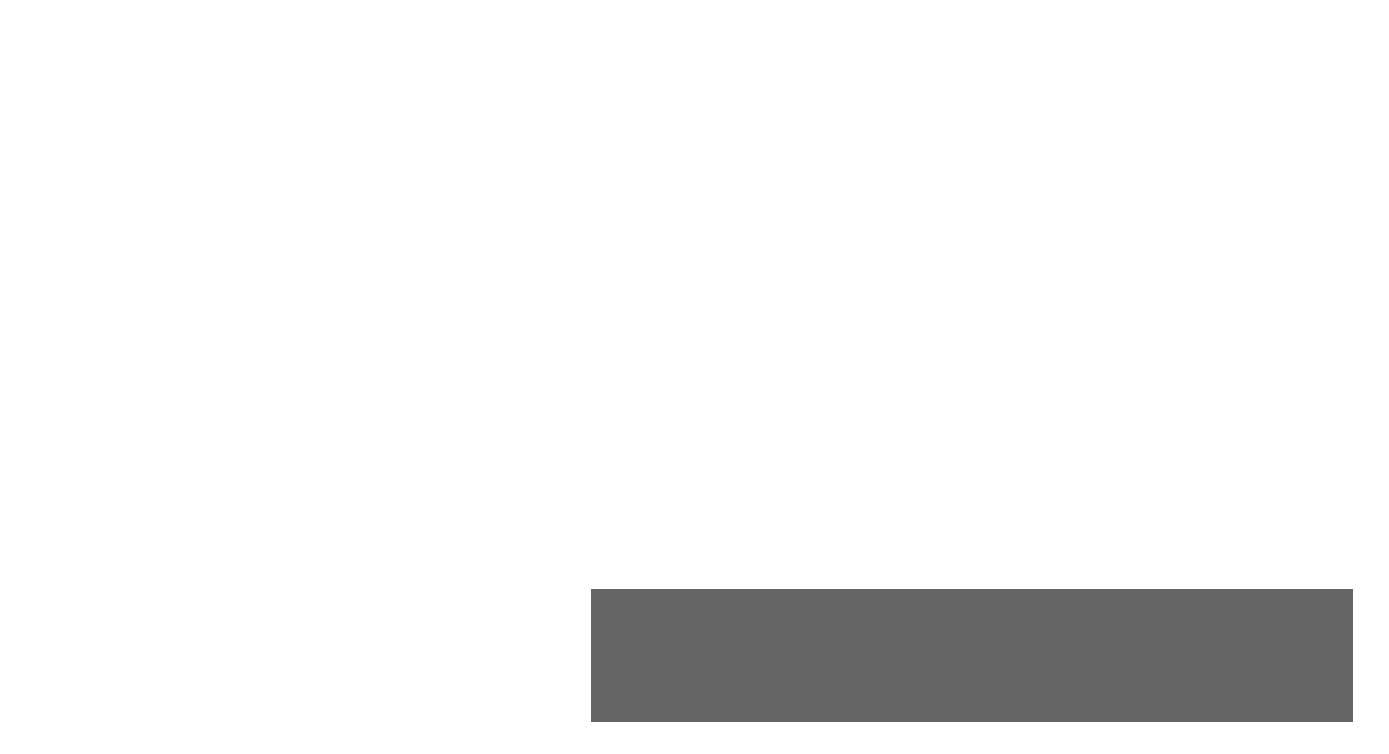 click on "Drag files here, click to choose files or select files from Files or our free stock photos & videos" at bounding box center [253, 445] 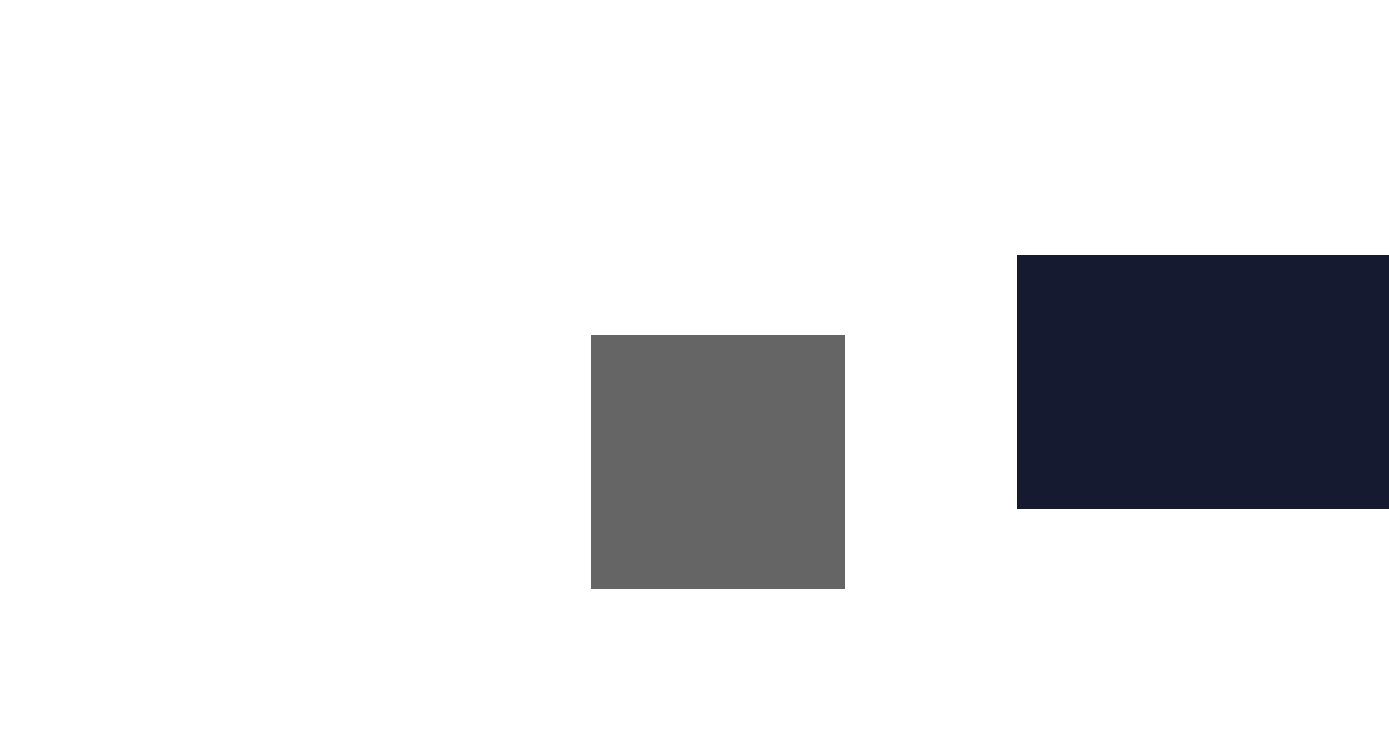 click at bounding box center (659, 108) 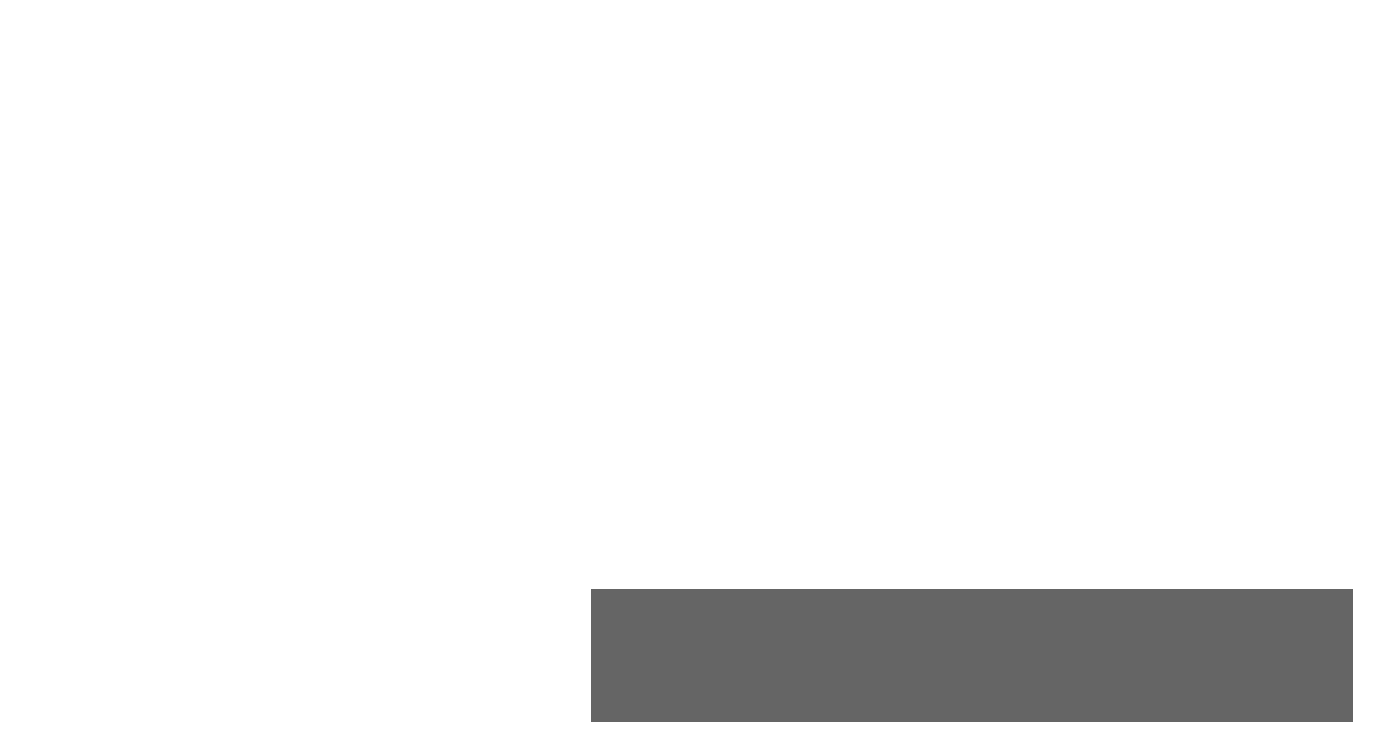 scroll, scrollTop: 179, scrollLeft: 0, axis: vertical 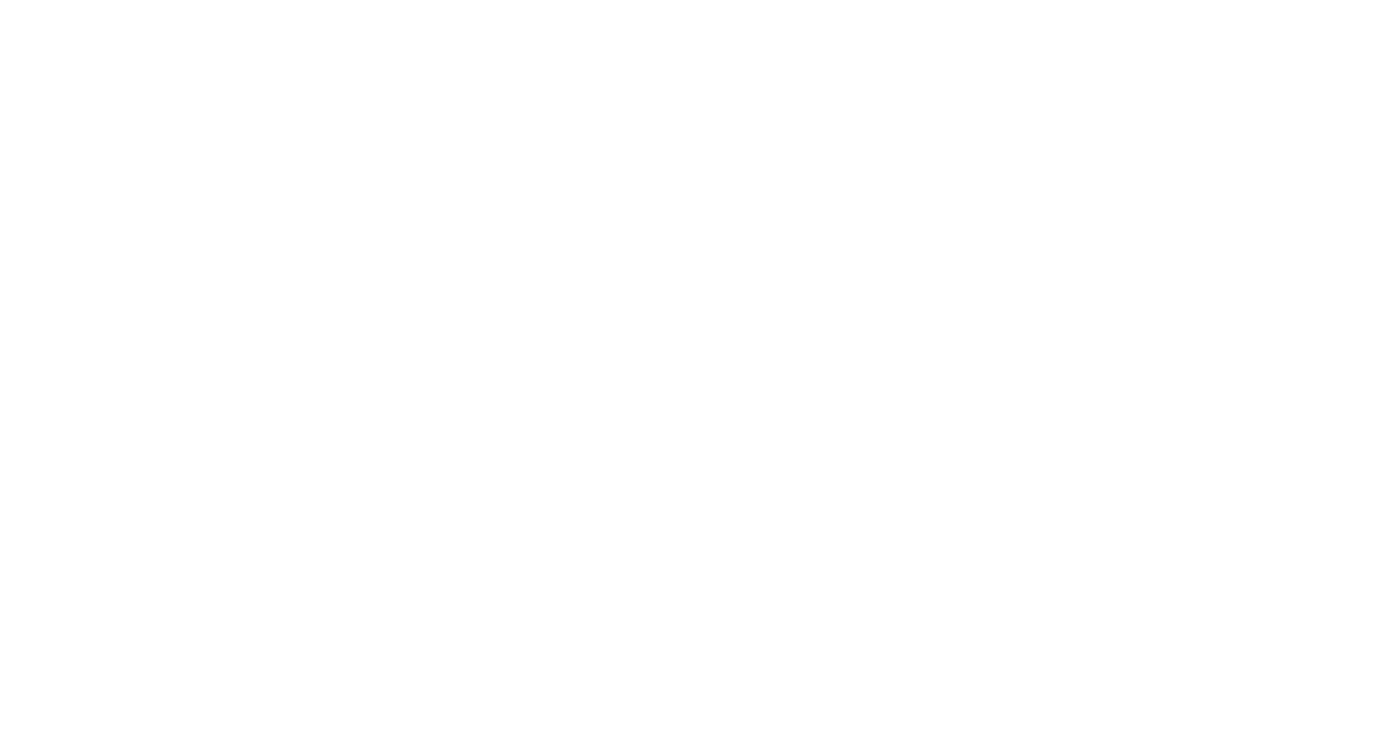 click at bounding box center [468, 234] 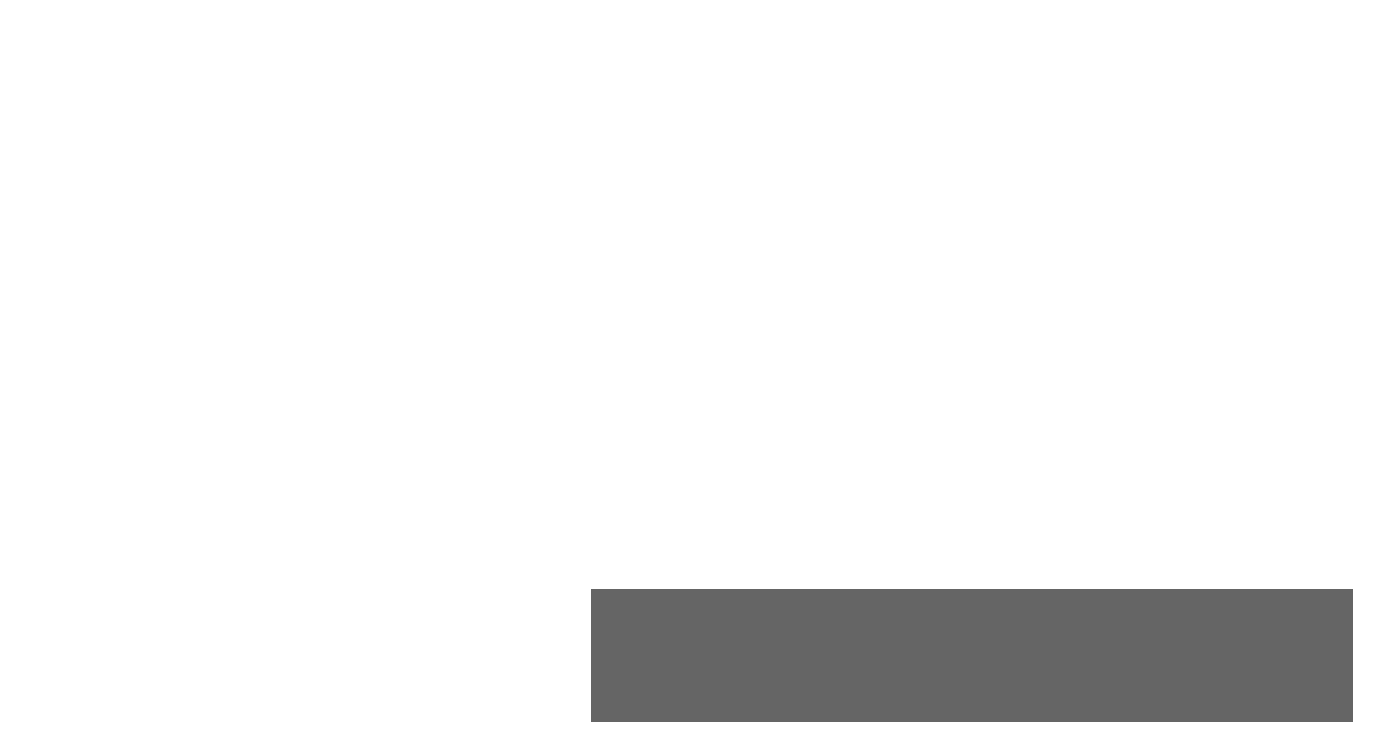 click on "Drag files here, click to choose files or select files from Files or our free stock photos & videos" at bounding box center [253, 435] 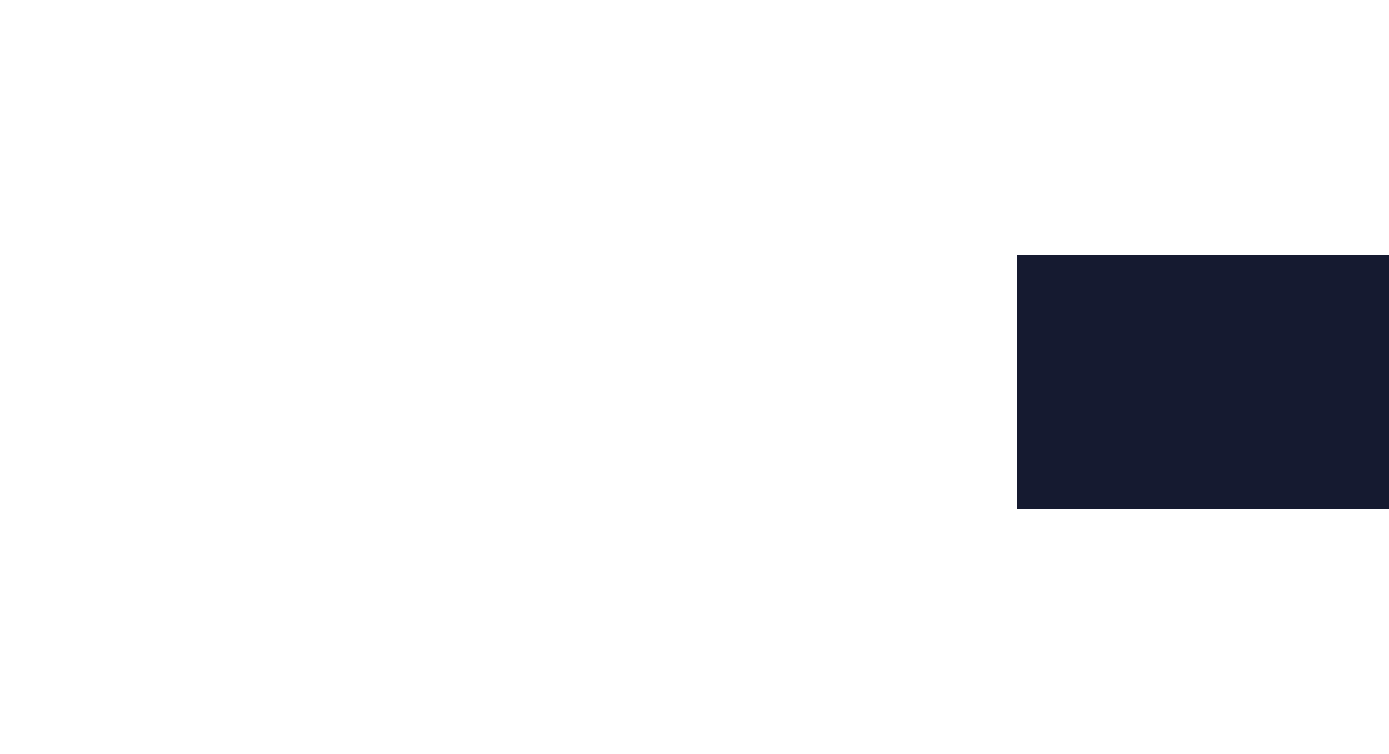 type on "255" 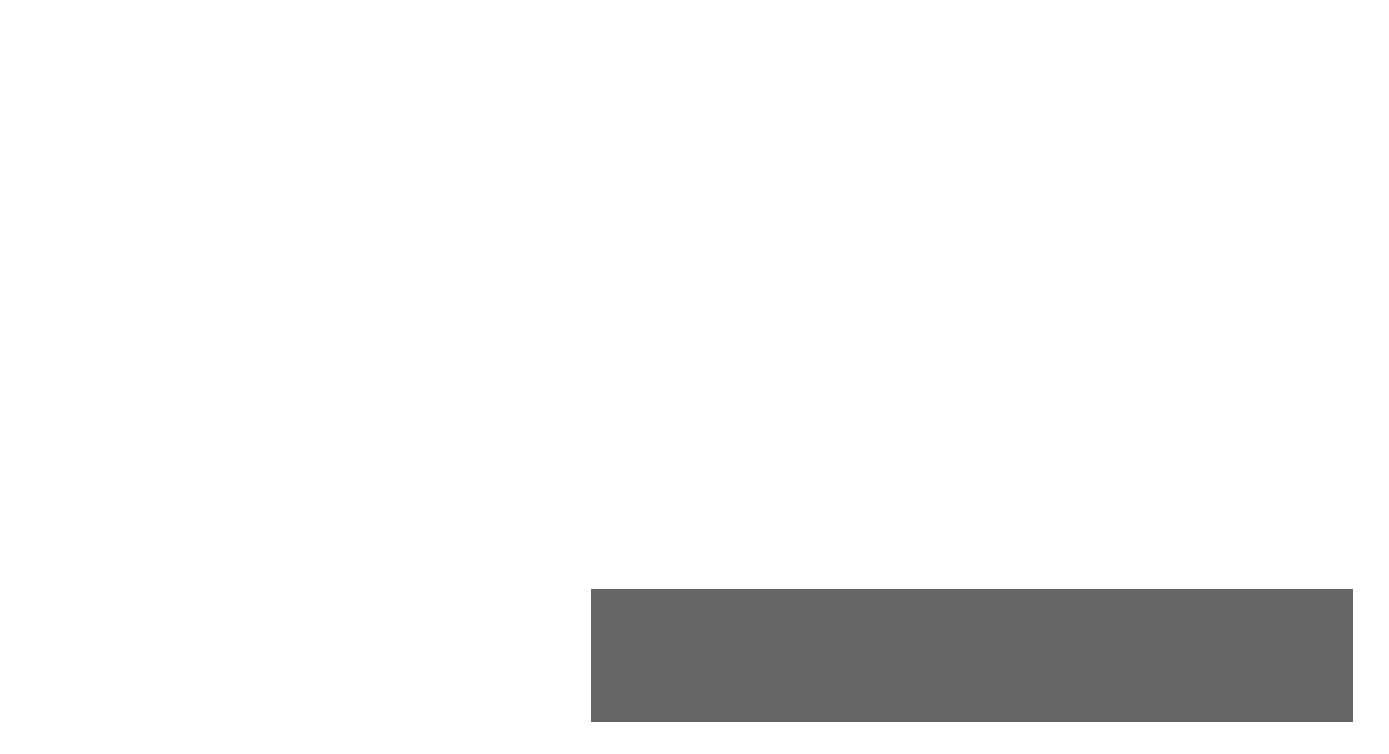 scroll, scrollTop: 161, scrollLeft: 0, axis: vertical 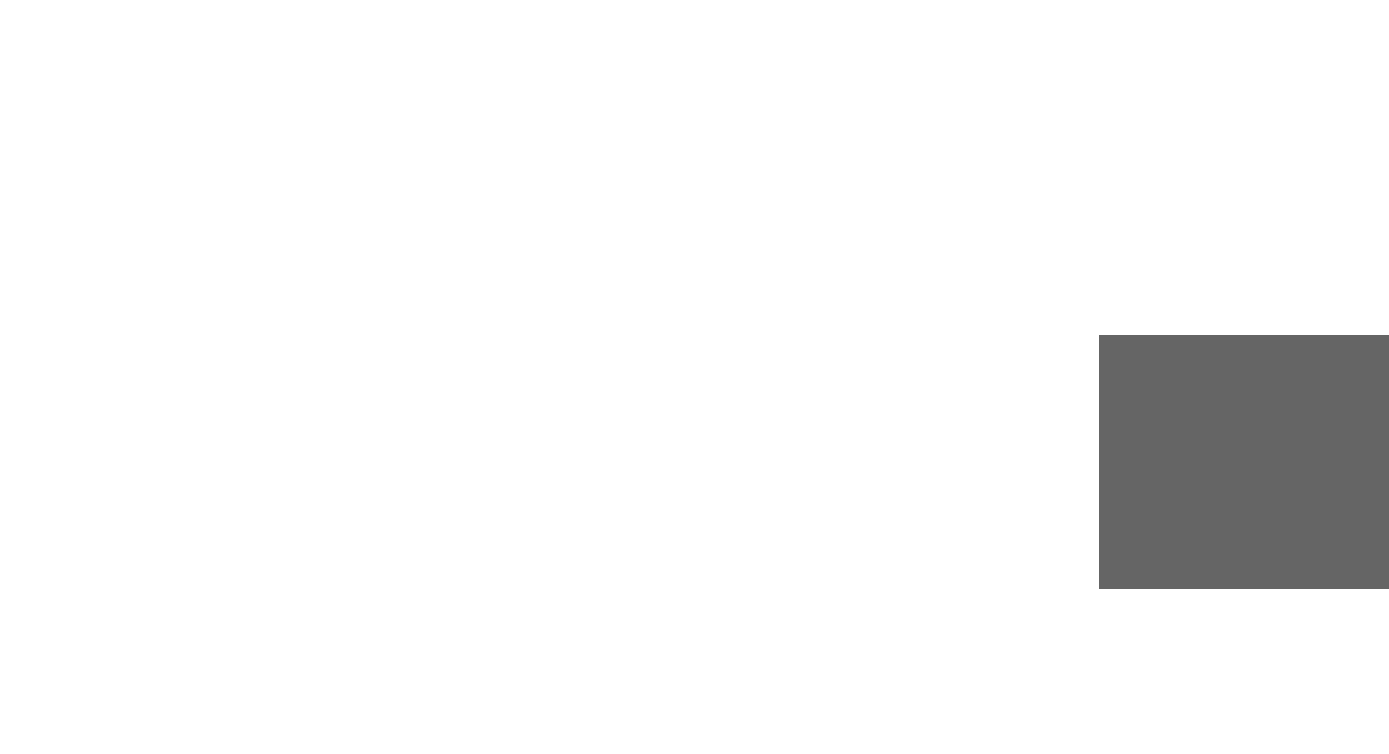 click on "252  平裝日誌" at bounding box center (152, 666) 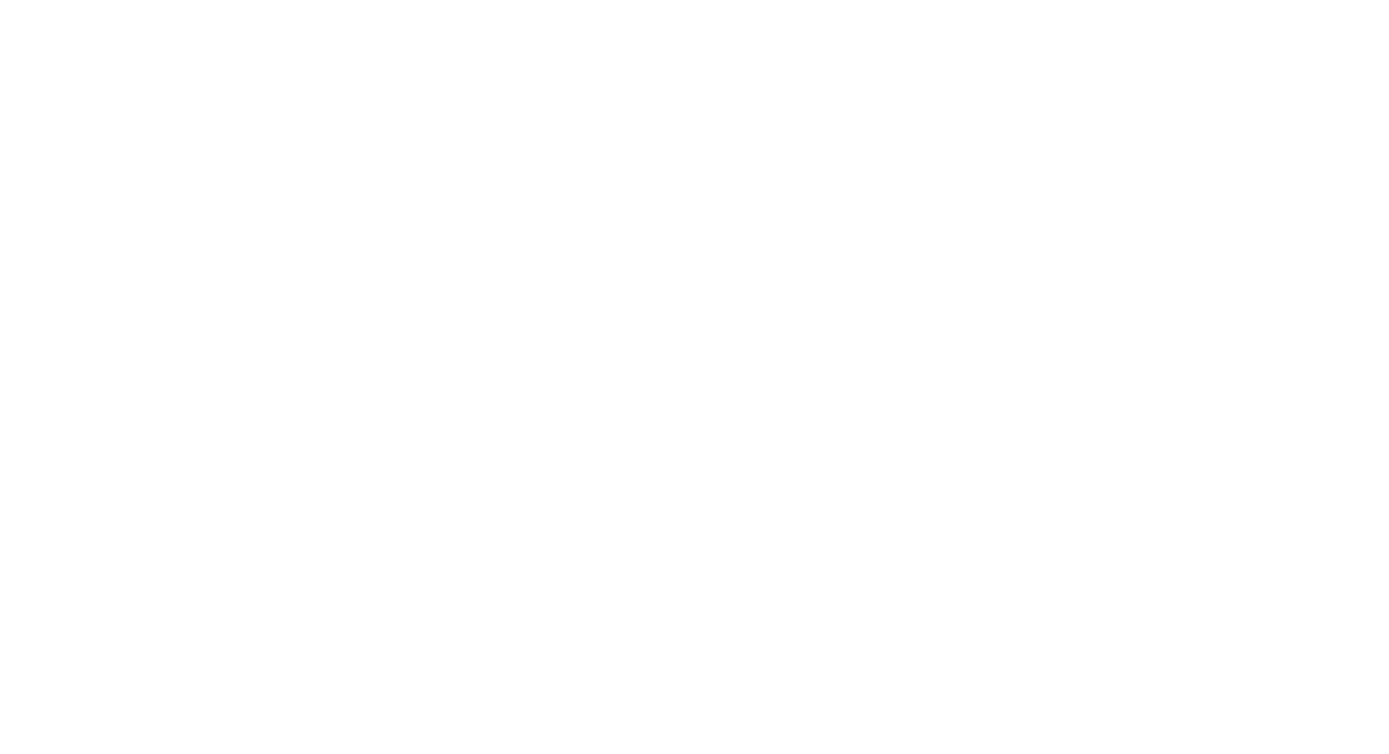 click on "精裝版" at bounding box center (935, 41355) 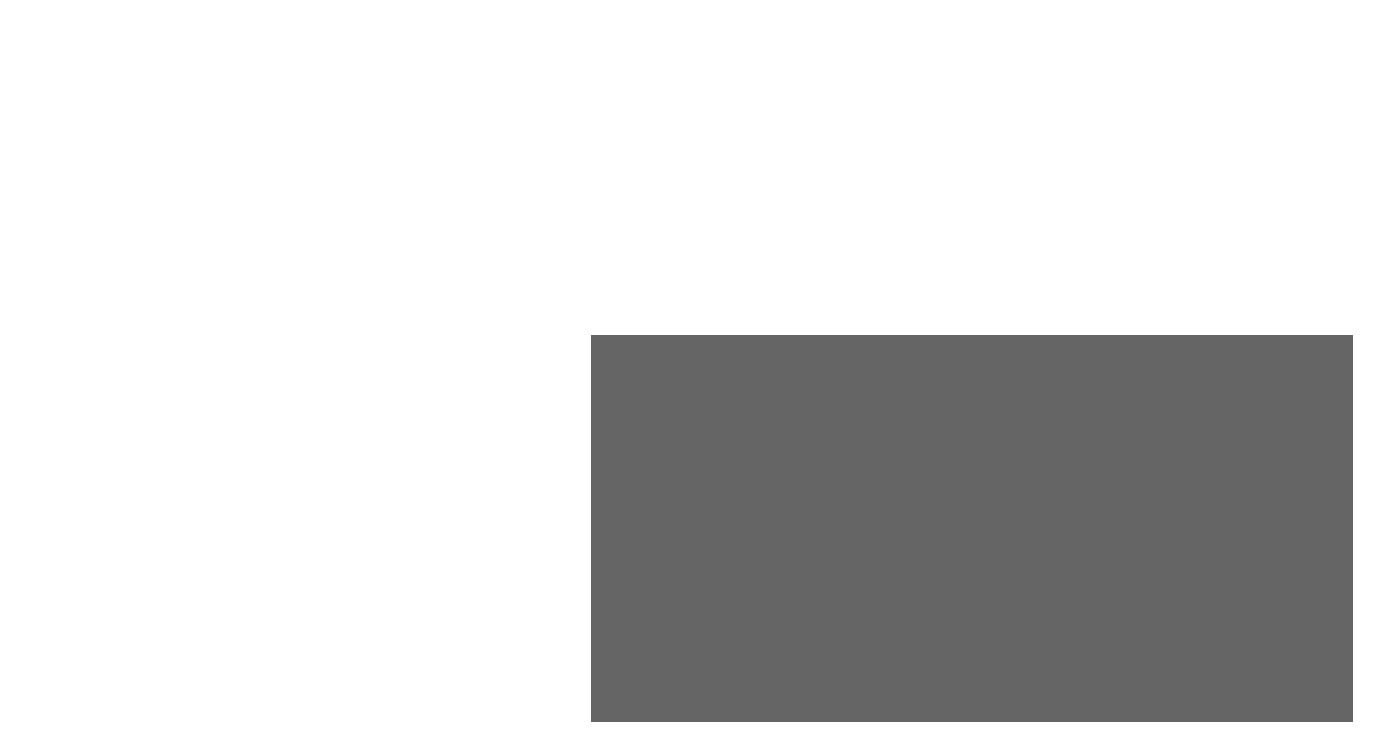 click on "Drag files here, click to choose files or select files from Files or our free stock photos & videos" at bounding box center (253, 445) 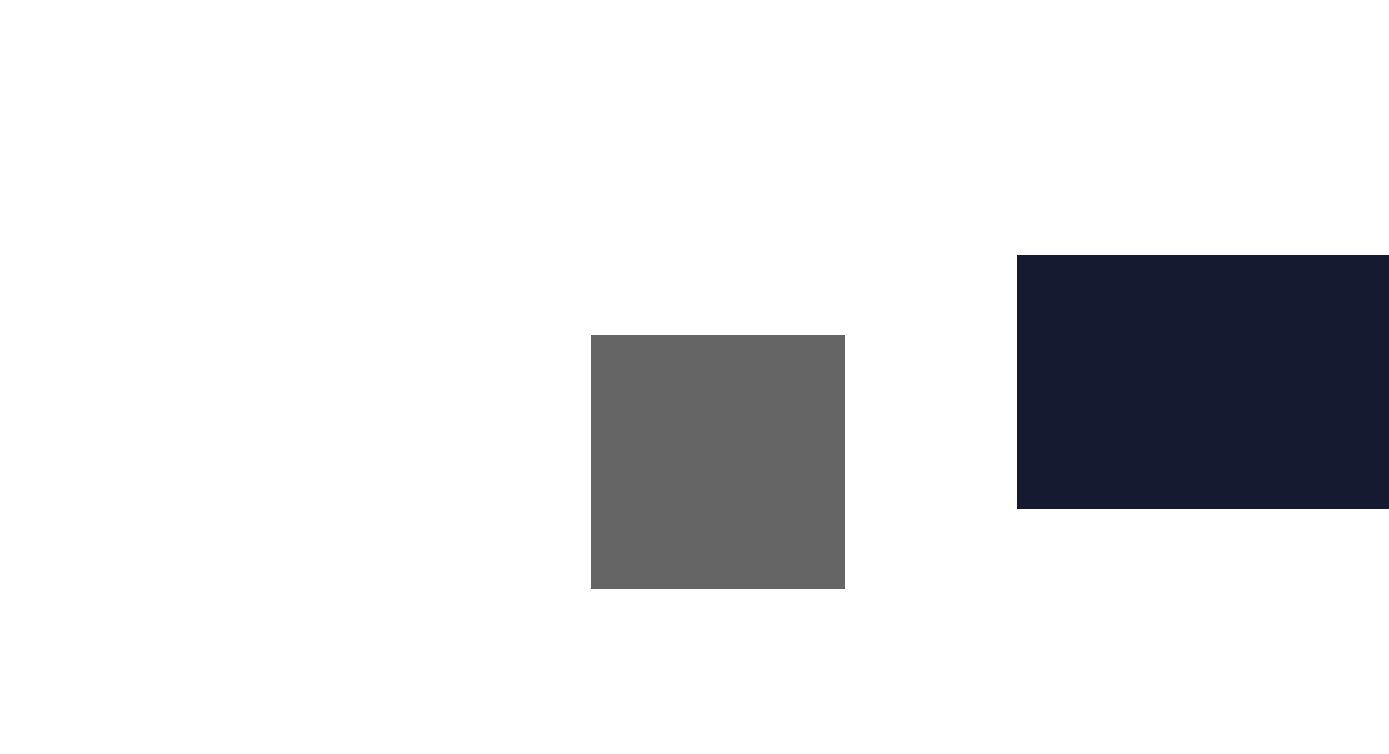 click on "255" at bounding box center (659, 108) 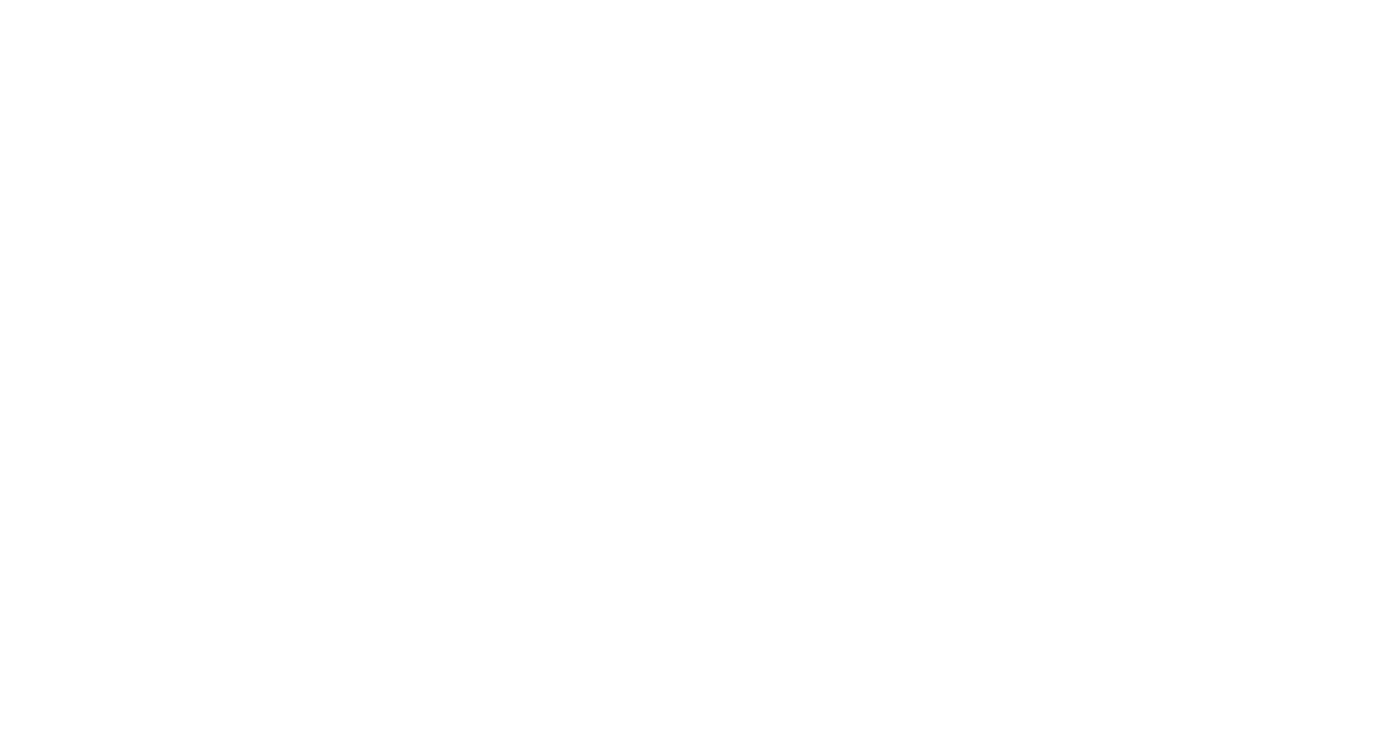 scroll, scrollTop: 2256, scrollLeft: 0, axis: vertical 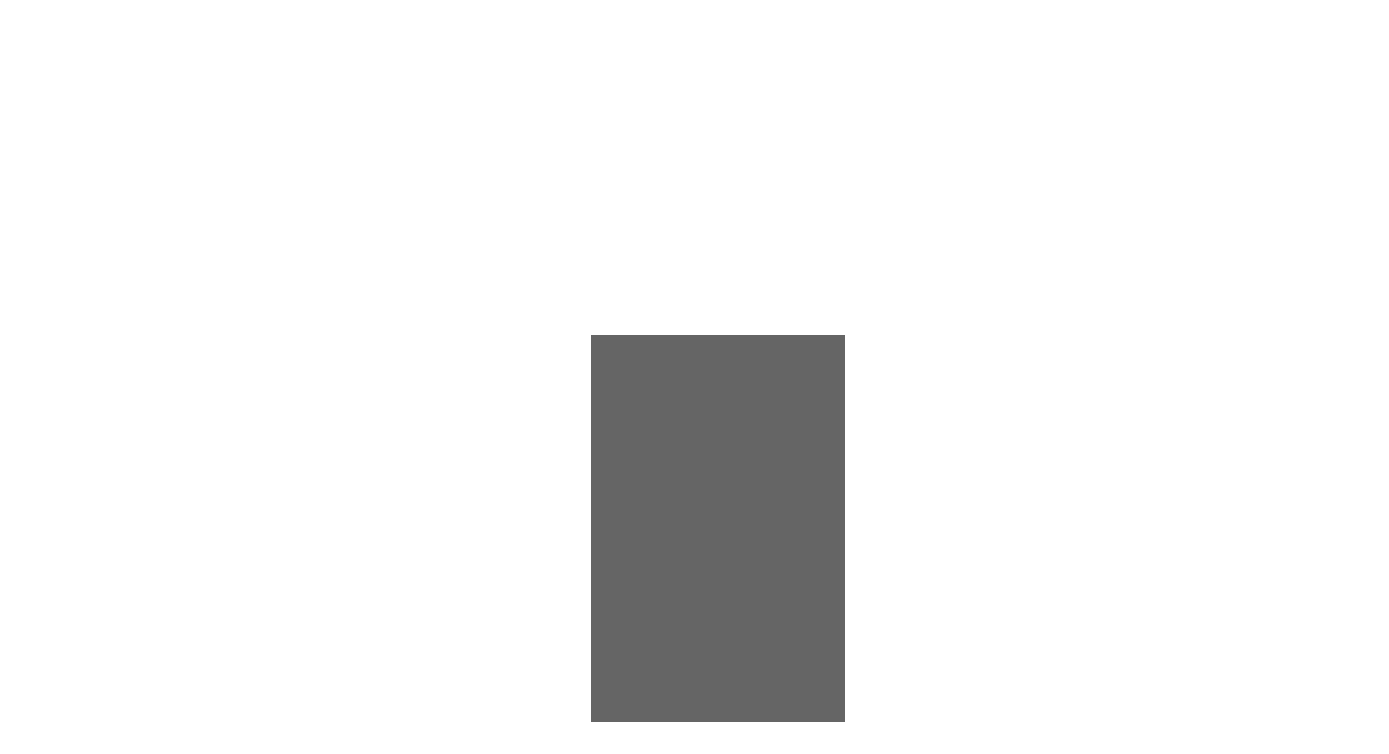 click on "活頁日誌 551 活頁三折日誌 25K(中) 542 活頁三折日誌 25K(中) 540 活頁日誌 25K(中) 552 活頁日誌 25K(中) 552 活頁日誌 25K(中) 618 活頁日誌 16K(大) 518 活頁日誌 25K(中) 541 活頁日誌 25K(中) 254  活頁日誌 25K(中) 164A  活頁日誌 16K(大) 254A  活頁日誌 25K(中) 1634 活頁日誌 16K(大) 2534 活頁日誌 25K(中) 163A/253A 活頁日誌 16K(大) 25K (中) 163A 活頁日誌 16K(大) 253 活頁日誌 16K (大) 253A 活頁日誌 25K(中) 2550 活頁日誌 25K(中) 平裝日誌 556  平裝 三折 日誌 25K (中)  548  平裝 三折 日誌 25K (中)  547  平裝 三折 日誌 25K (中)  557  平裝日誌 25K (中)  558  平裝日誌 25K (中)  559  平裝日誌 25K (中)  559  平裝日誌 25K (中)  559  平裝日誌 25K (中)  506  平裝日誌 25K (中)  252  平裝日誌 25K (中)  255  平裝日誌 25K (中)  精裝版 CM258 精裝版  25K (中)  *最少400本 CM258 精裝版  25K (中)  *最少400本 每月計劃表 內頁前 05" at bounding box center (935, 26498) 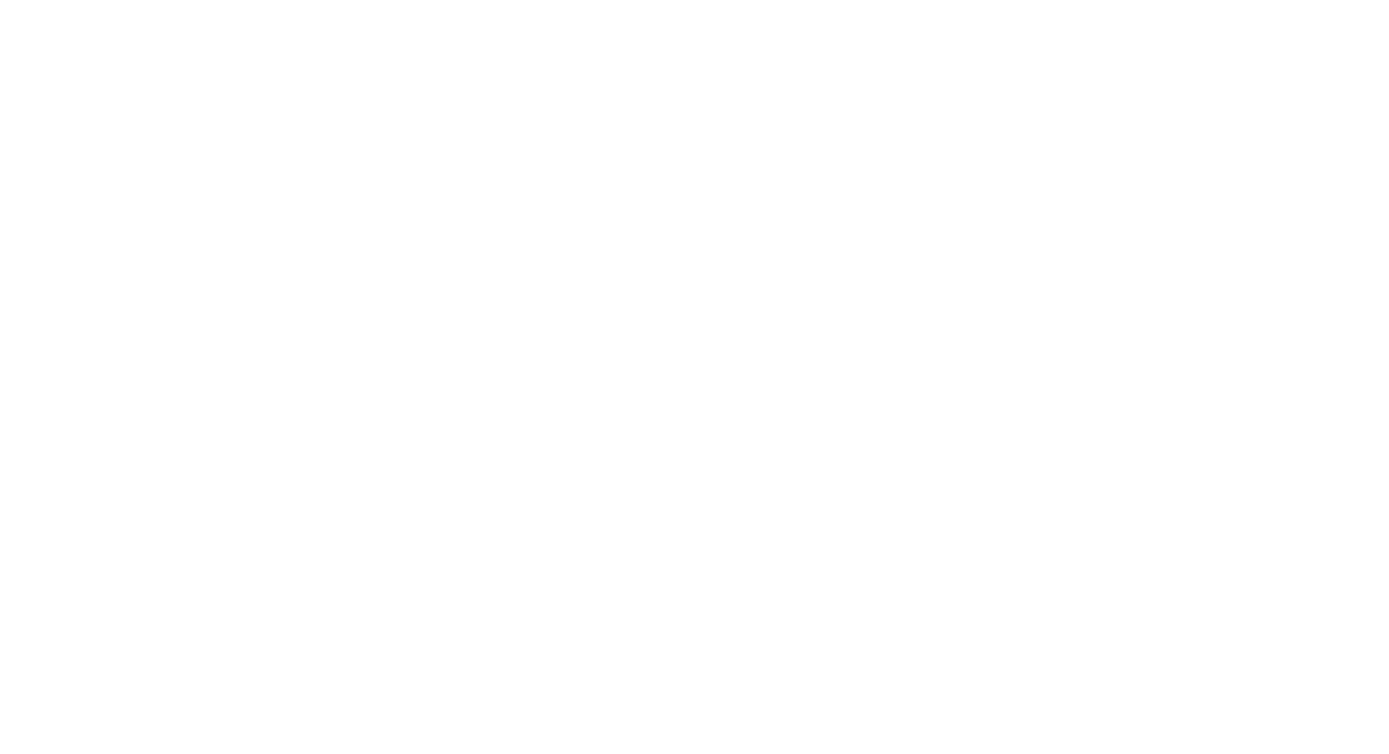 scroll, scrollTop: 2220, scrollLeft: 0, axis: vertical 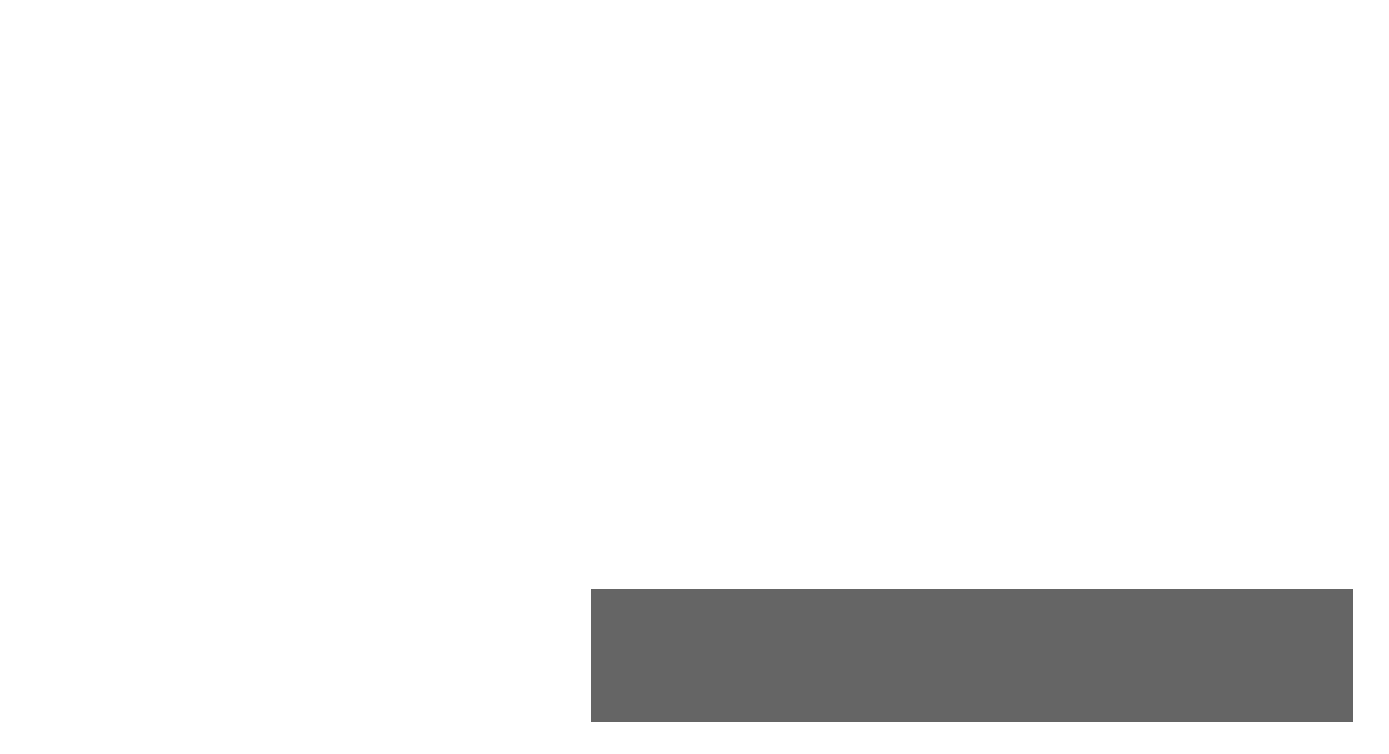 click on "Drag files here, click to choose files or select files from Files or our free stock photos & videos" at bounding box center (253, 450) 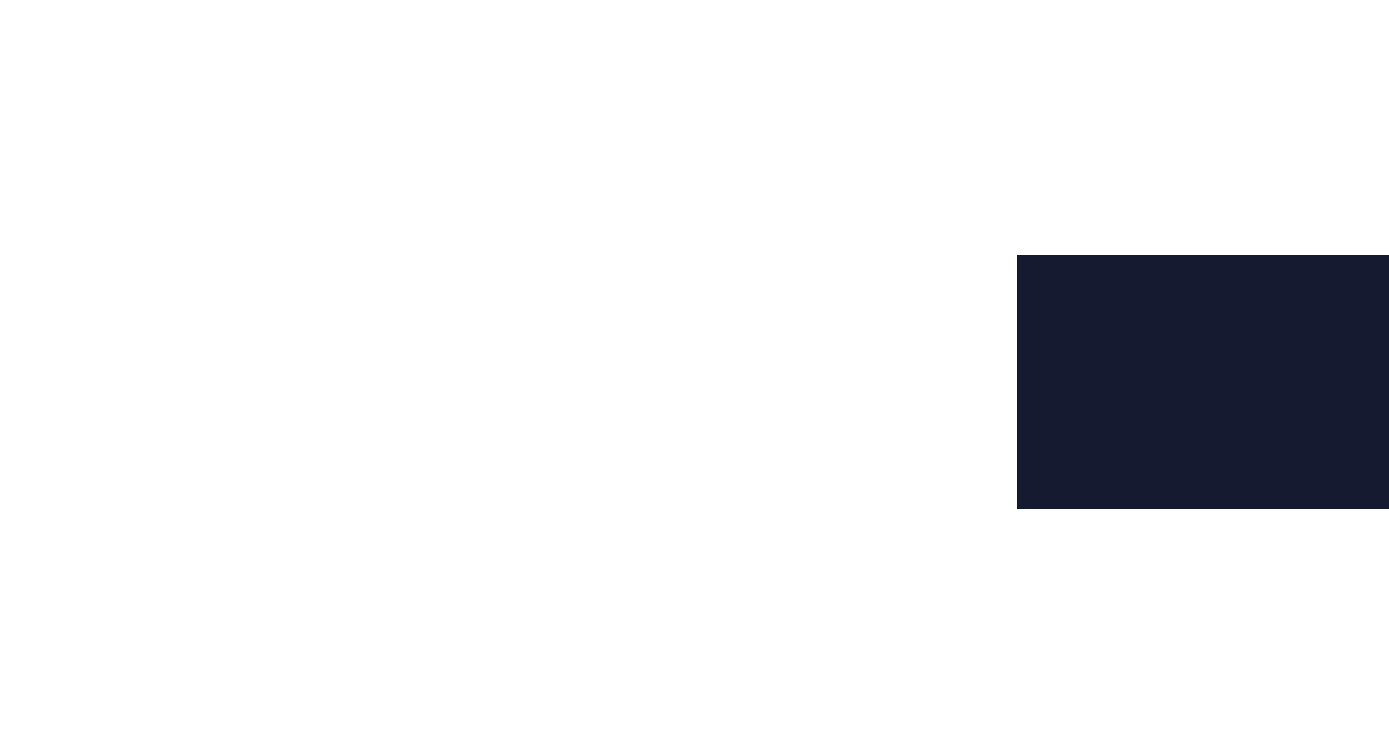 click at bounding box center (1031, 240) 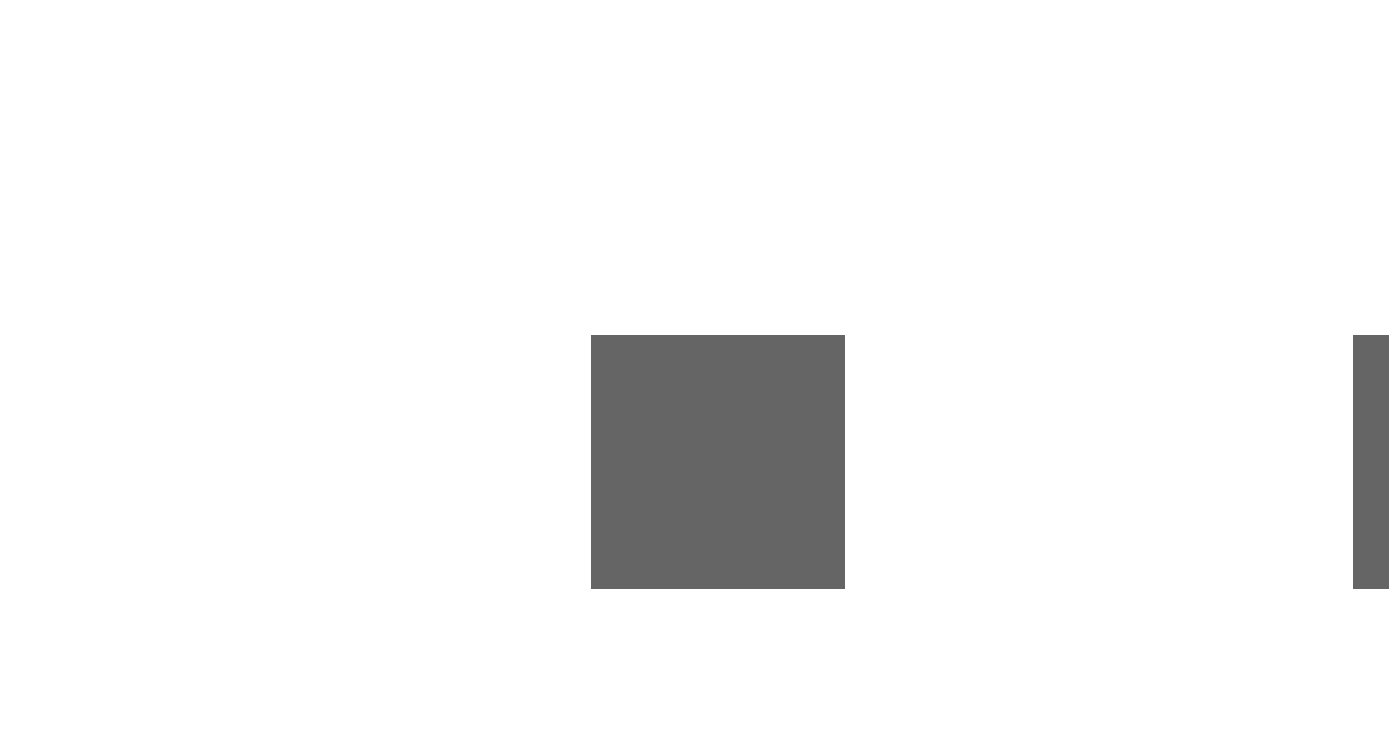 scroll, scrollTop: 251, scrollLeft: 0, axis: vertical 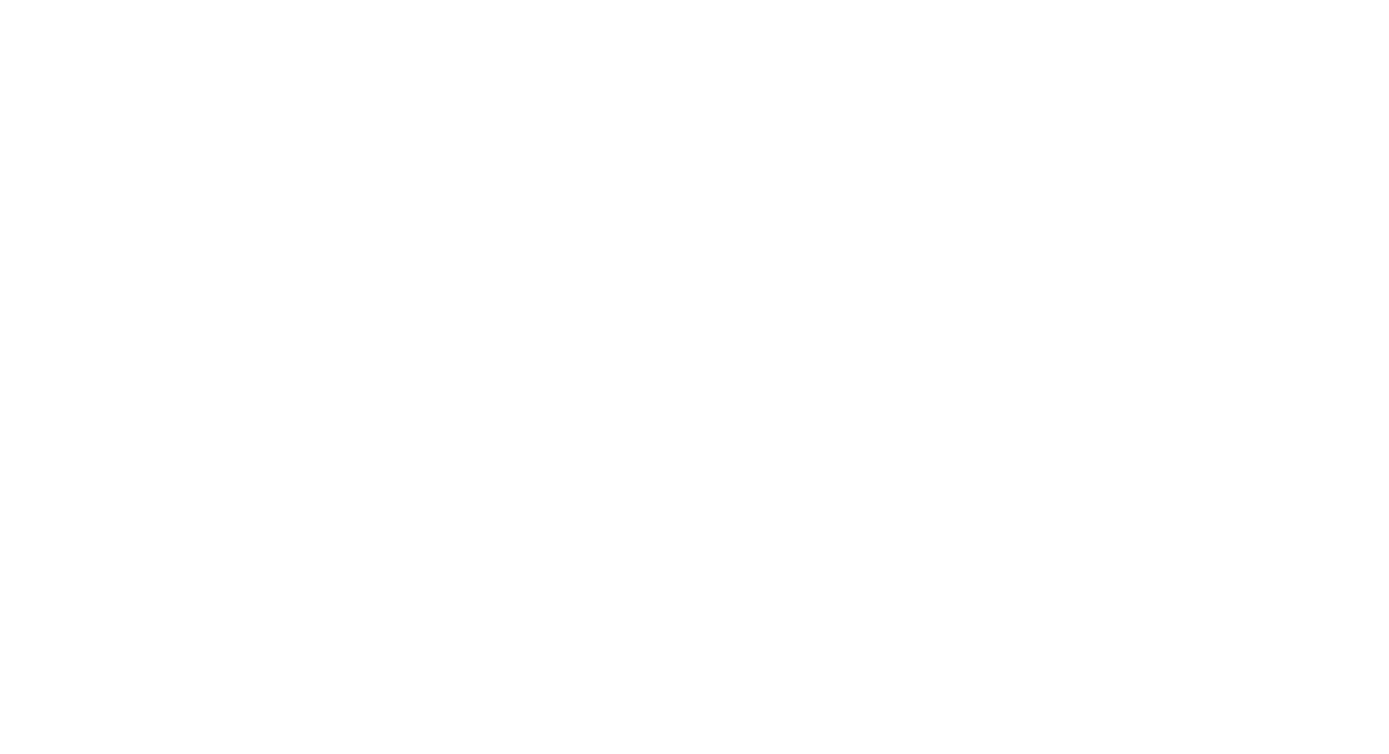 click on "858  平裝日誌 48K (小)" at bounding box center (734, 53140) 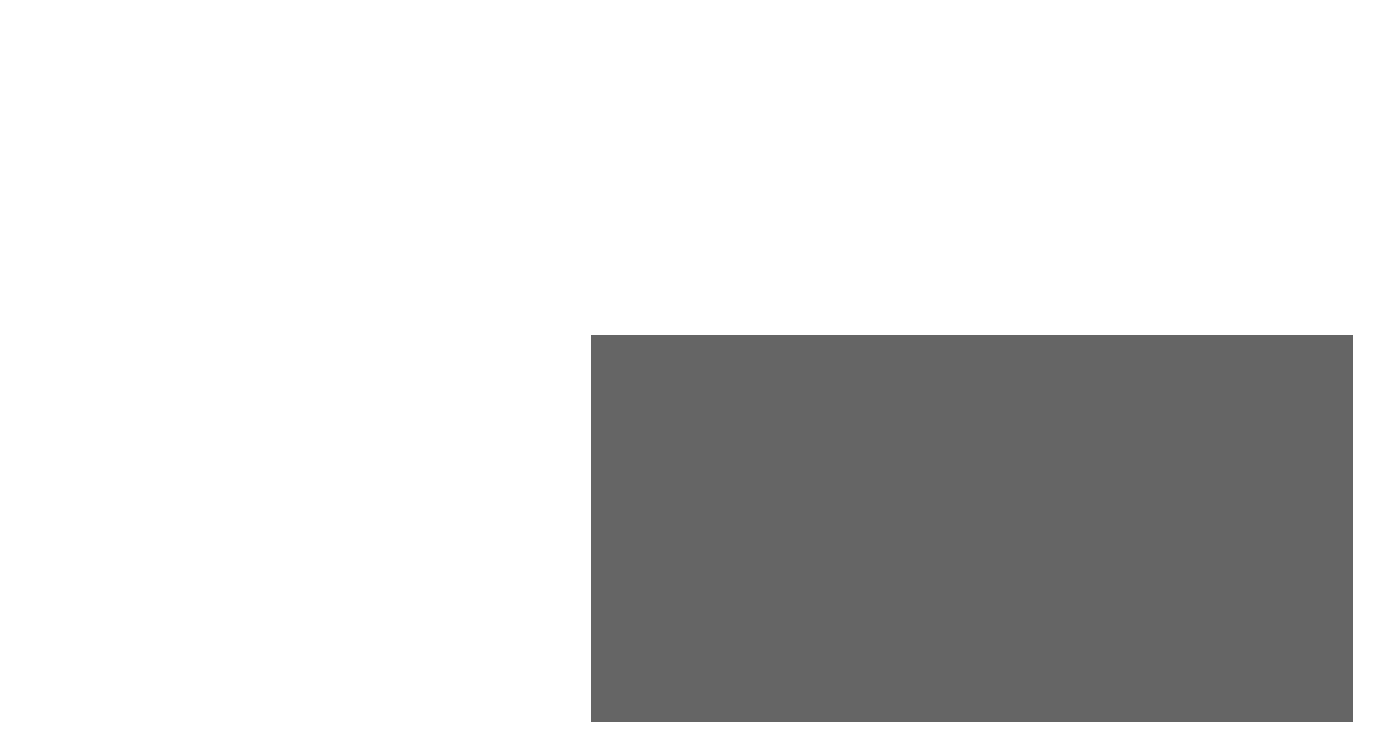 click on "Drag files here, click to choose files or select files from Files or our free stock photos & videos" at bounding box center (253, 481) 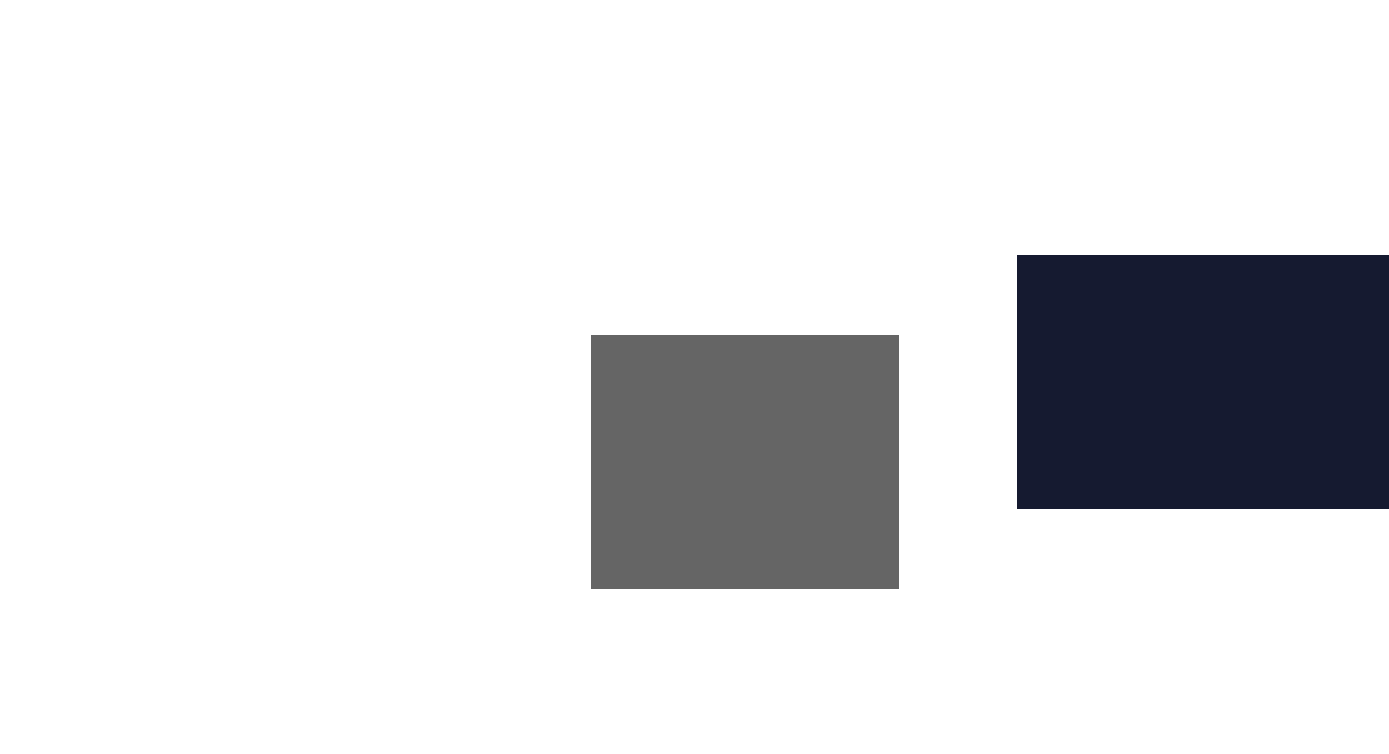click at bounding box center (1326, 63) 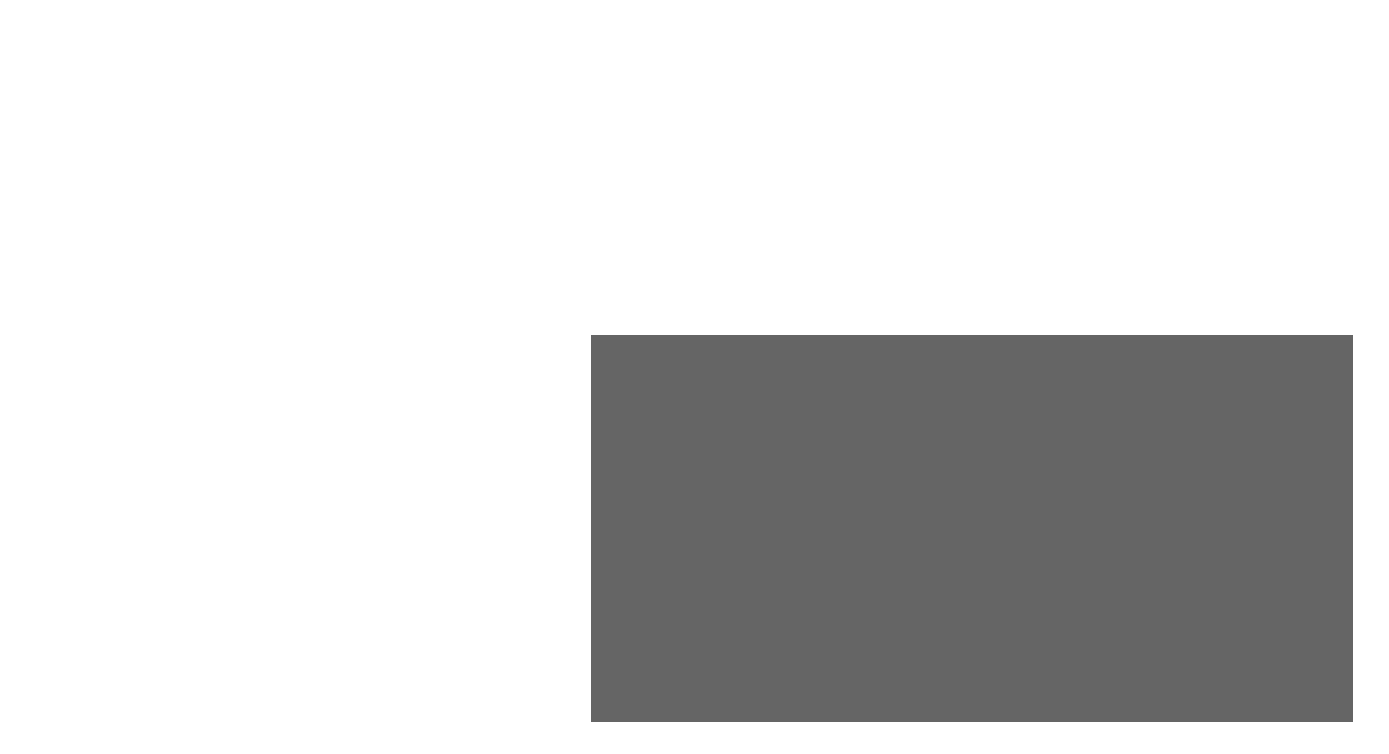 scroll, scrollTop: 406, scrollLeft: 0, axis: vertical 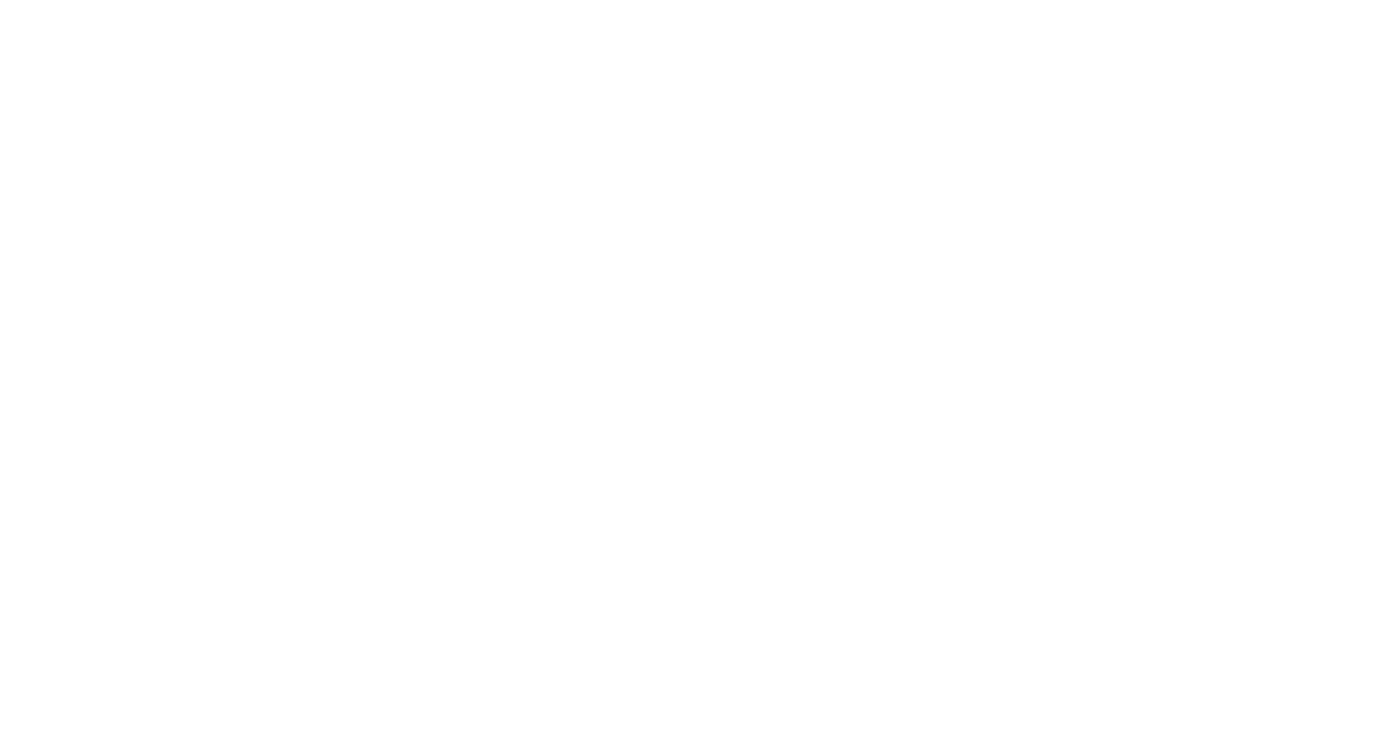 type on "75" 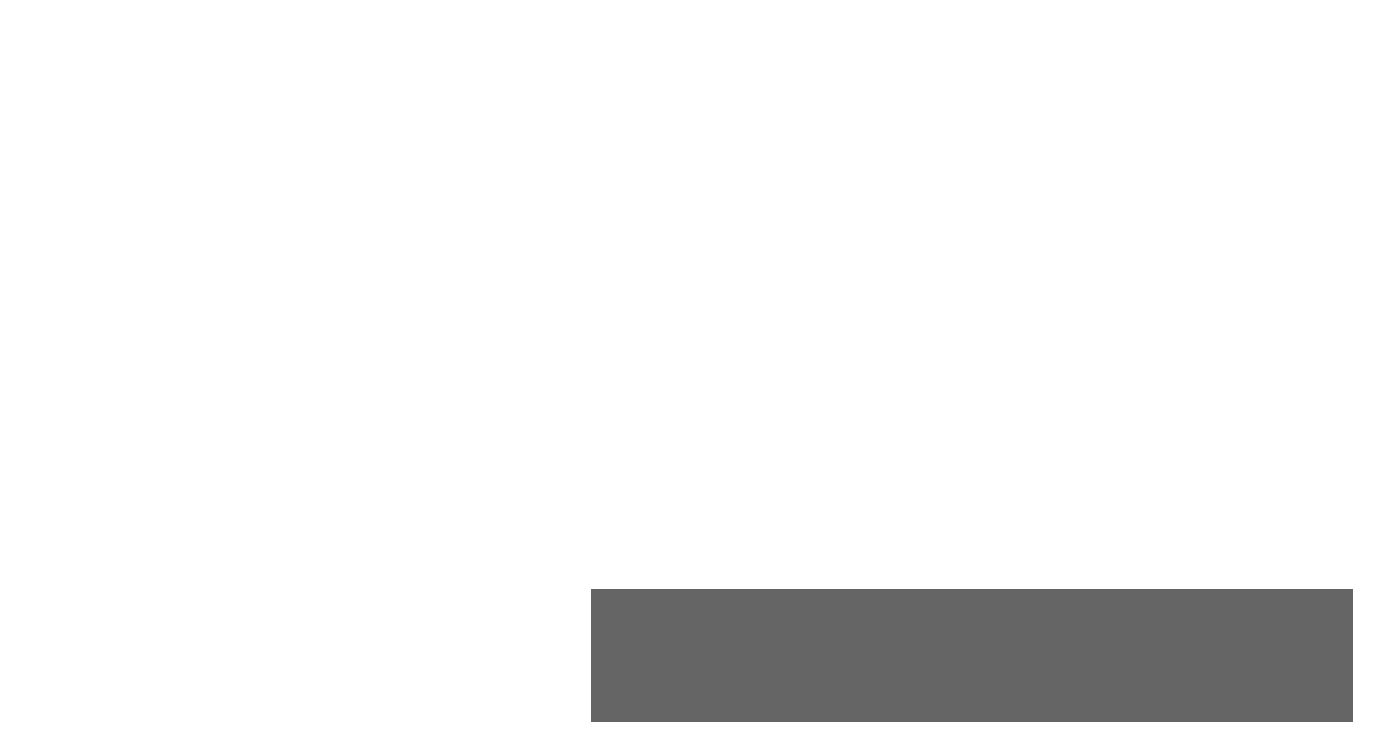 scroll, scrollTop: 343, scrollLeft: 0, axis: vertical 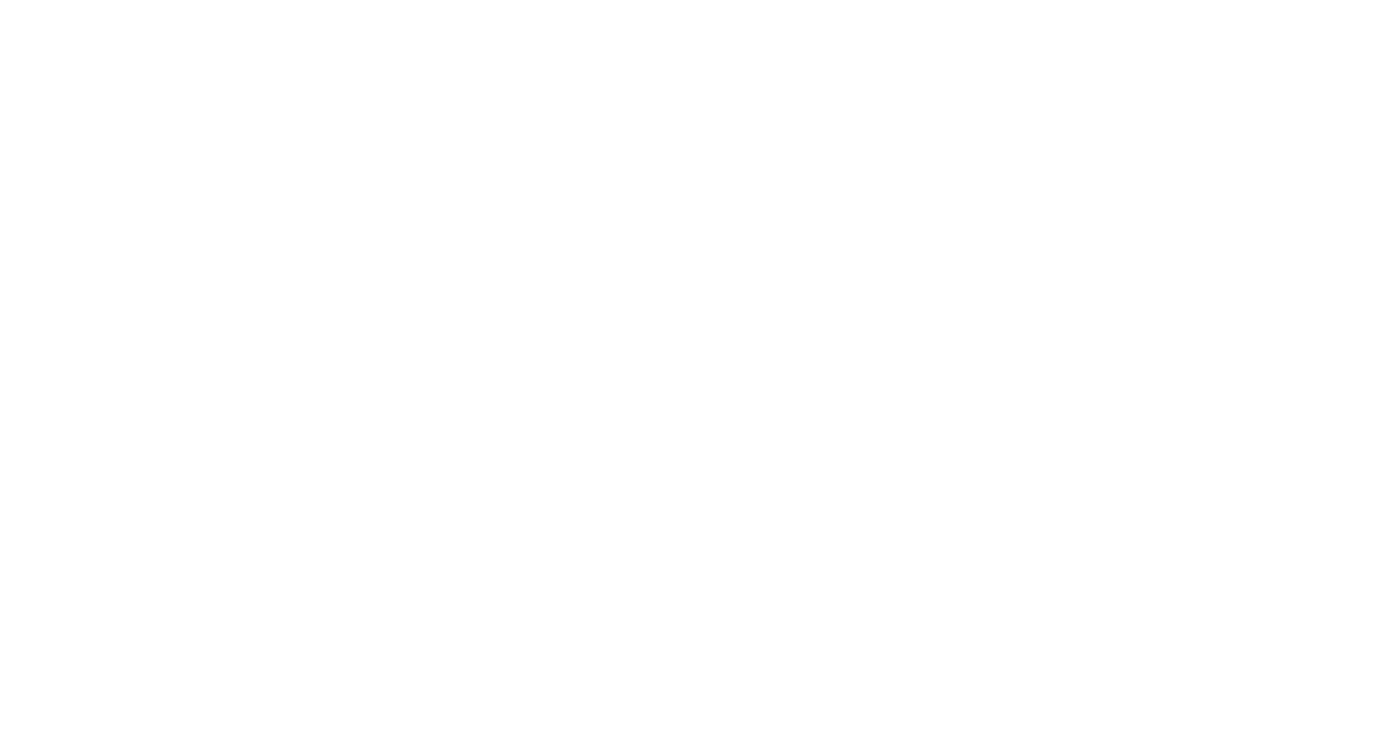 click on "255  平裝日誌 25K (中)" at bounding box center [734, 51151] 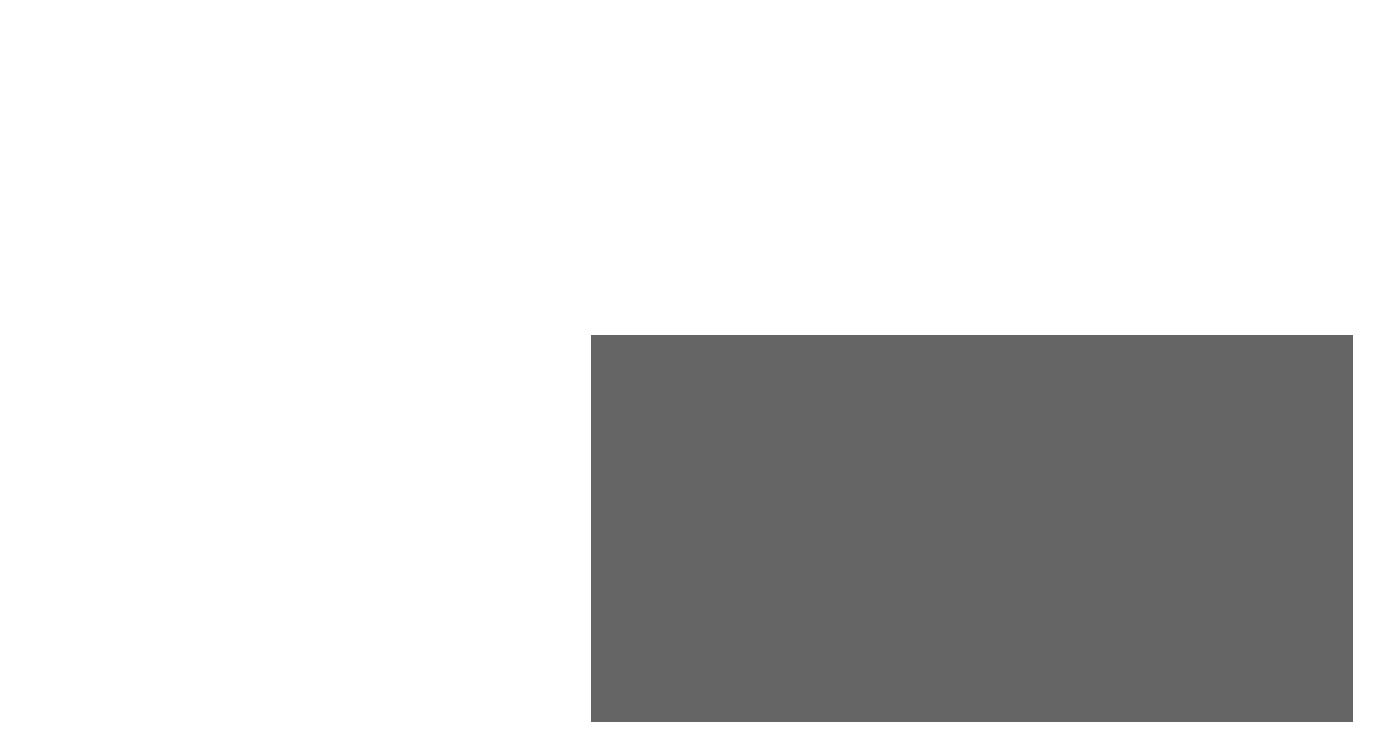 click on "Drag files here, click to choose files or select files from Files or our free stock photos & videos" at bounding box center [253, 450] 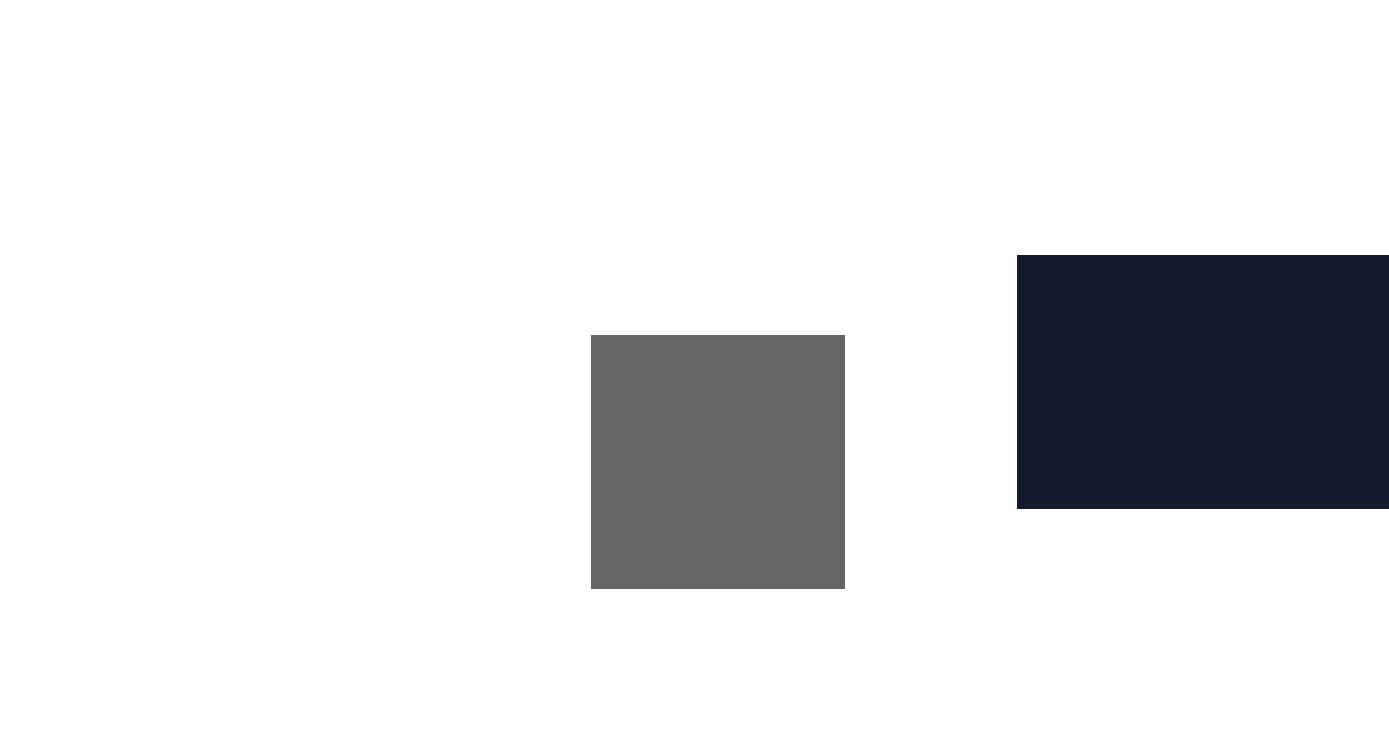 click at bounding box center (1326, 63) 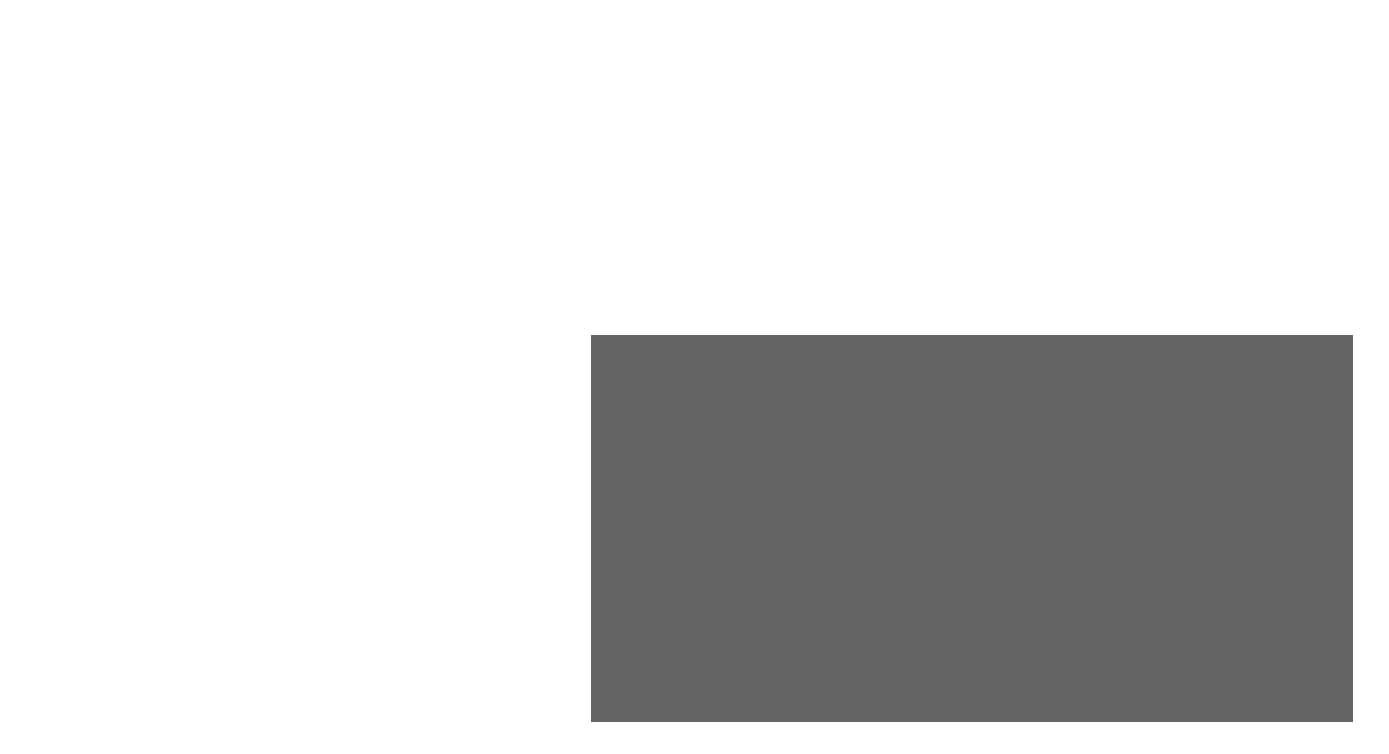 scroll, scrollTop: 65, scrollLeft: 0, axis: vertical 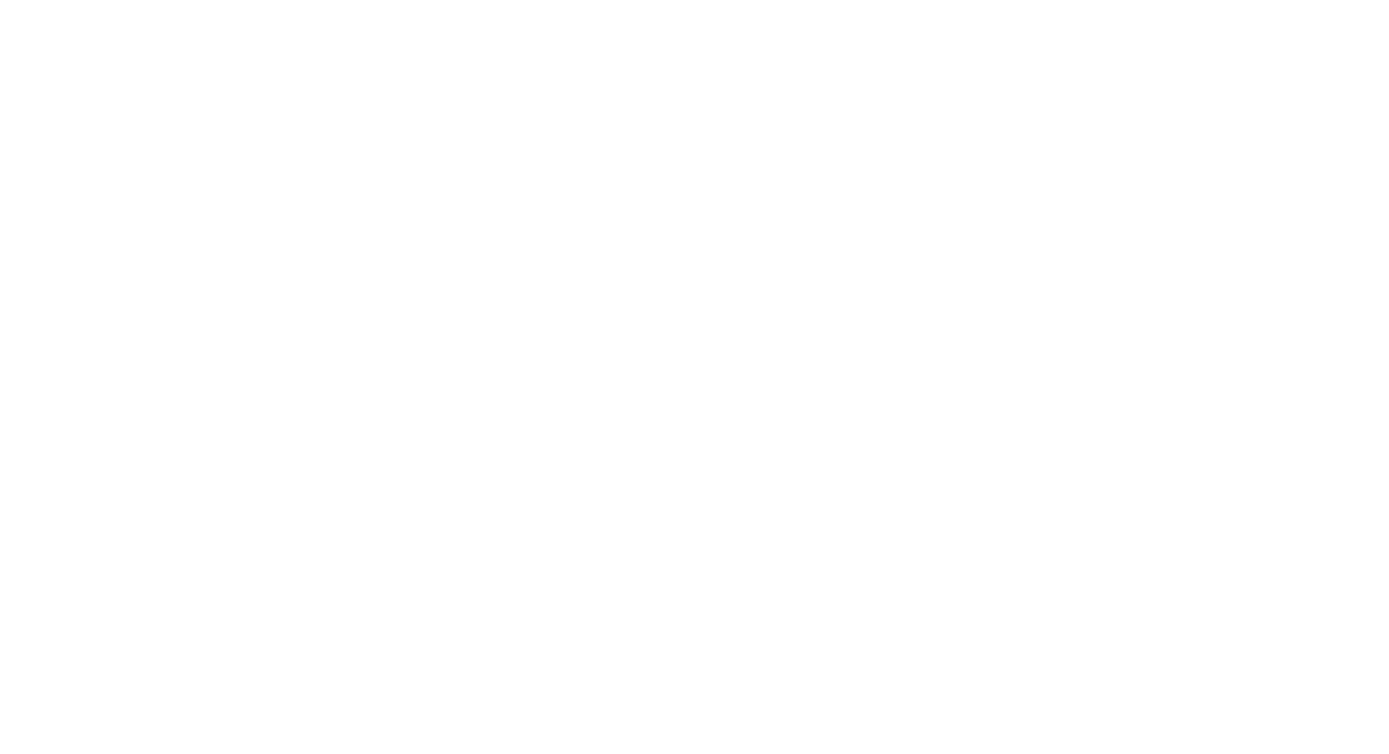 type on "92" 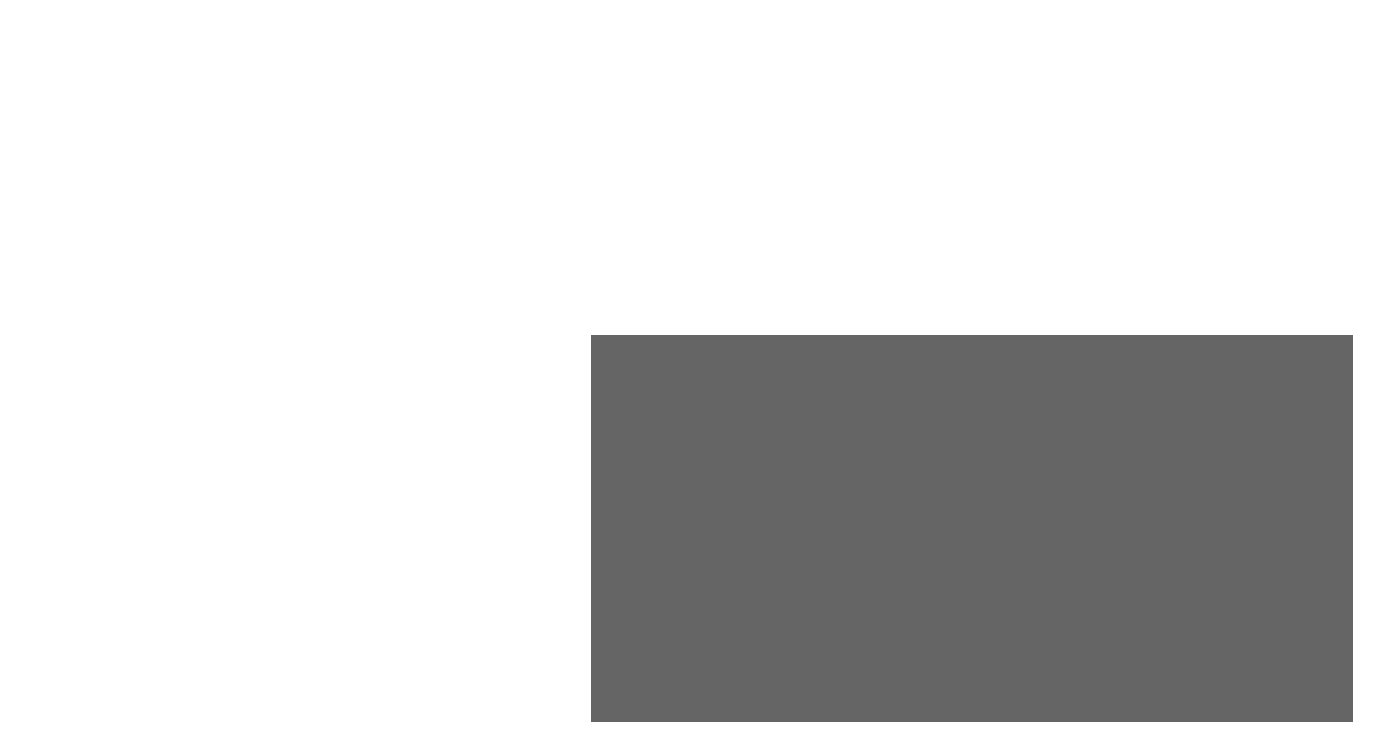 click on "Drag files here, click to choose files or select files from Files or our free stock photos & videos" at bounding box center (253, 450) 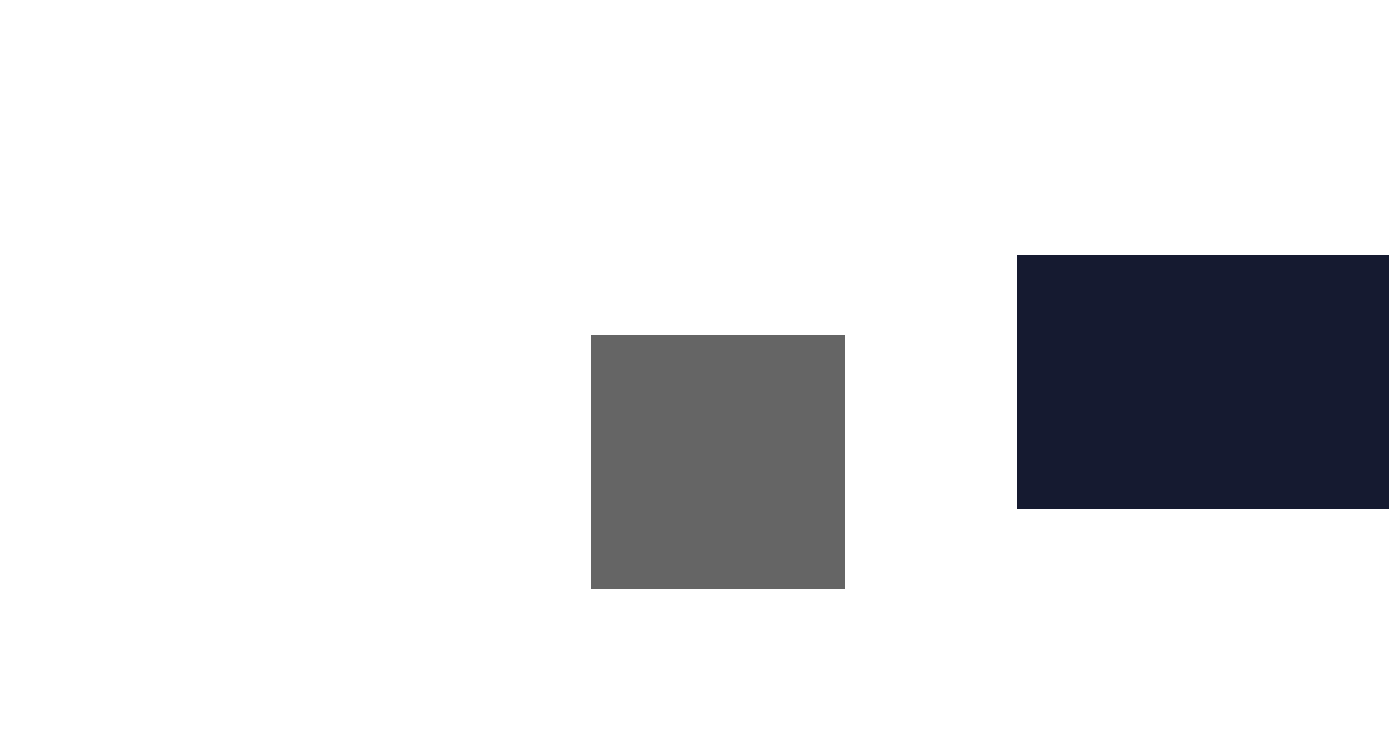 click on "858" at bounding box center (659, 108) 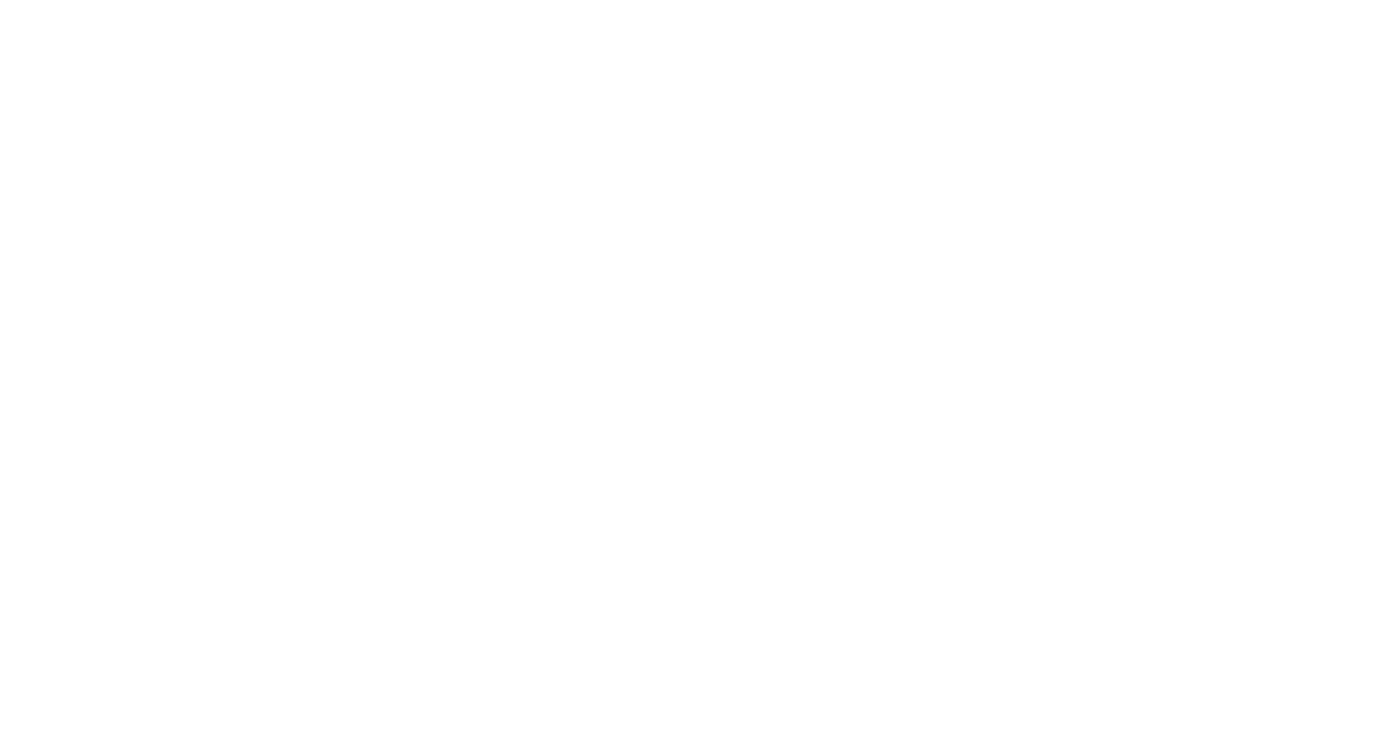 scroll, scrollTop: 2189, scrollLeft: 0, axis: vertical 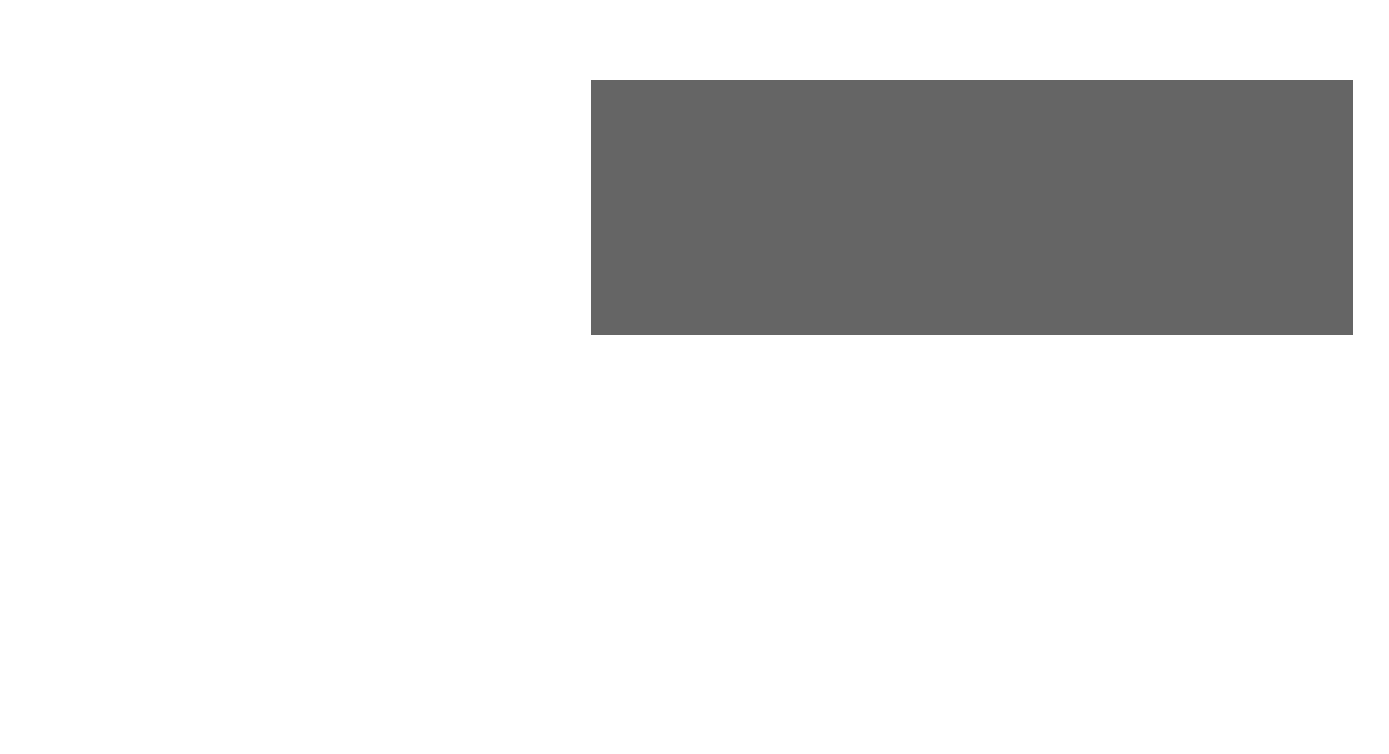 click on "Drag files here, click to choose files or select files from Files or our free stock photos & videos" at bounding box center [253, 445] 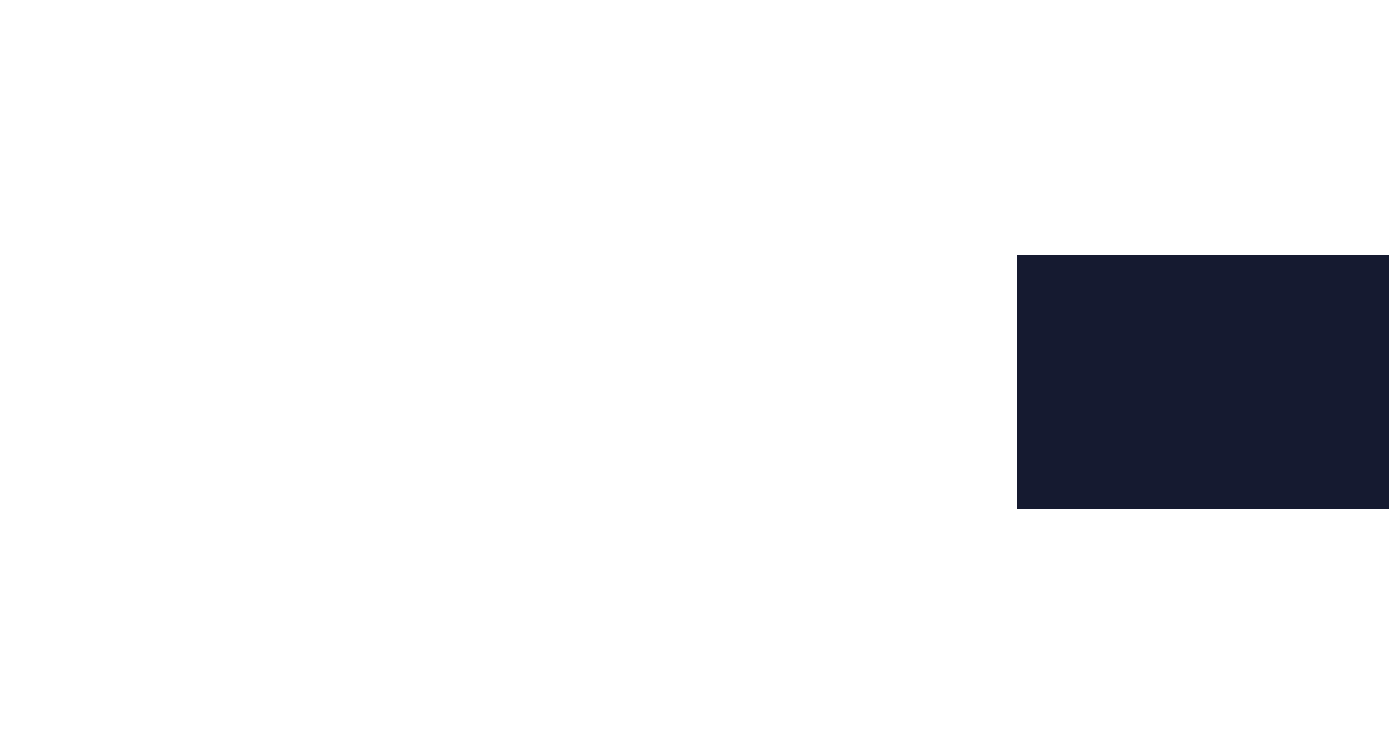 click at bounding box center [1031, 240] 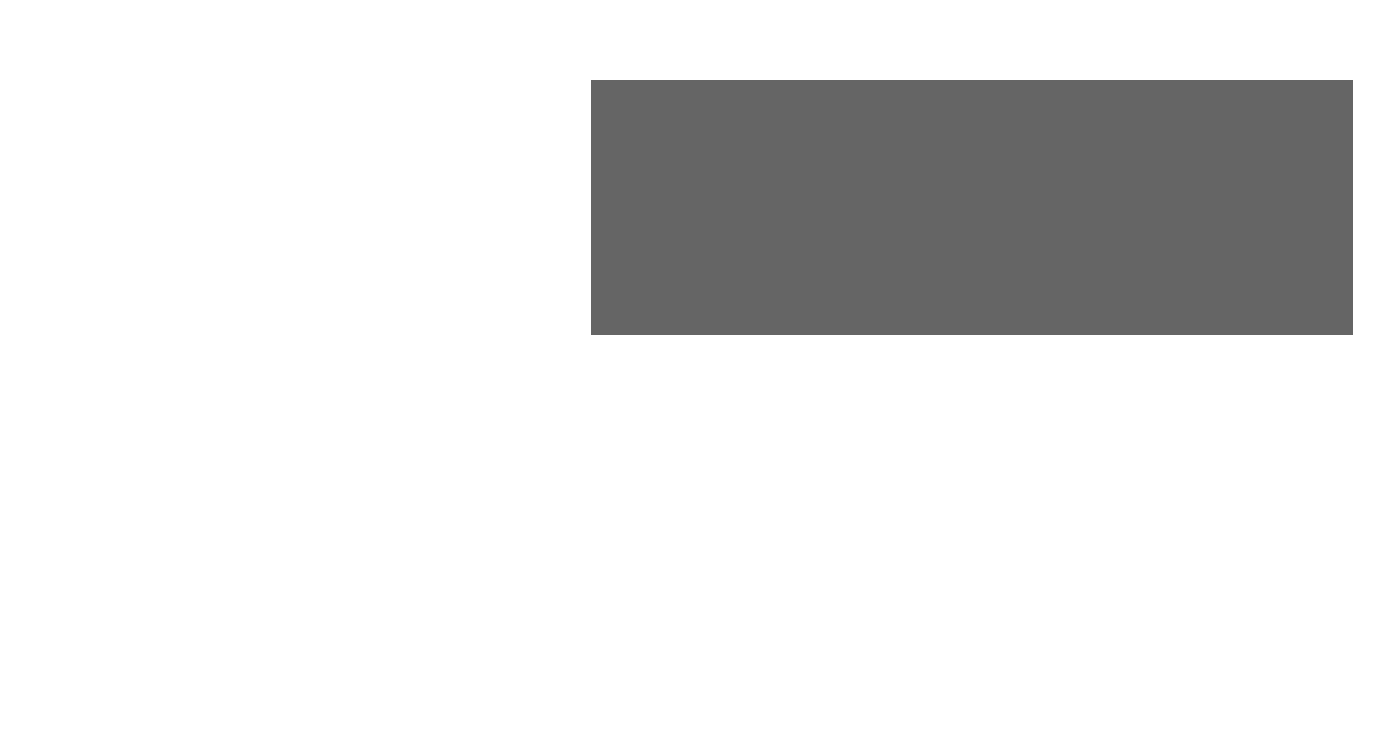 scroll, scrollTop: 179, scrollLeft: 0, axis: vertical 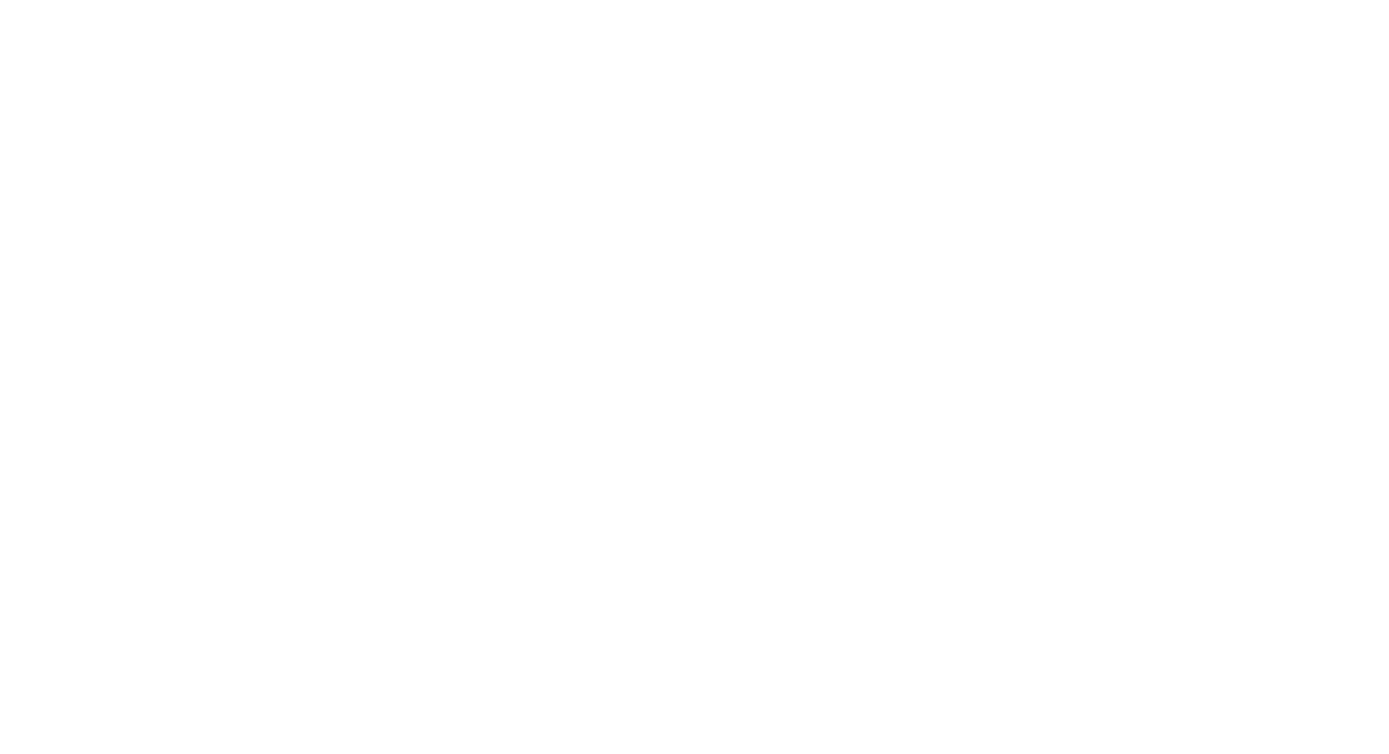 click at bounding box center (948, 264) 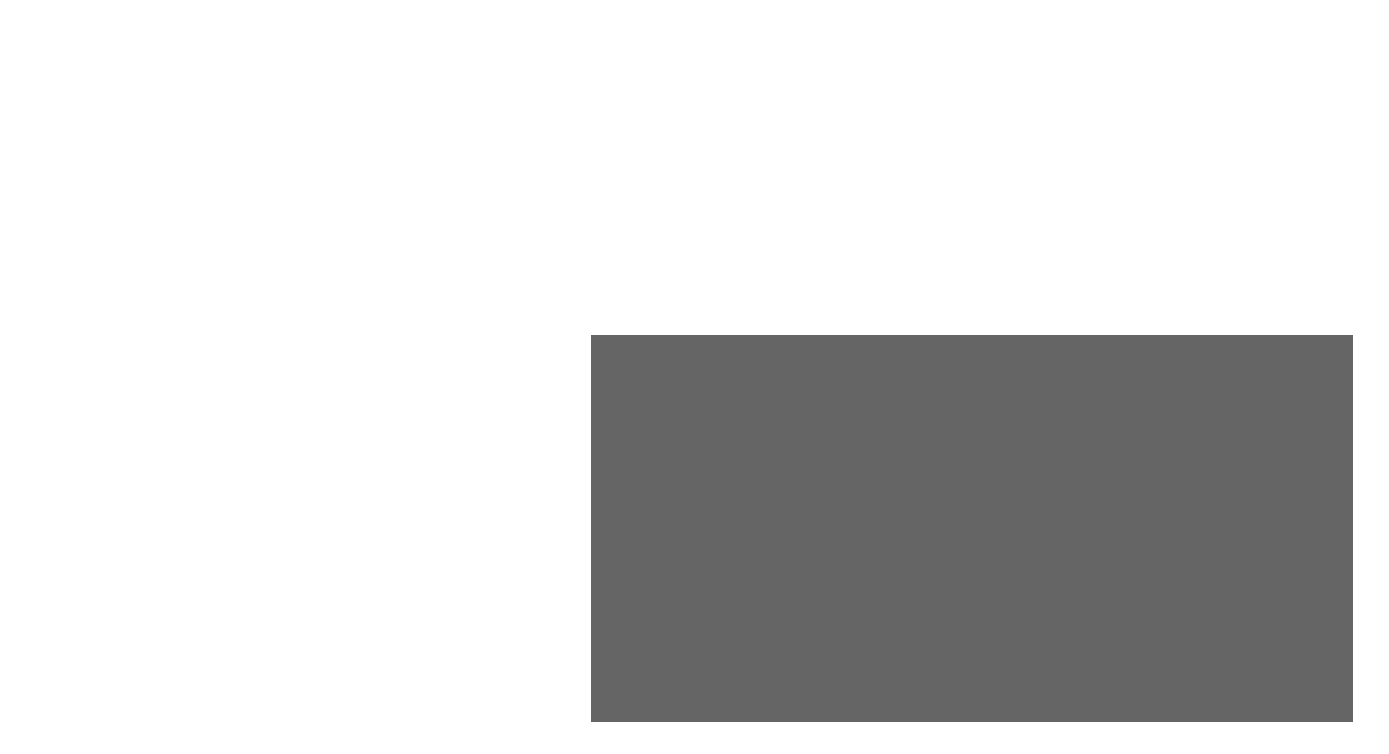 click on "Drag files here, click to choose files or select files from Files or our free stock photos & videos" at bounding box center (253, 445) 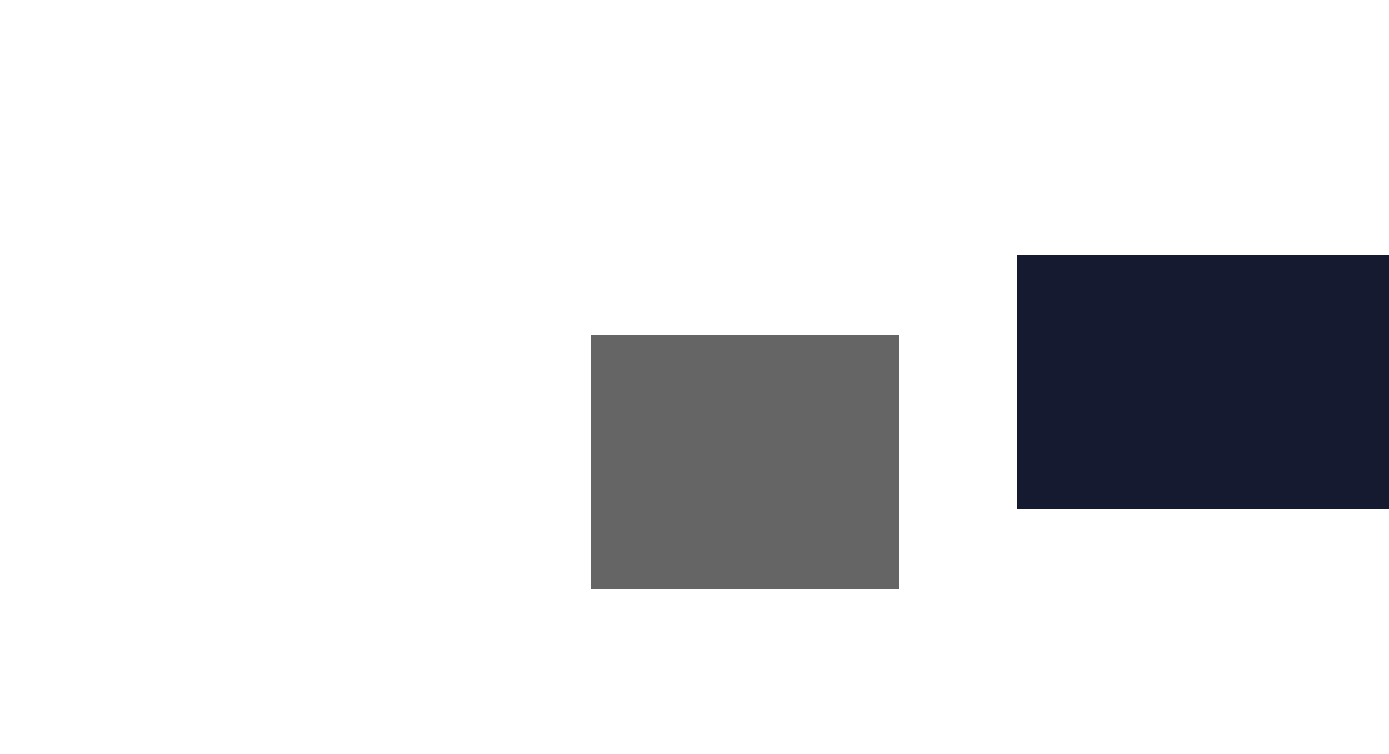 click on "2527" at bounding box center (659, 108) 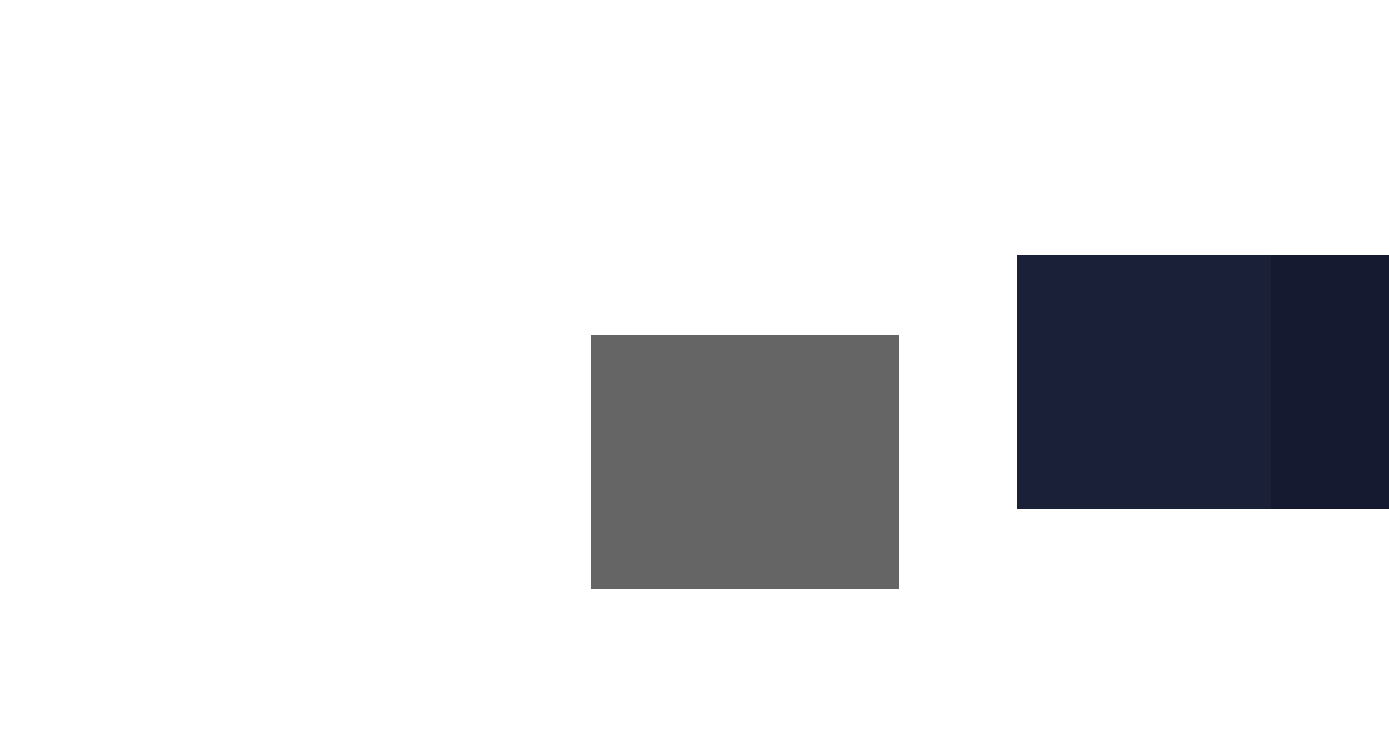 type on "1" 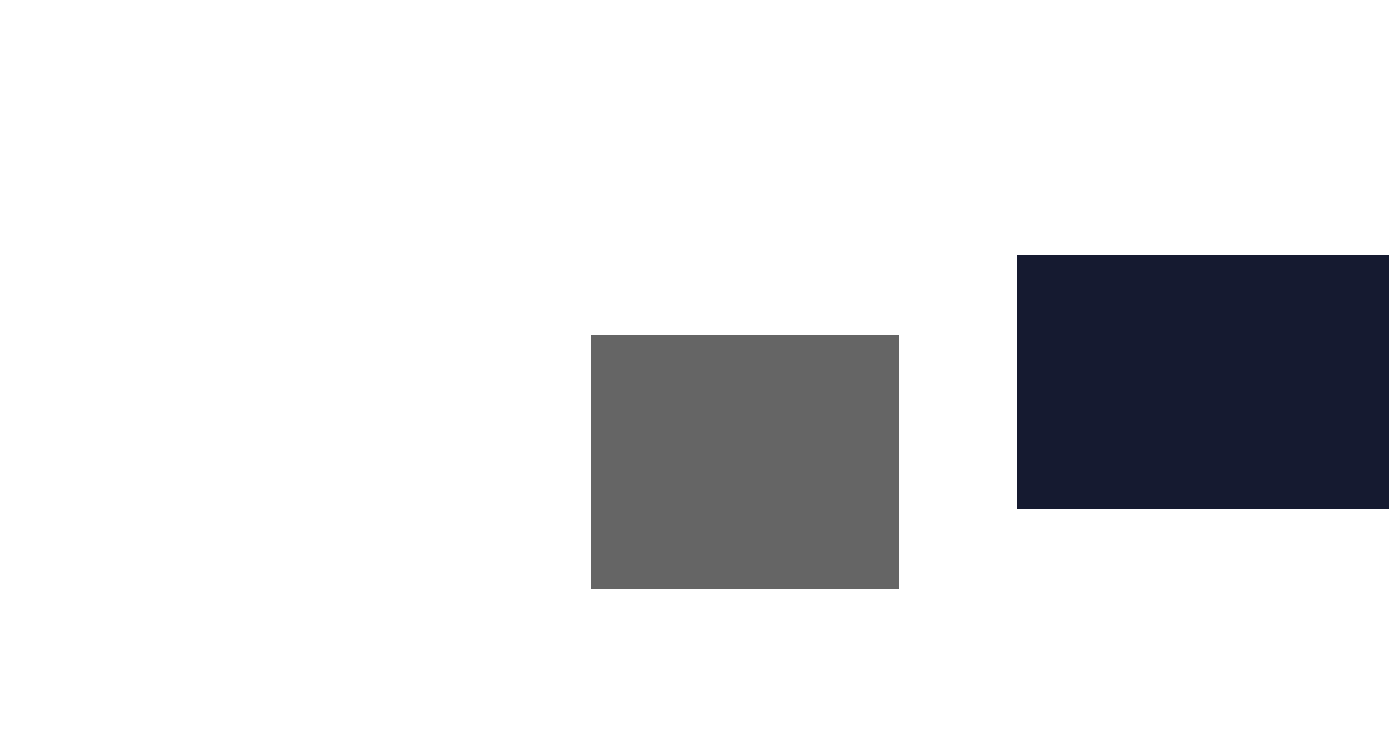 type on "2528" 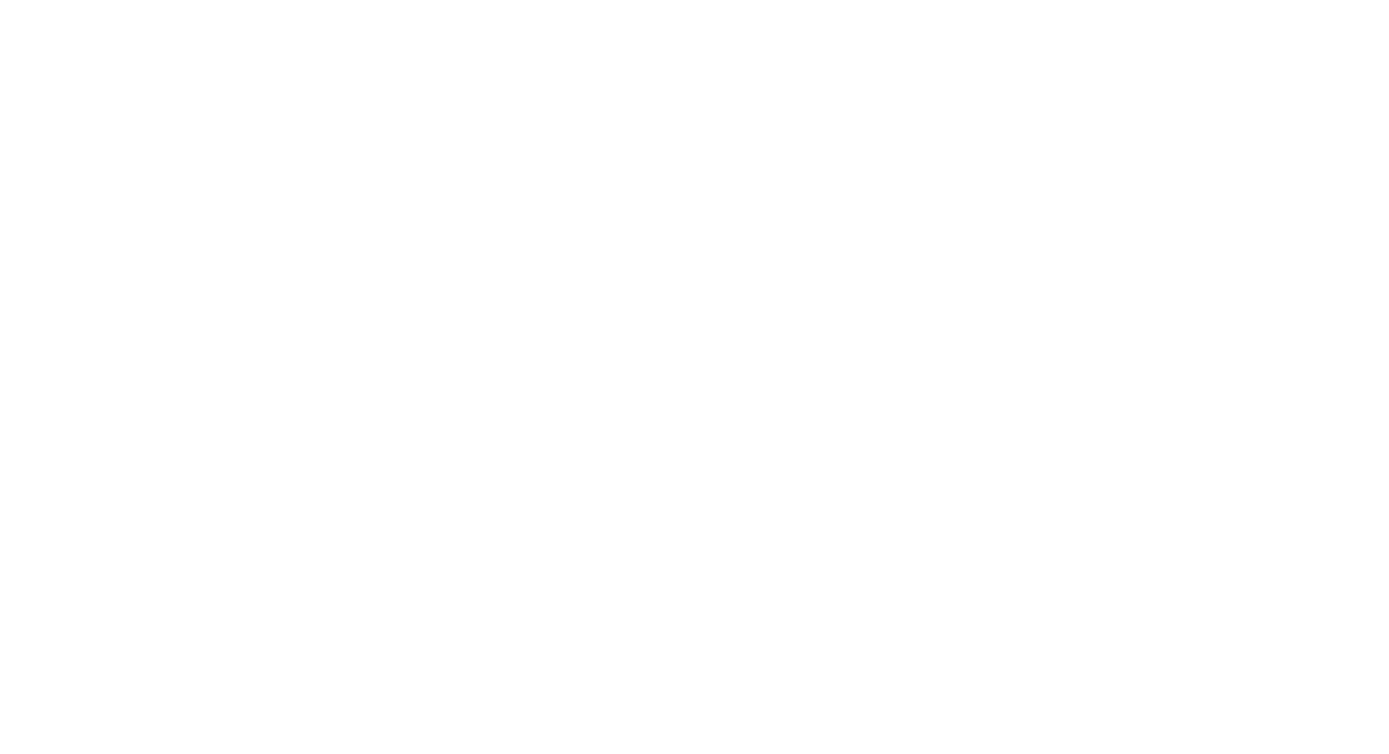 scroll, scrollTop: 2239, scrollLeft: 0, axis: vertical 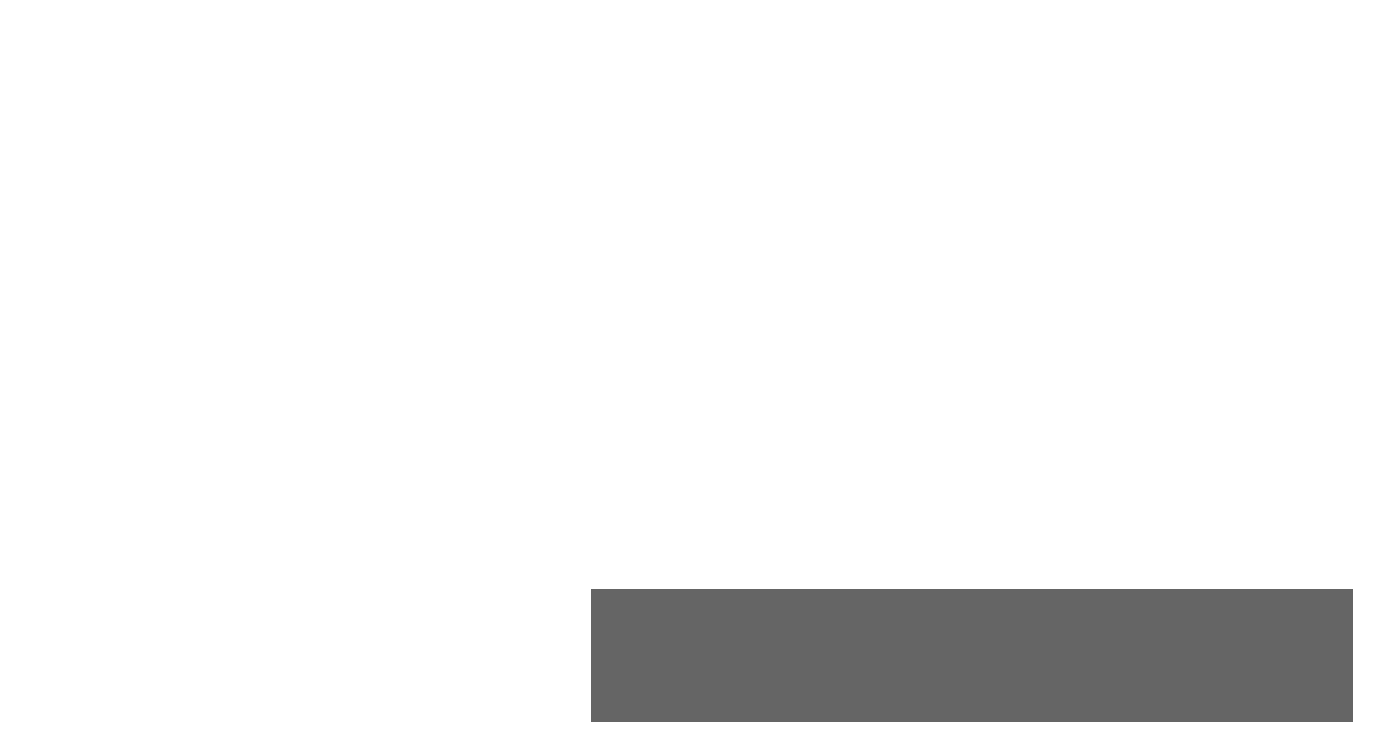 click on "Drag files here, click to choose files or select files from Files or our free stock photos & videos" at bounding box center [253, 445] 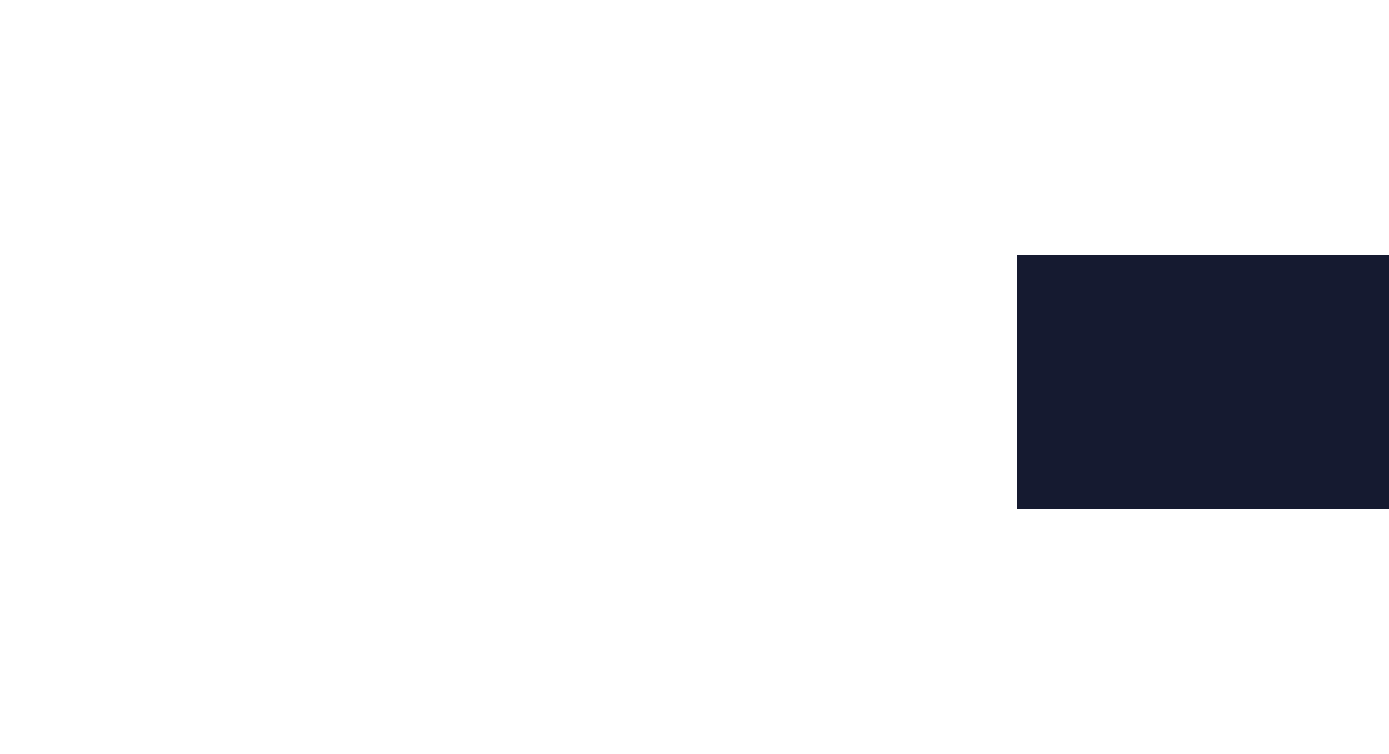 type on "2527" 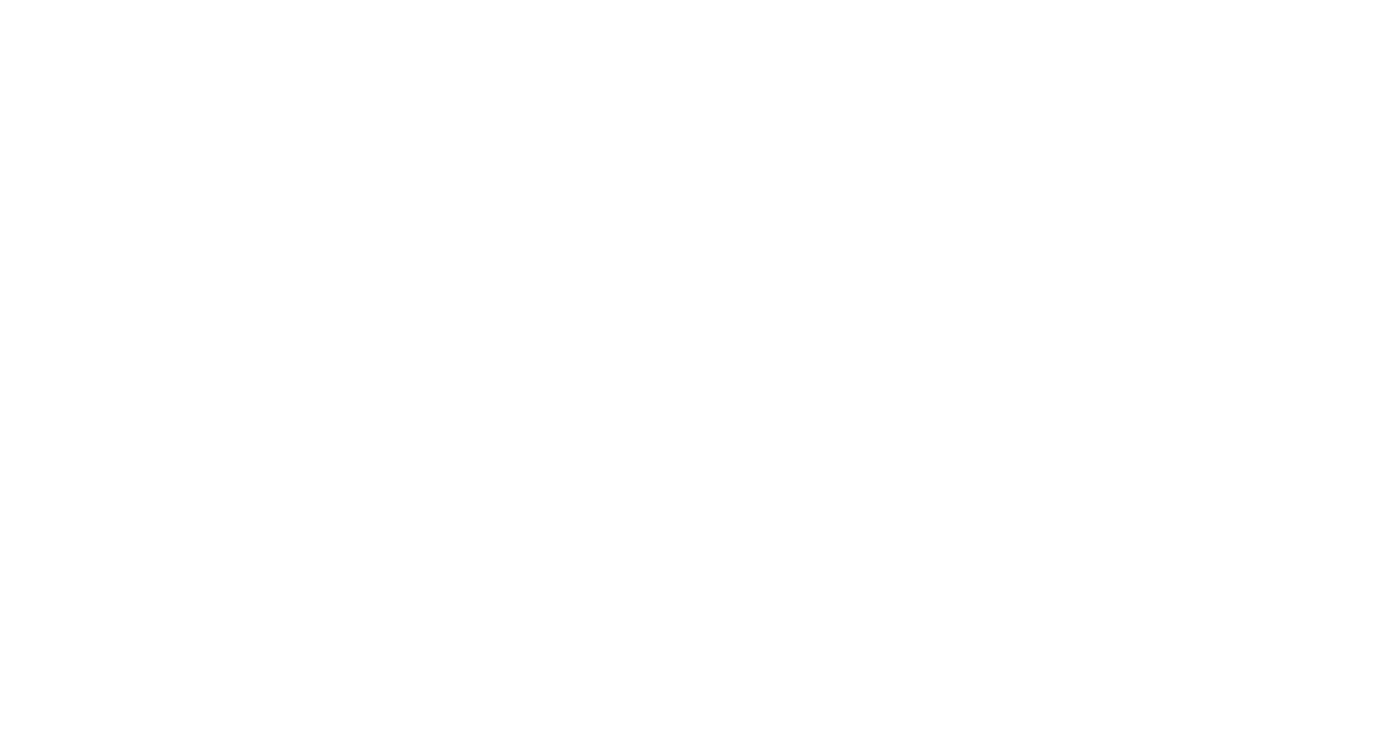 click on "2527  平裝日誌 25K (中)" at bounding box center (935, 42551) 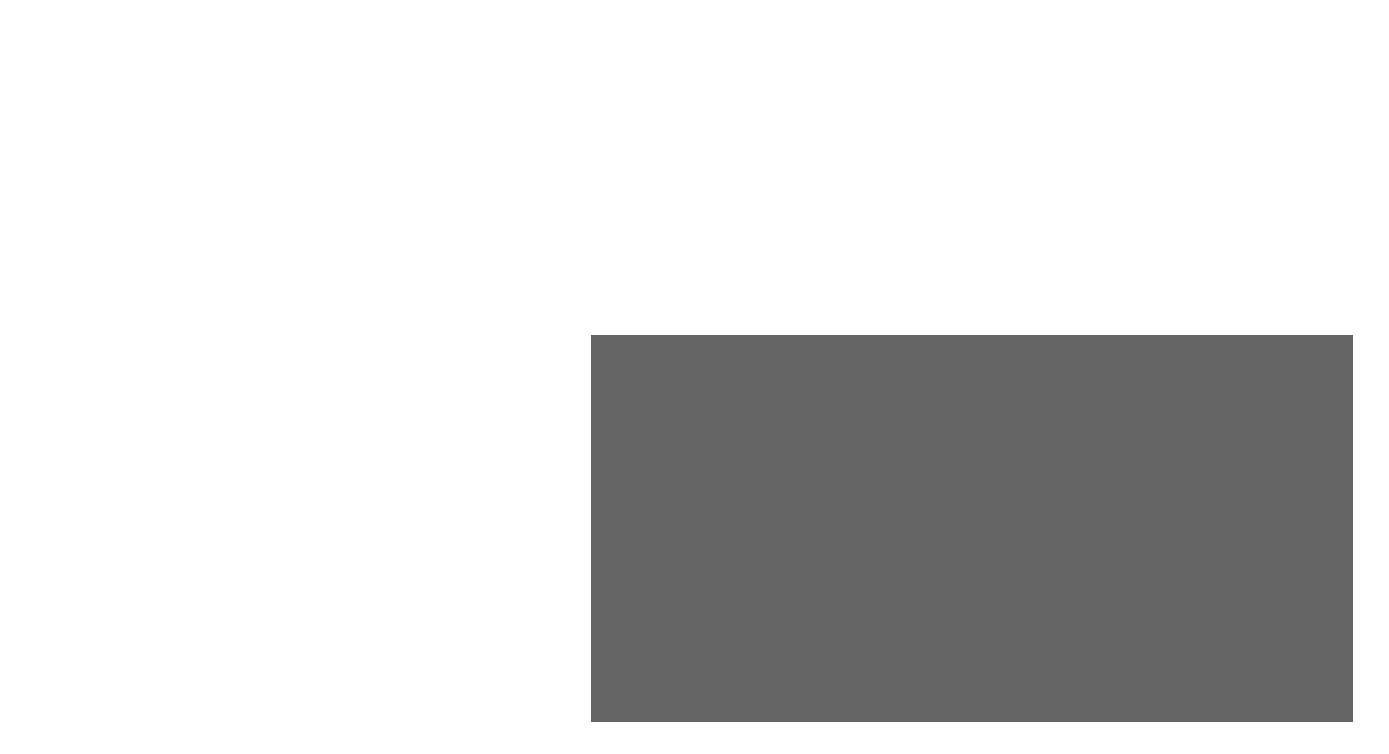 scroll, scrollTop: 187, scrollLeft: 0, axis: vertical 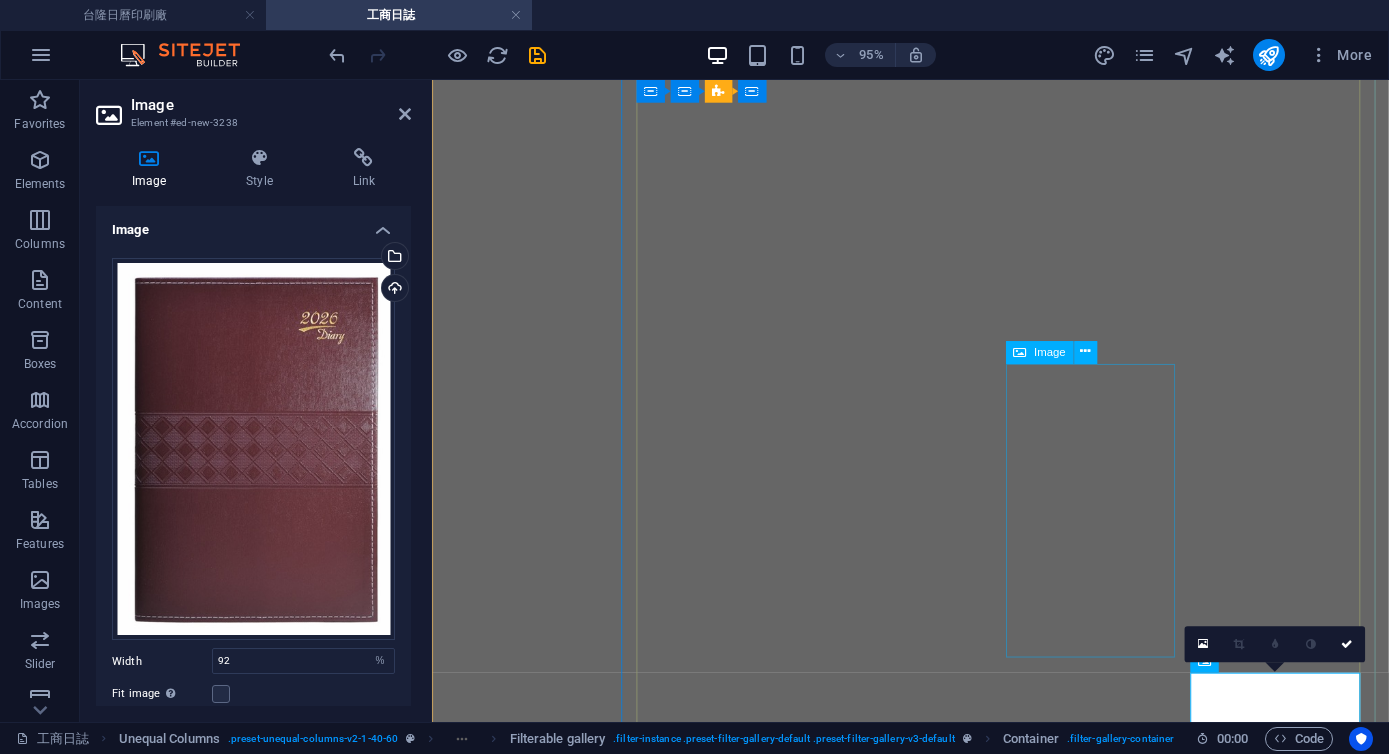 select on "%" 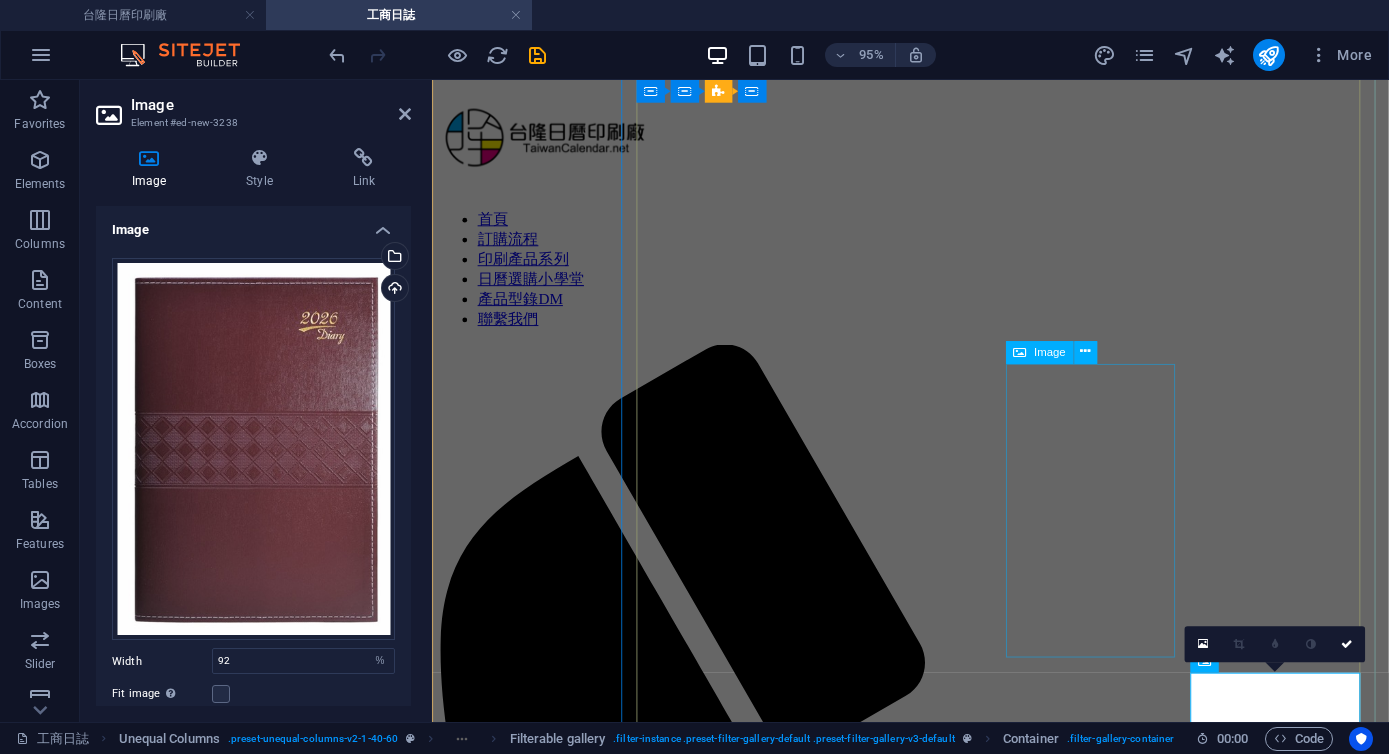 scroll, scrollTop: 0, scrollLeft: 0, axis: both 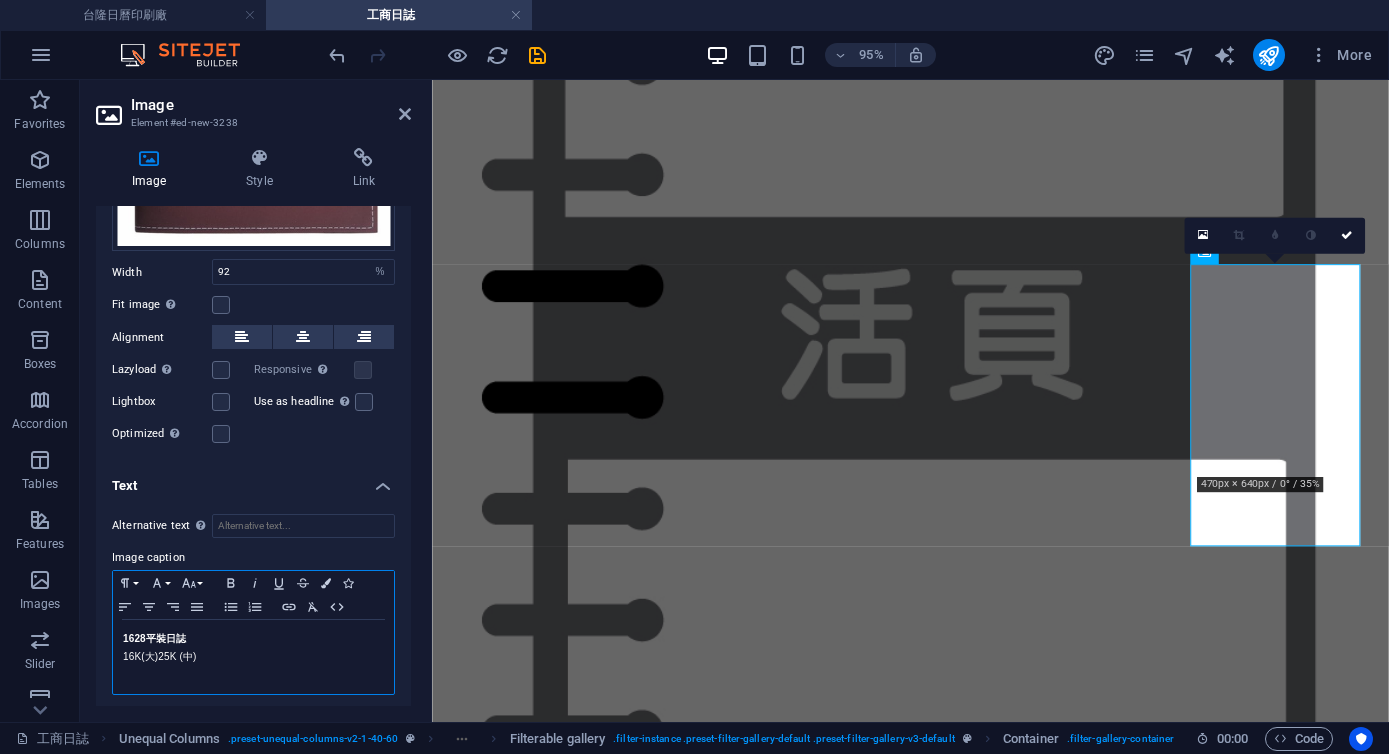 click on "16K(大)  25K (中)" at bounding box center (253, 657) 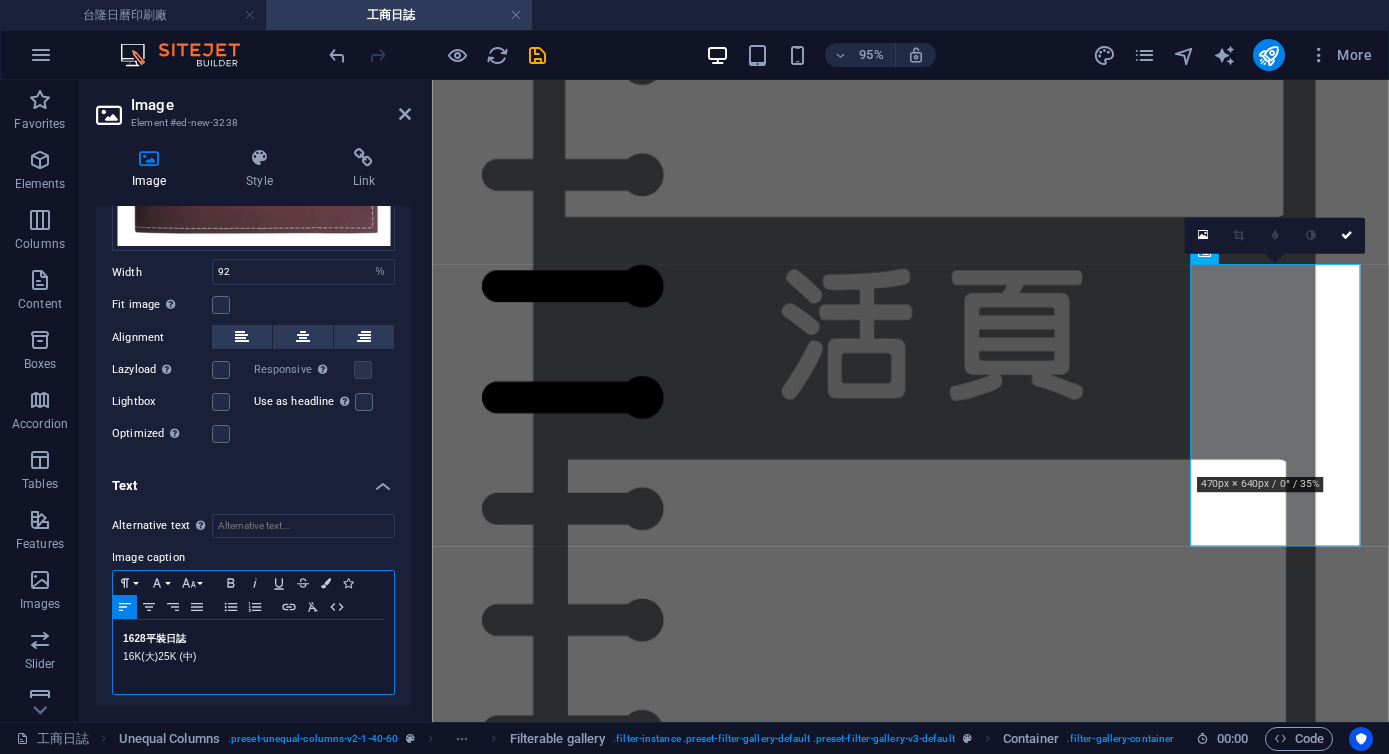 type 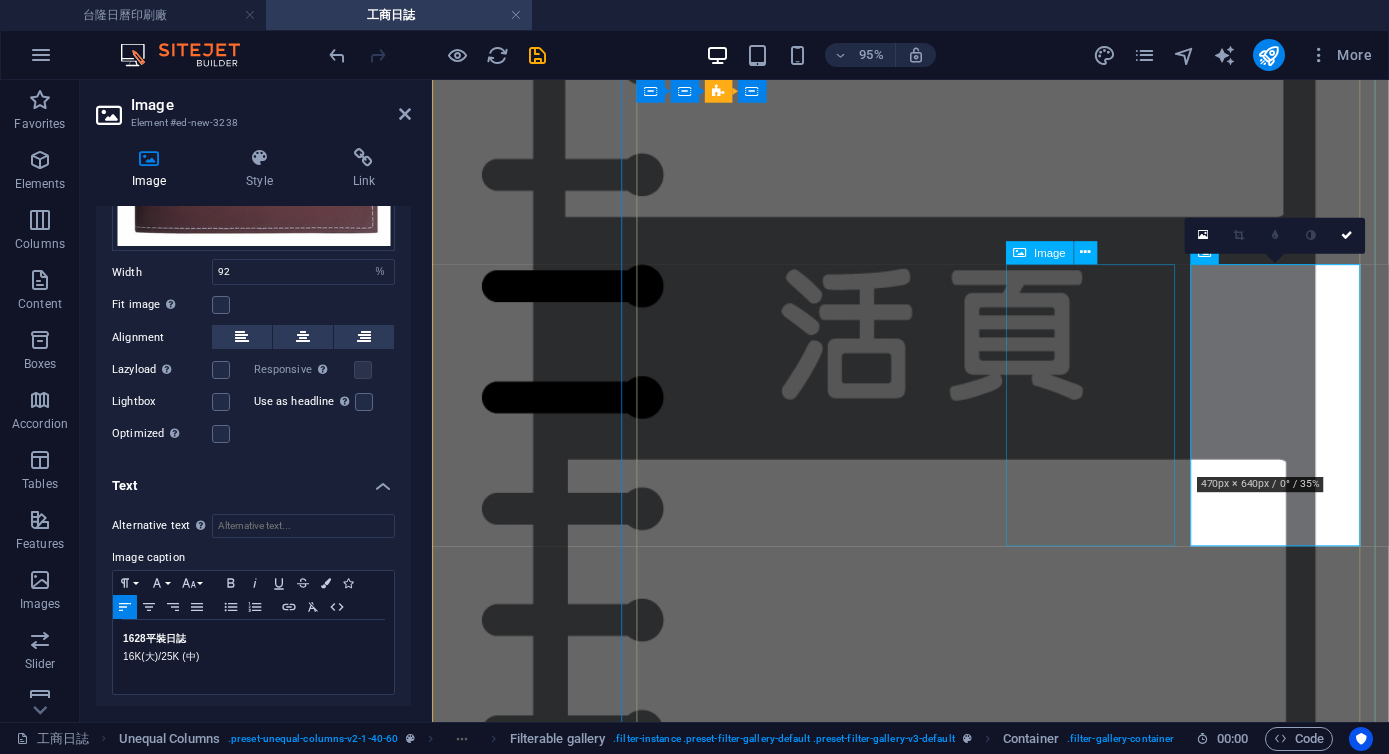 click on "2527  平裝日誌 25K (中)" at bounding box center [935, 41158] 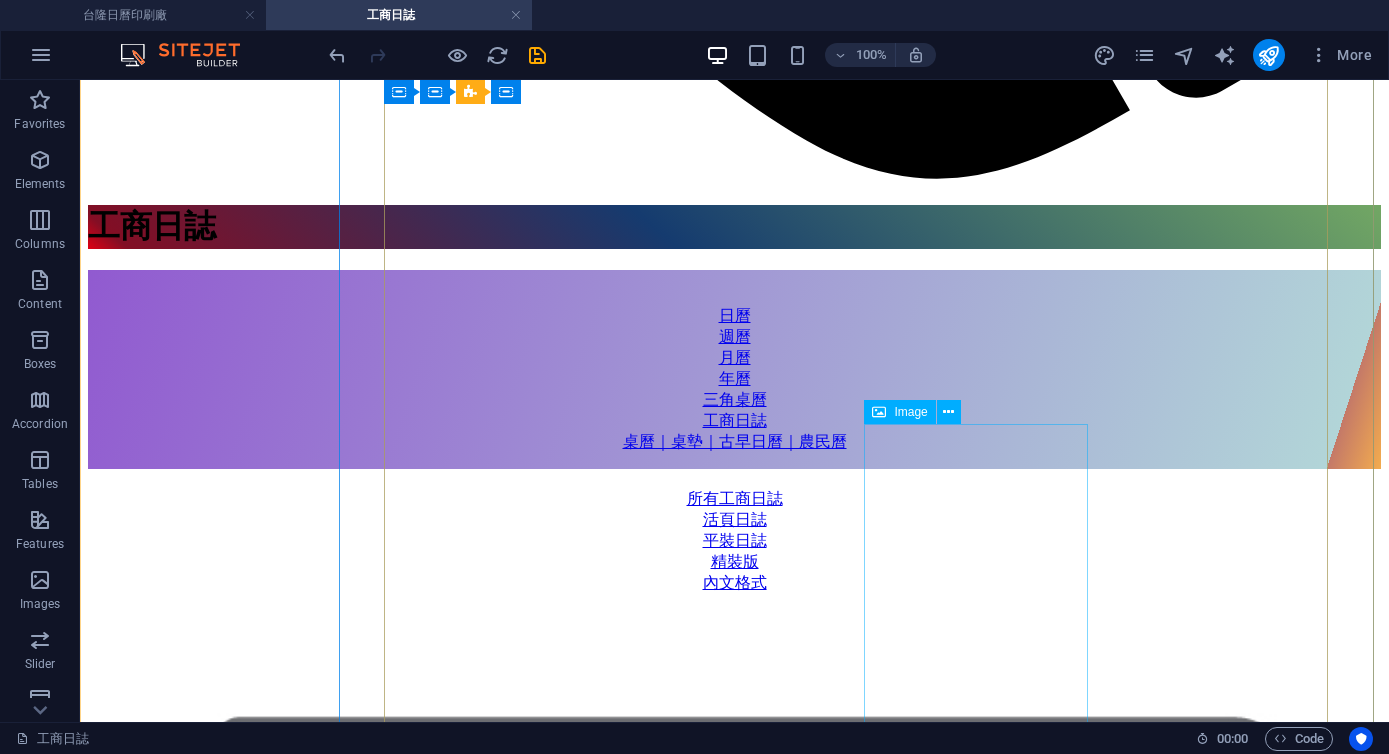 scroll, scrollTop: 1408, scrollLeft: 0, axis: vertical 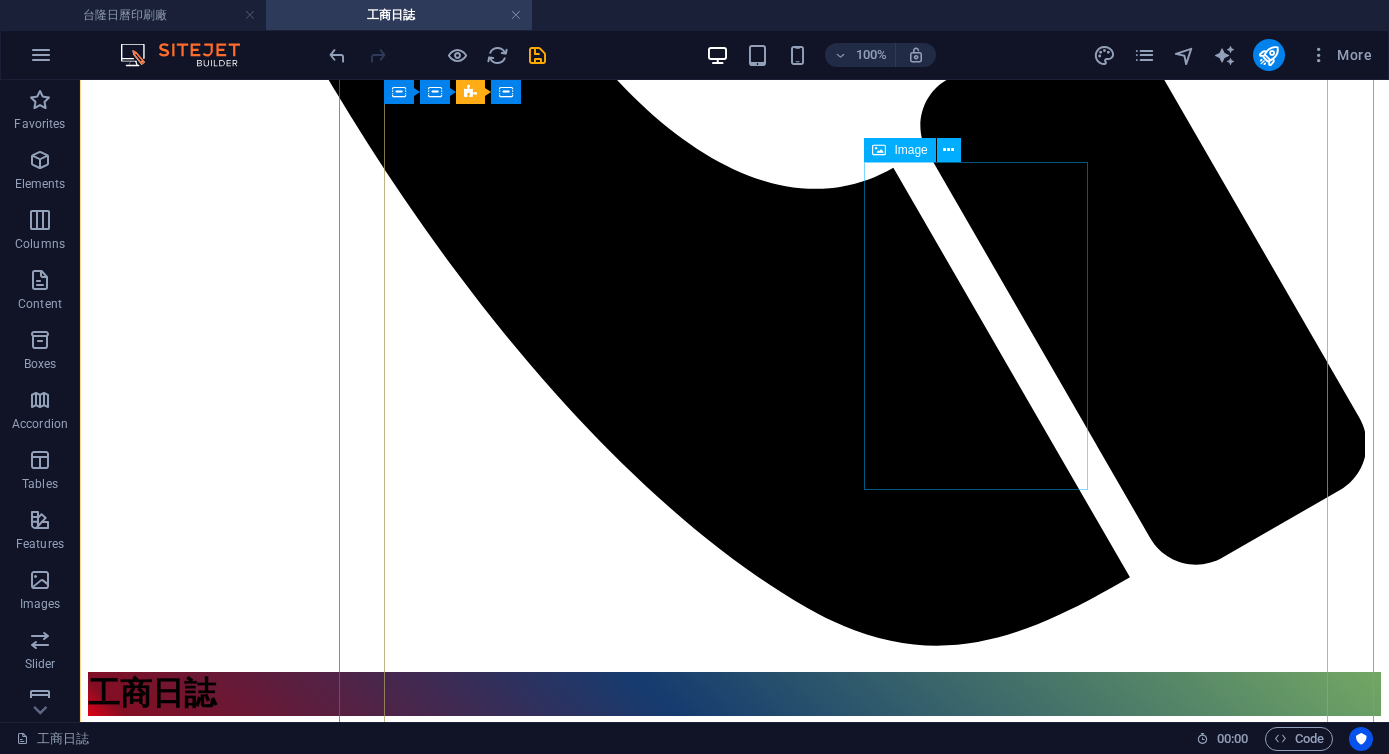 click on "163A/253A 活頁日誌 16K(大) 25K (中)" at bounding box center (734, 25811) 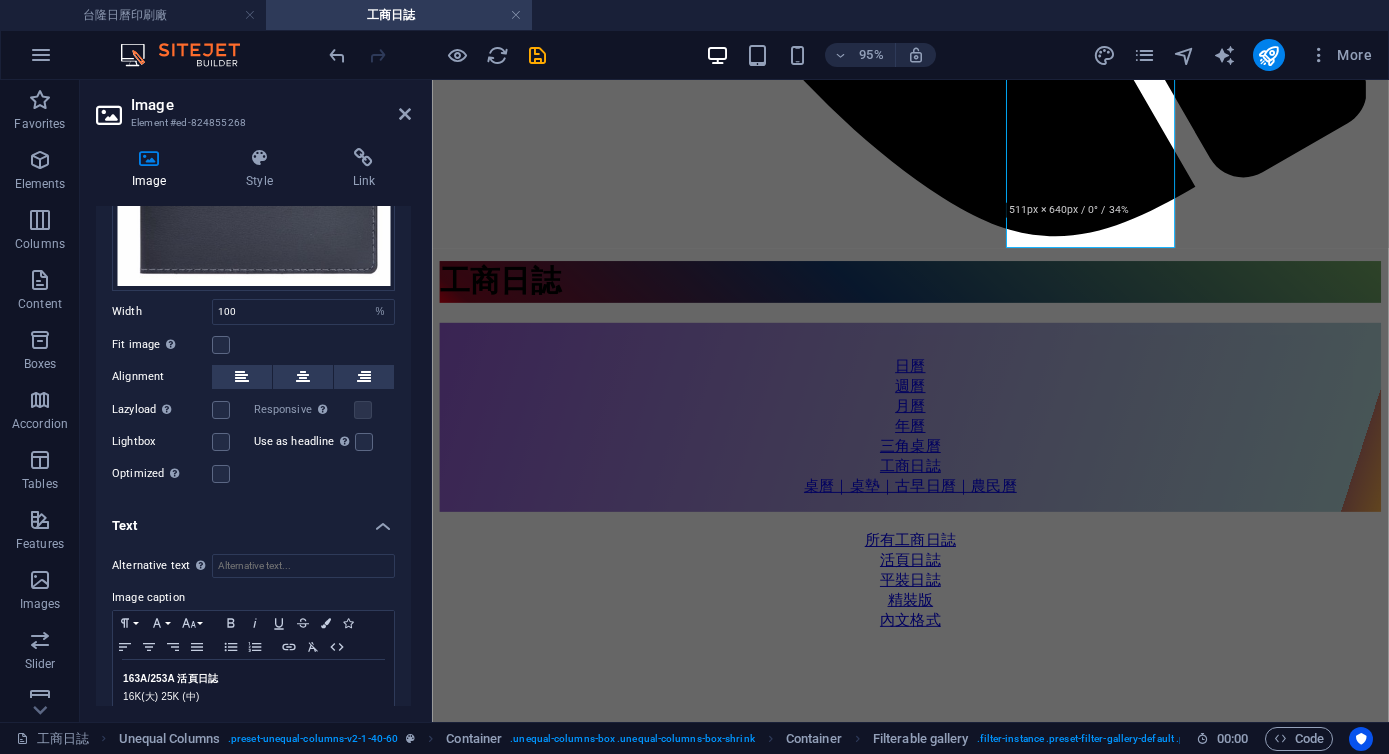 scroll, scrollTop: 345, scrollLeft: 0, axis: vertical 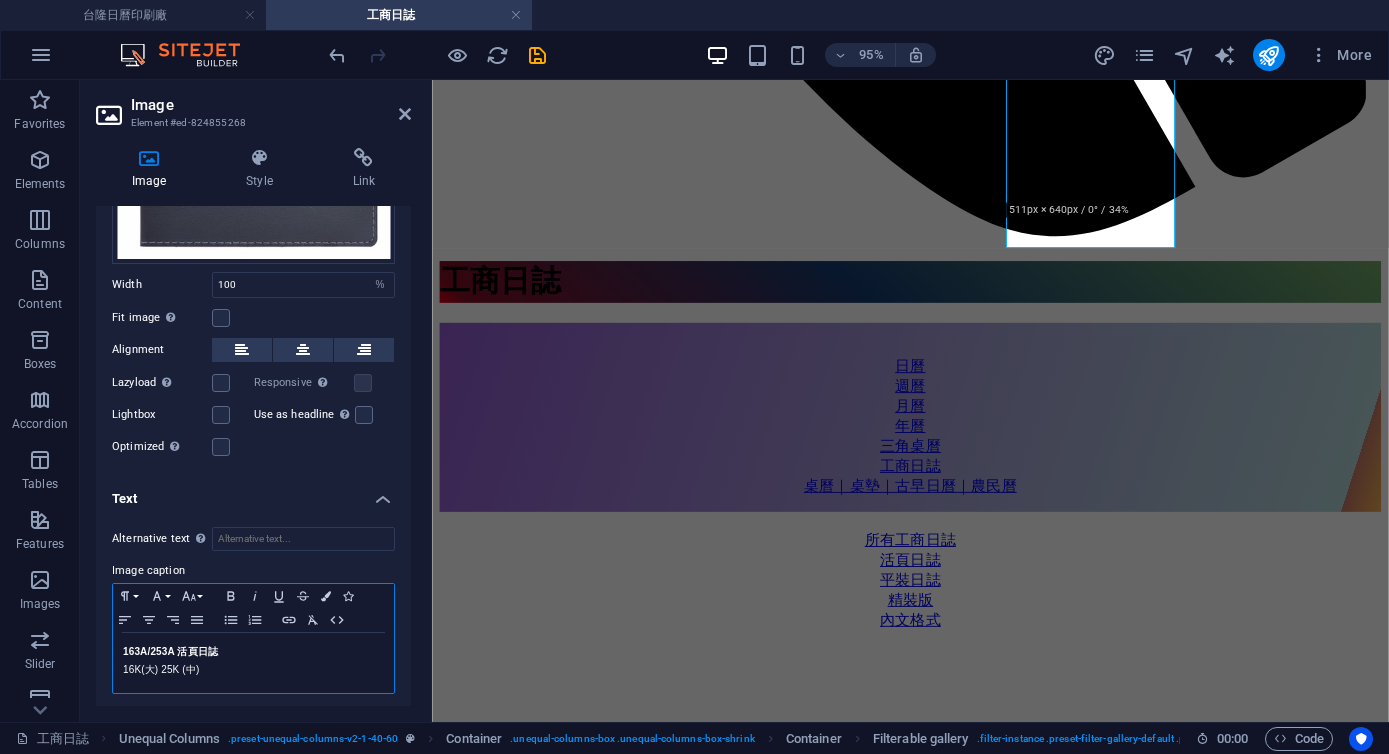 click on "16K(大) 25K (中)" at bounding box center (253, 670) 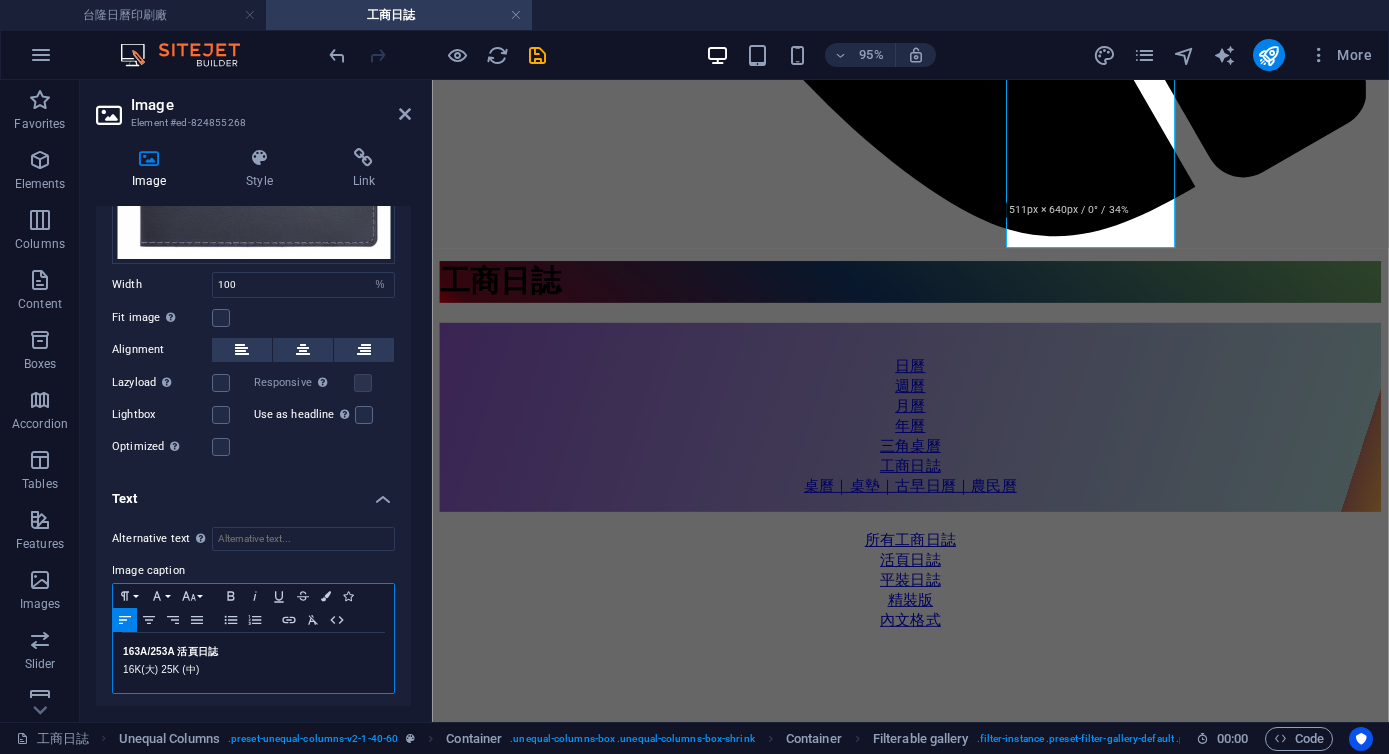 type 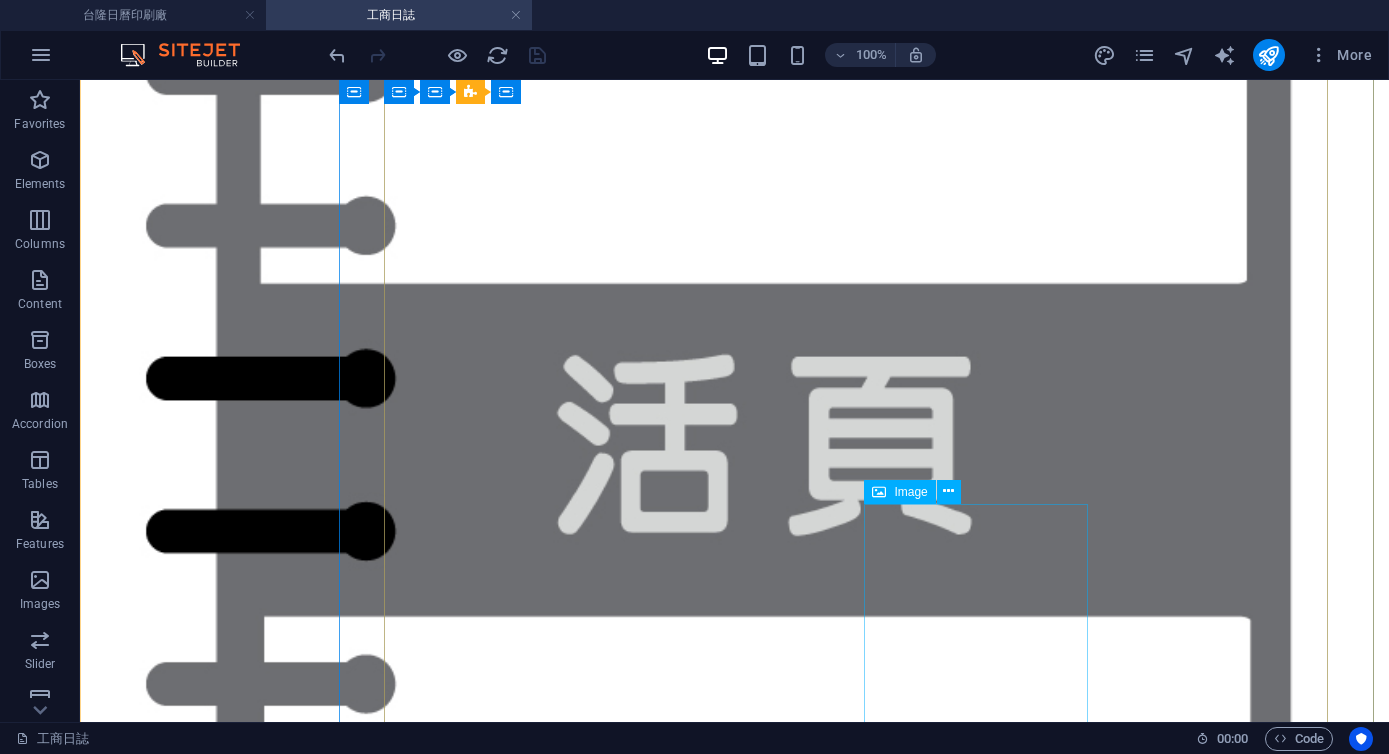 scroll, scrollTop: 2947, scrollLeft: 0, axis: vertical 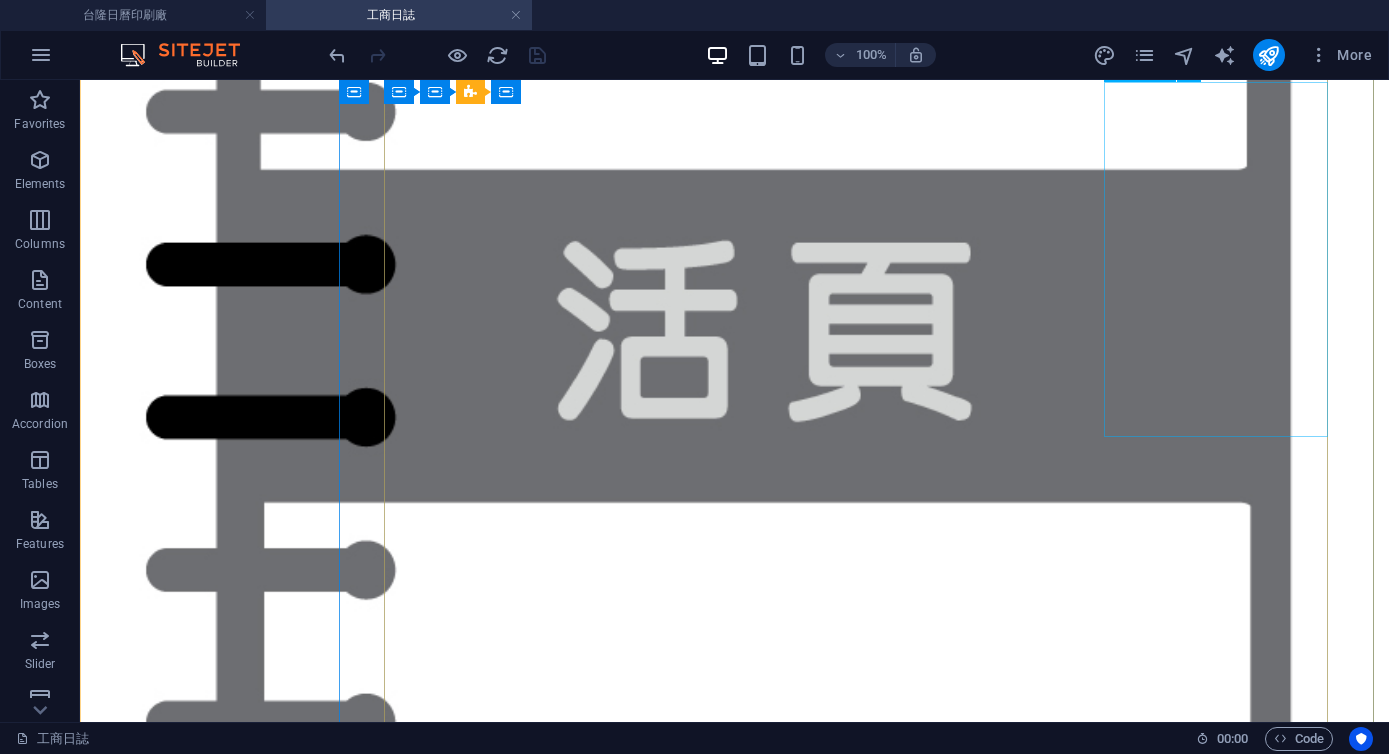 click on "1628  平裝日誌 16K(大) / 25K (中)" at bounding box center [734, 54342] 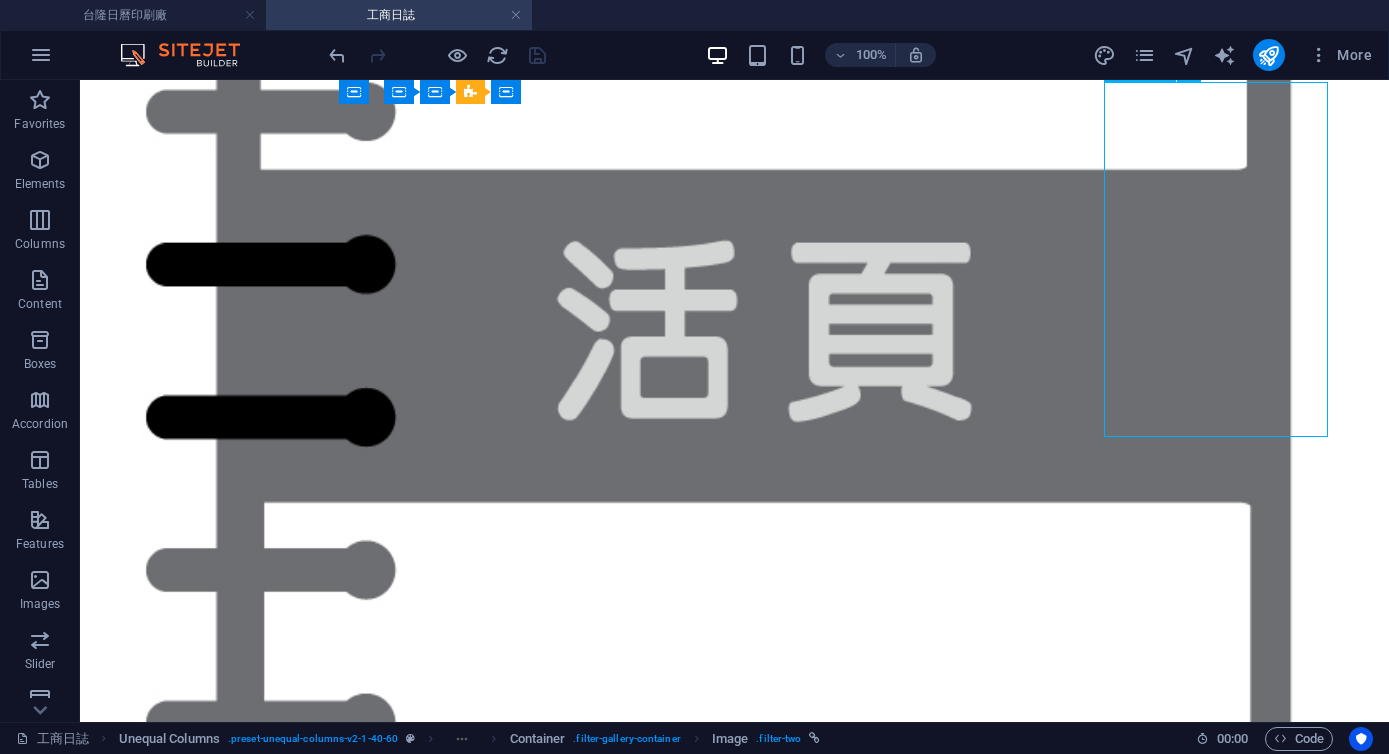 click on "1628  平裝日誌 16K(大) / 25K (中)" at bounding box center (734, 54342) 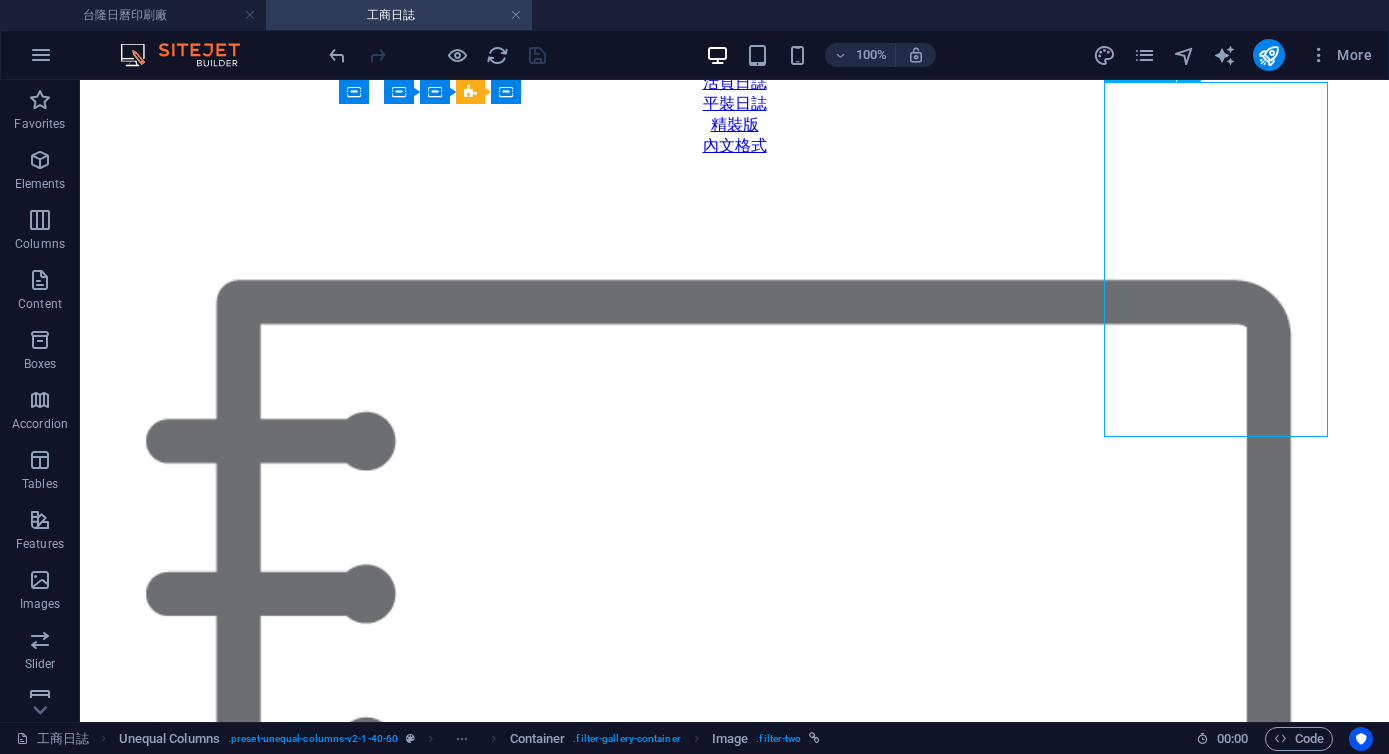 select on "%" 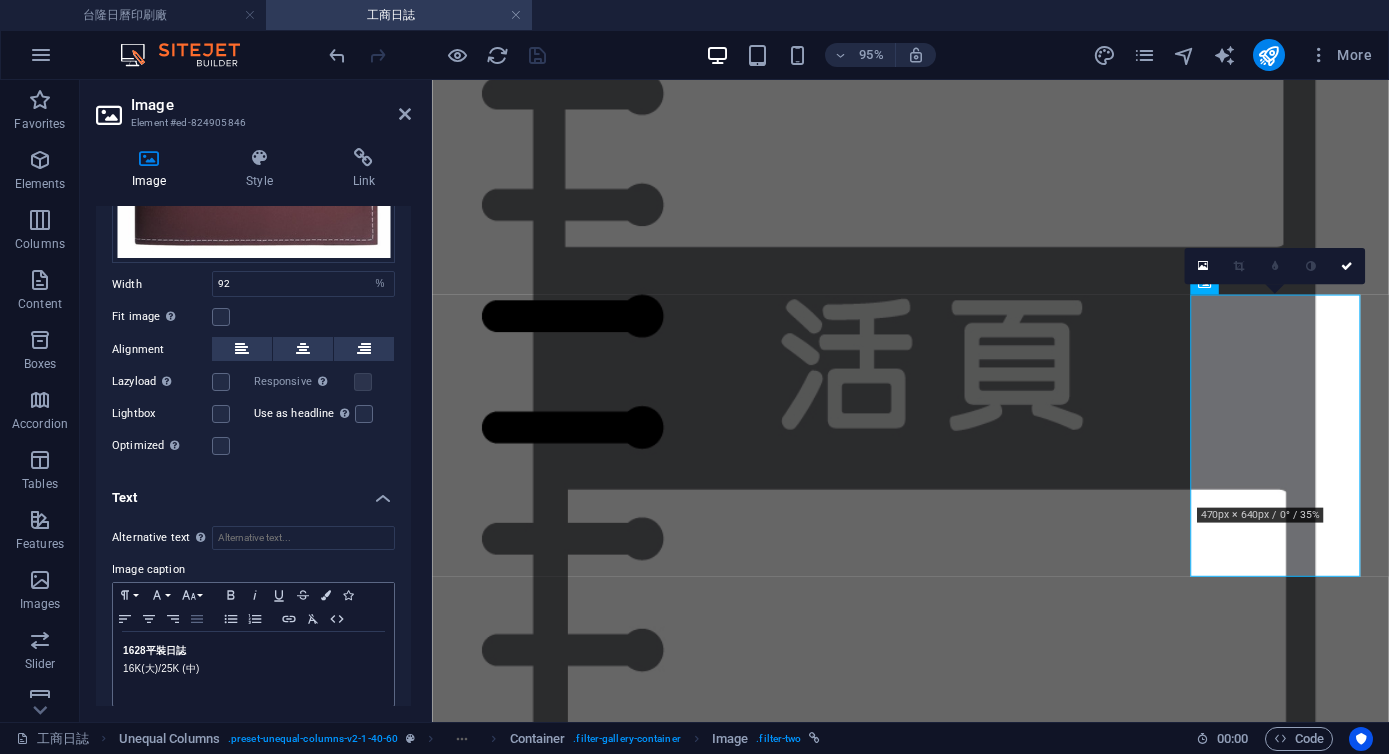 scroll, scrollTop: 389, scrollLeft: 0, axis: vertical 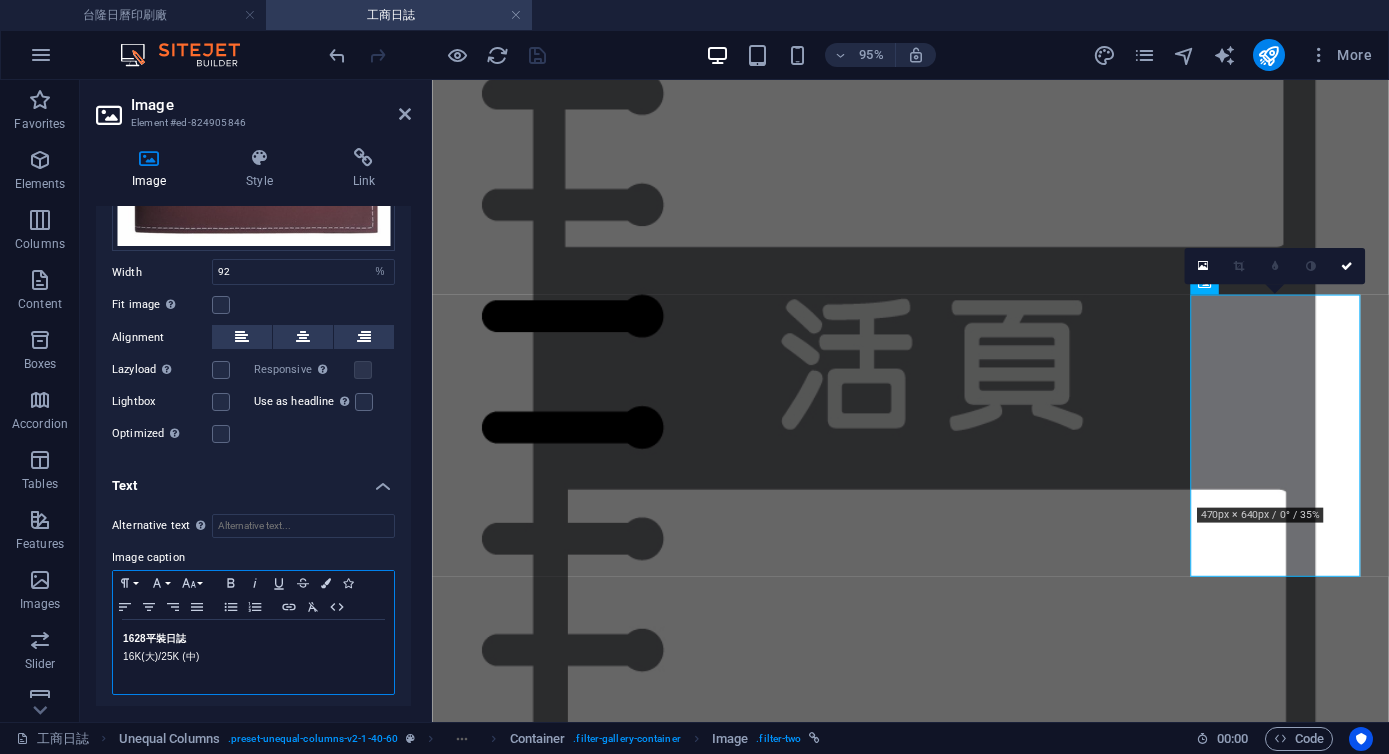 click on "1628  平裝日誌" at bounding box center (154, 638) 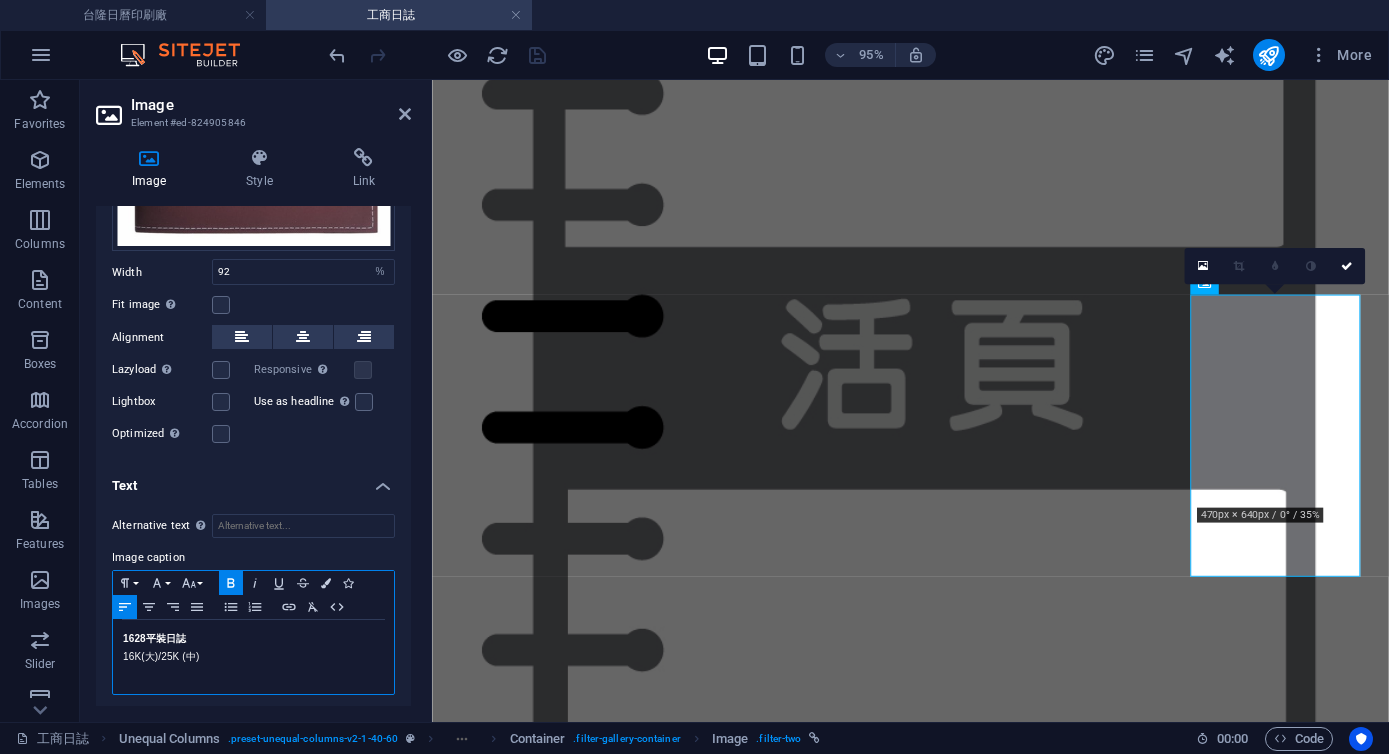 type 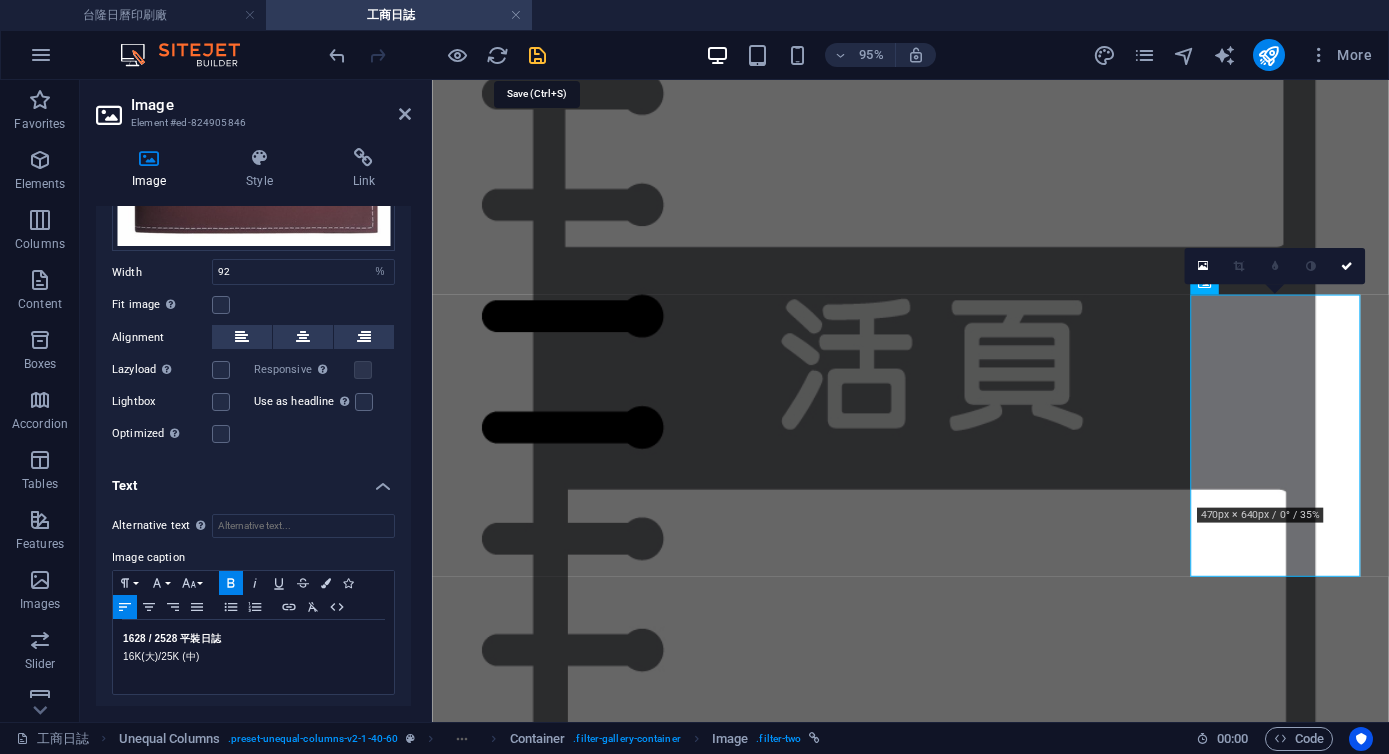 click at bounding box center (537, 55) 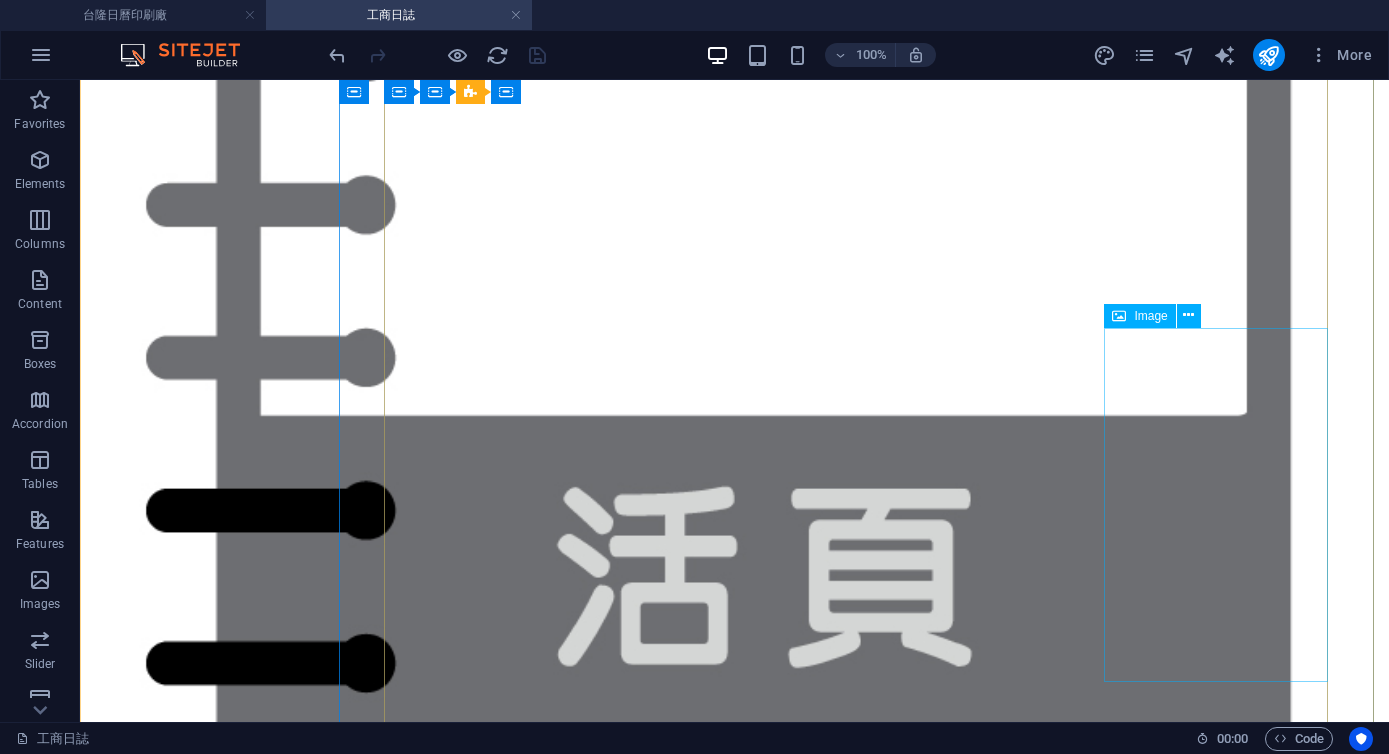 scroll, scrollTop: 2701, scrollLeft: 0, axis: vertical 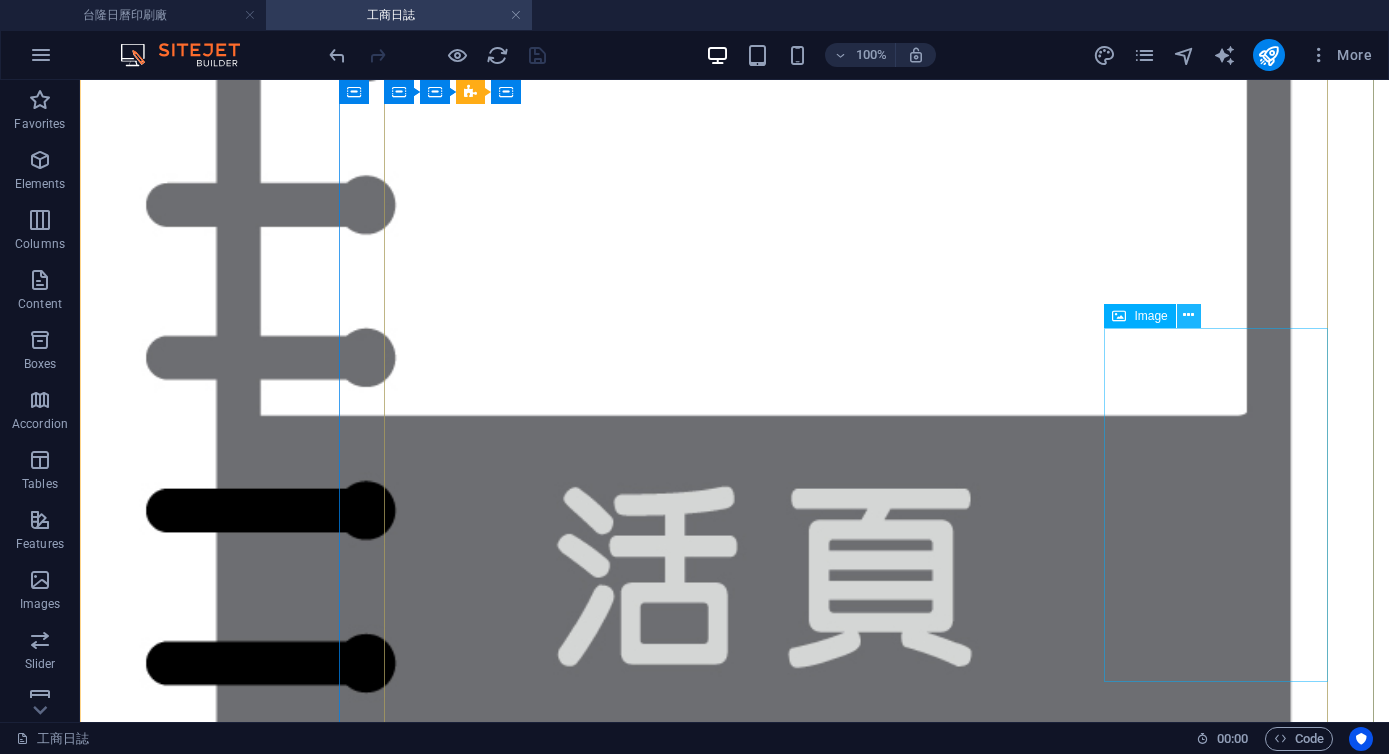 click at bounding box center [1188, 315] 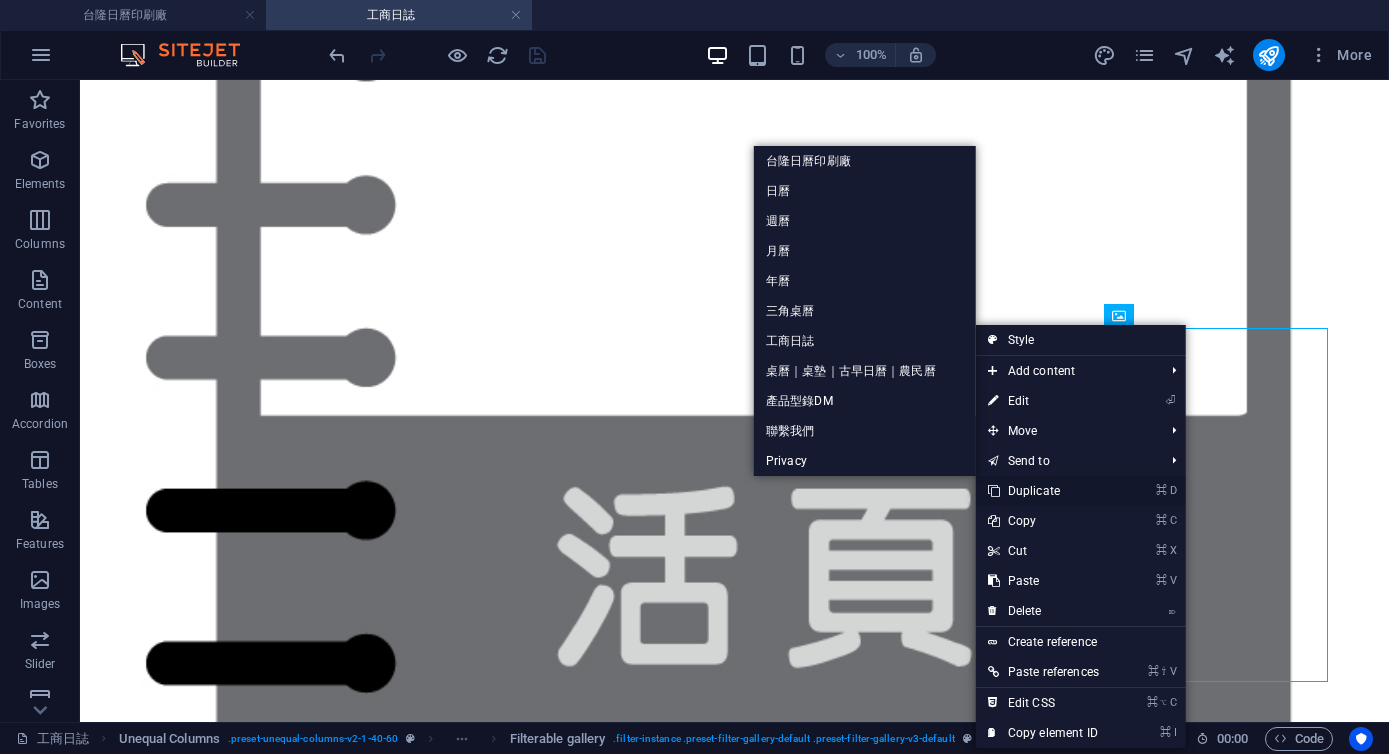 click on "⌘ D  Duplicate" at bounding box center [1043, 491] 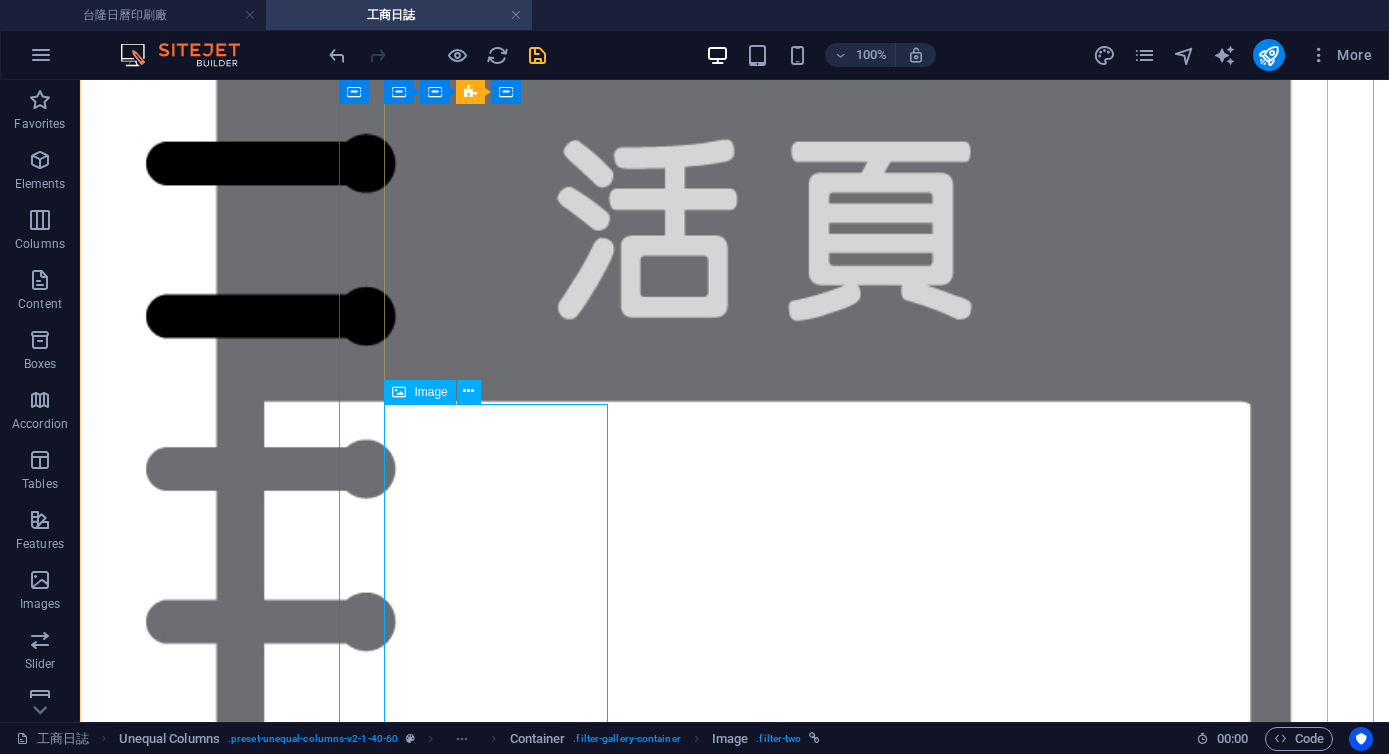 scroll, scrollTop: 3066, scrollLeft: 0, axis: vertical 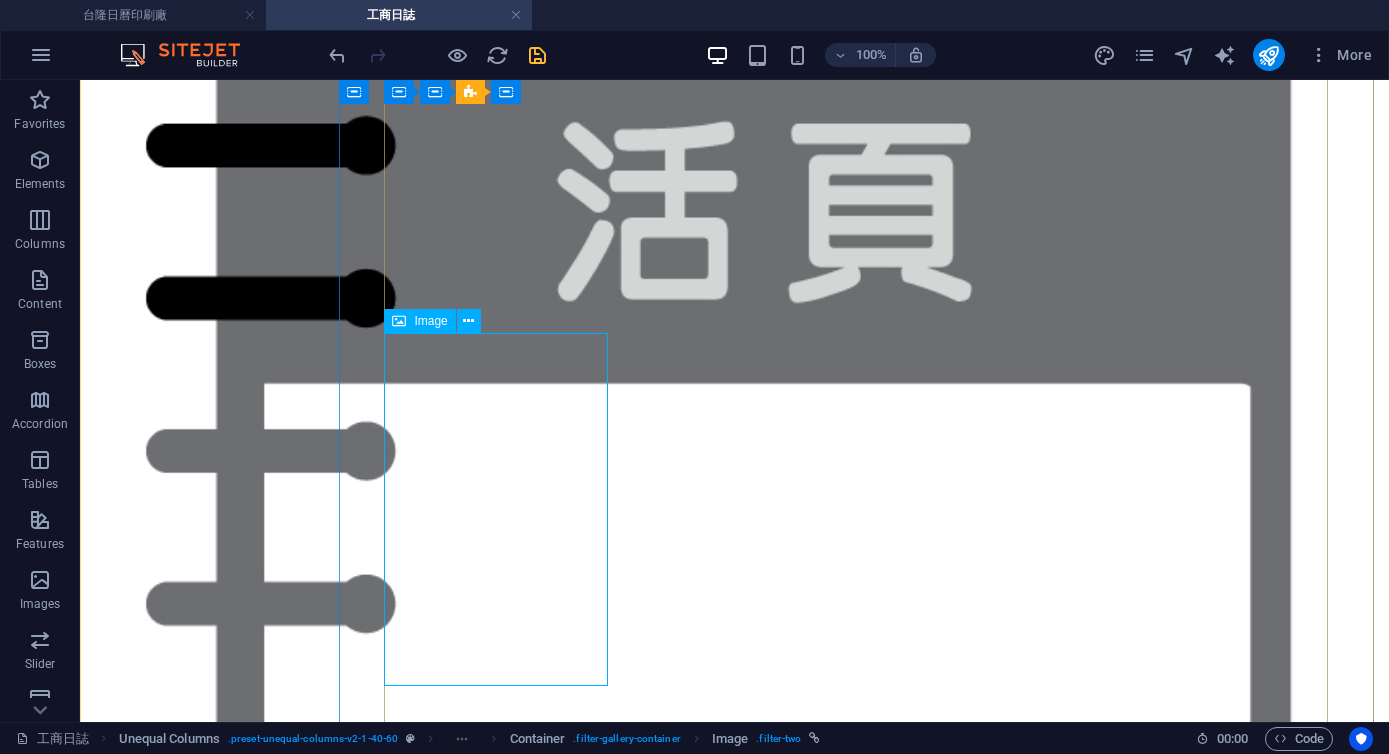 click on "1628 / 2528  平裝日誌 16K(大) / 25K (中)" at bounding box center [734, 55975] 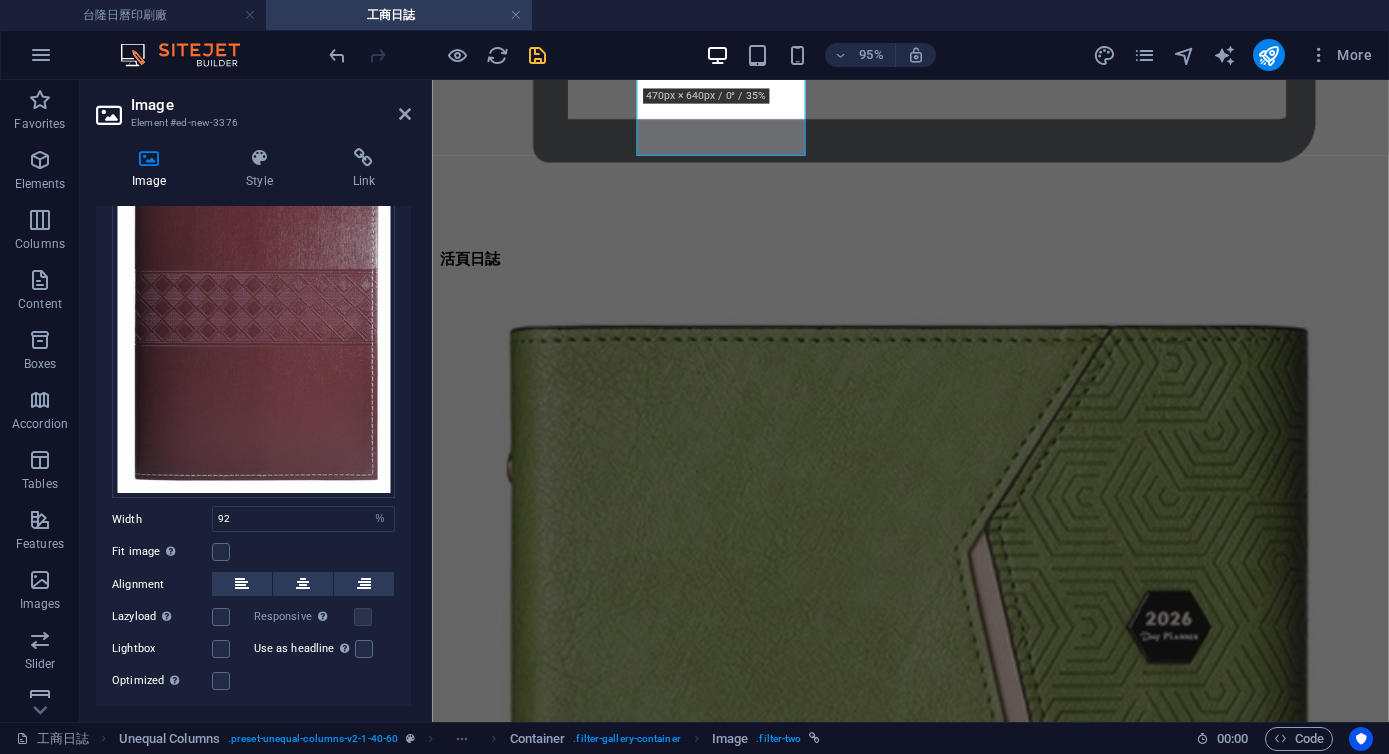 scroll, scrollTop: 187, scrollLeft: 0, axis: vertical 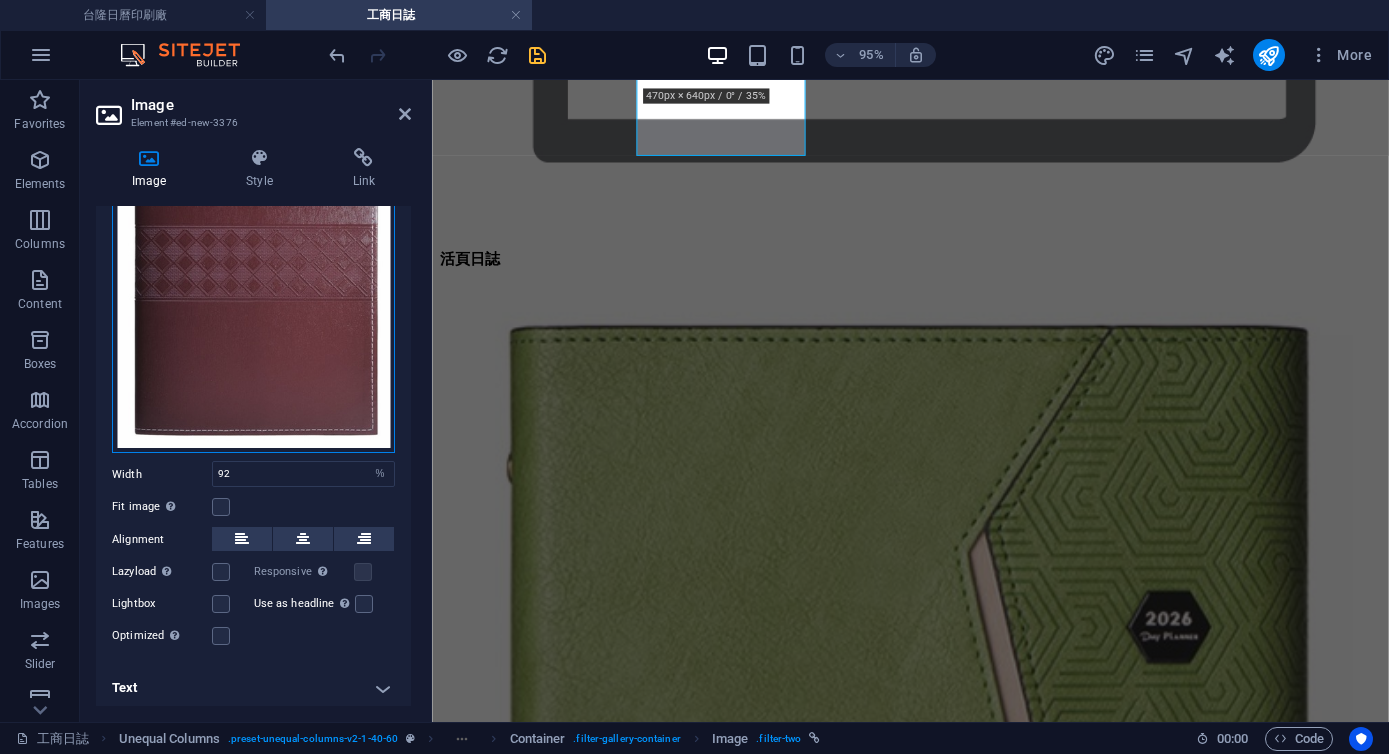 click on "Drag files here, click to choose files or select files from Files or our free stock photos & videos" at bounding box center (253, 262) 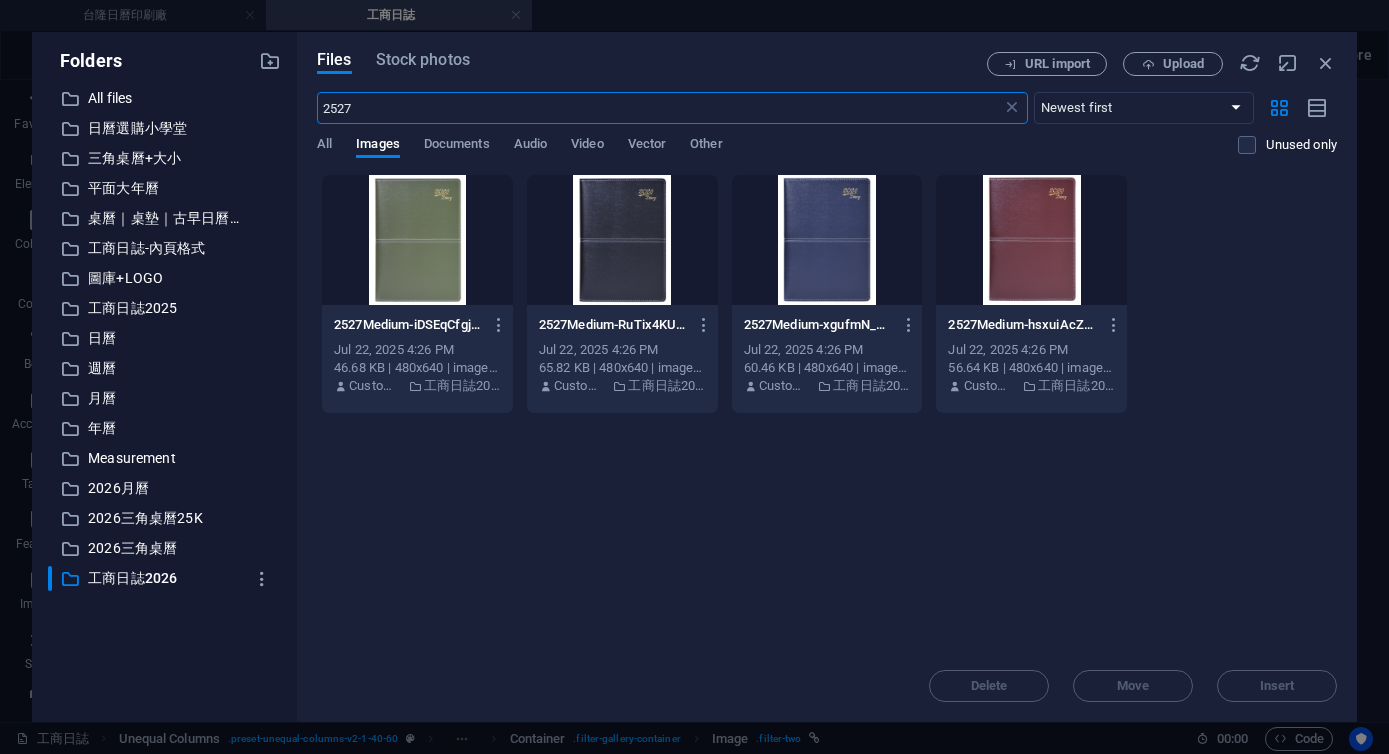 click on "2527" at bounding box center [659, 108] 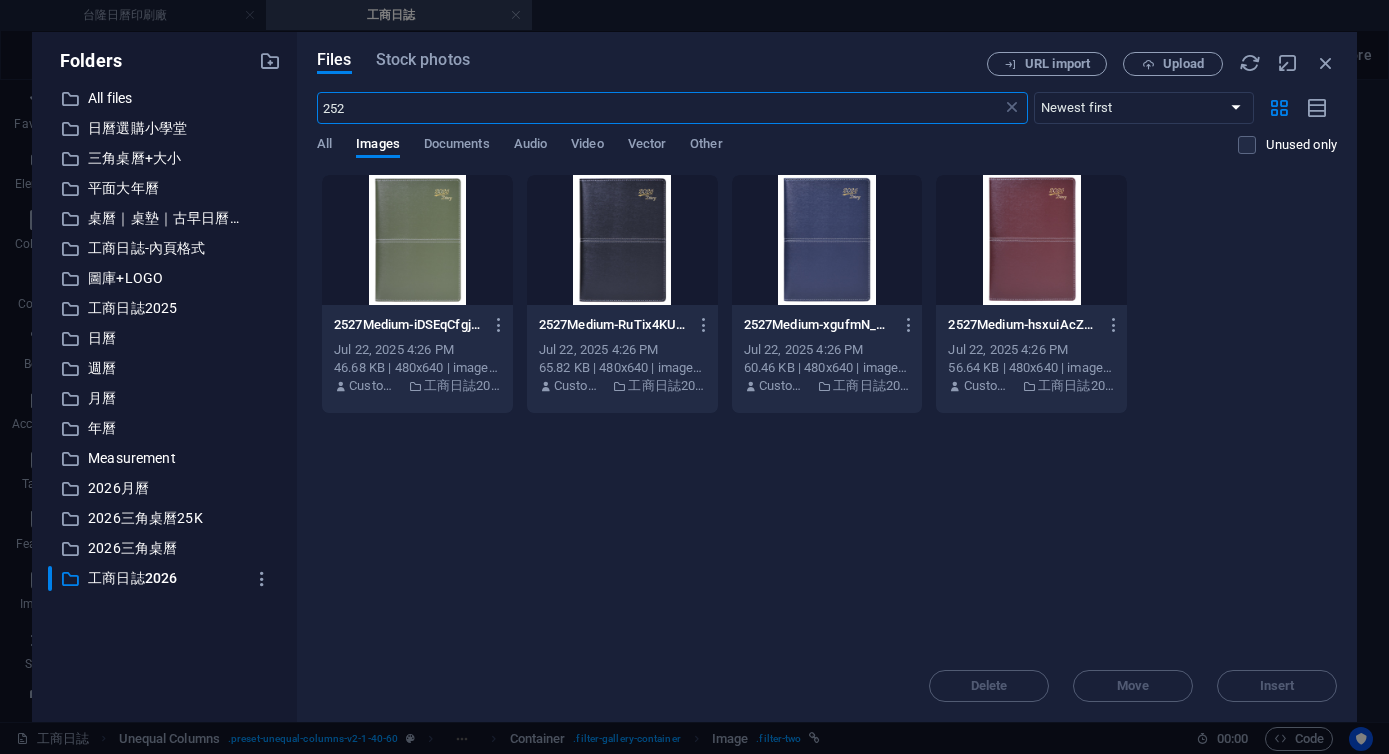 type on "2528" 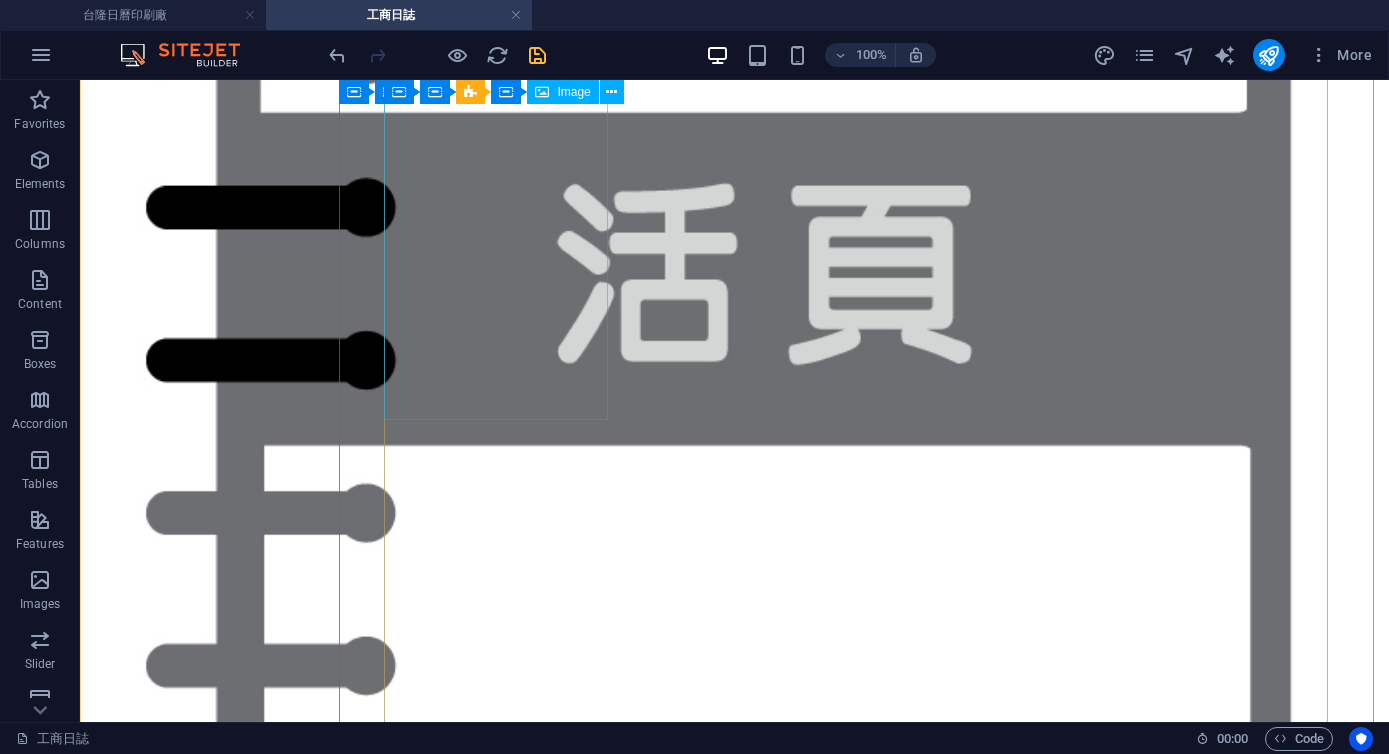 scroll, scrollTop: 3009, scrollLeft: 0, axis: vertical 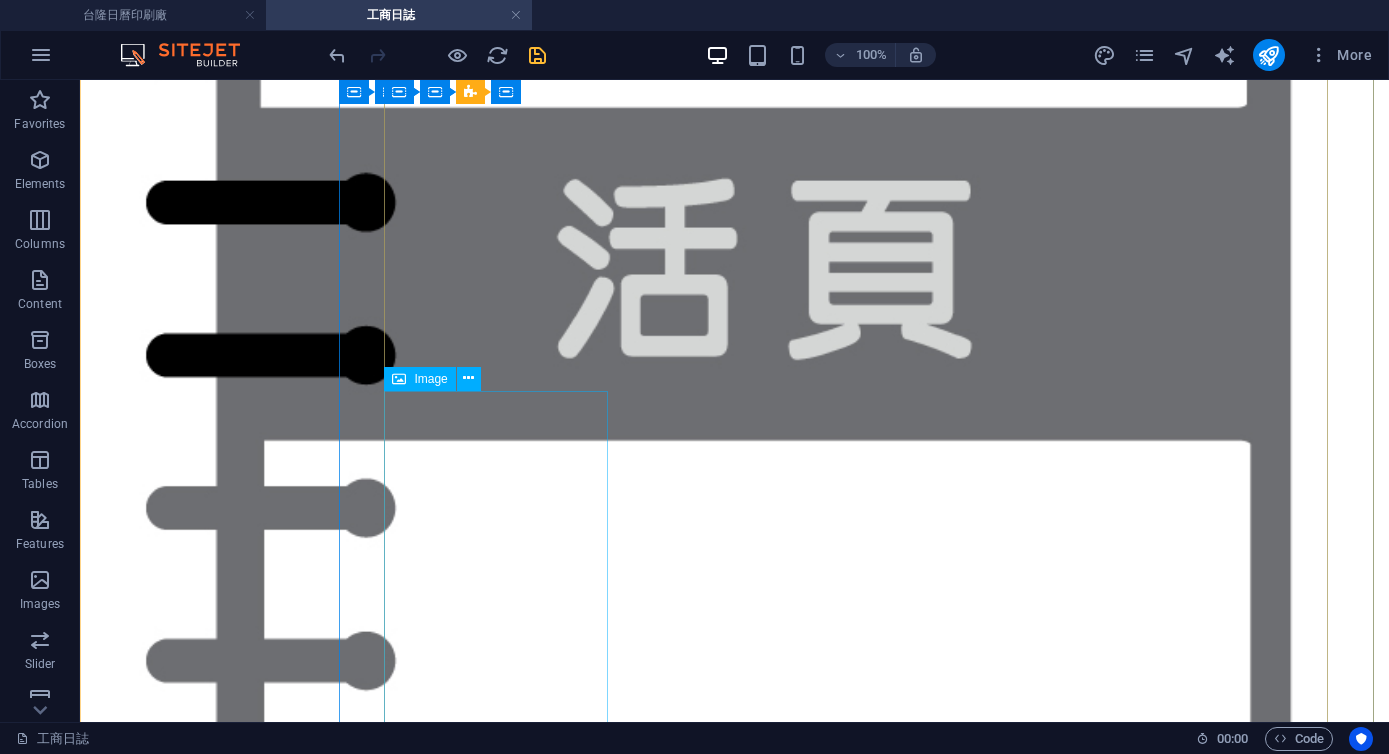 click on "1628 / 2528  平裝日誌 16K(大) / 25K (中)" at bounding box center [734, 56032] 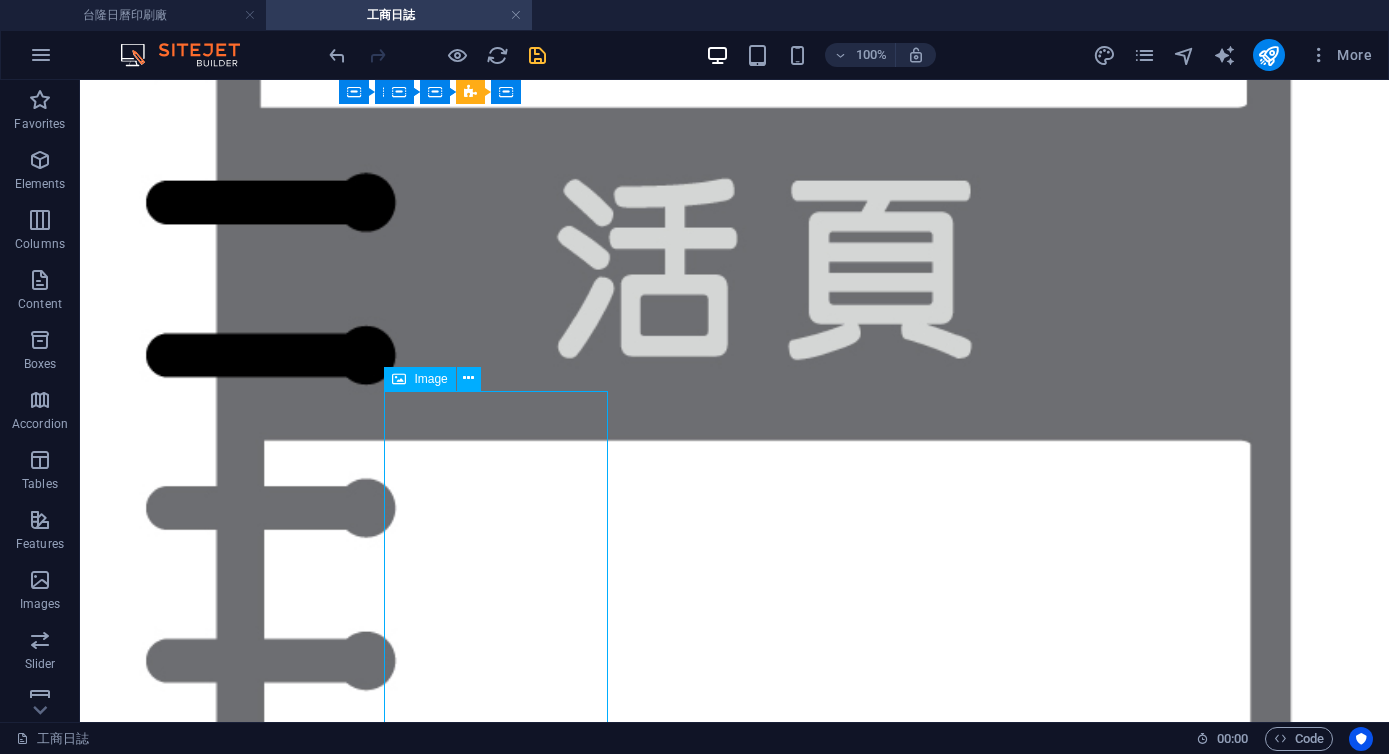 click on "1628 / 2528  平裝日誌 16K(大) / 25K (中)" at bounding box center [734, 56032] 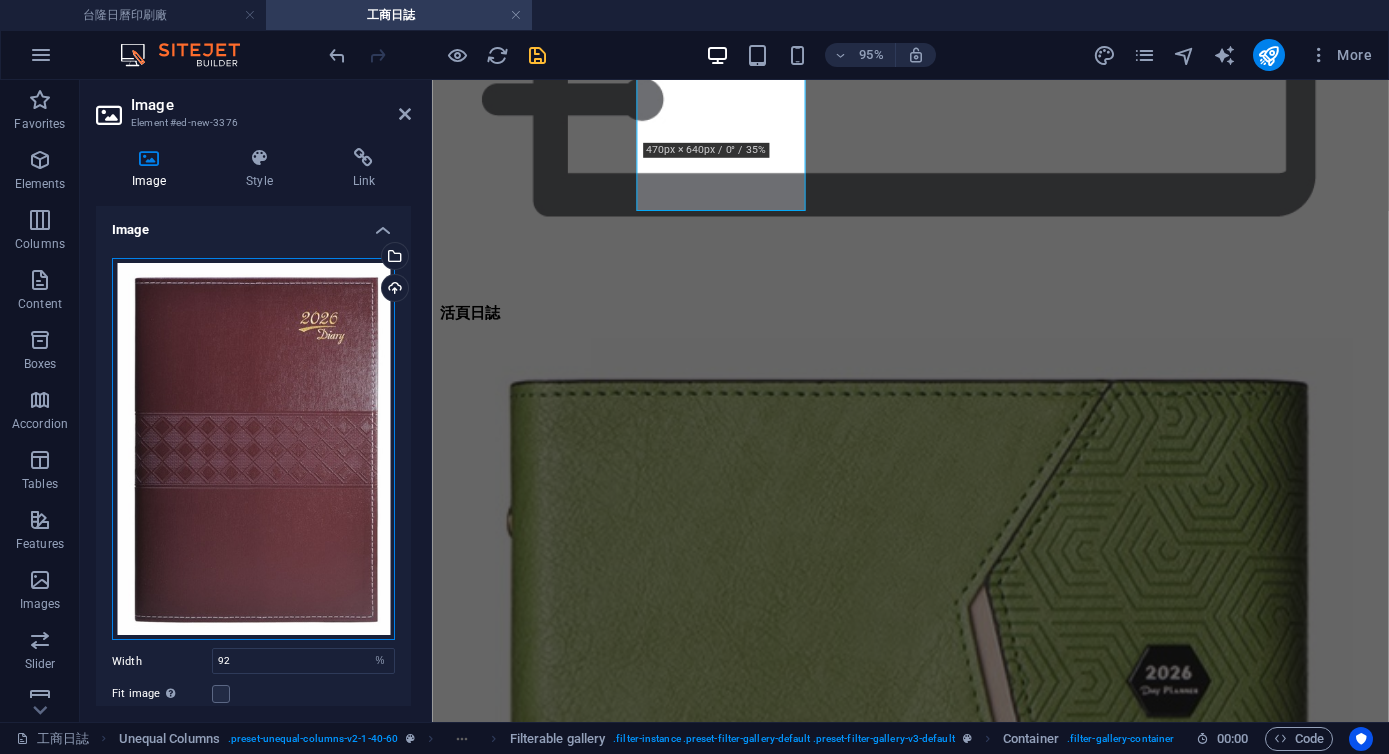 click on "Drag files here, click to choose files or select files from Files or our free stock photos & videos" at bounding box center [253, 449] 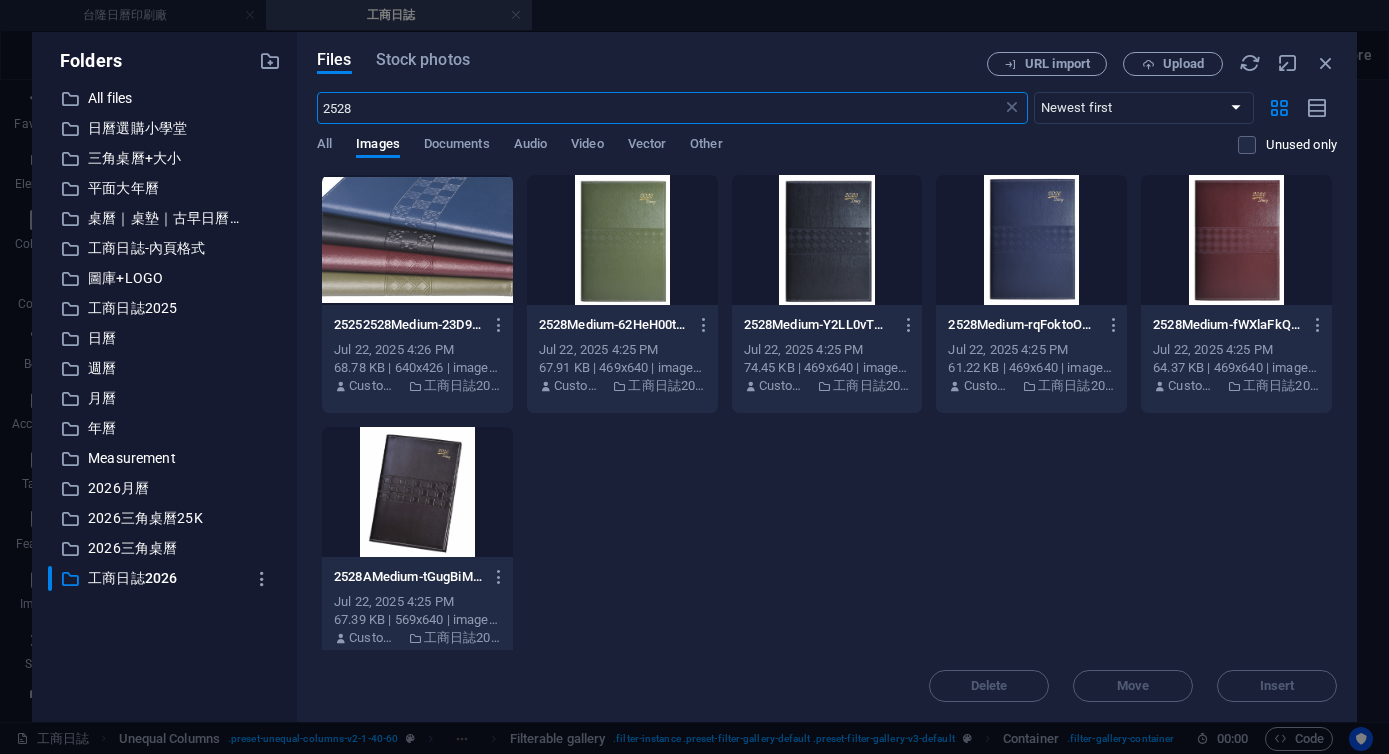 click at bounding box center [1031, 240] 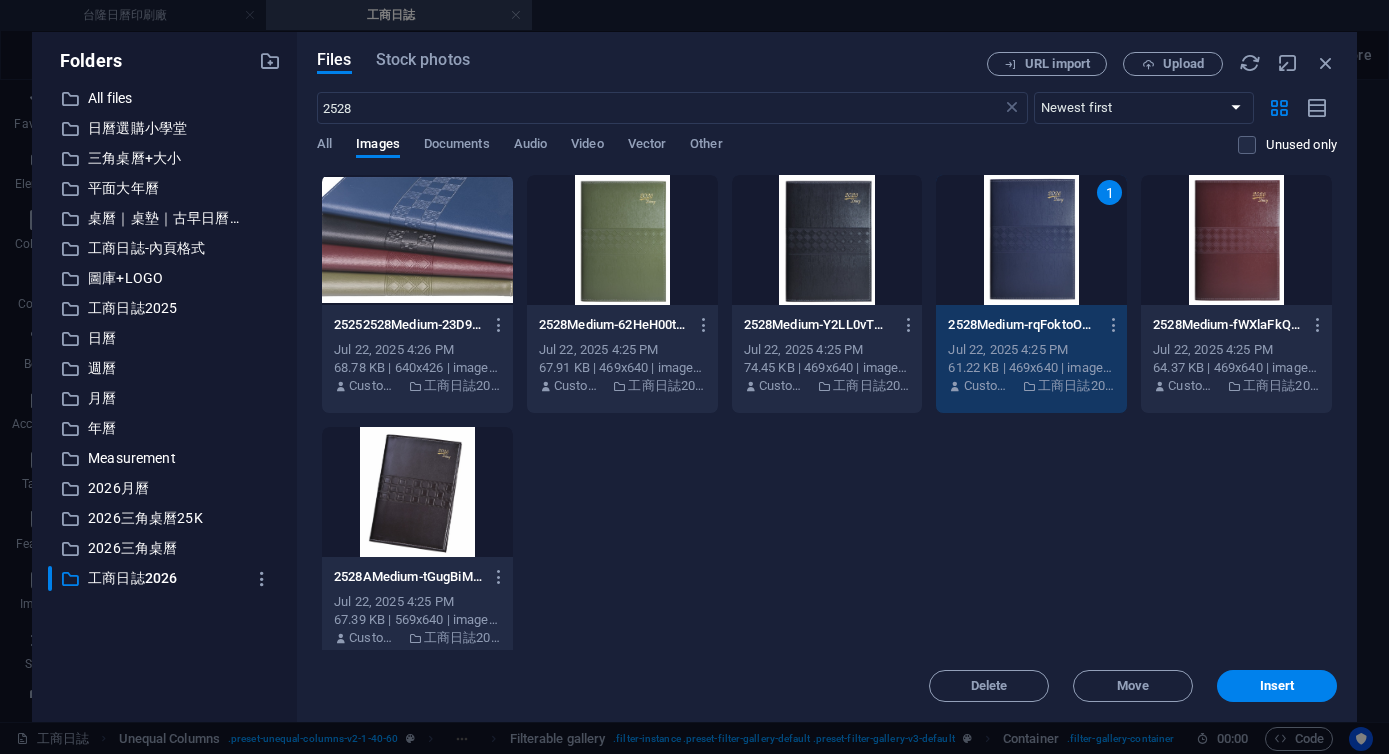 click on "1" at bounding box center (1031, 240) 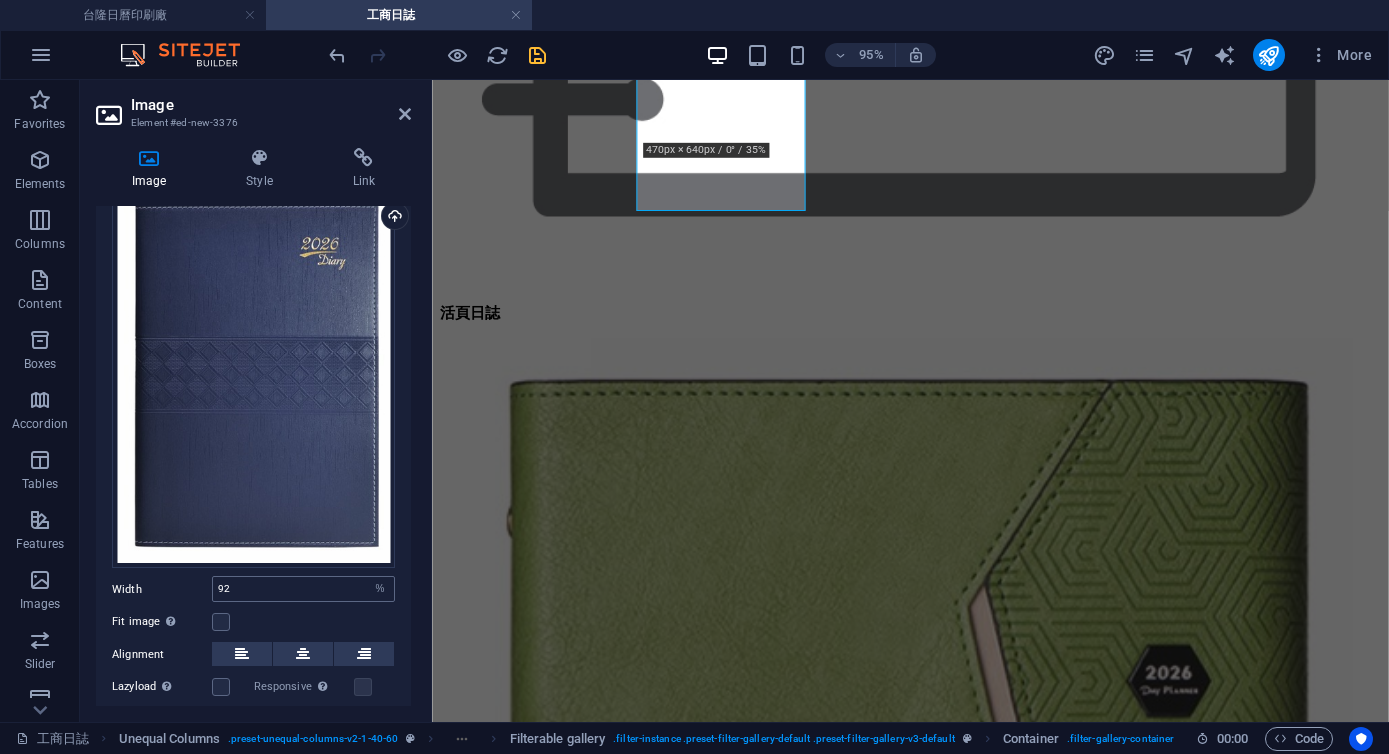 scroll, scrollTop: 187, scrollLeft: 0, axis: vertical 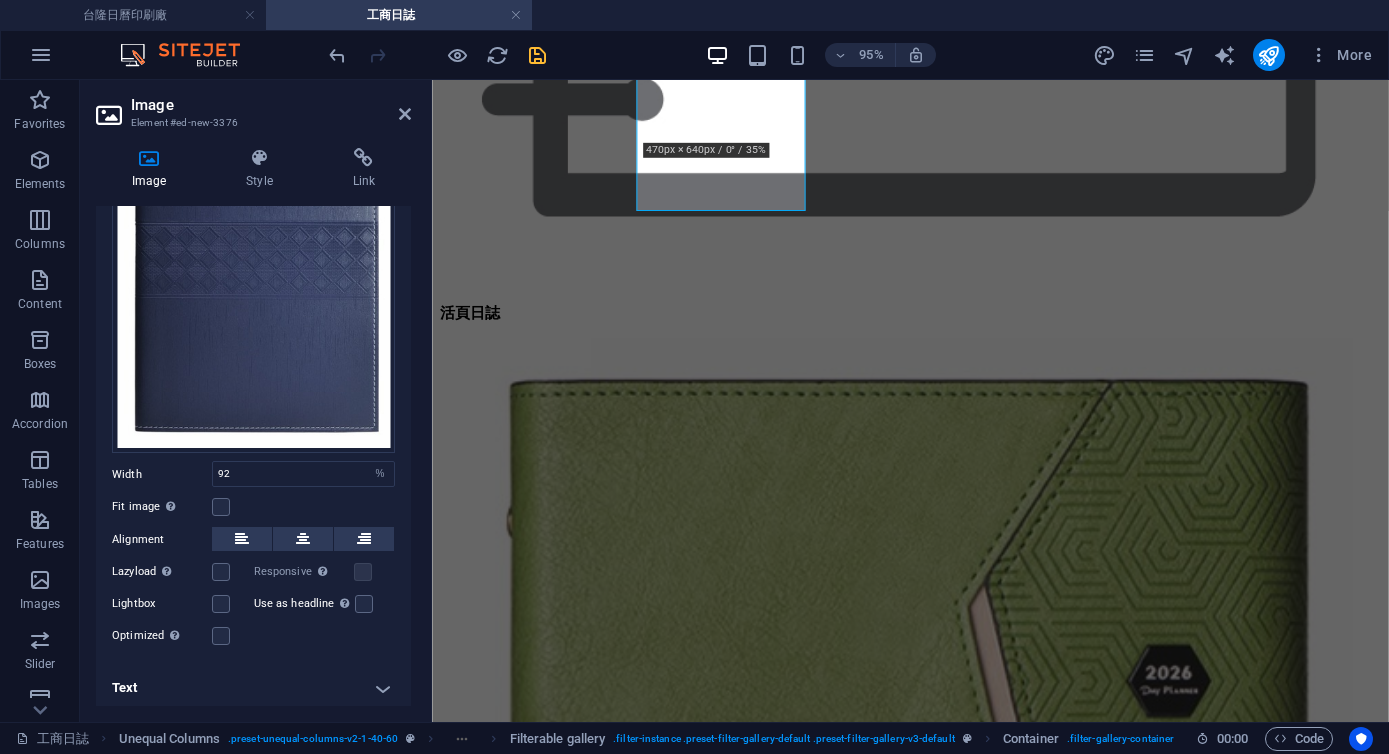 click on "Text" at bounding box center (253, 688) 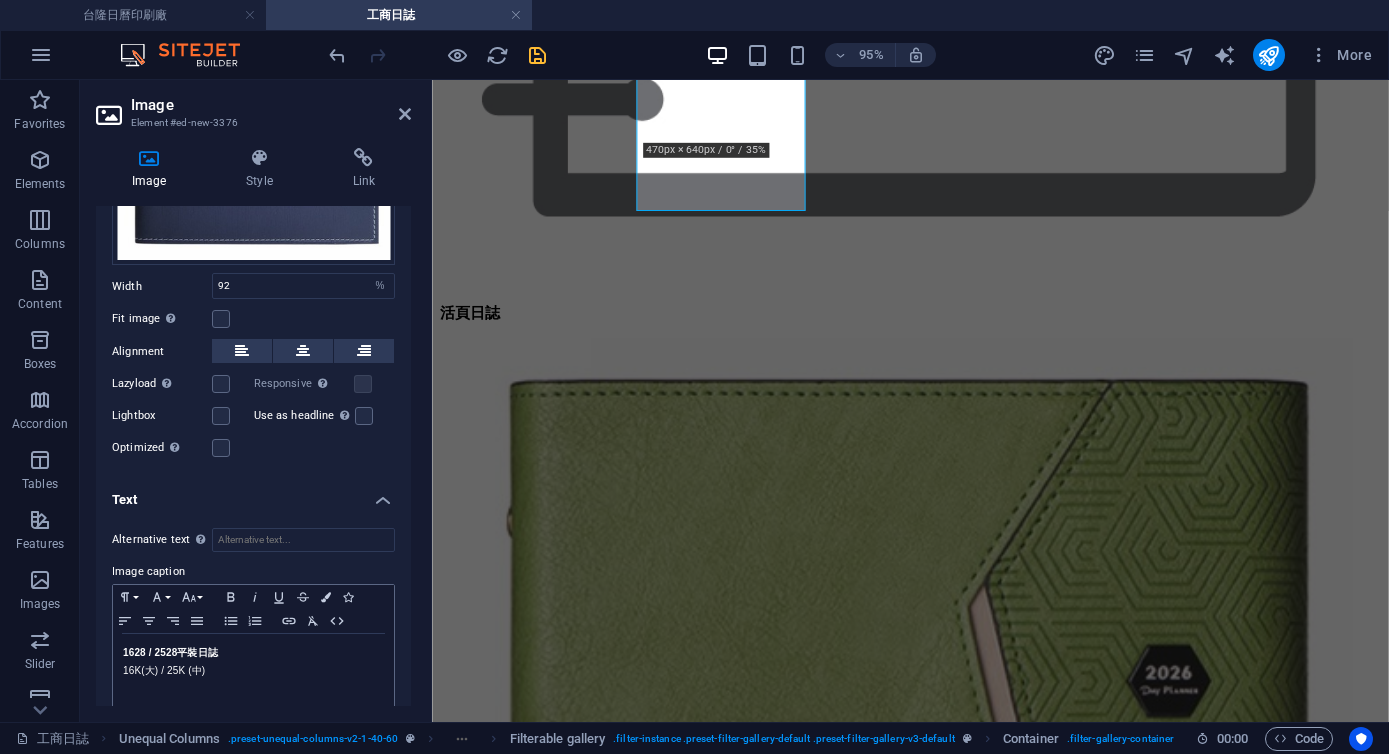 scroll, scrollTop: 389, scrollLeft: 0, axis: vertical 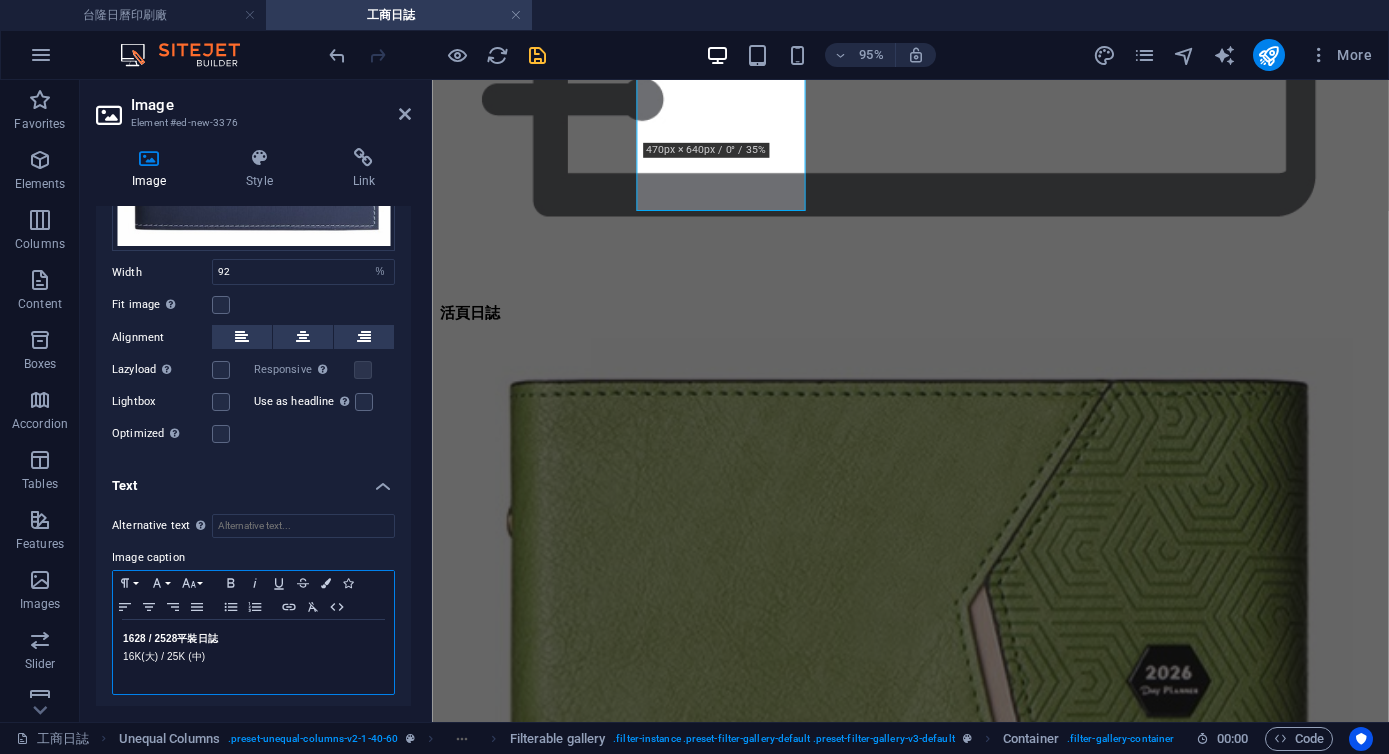 click on "1628 / 2528  平裝日誌" at bounding box center (170, 638) 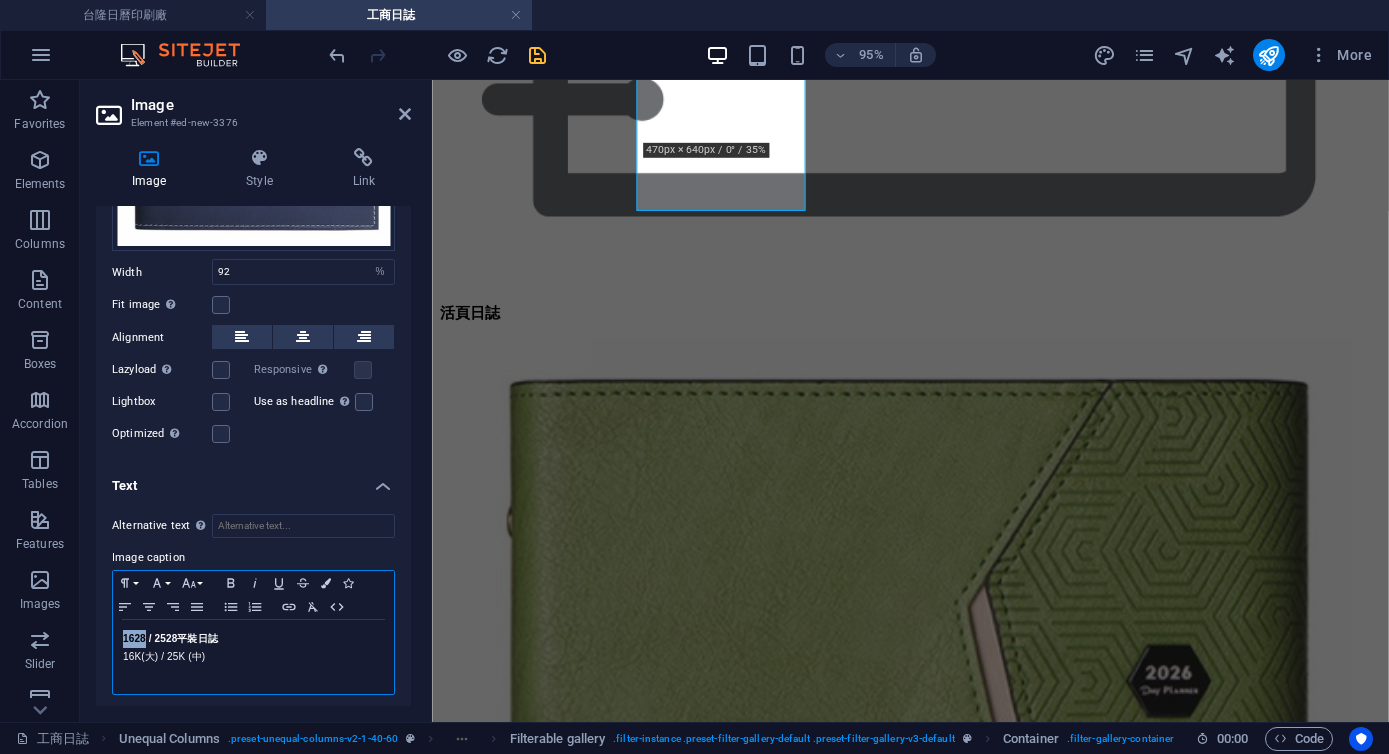 click on "1628 / 2528  平裝日誌" at bounding box center [170, 638] 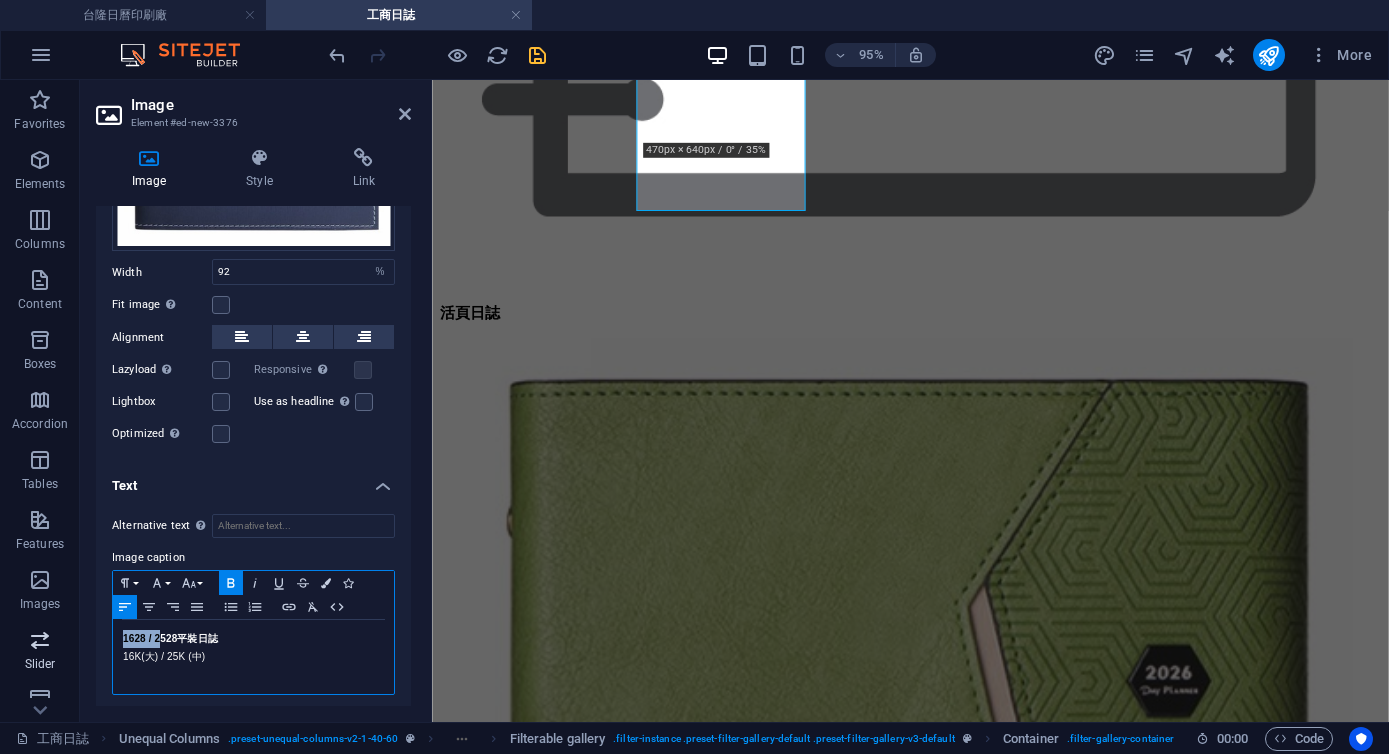 drag, startPoint x: 157, startPoint y: 633, endPoint x: 46, endPoint y: 627, distance: 111.16204 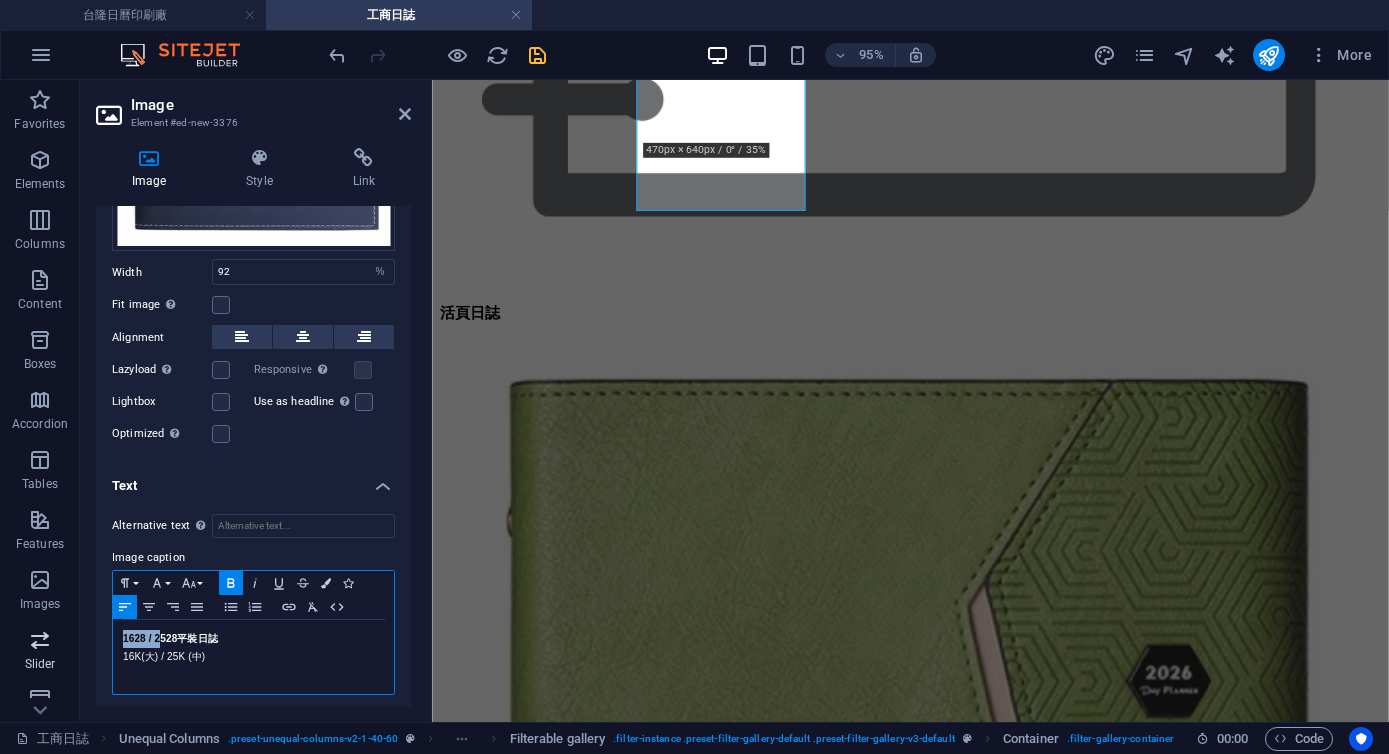 click on "Favorites Elements Columns Content Boxes Accordion Tables Features Images Slider Header Footer Forms Marketing Collections Image Element #ed-new-3376 Image Style Link Image Drag files here, click to choose files or select files from Files or our free stock photos & videos Select files from the file manager, stock photos, or upload file(s) Upload Width 92 Default auto px rem % em vh vw Fit image Automatically fit image to a fixed width and height Height Default auto px Alignment Lazyload Loading images after the page loads improves page speed. Responsive Automatically load retina image and smartphone optimized sizes. Lightbox Use as headline The image will be wrapped in an H1 headline tag. Useful for giving alternative text the weight of an H1 headline, e.g. for the logo. Leave unchecked if uncertain. Optimized Images are compressed to improve page speed. Position Direction Custom X offset 50 px rem % vh vw Y offset 50 px rem % vh vw Text Float No float Image left Image right Text Alternative text Normal Code" at bounding box center [694, 401] 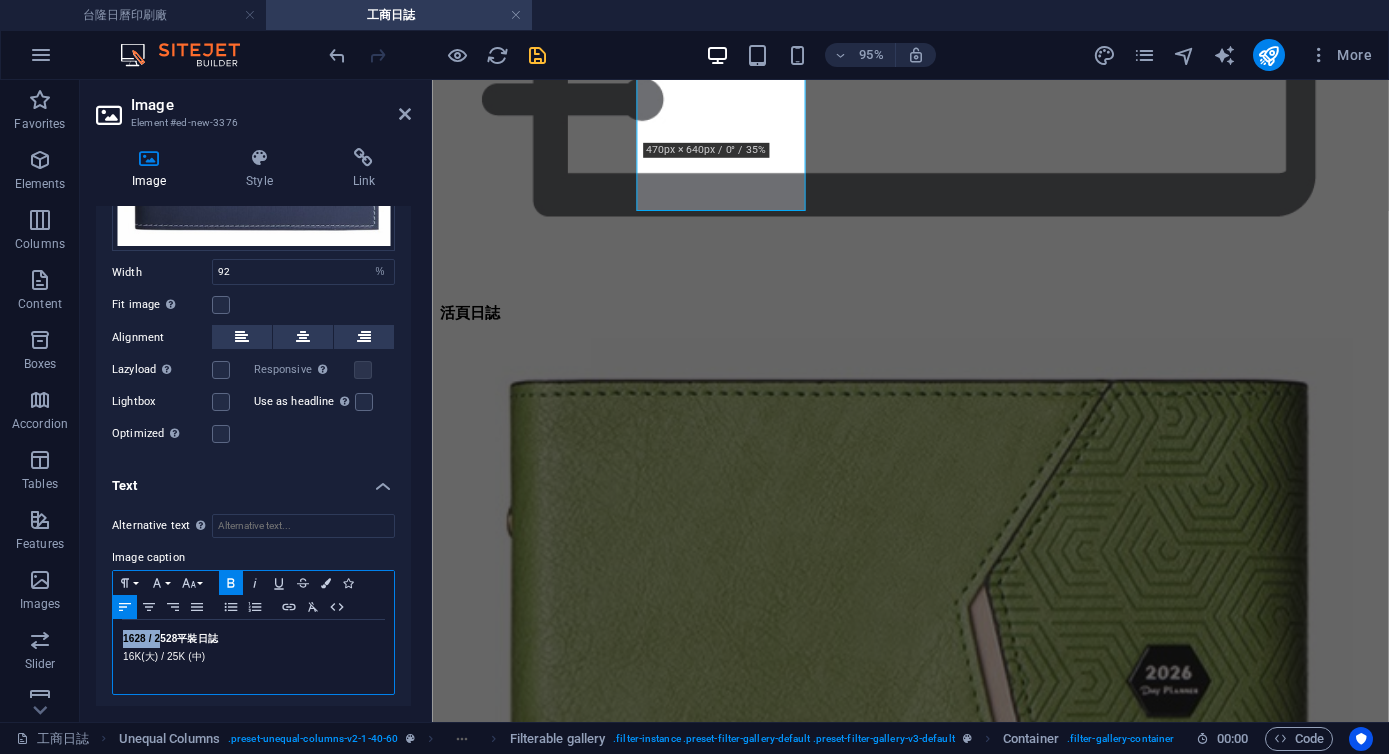 click on "1628 / 2528  平裝日誌" at bounding box center (170, 638) 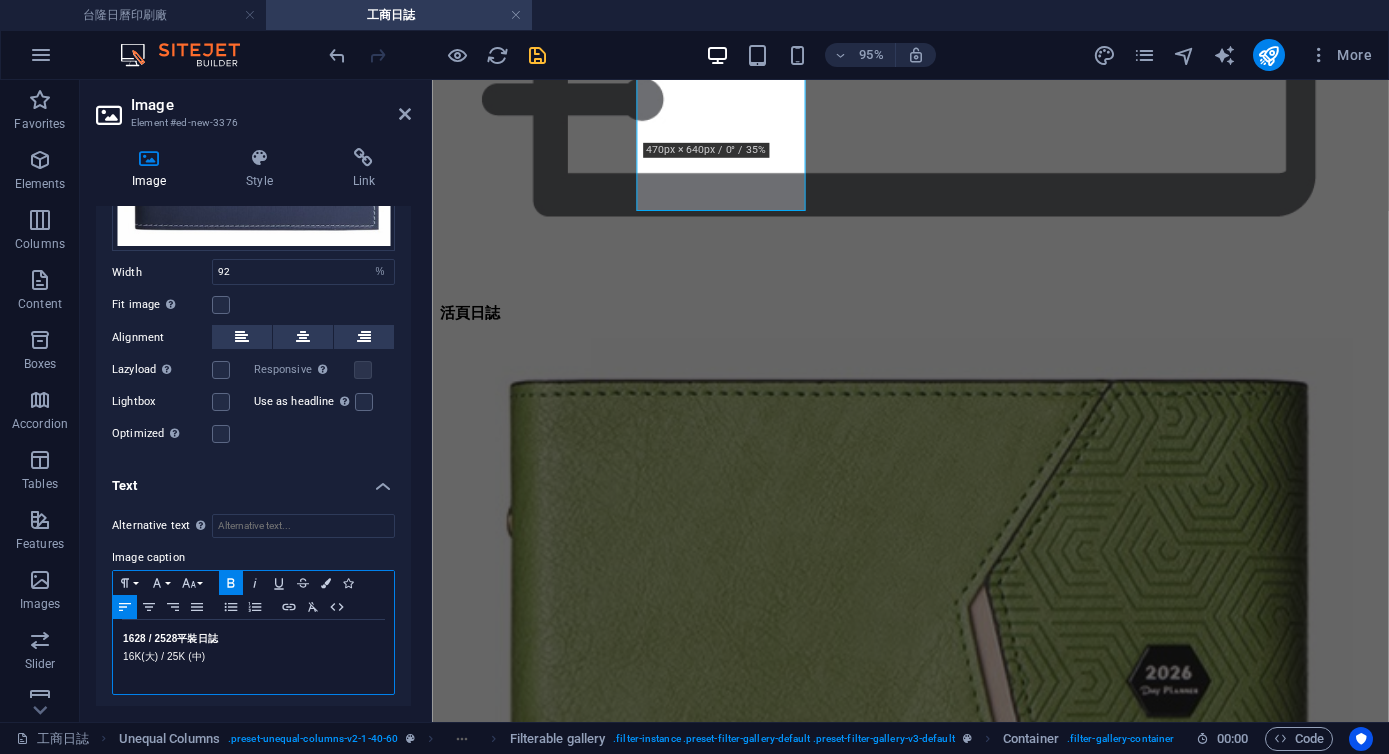 click on "1628 / 2528  平裝日誌" at bounding box center [170, 638] 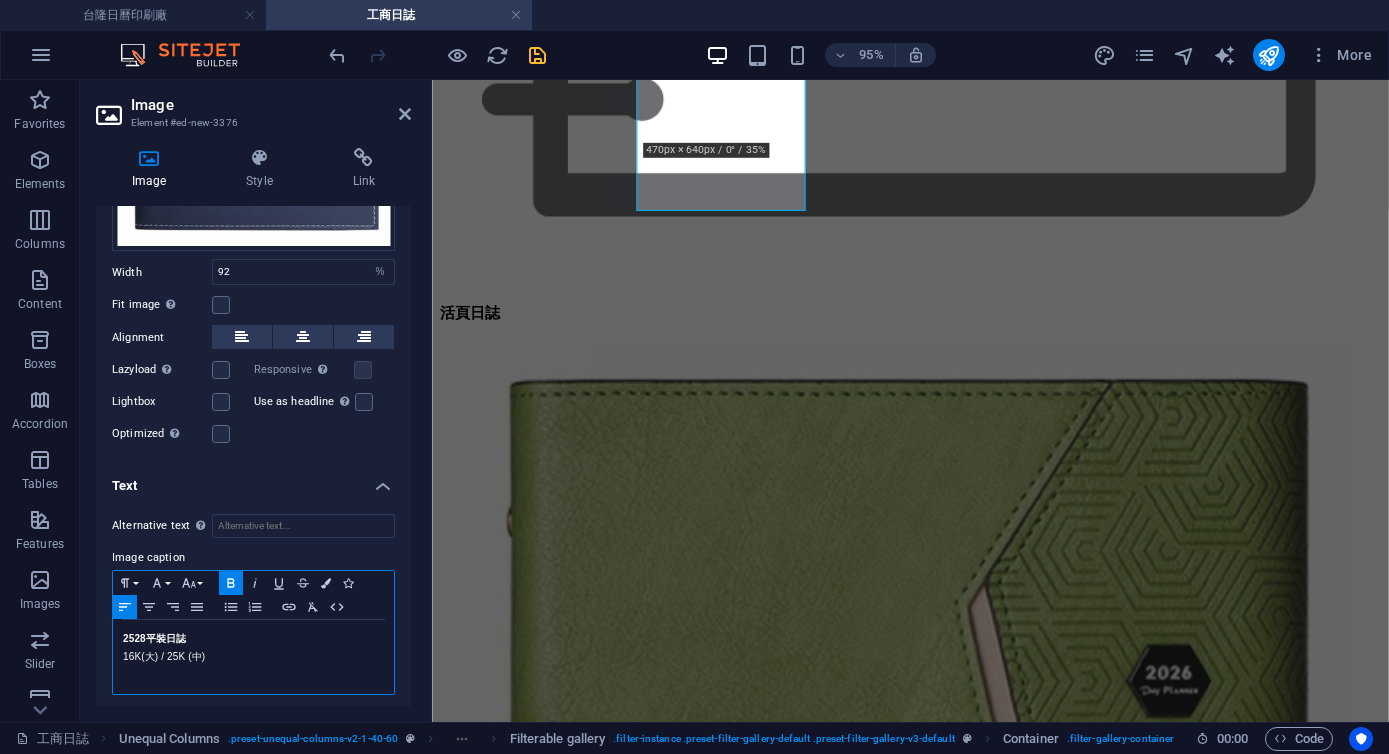 click on "16K(大) / 25K (中)" at bounding box center (253, 657) 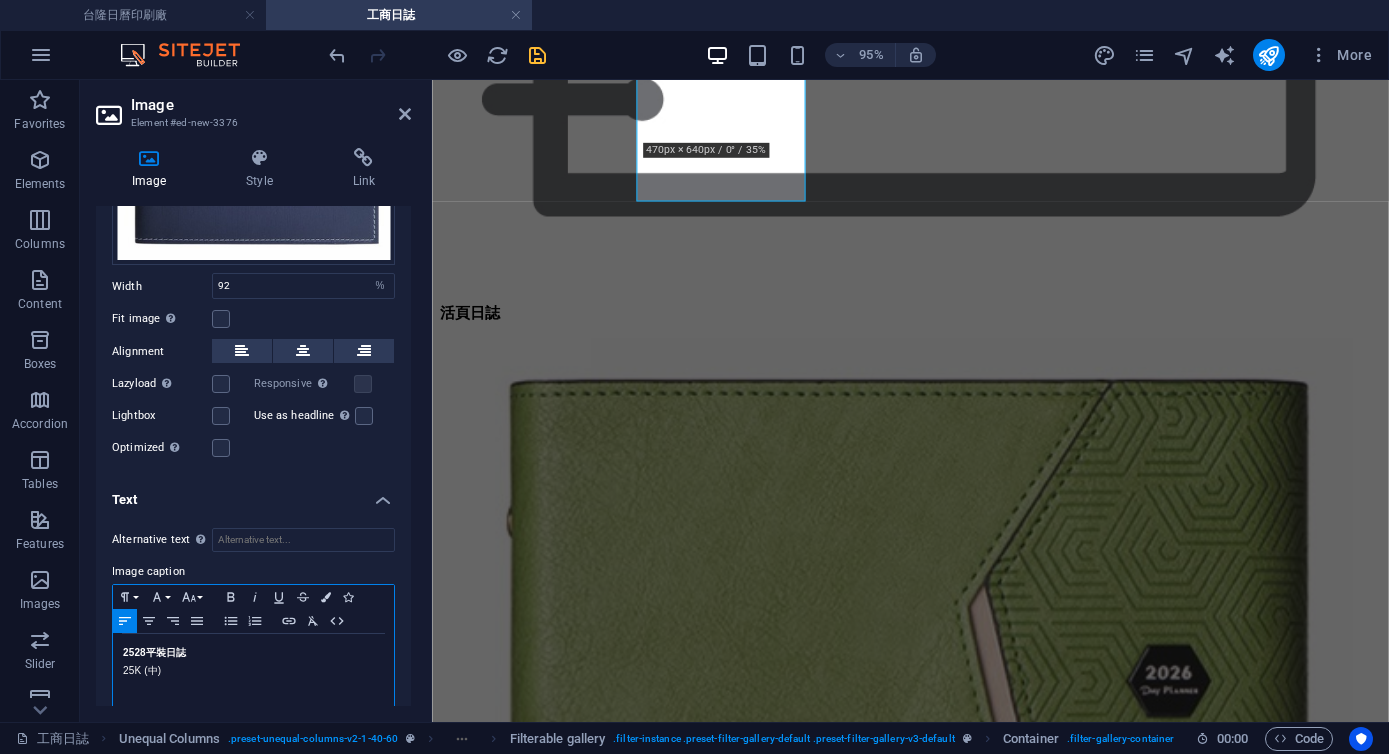 scroll, scrollTop: 389, scrollLeft: 0, axis: vertical 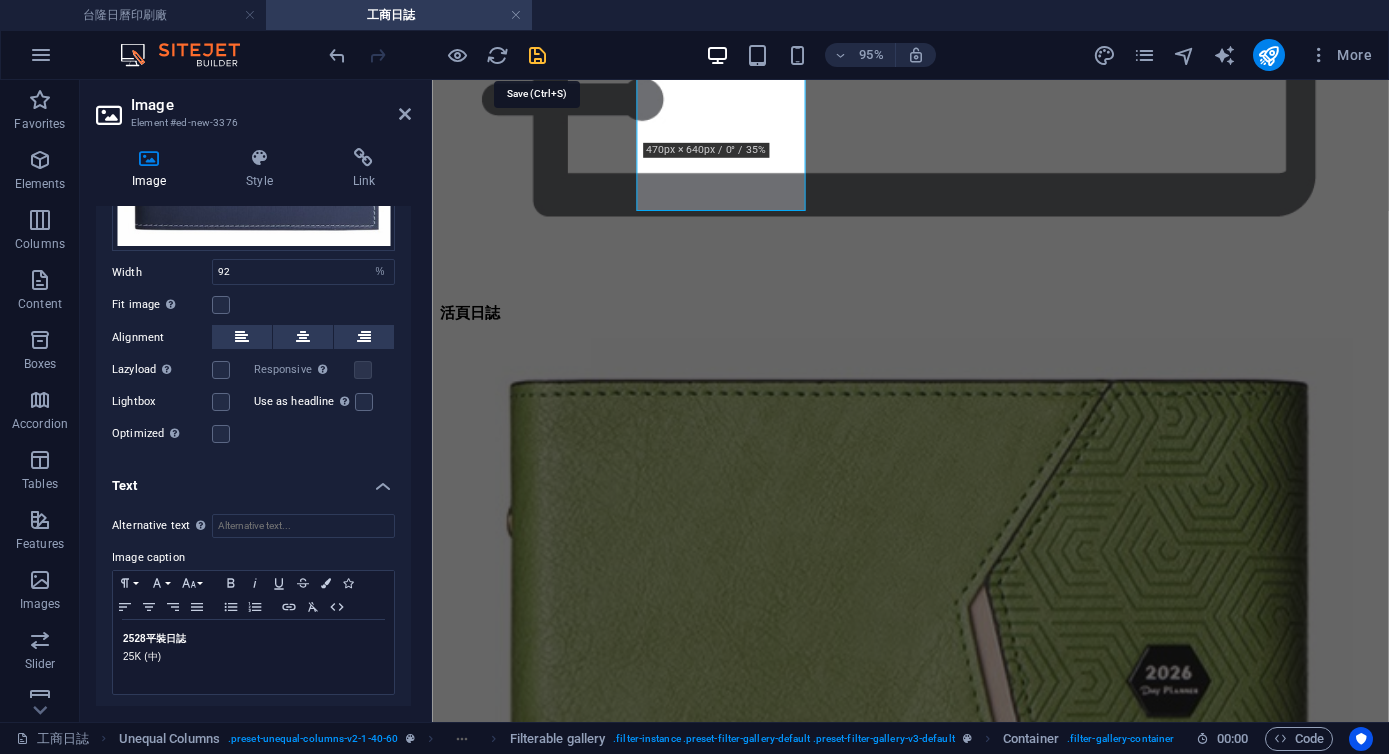 click at bounding box center (537, 55) 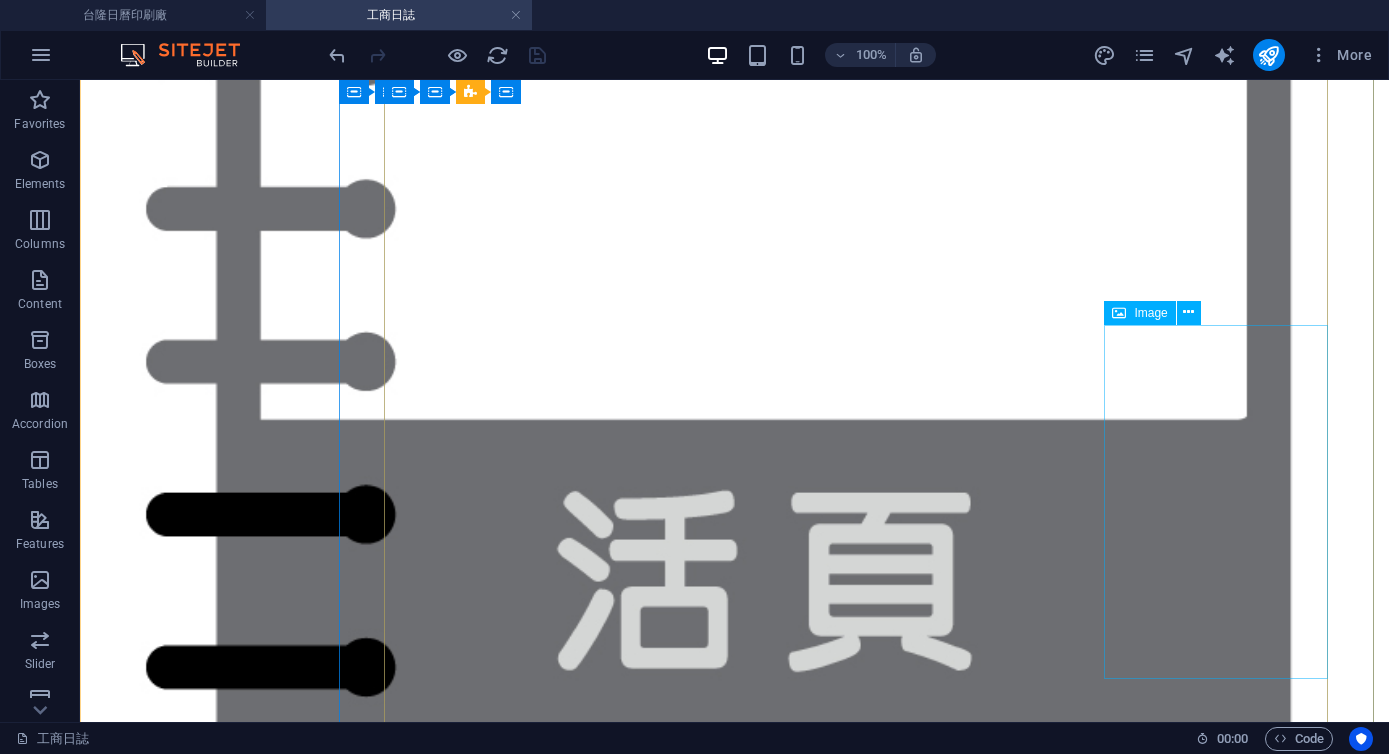 scroll, scrollTop: 2682, scrollLeft: 0, axis: vertical 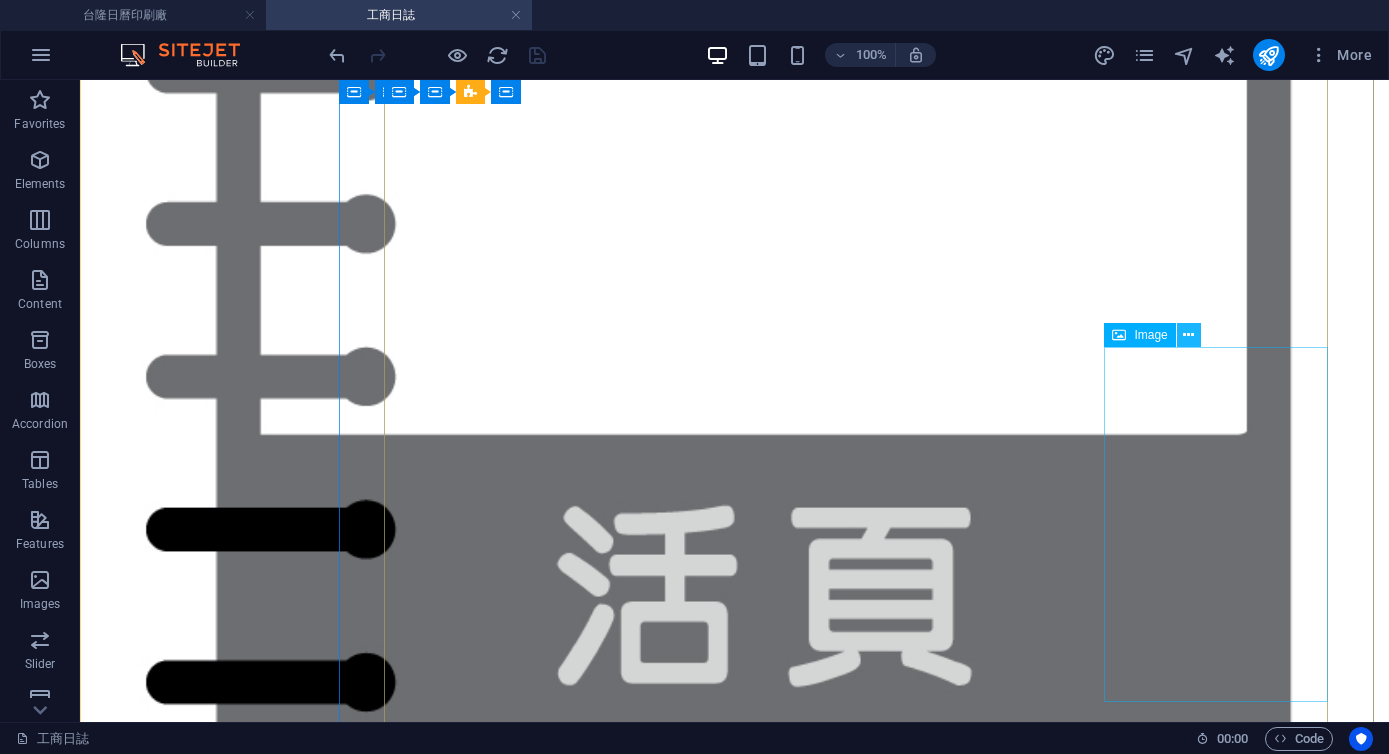 click at bounding box center (1188, 335) 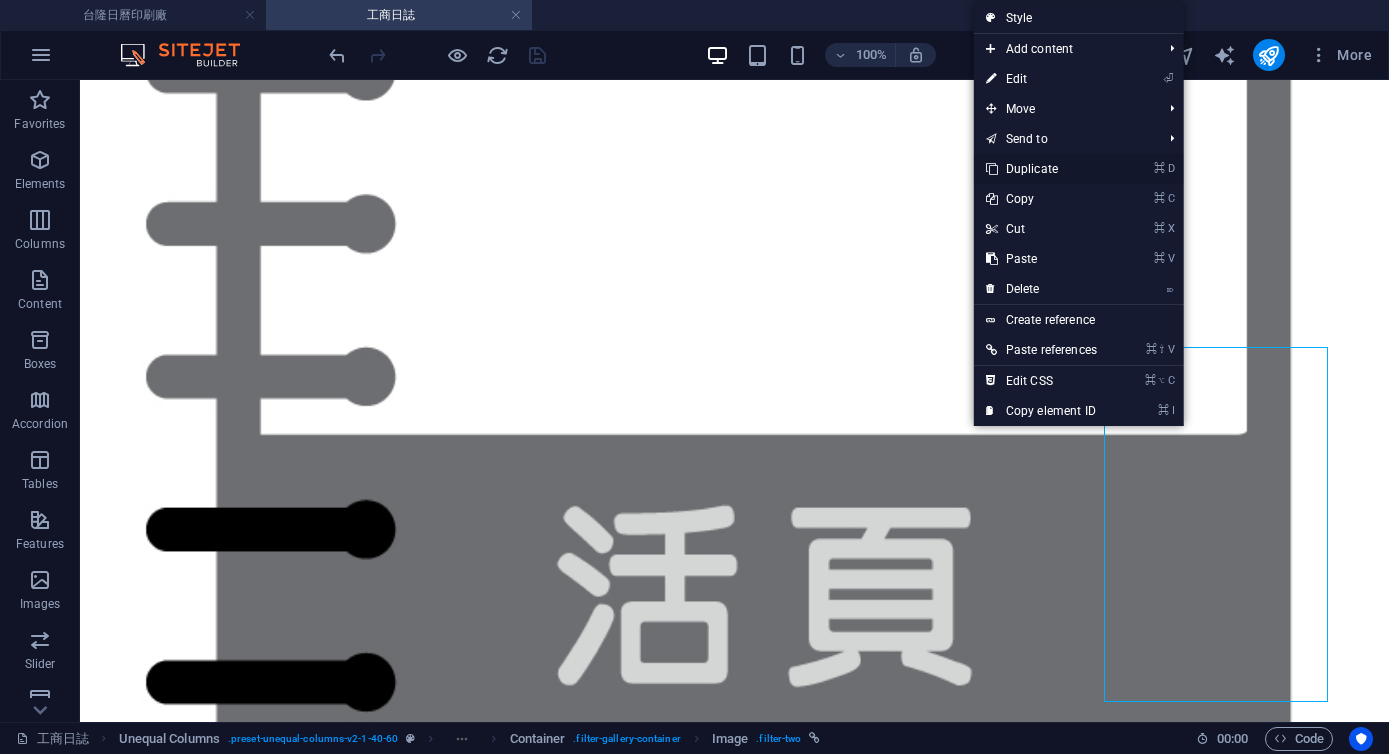 drag, startPoint x: 1063, startPoint y: 165, endPoint x: 998, endPoint y: 176, distance: 65.9242 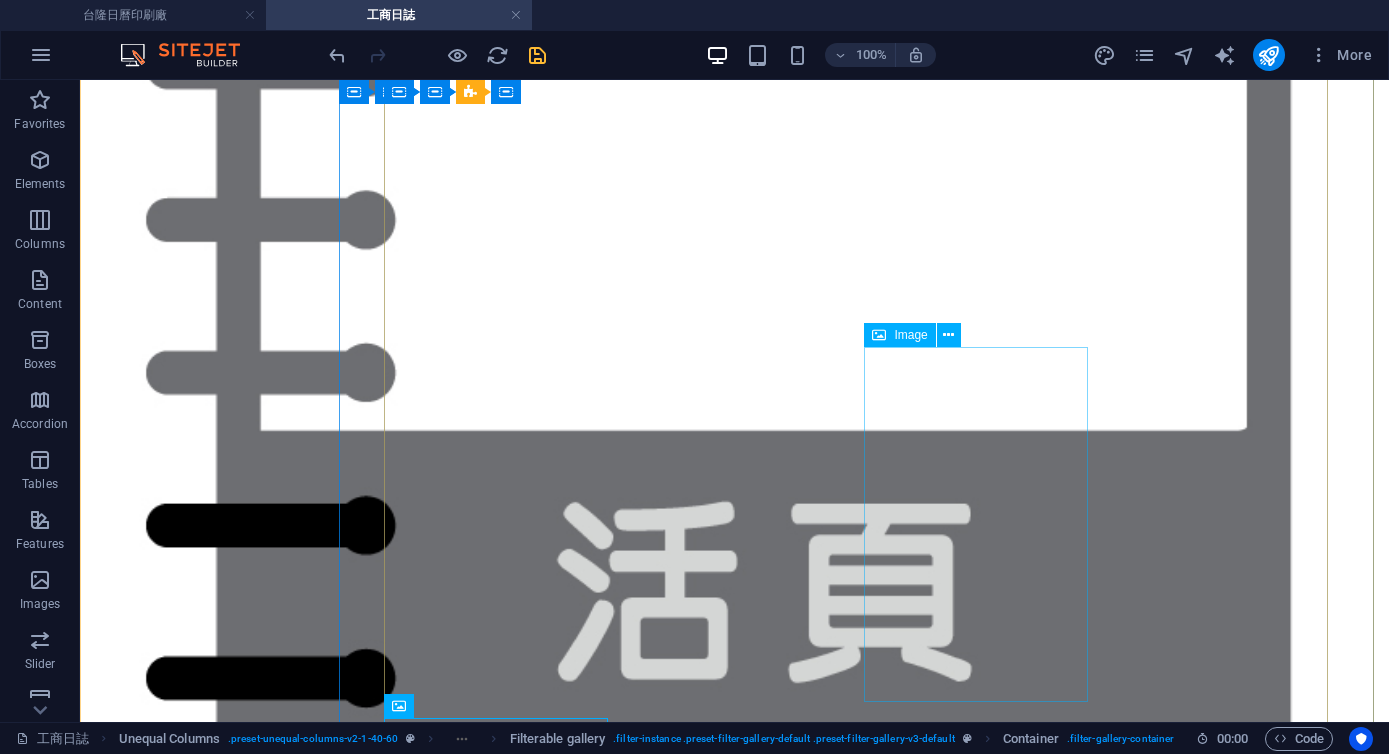 scroll, scrollTop: 3314, scrollLeft: 0, axis: vertical 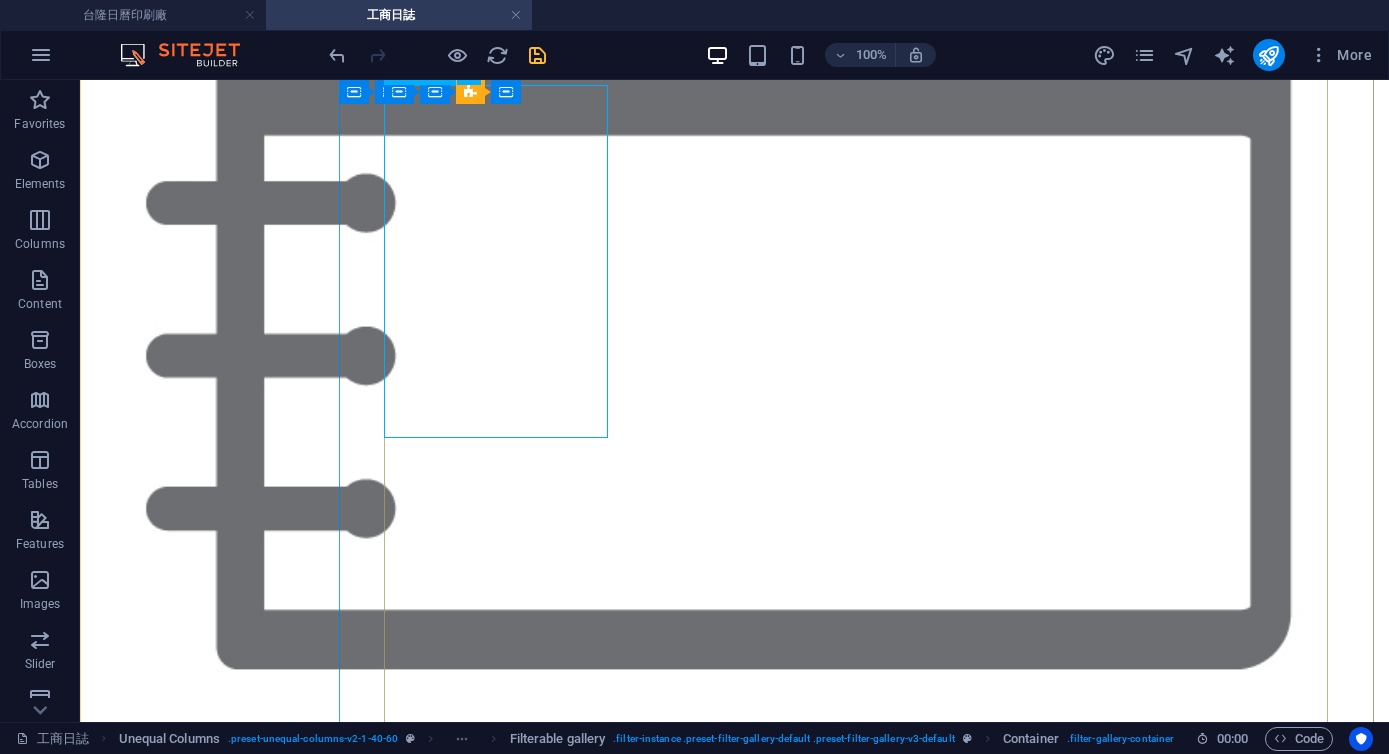 click on "1628 / 2528  平裝日誌 16K(大) / 25K (中)" at bounding box center [734, 55727] 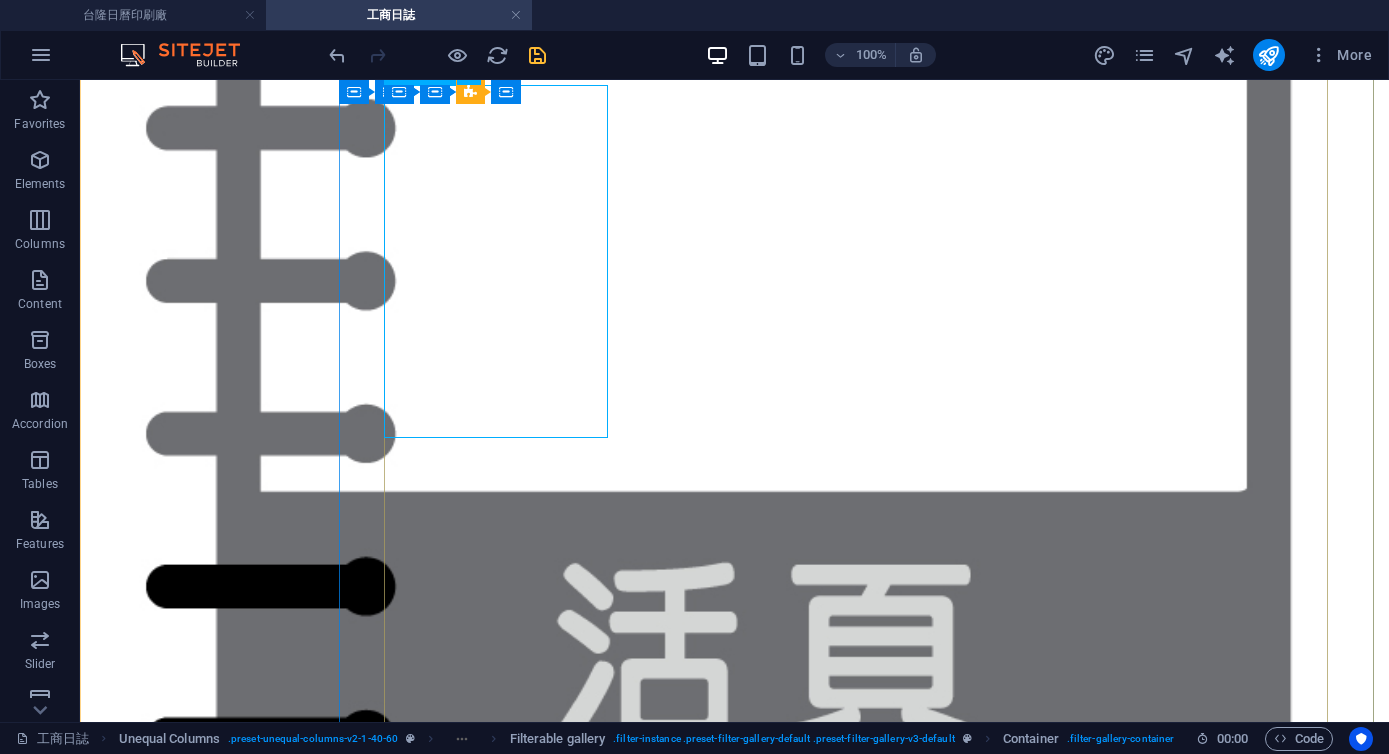 select on "%" 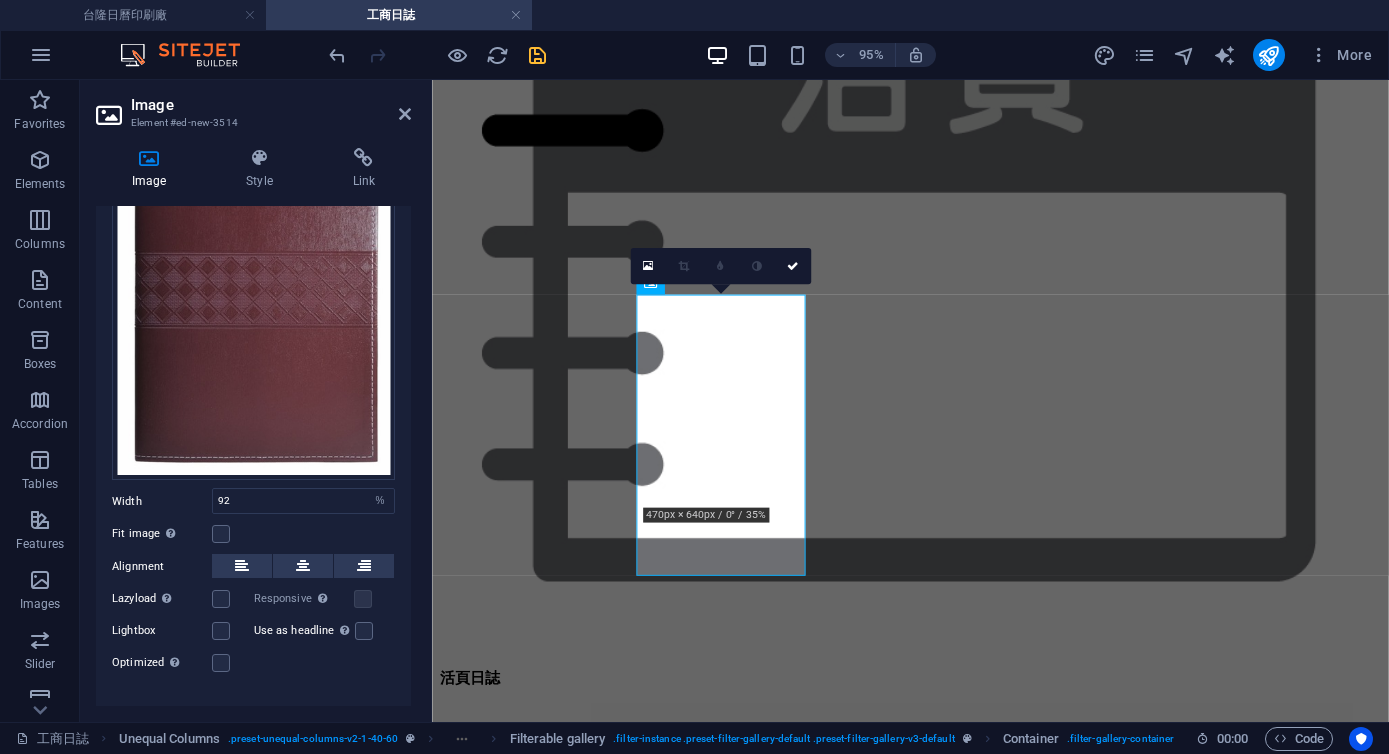 scroll, scrollTop: 187, scrollLeft: 0, axis: vertical 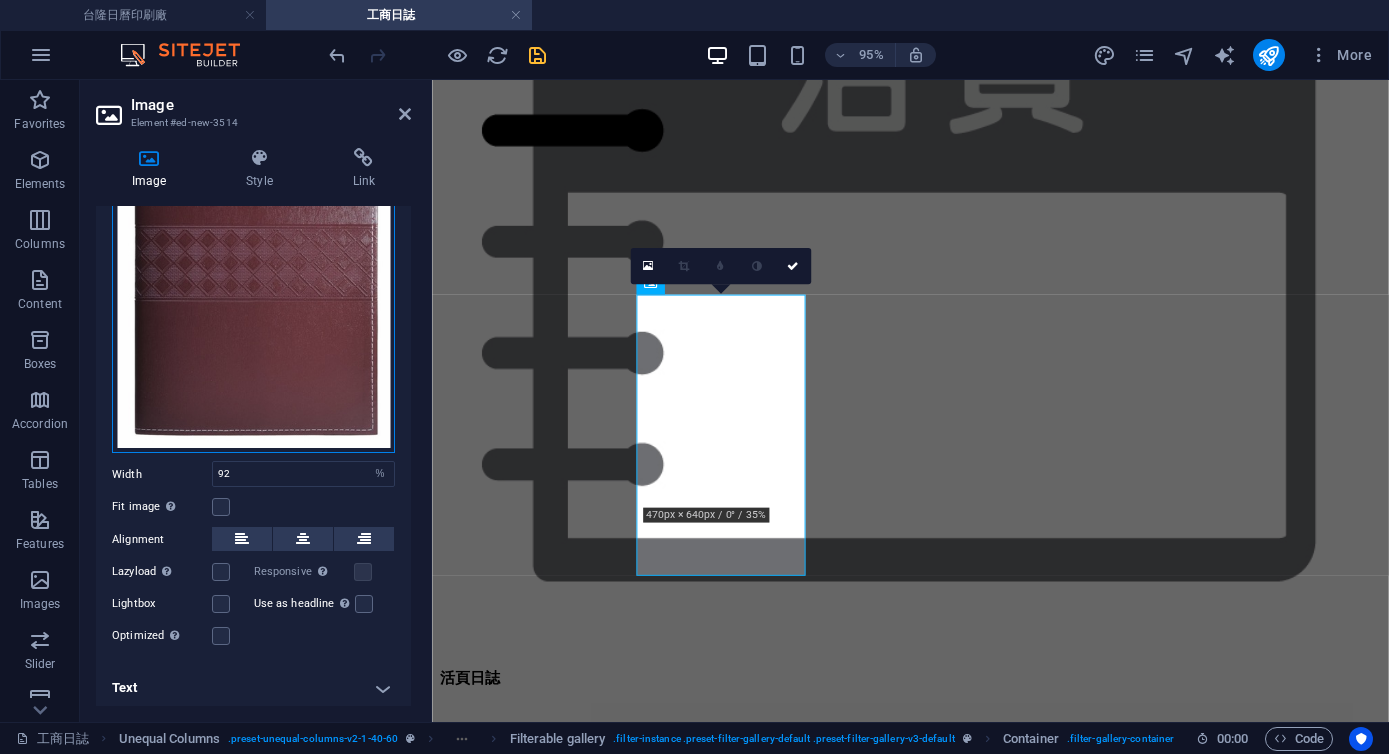 click on "Drag files here, click to choose files or select files from Files or our free stock photos & videos" at bounding box center [253, 262] 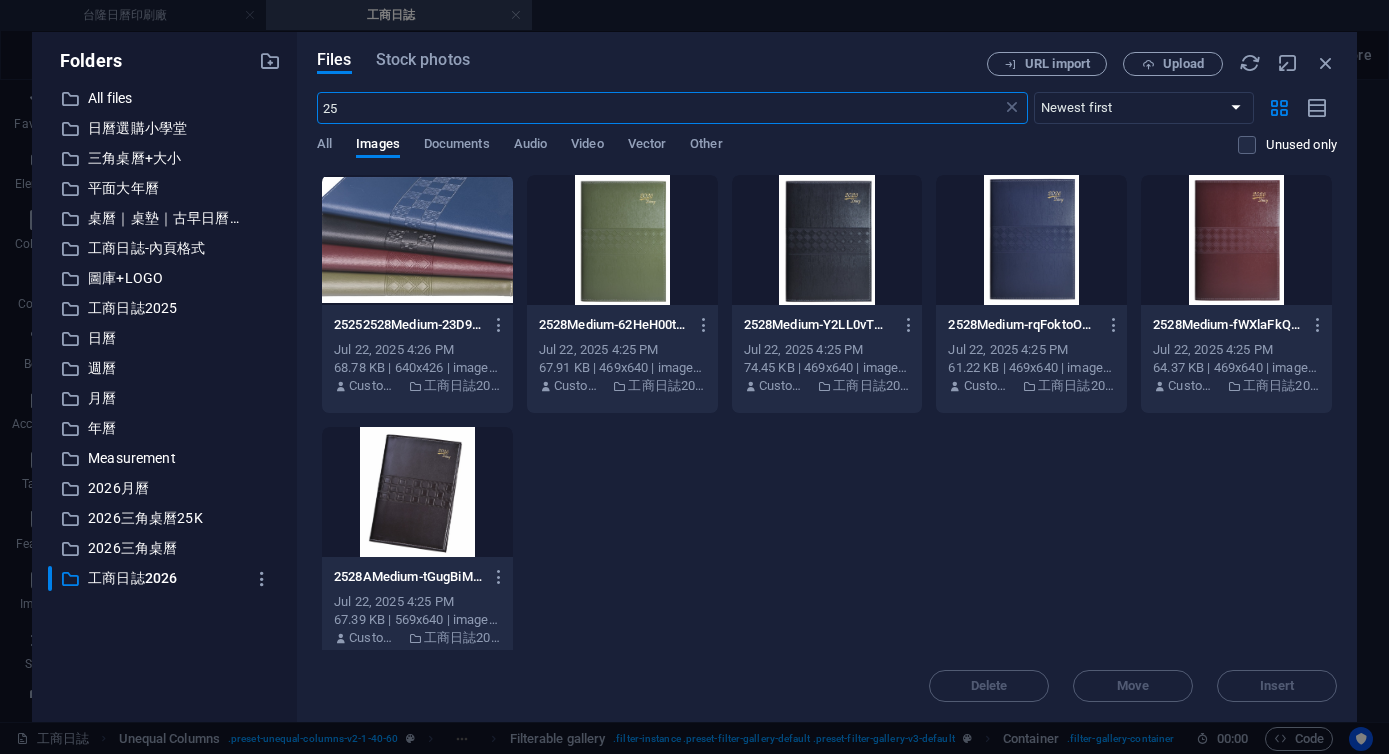 type on "2" 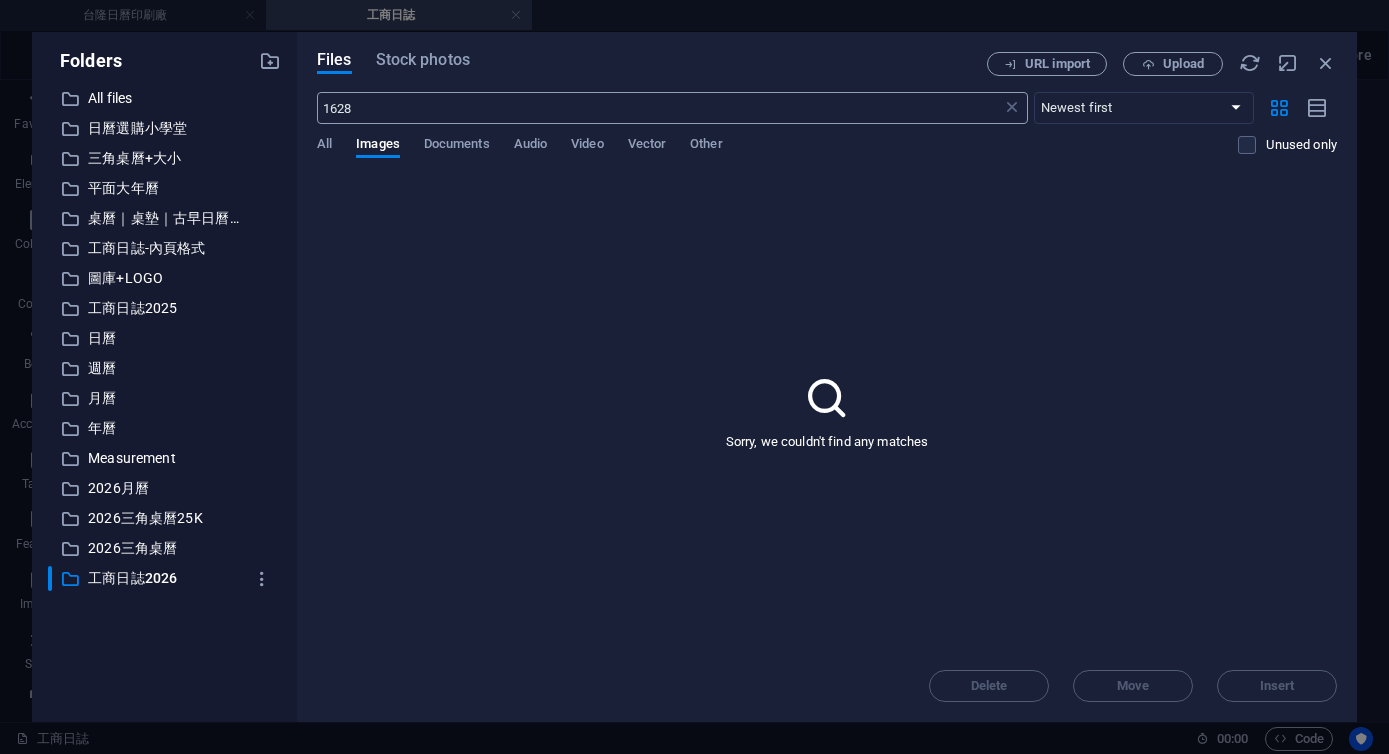click on "1628" at bounding box center [659, 108] 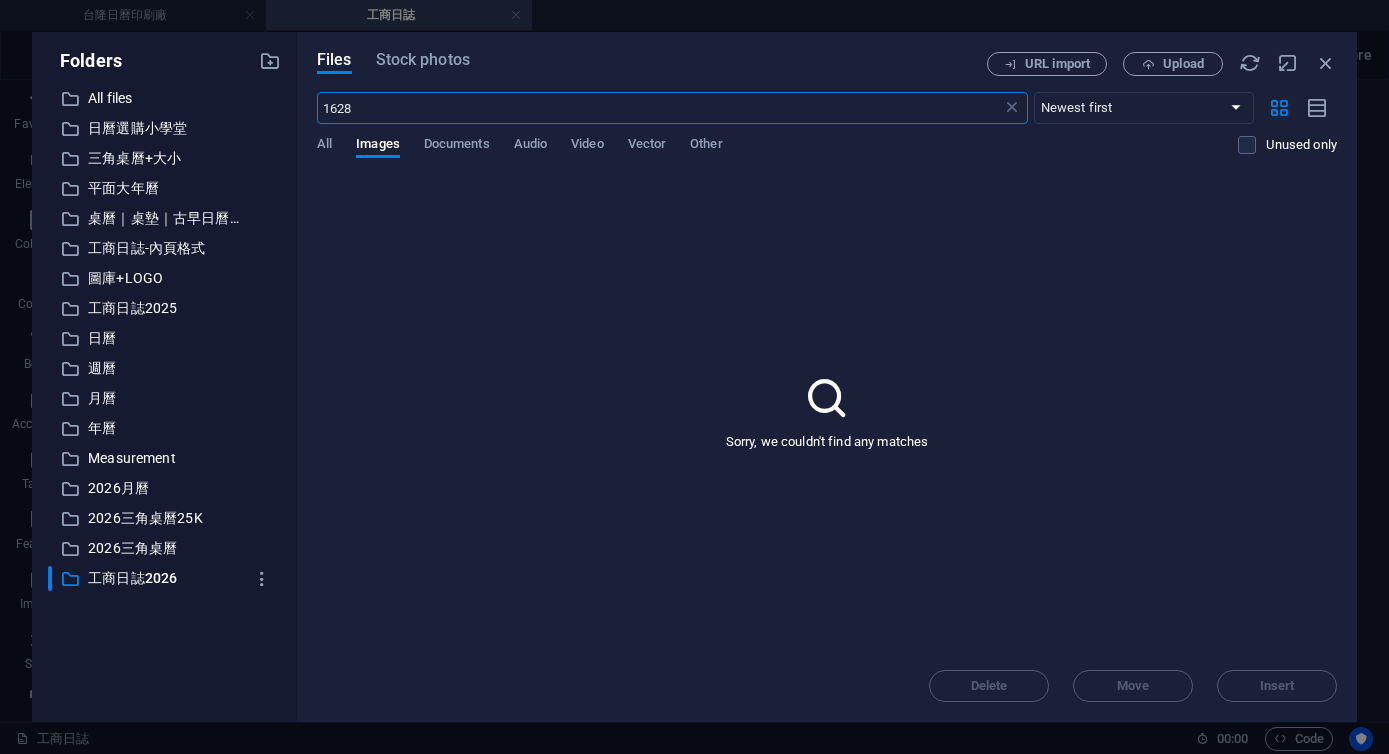 click on "1628" at bounding box center (659, 108) 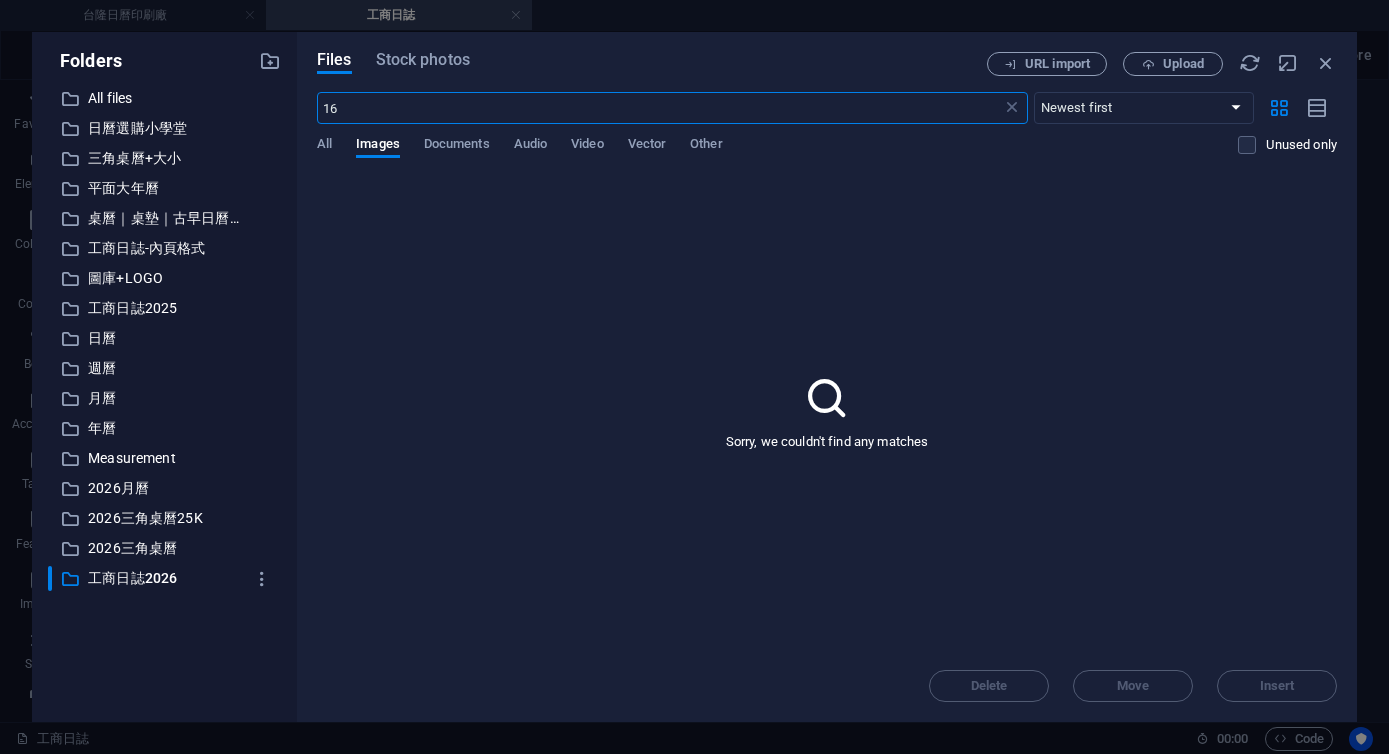 type on "1" 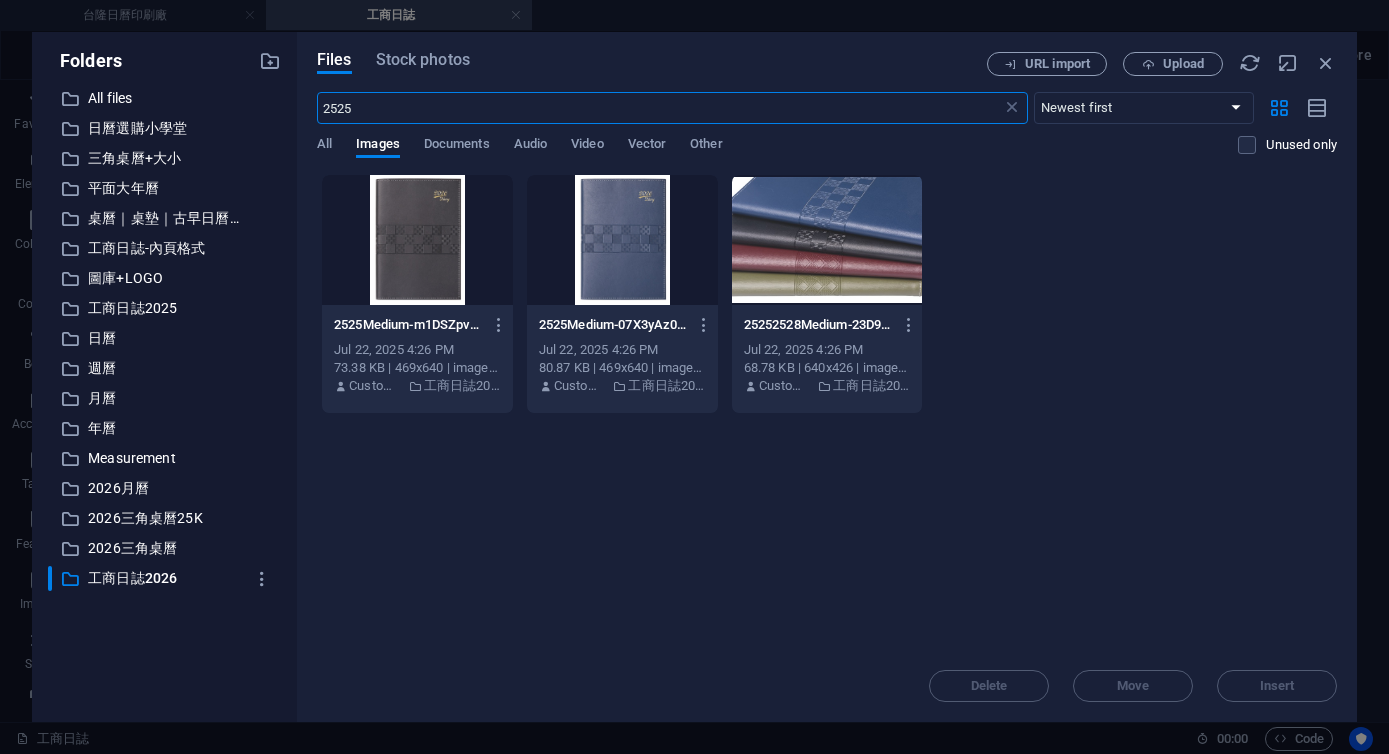 type on "2525" 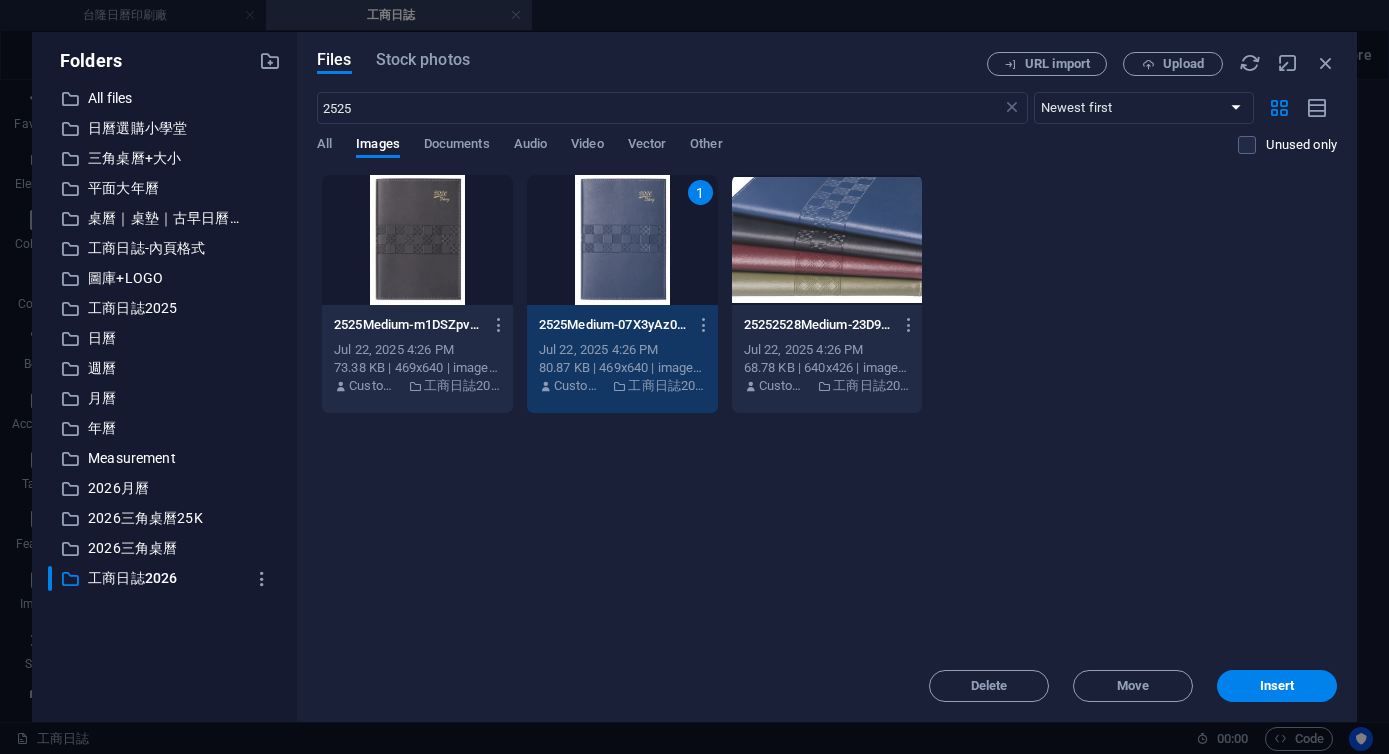click on "1" at bounding box center (622, 240) 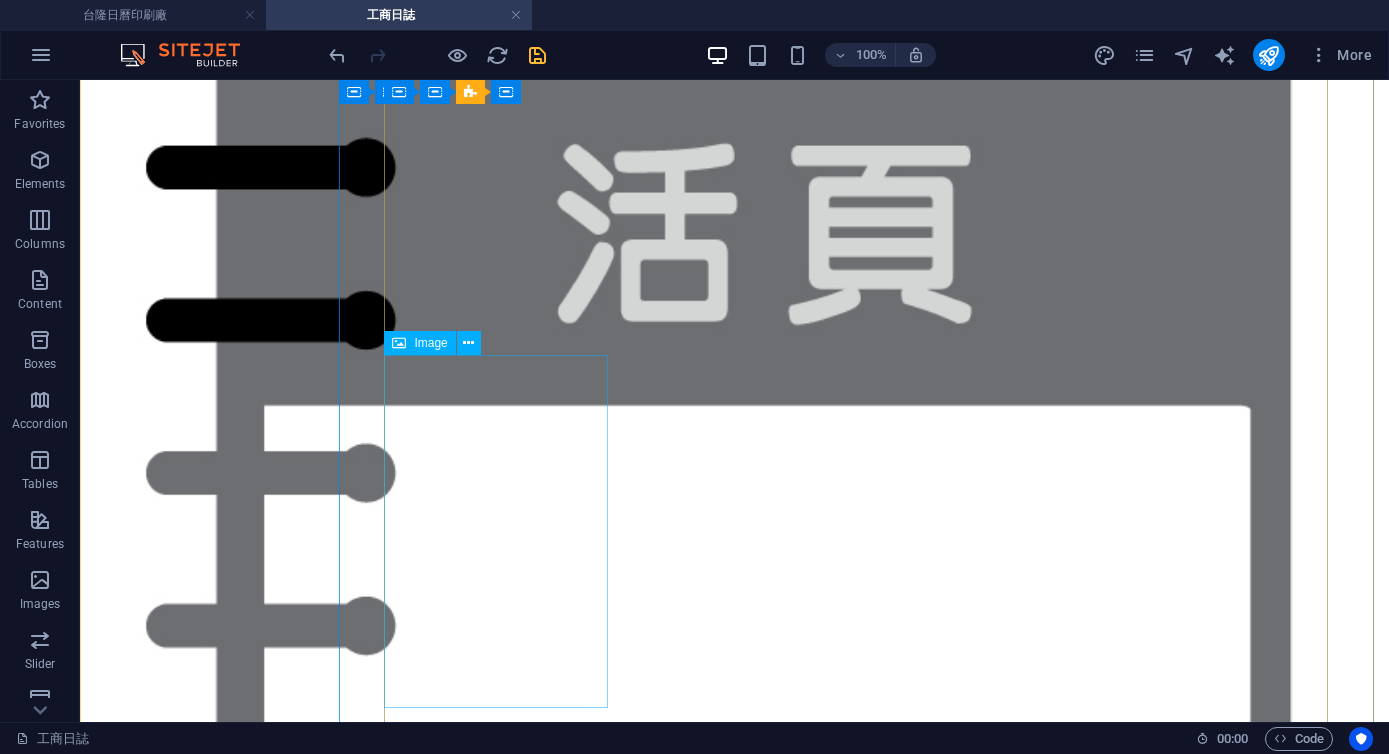 scroll, scrollTop: 3074, scrollLeft: 0, axis: vertical 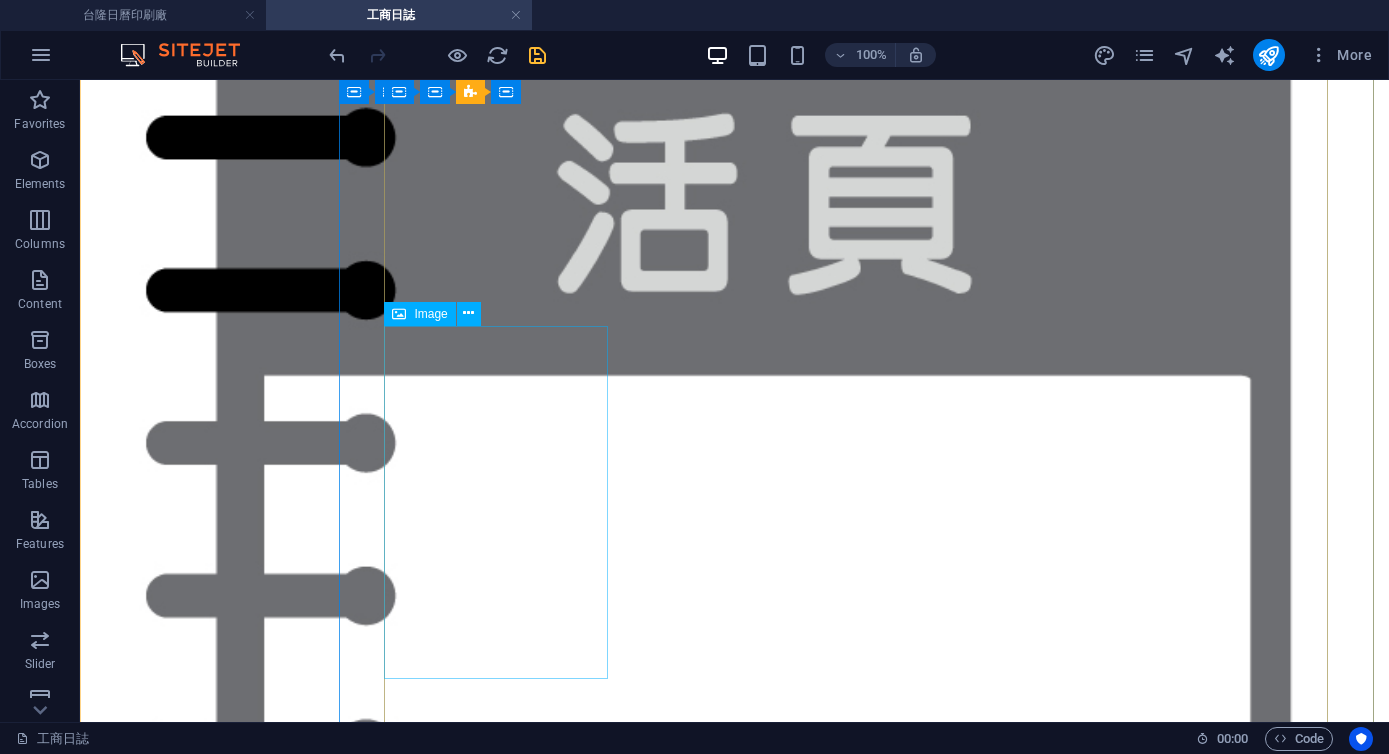 click on "2528  平裝日誌 25K (中)" at bounding box center (734, 55967) 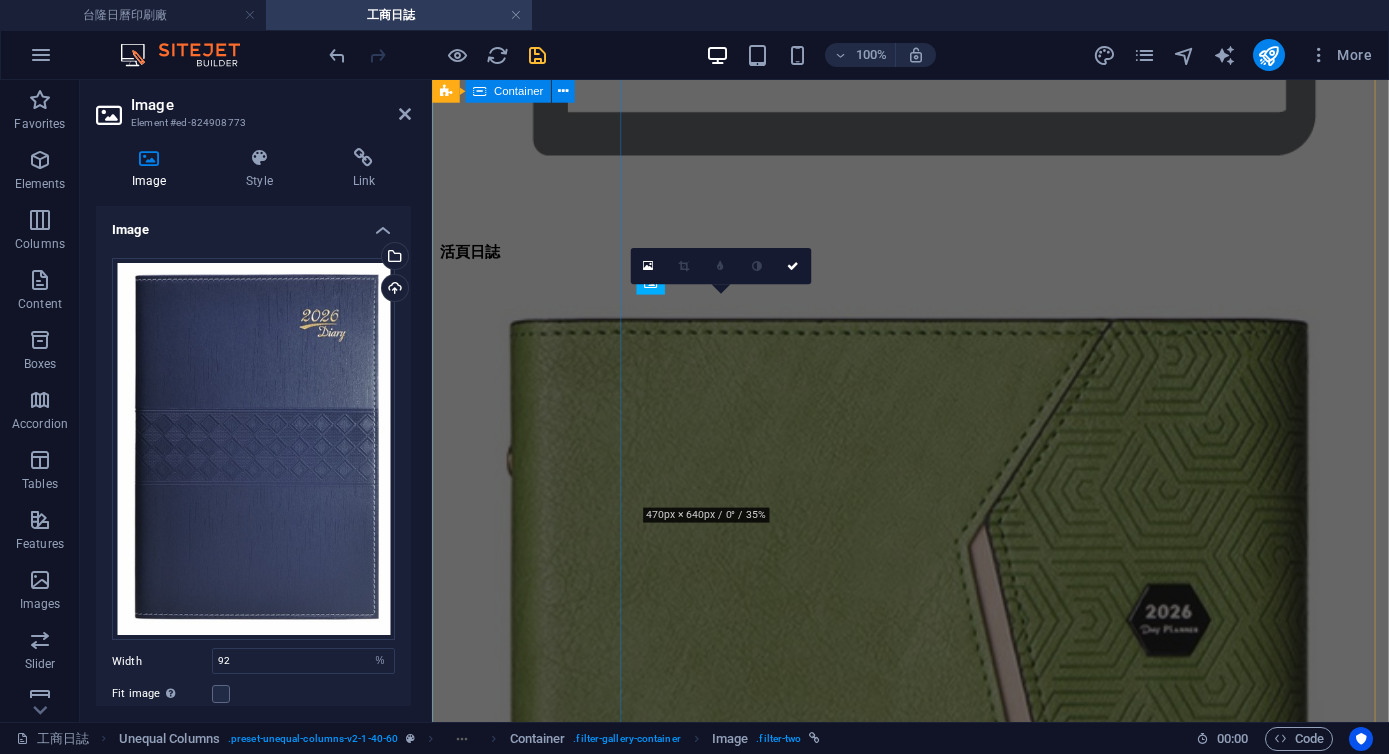 scroll, scrollTop: 2625, scrollLeft: 0, axis: vertical 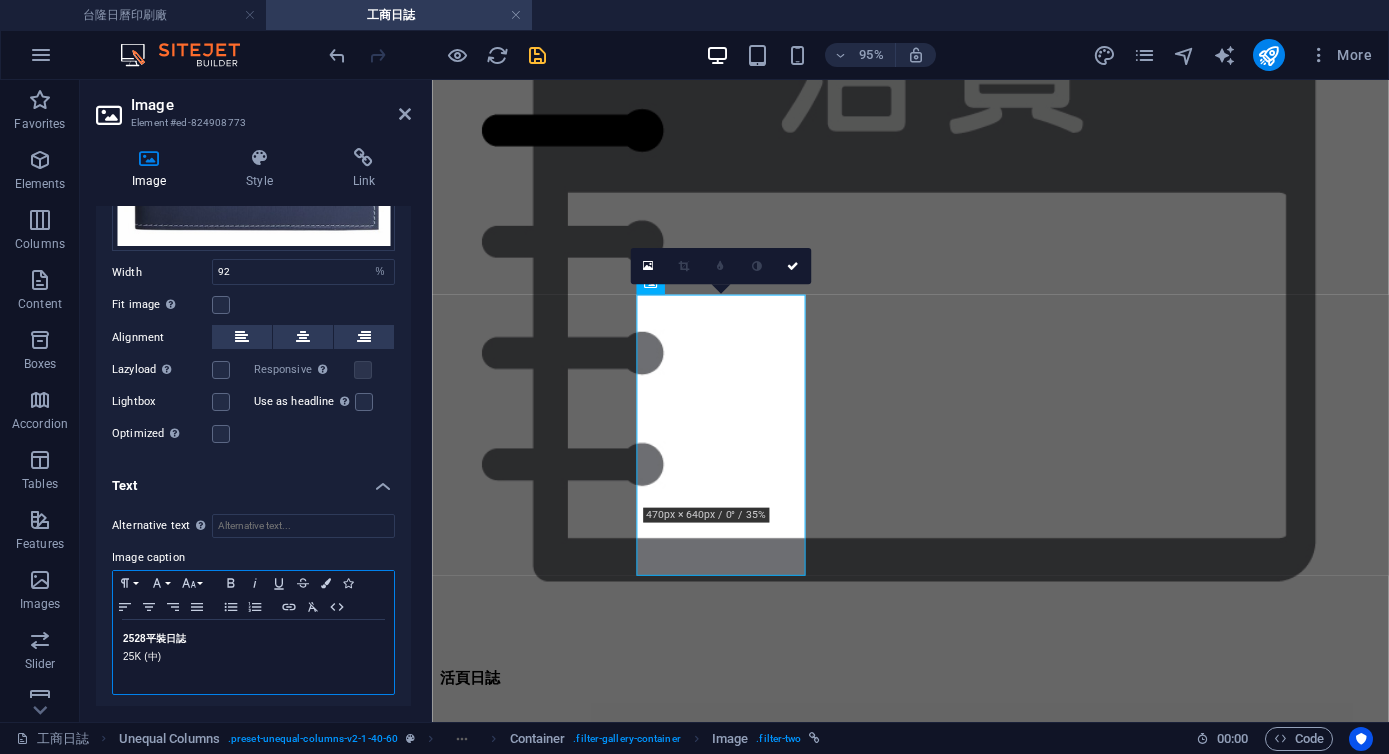 click on "2528  平裝日誌" at bounding box center [154, 638] 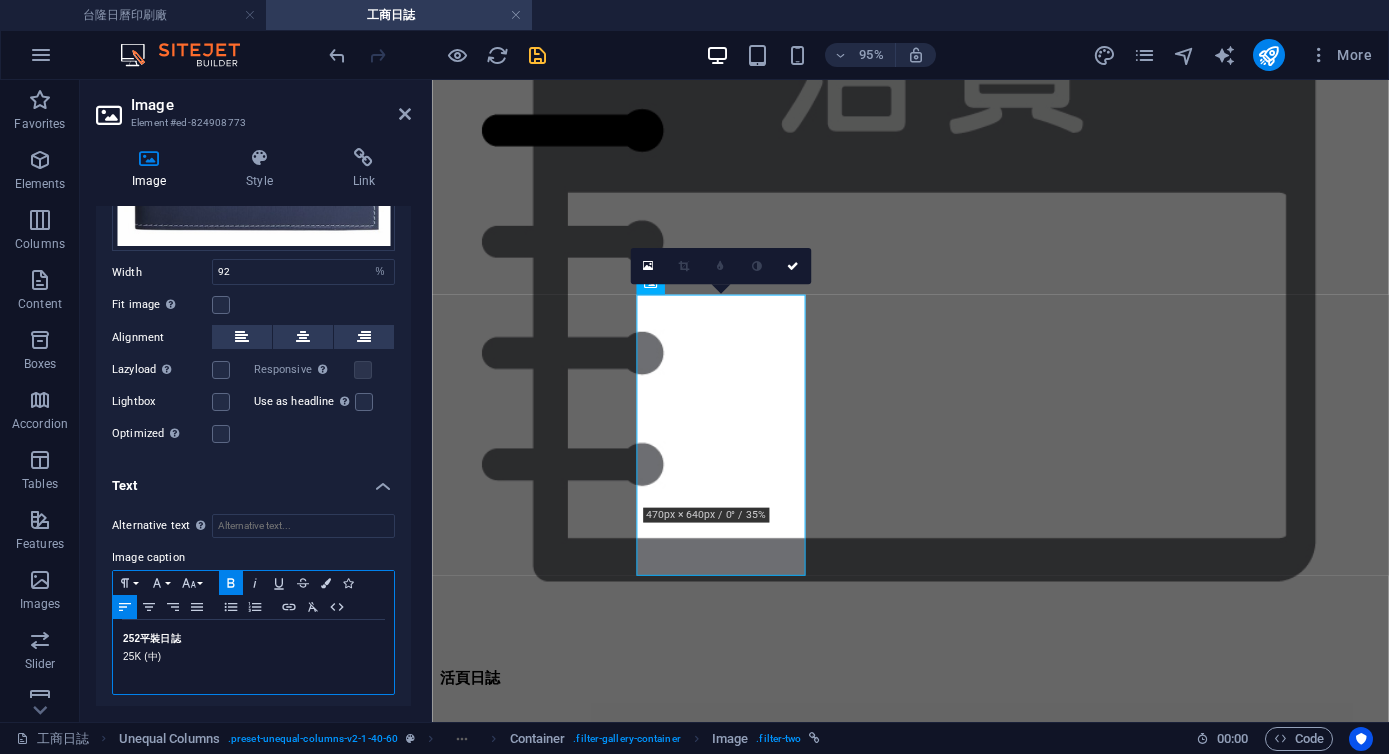 type 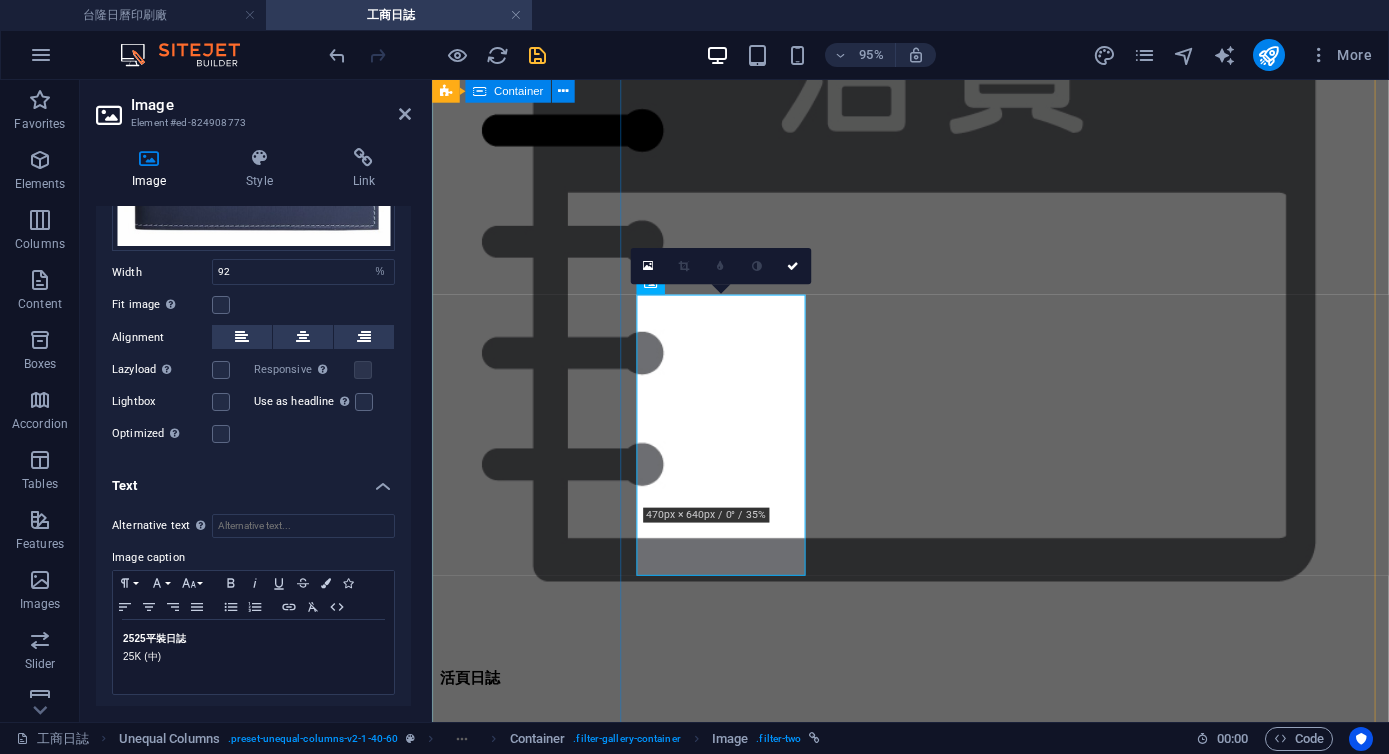 click on "日曆 週曆 月曆 年曆 三角桌曆 工商日誌 桌曆｜桌墊｜古早日曆｜農民曆" at bounding box center (935, -782) 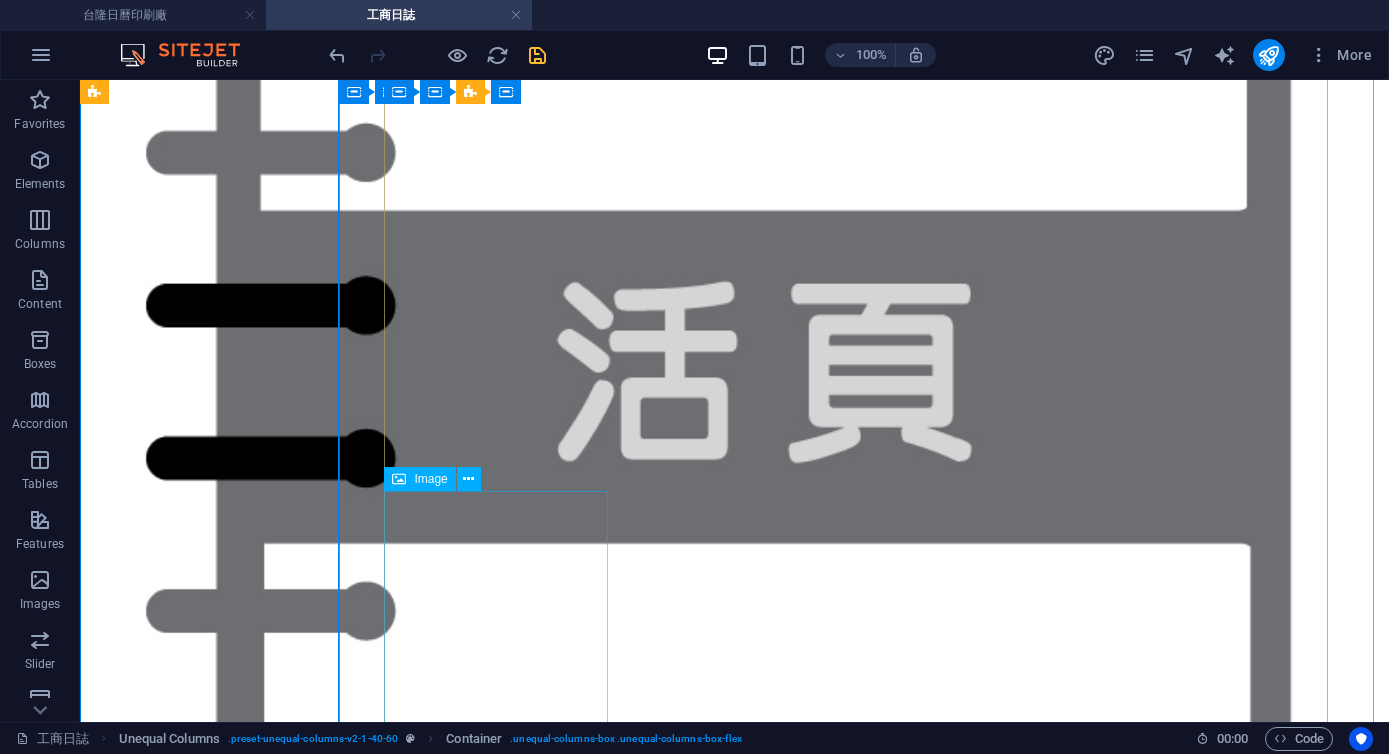 scroll, scrollTop: 2908, scrollLeft: 0, axis: vertical 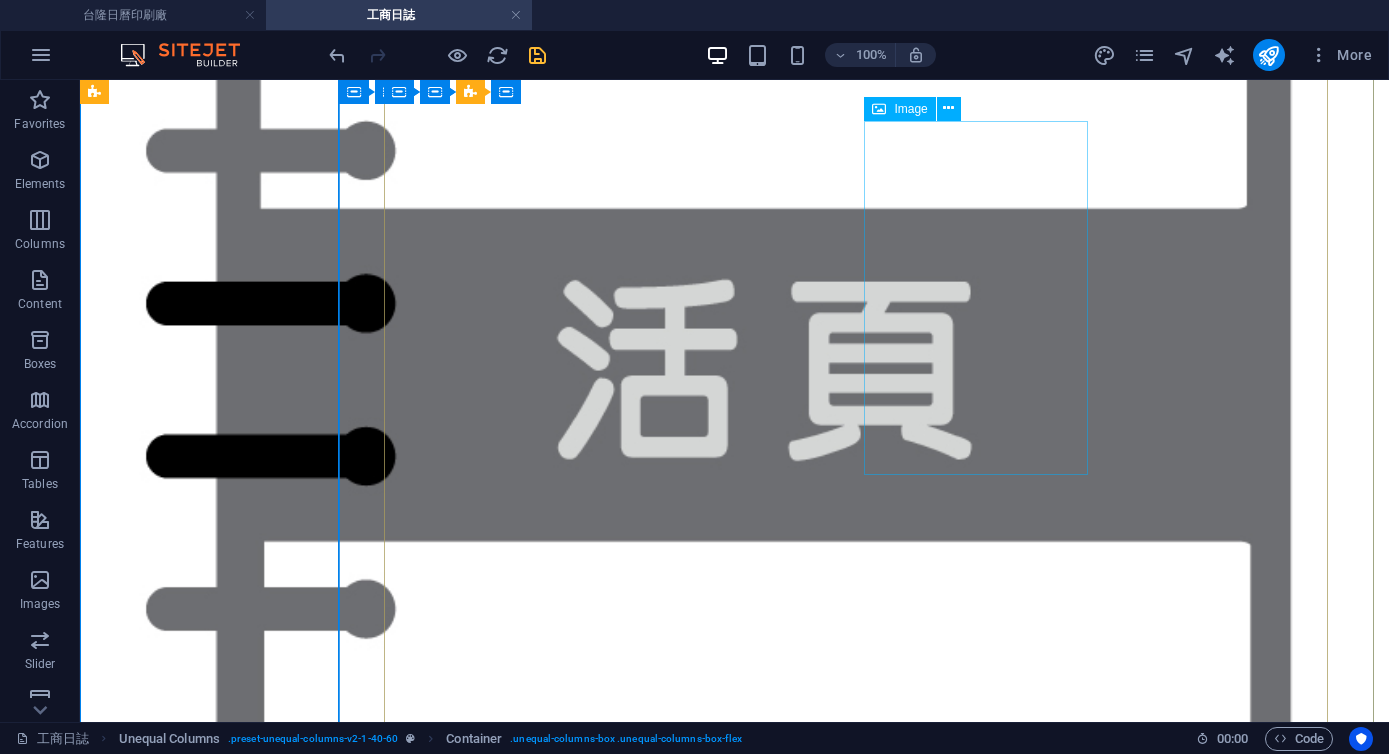 click on "2527  平裝日誌 25K (中)" at bounding box center [734, 52649] 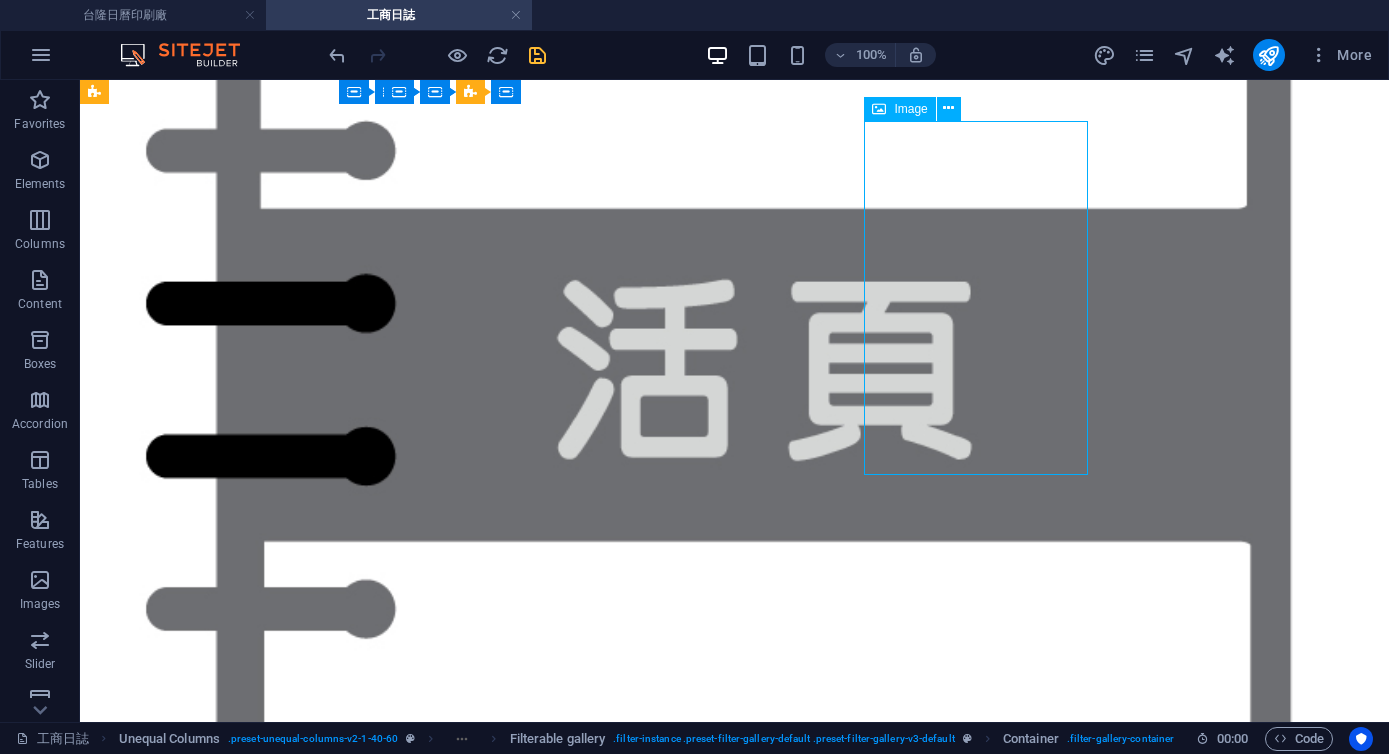 click on "2527  平裝日誌 25K (中)" at bounding box center [734, 52649] 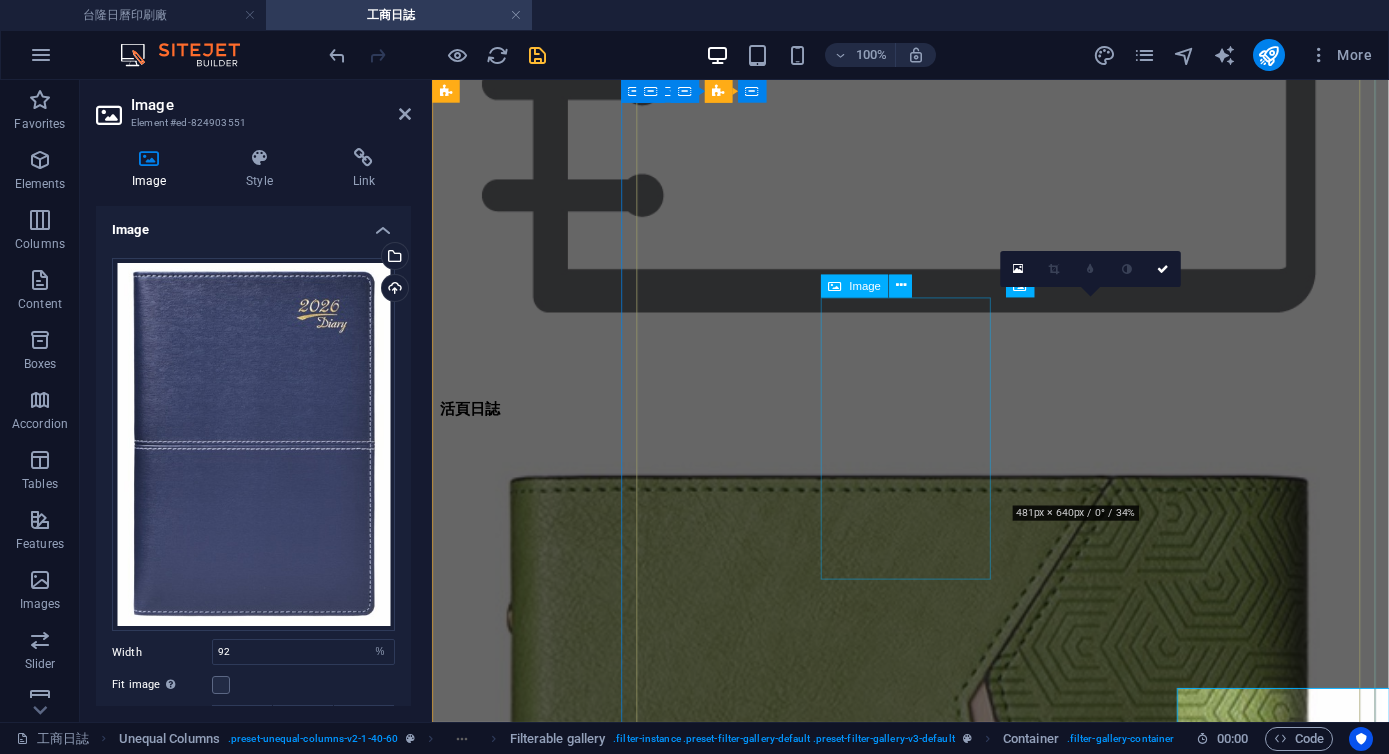 scroll, scrollTop: 2309, scrollLeft: 0, axis: vertical 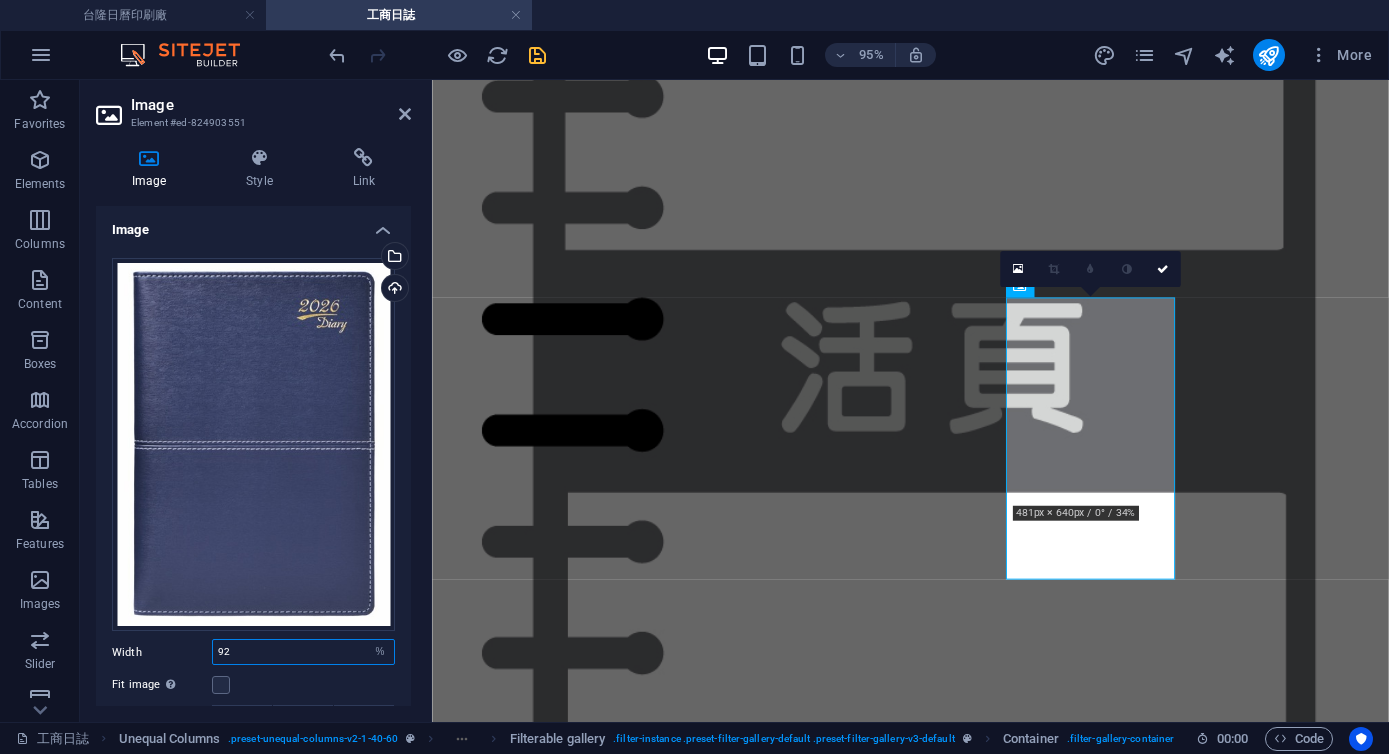 click on "92" at bounding box center [303, 652] 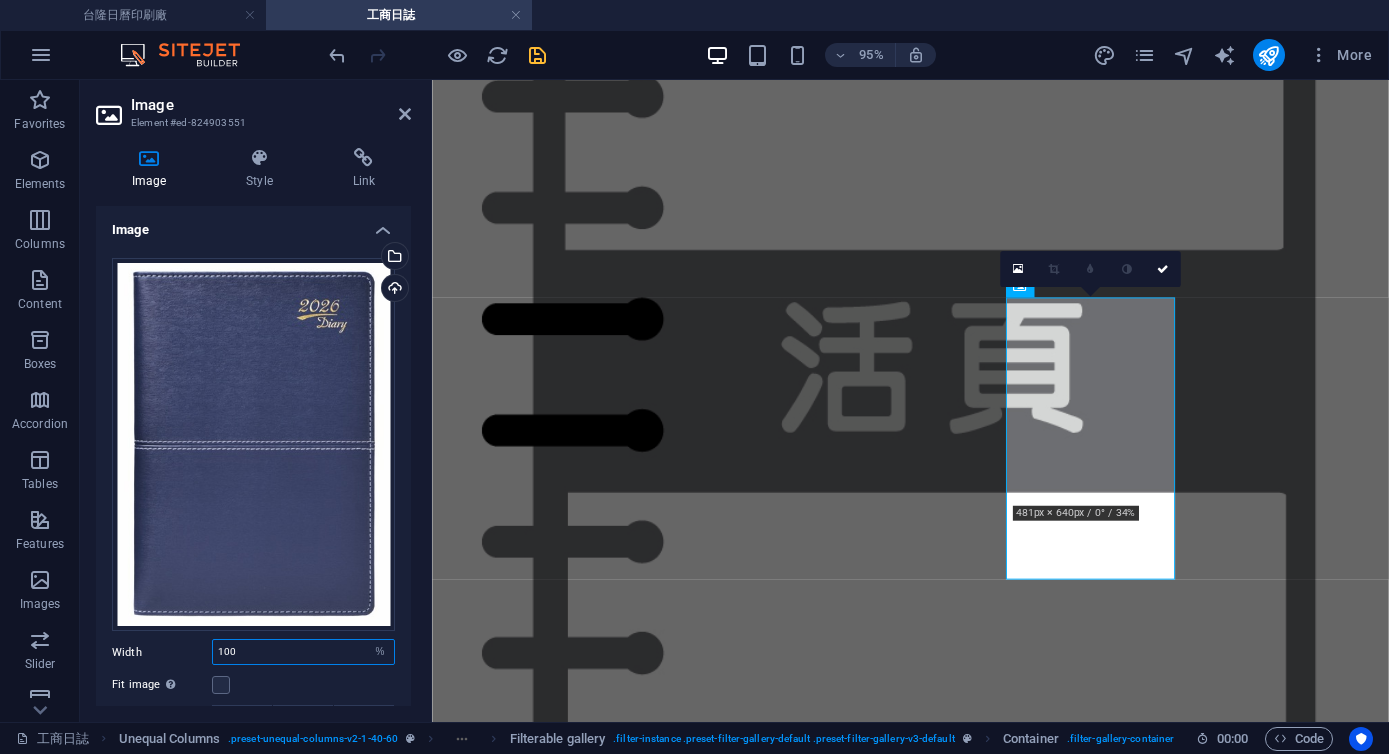 type on "100" 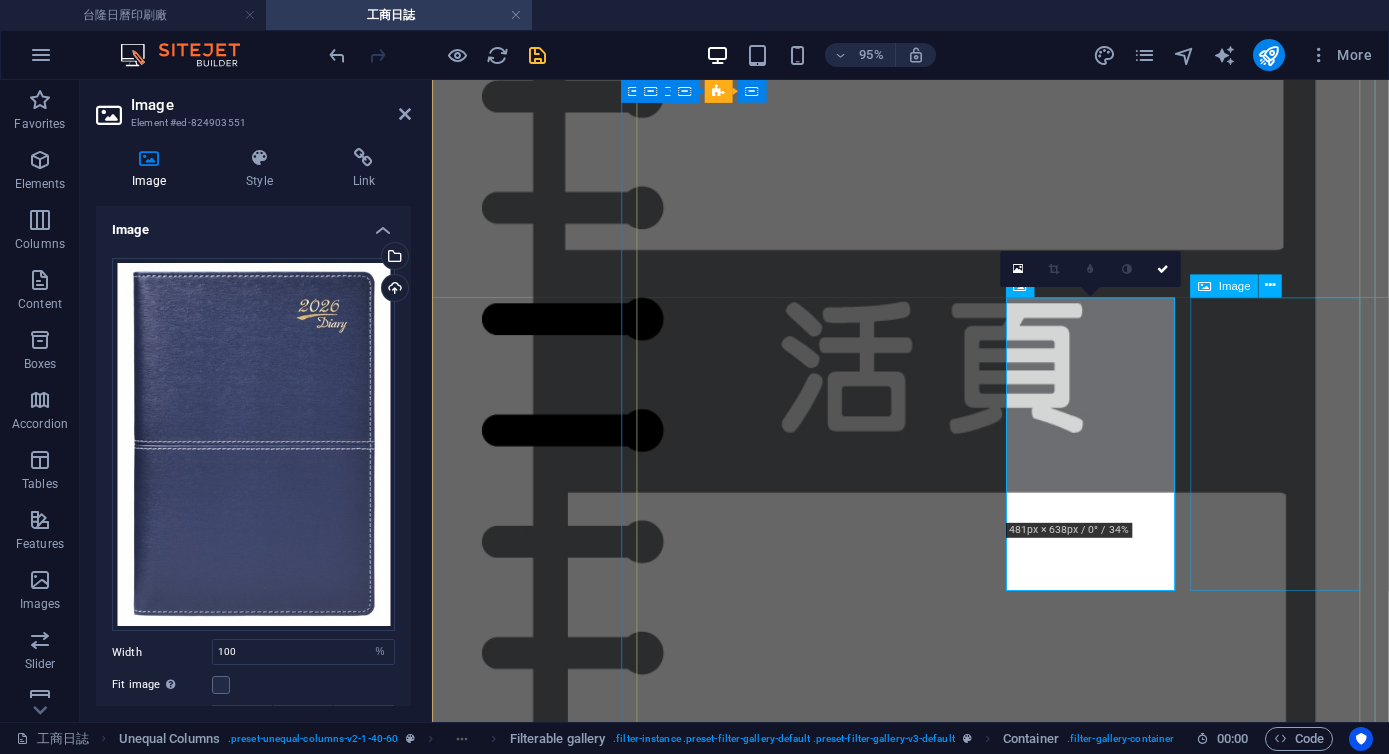 click on "1628 / 2528  平裝日誌 16K(大) / 25K (中)" at bounding box center (935, 42657) 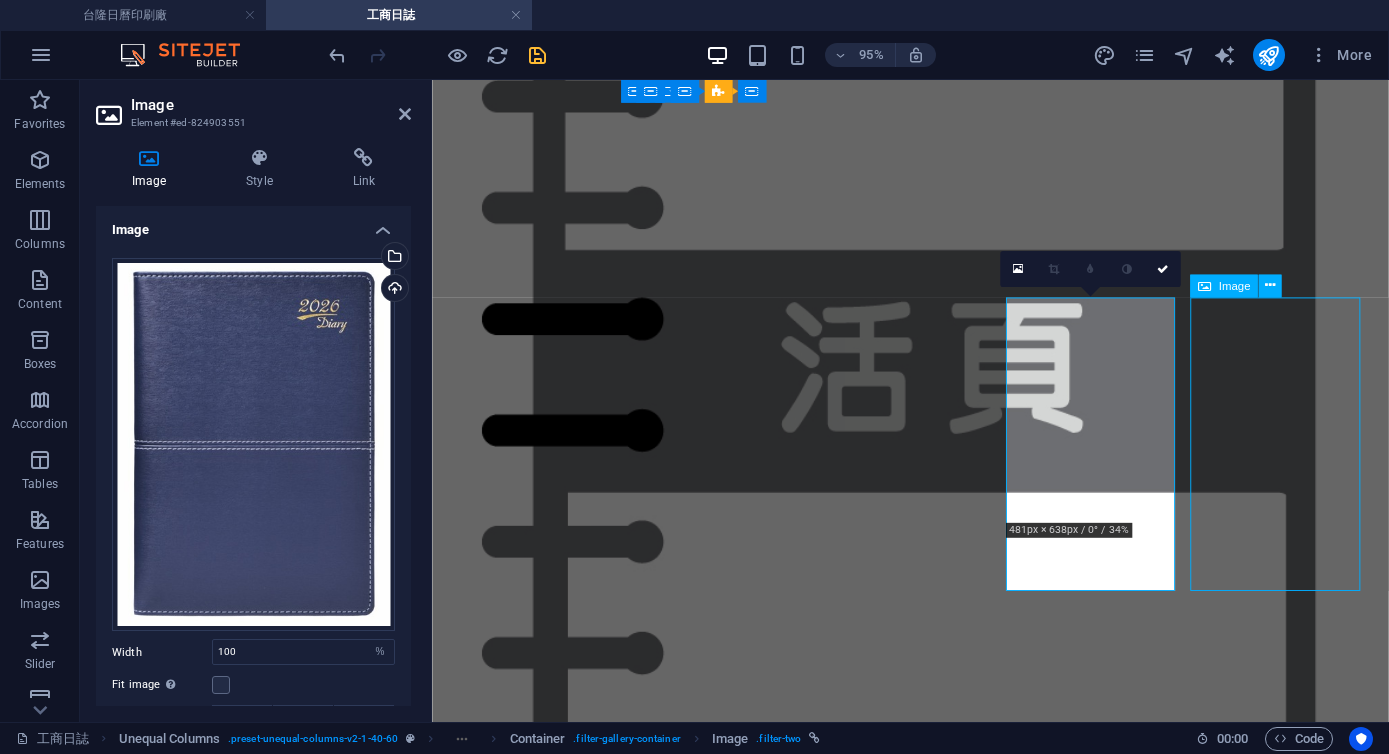 click on "1628 / 2528  平裝日誌 16K(大) / 25K (中)" at bounding box center (935, 42657) 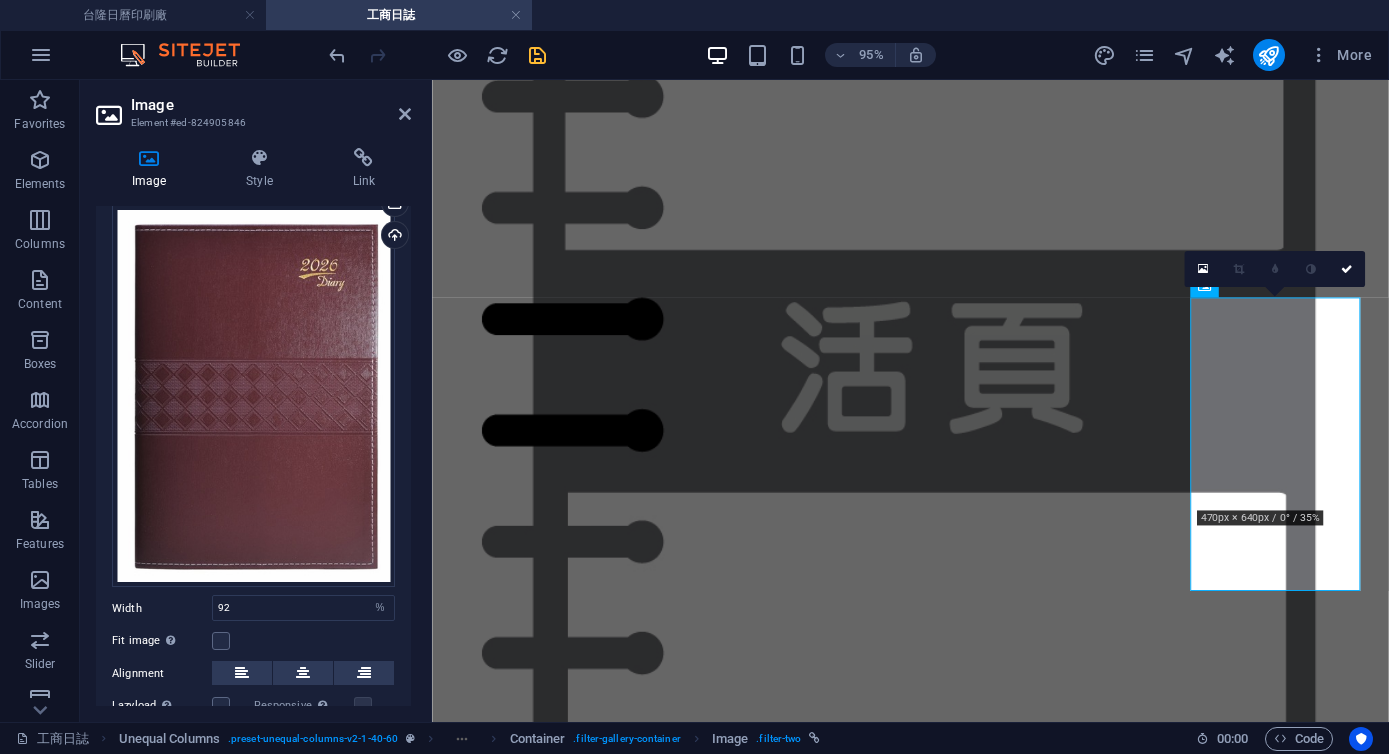 scroll, scrollTop: 51, scrollLeft: 0, axis: vertical 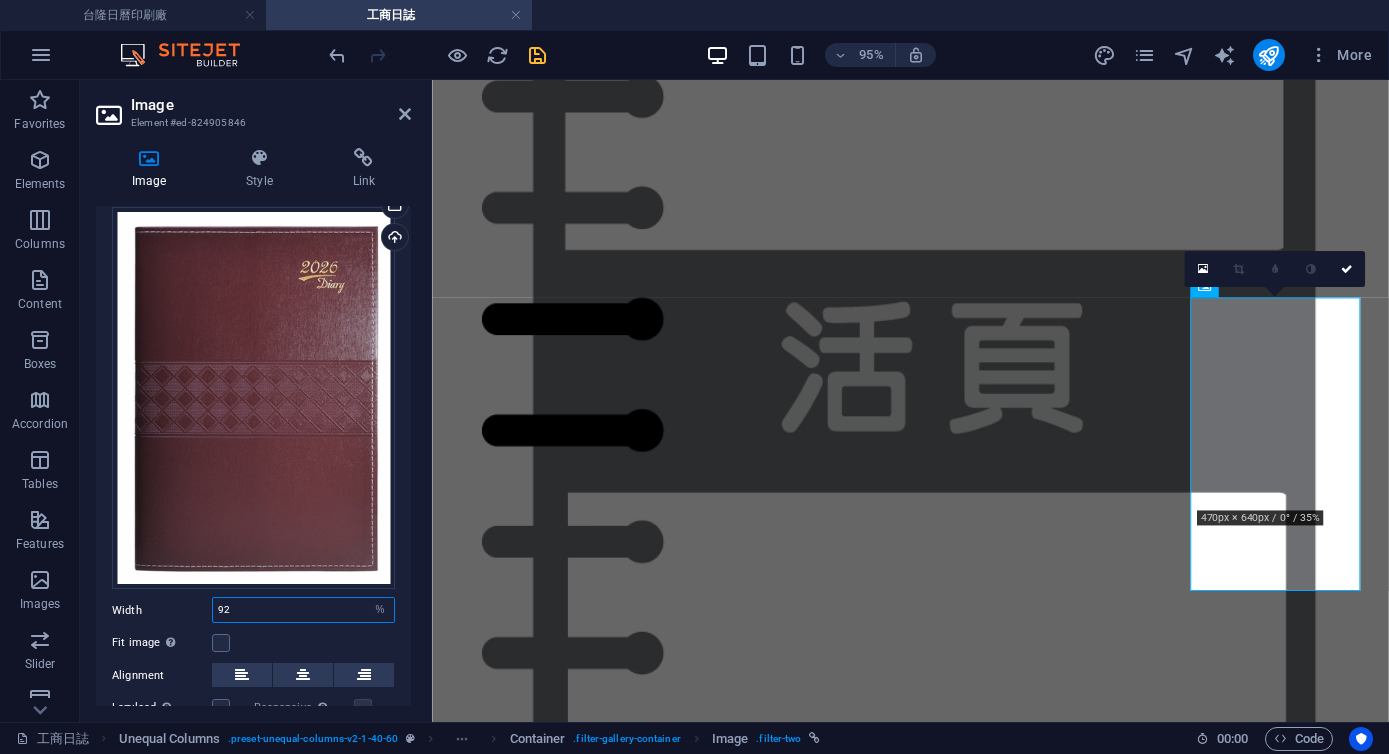 click on "92" at bounding box center (303, 610) 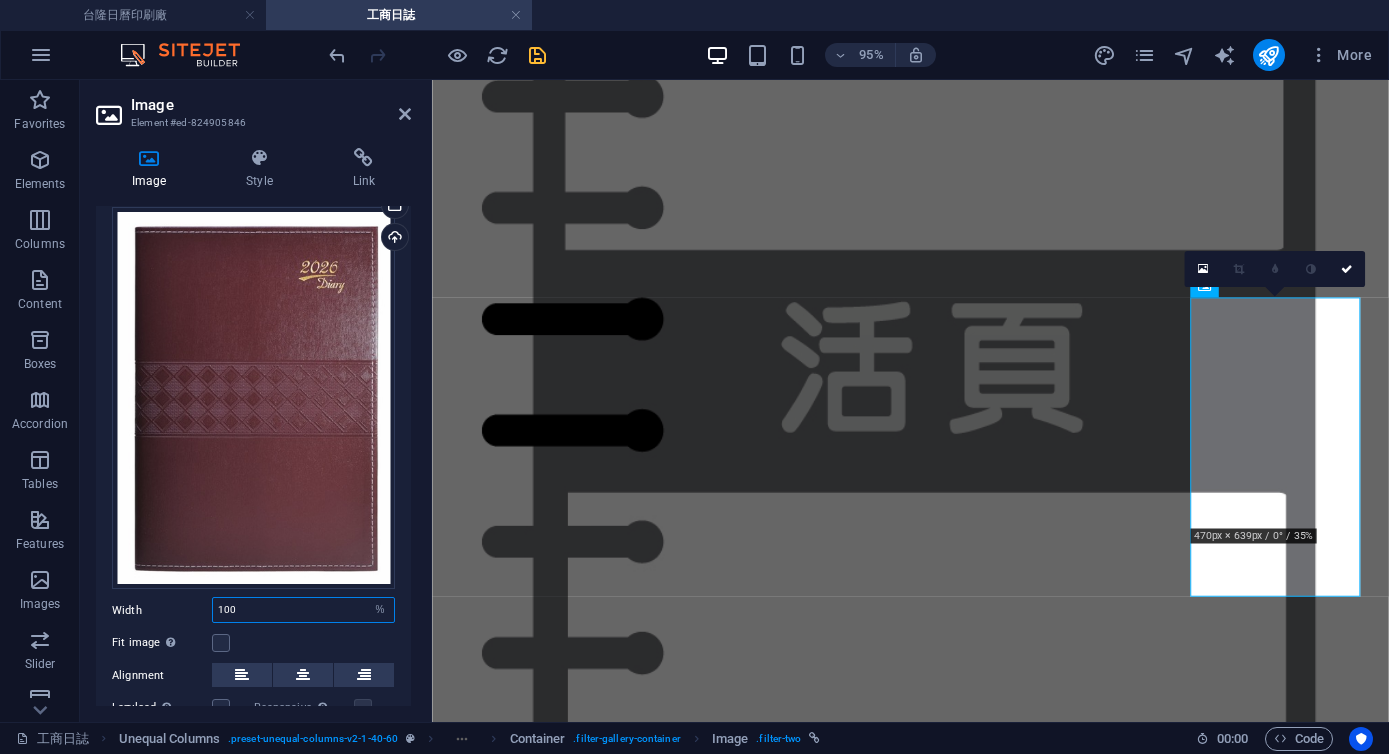 click on "100" at bounding box center [303, 610] 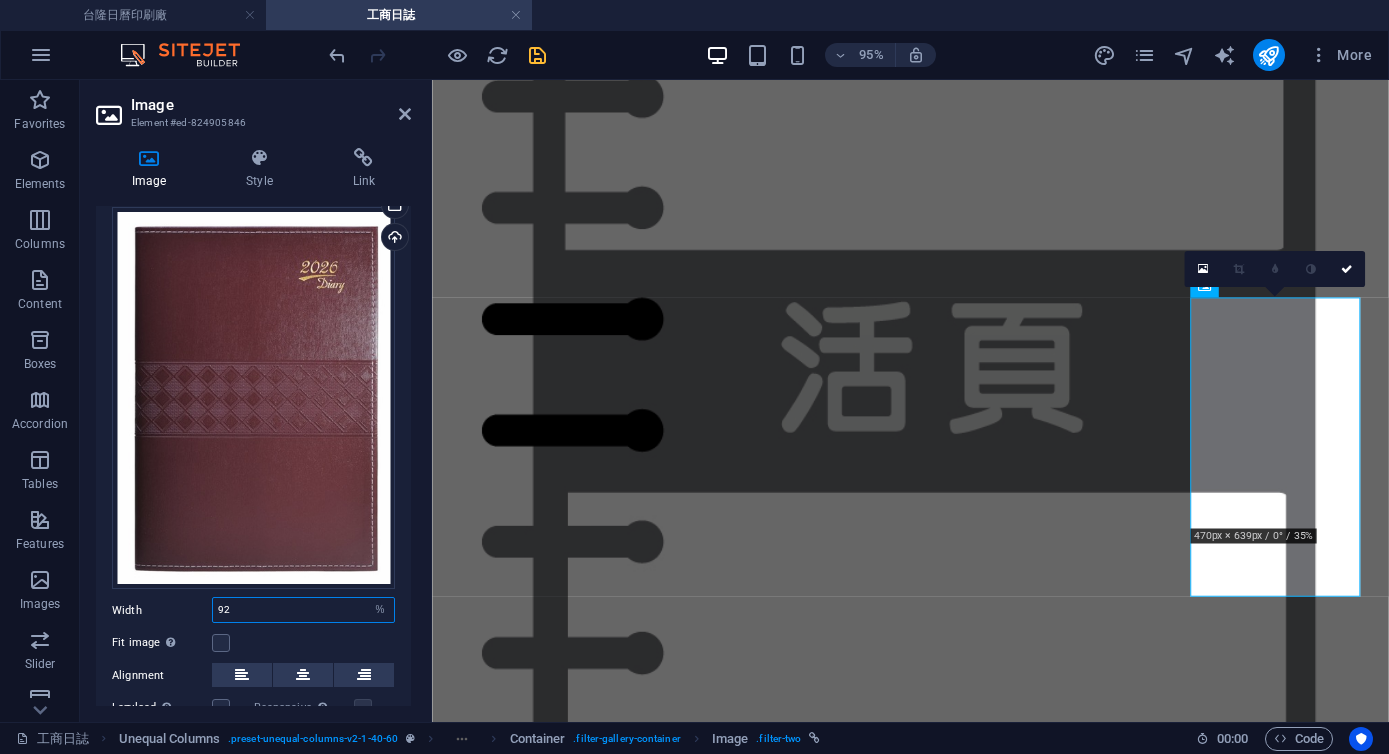 type on "92" 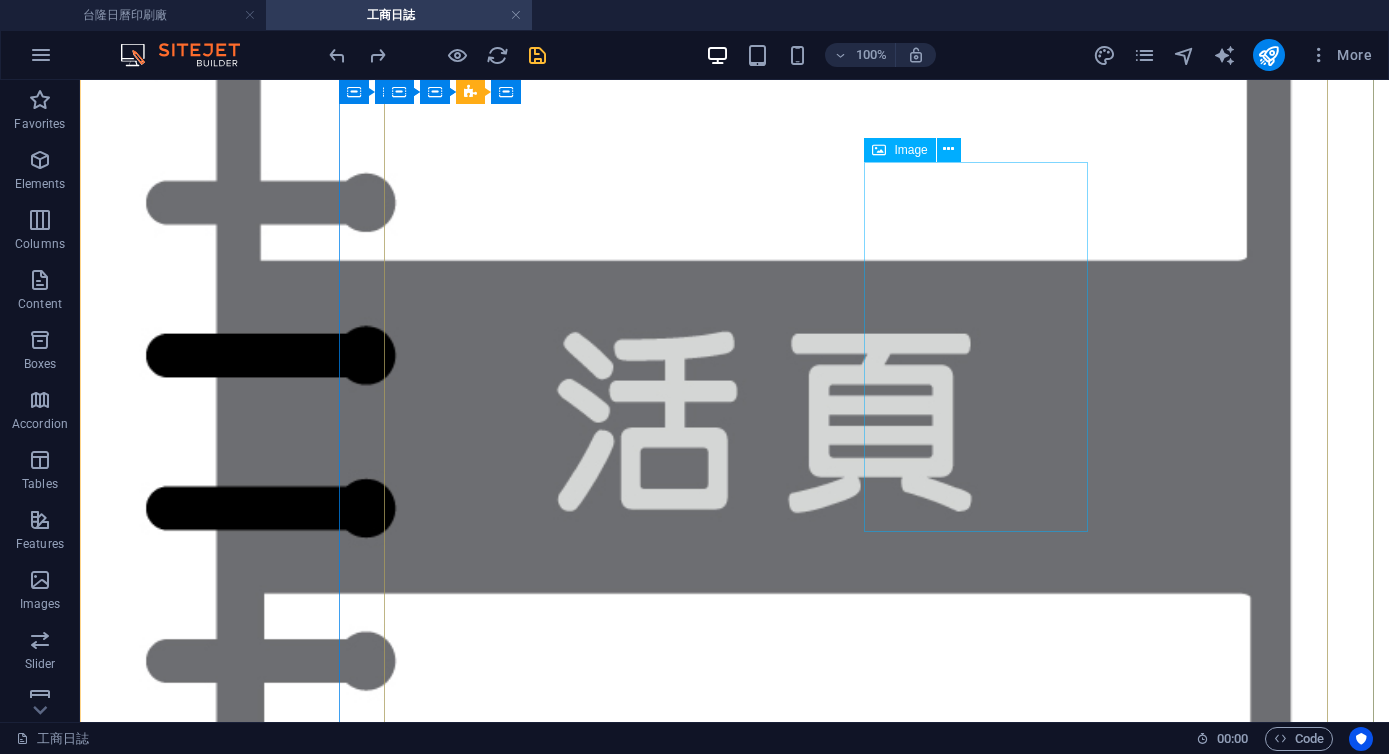 scroll, scrollTop: 2824, scrollLeft: 0, axis: vertical 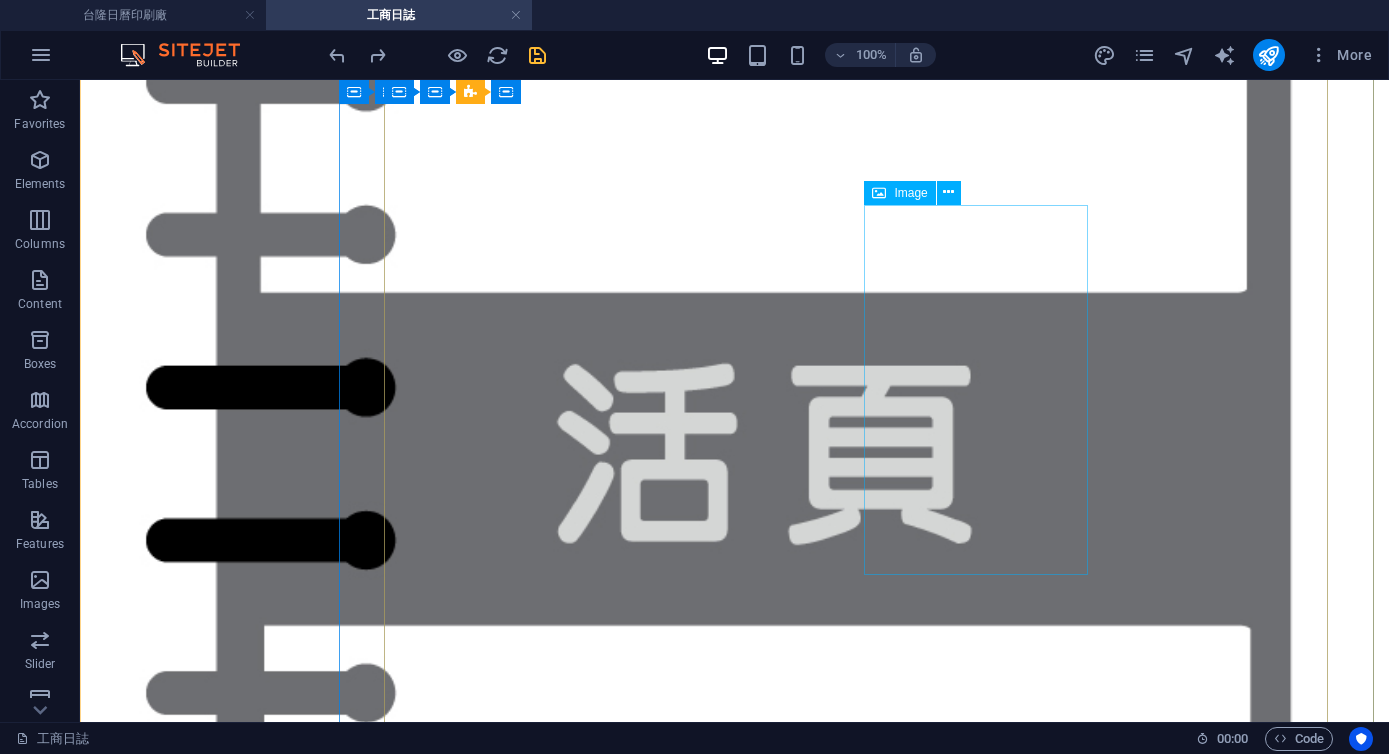 click on "2527  平裝日誌 25K (中)" at bounding box center [734, 52802] 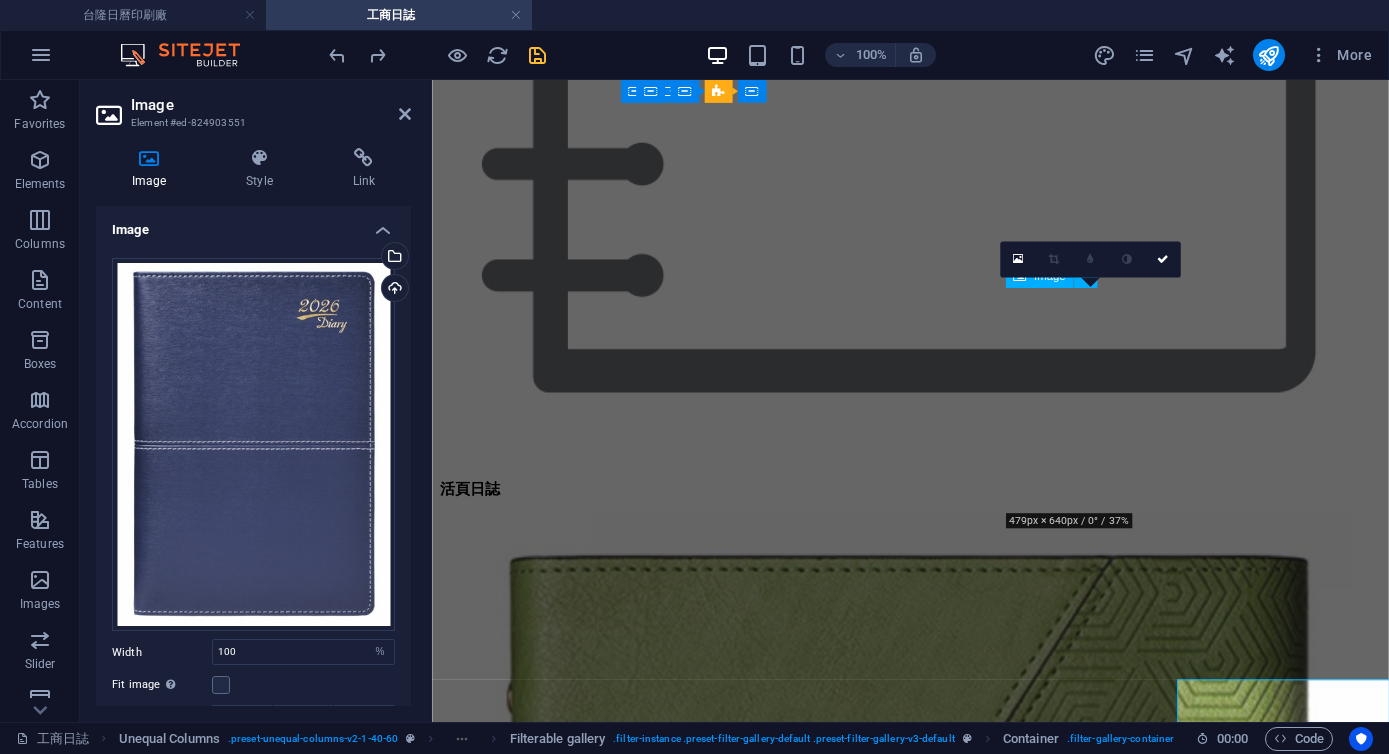 scroll, scrollTop: 2318, scrollLeft: 0, axis: vertical 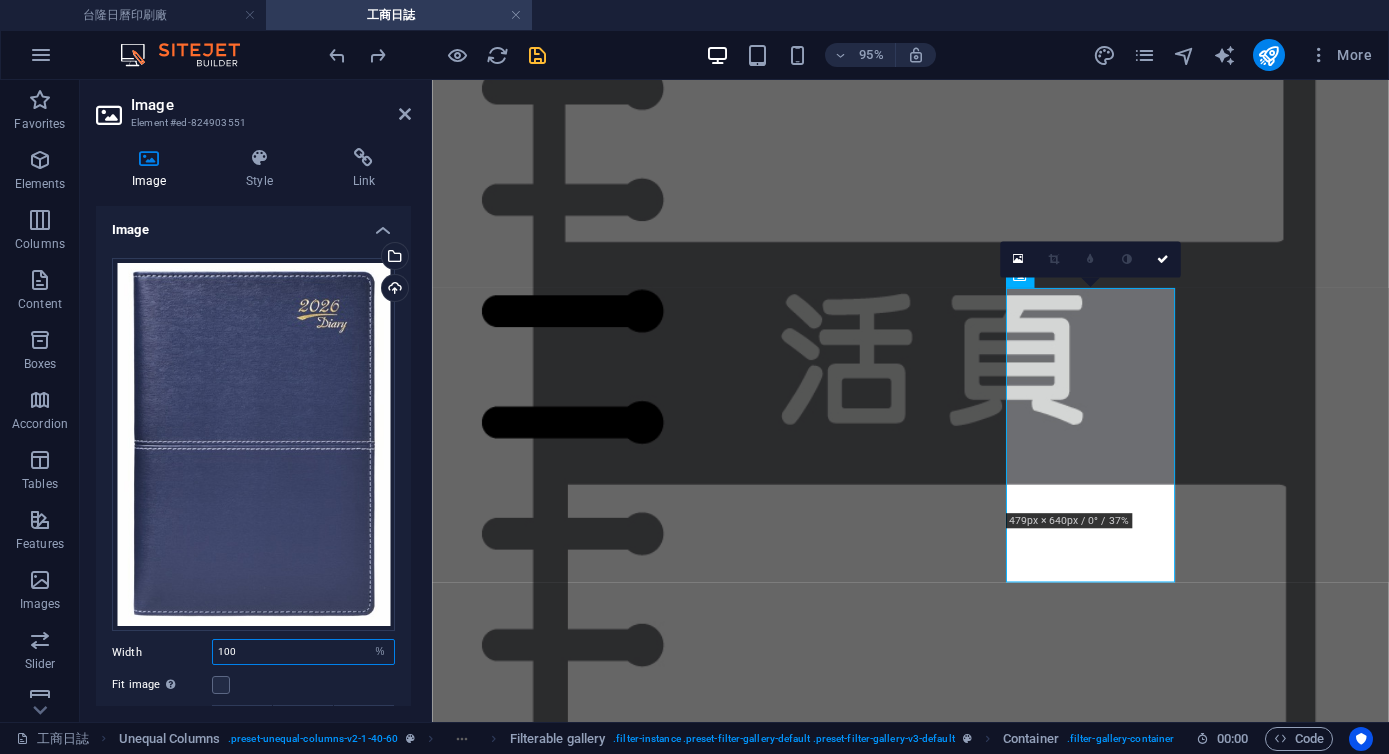 click on "100" at bounding box center [303, 652] 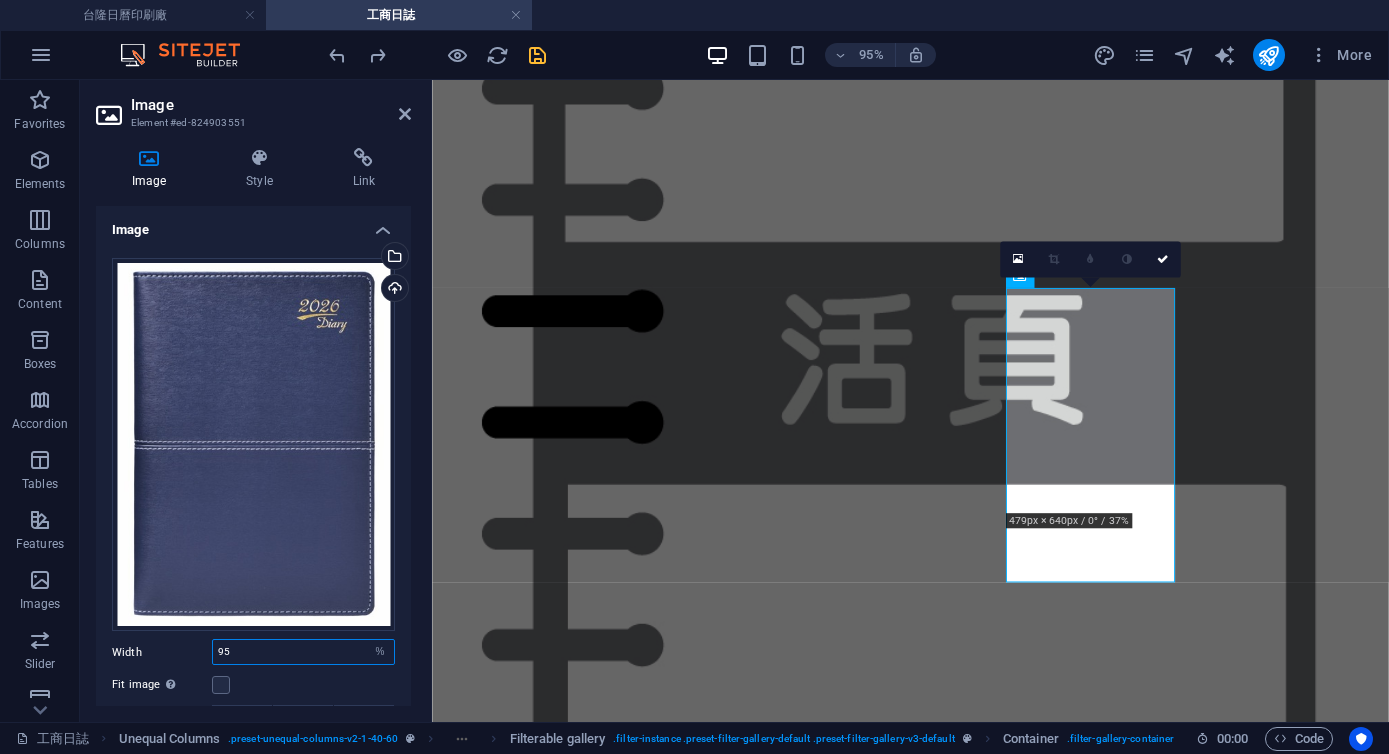 type on "95" 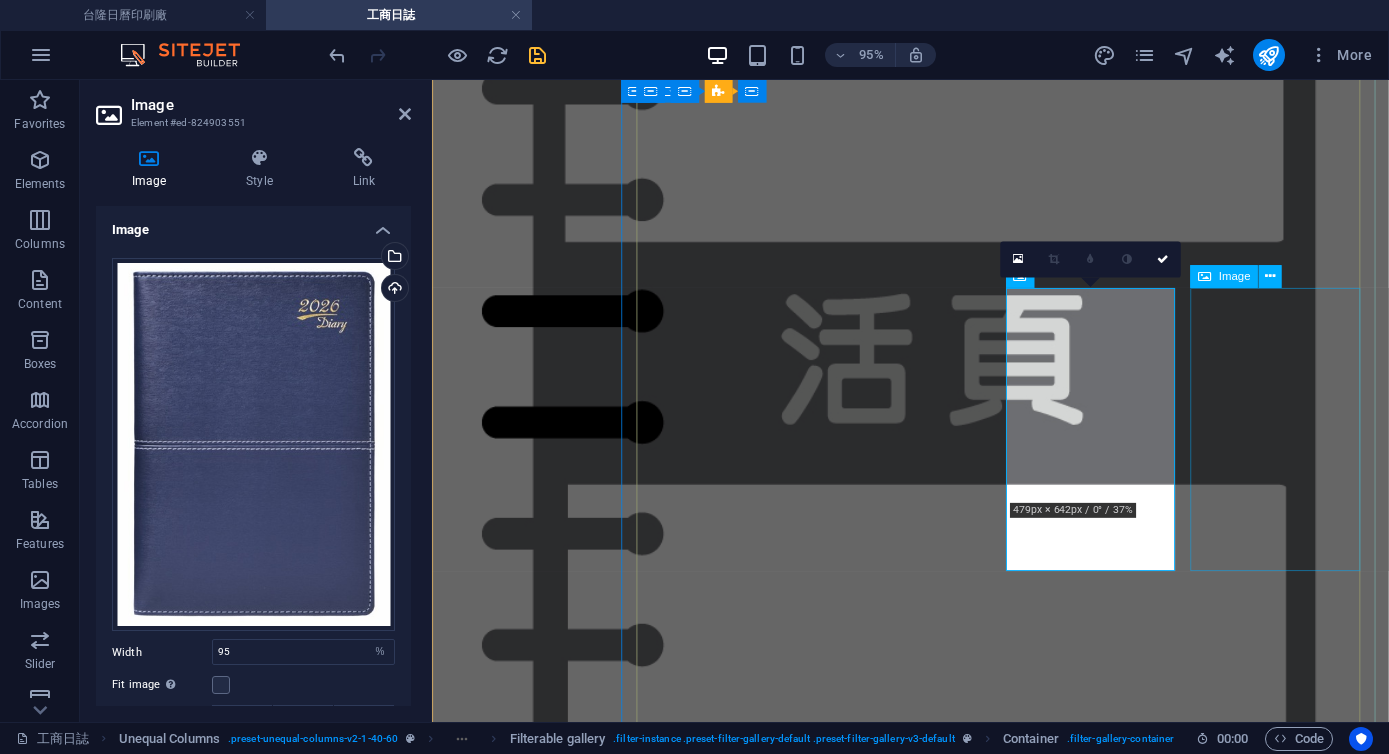click on "1628 / 2528  平裝日誌 16K(大) / 25K (中)" at bounding box center [935, 42582] 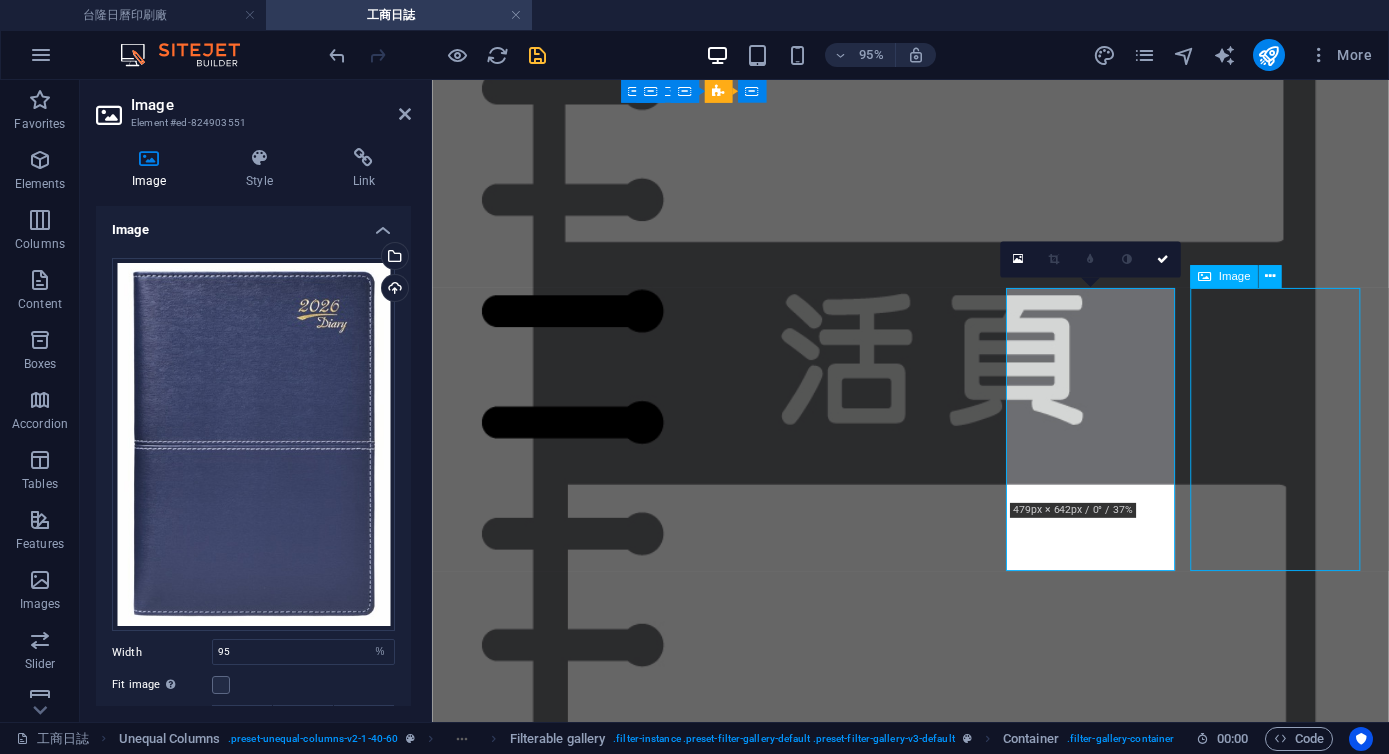 click on "1628 / 2528  平裝日誌 16K(大) / 25K (中)" at bounding box center [935, 42582] 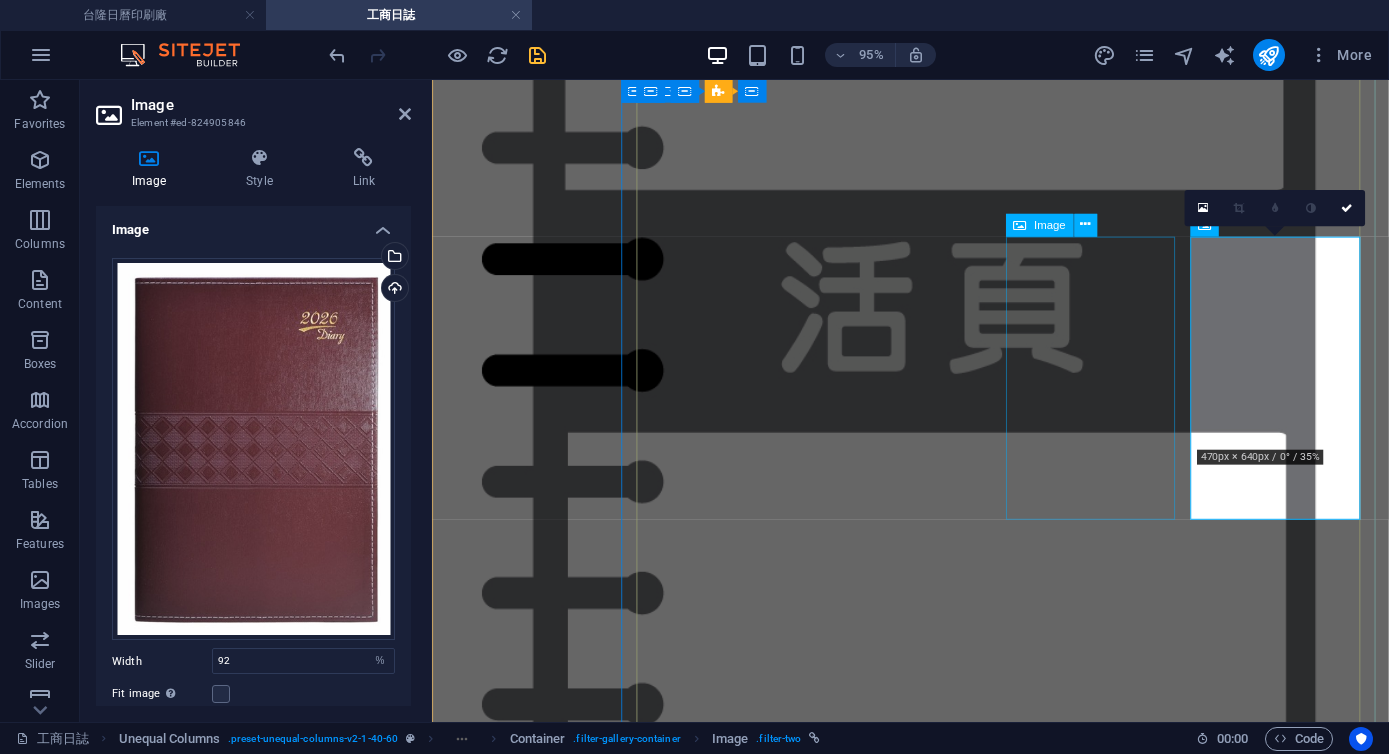 scroll, scrollTop: 2373, scrollLeft: 0, axis: vertical 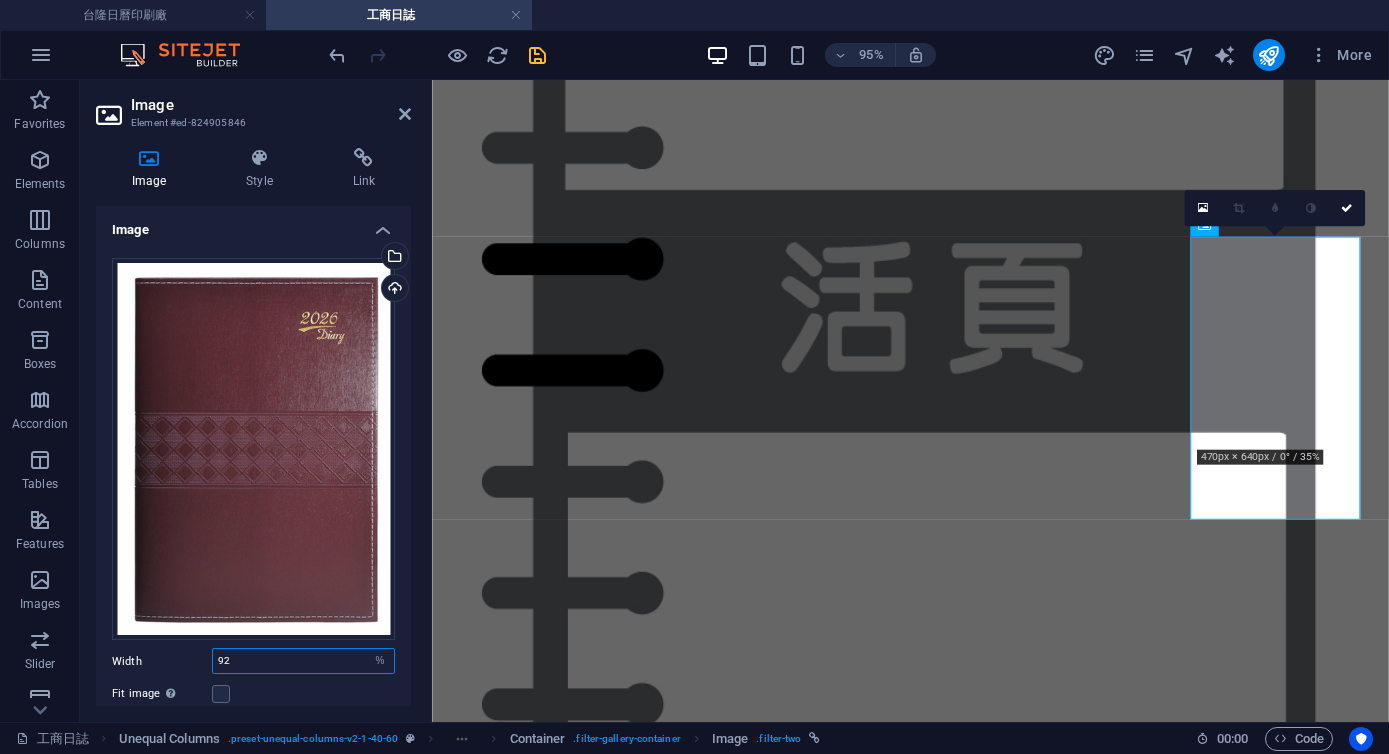 click on "92" at bounding box center [303, 661] 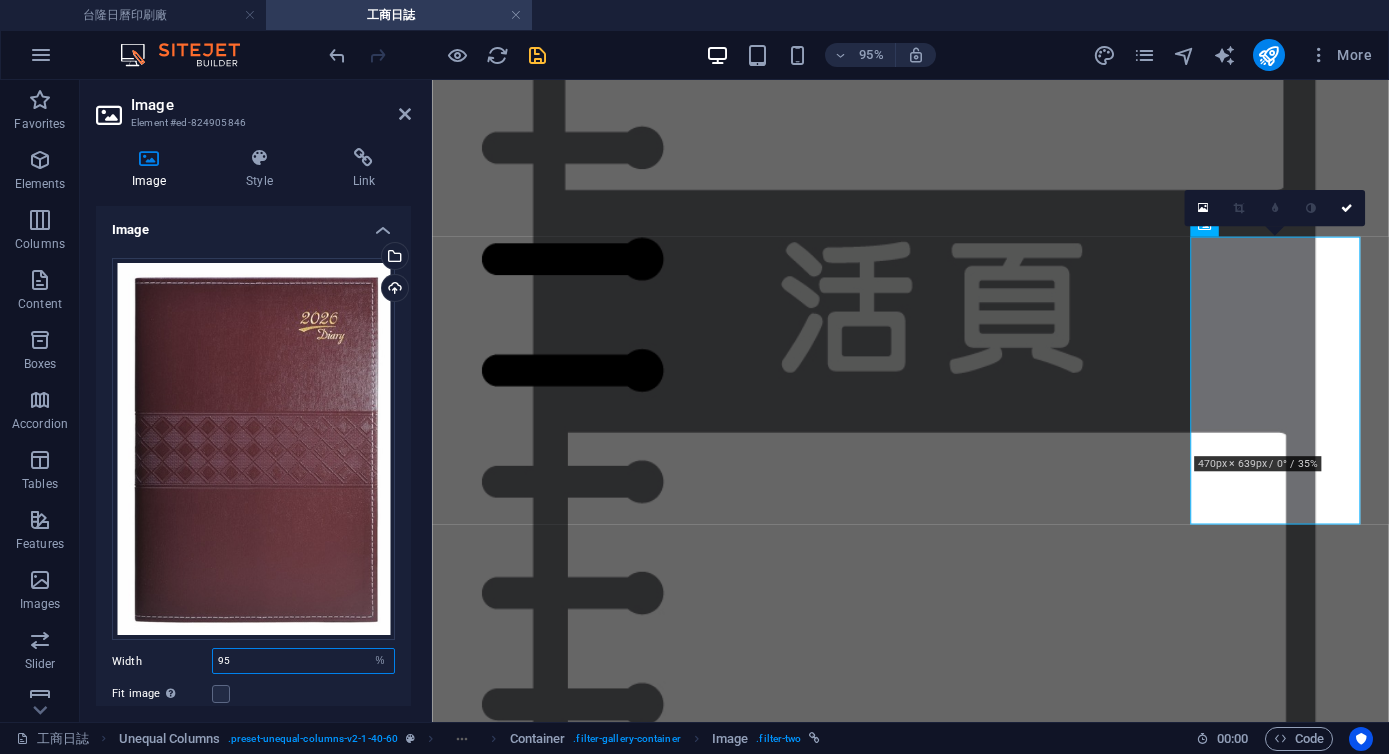 click on "95" at bounding box center [303, 661] 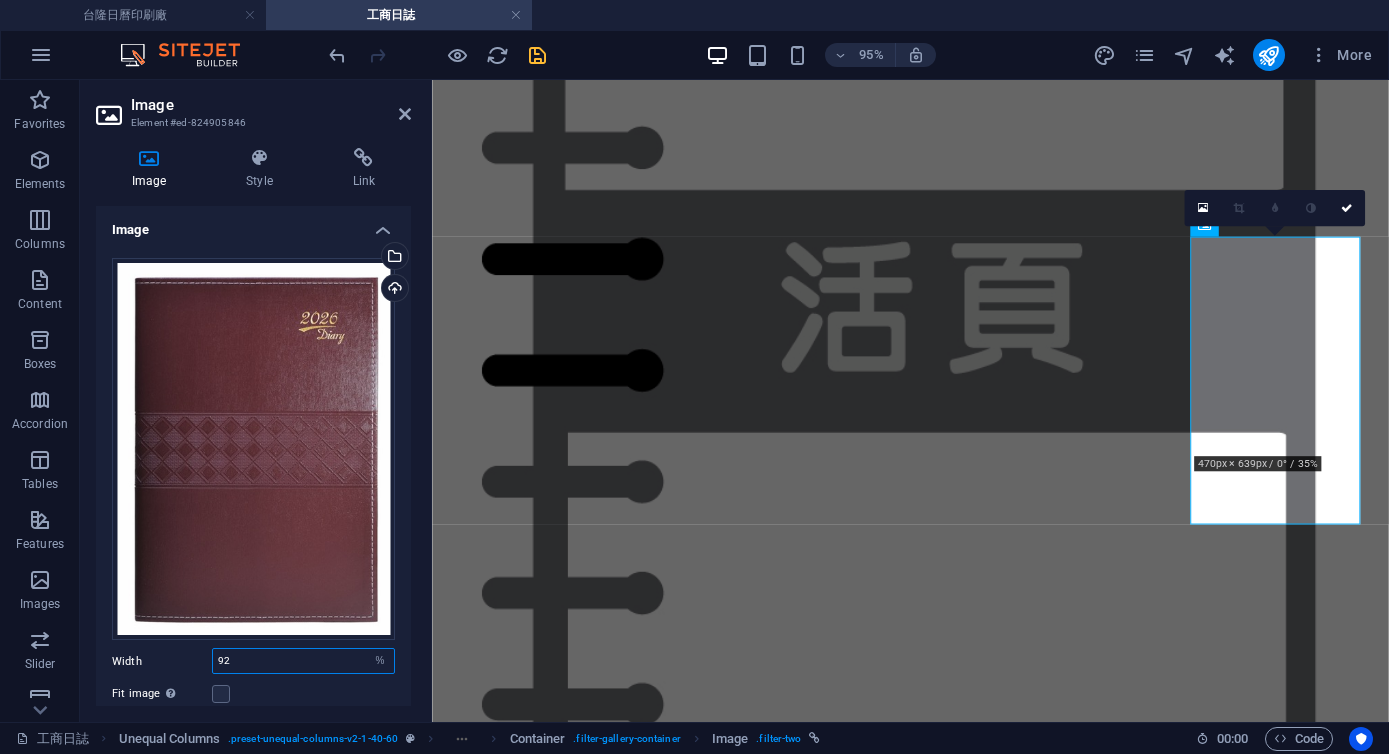 type on "92" 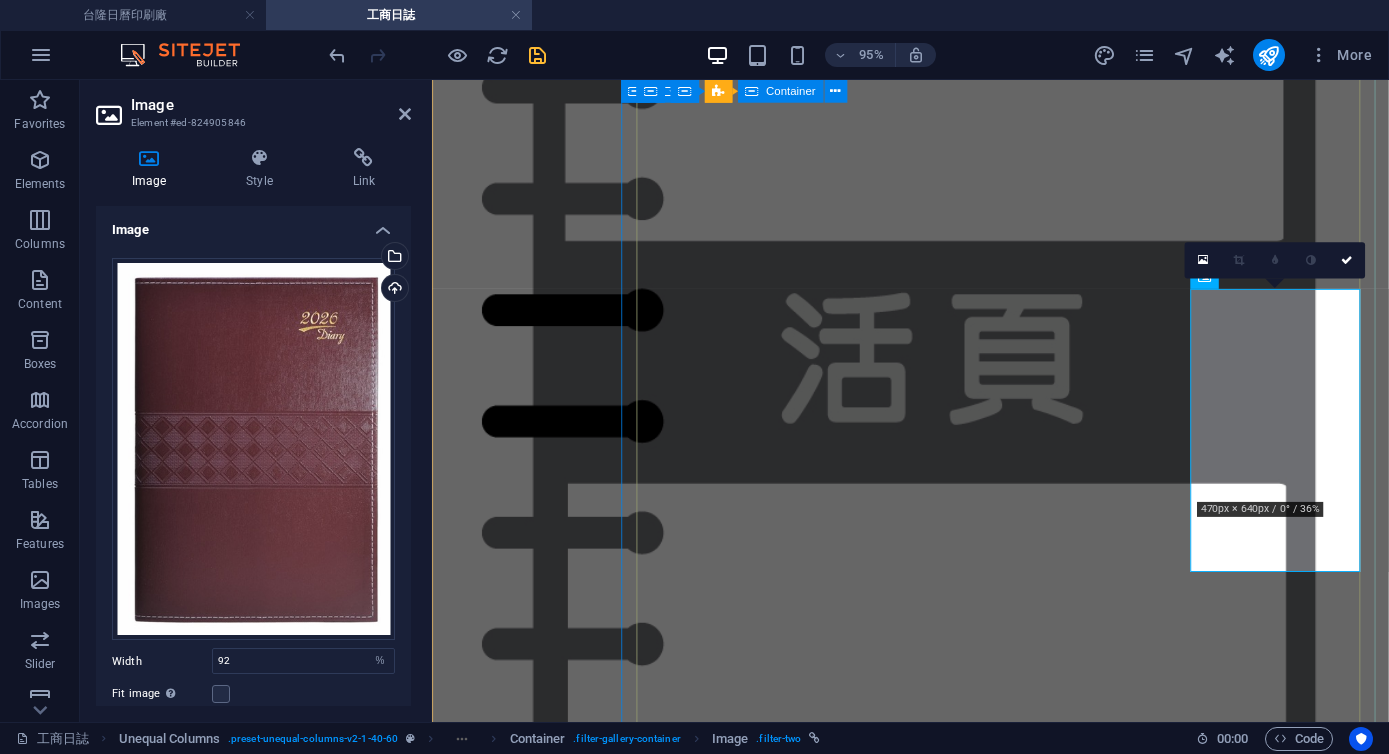 scroll, scrollTop: 2317, scrollLeft: 0, axis: vertical 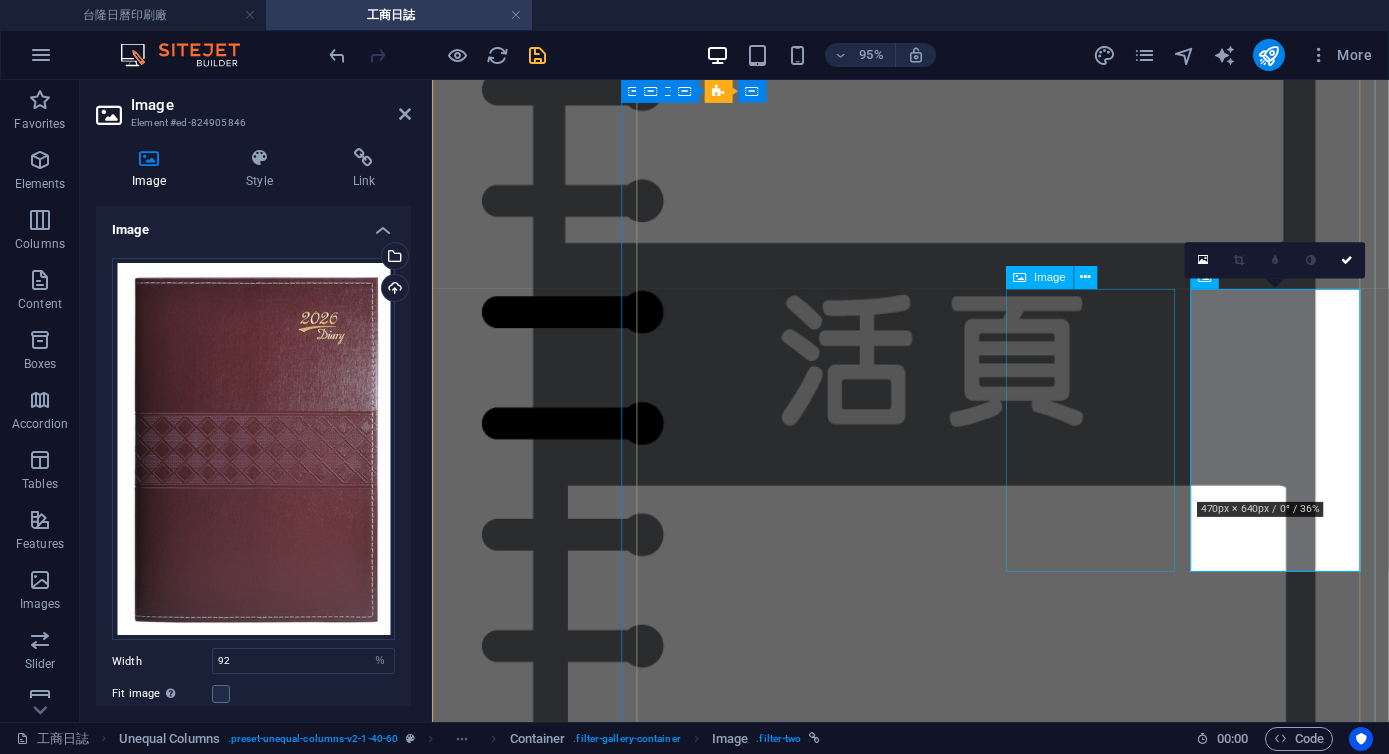 click on "2527  平裝日誌 25K (中)" at bounding box center [935, 41204] 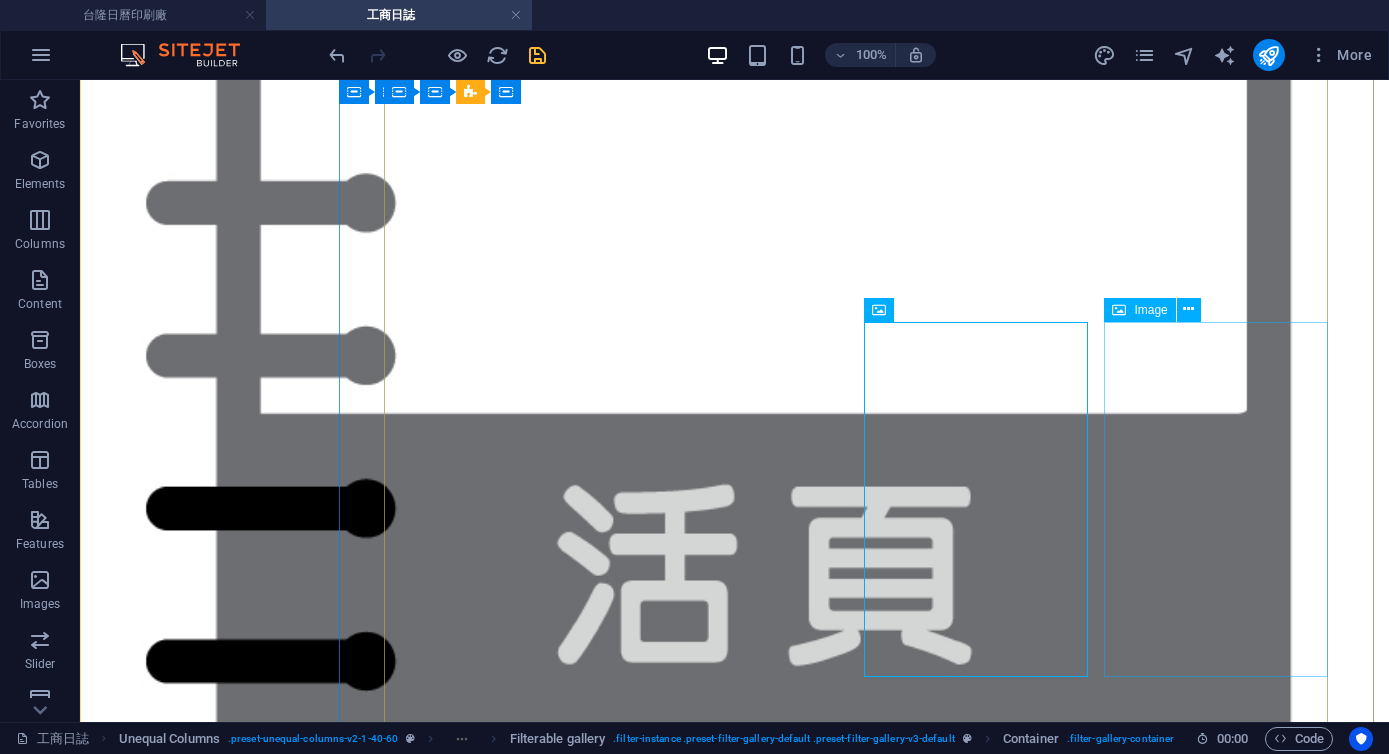 scroll, scrollTop: 2709, scrollLeft: 0, axis: vertical 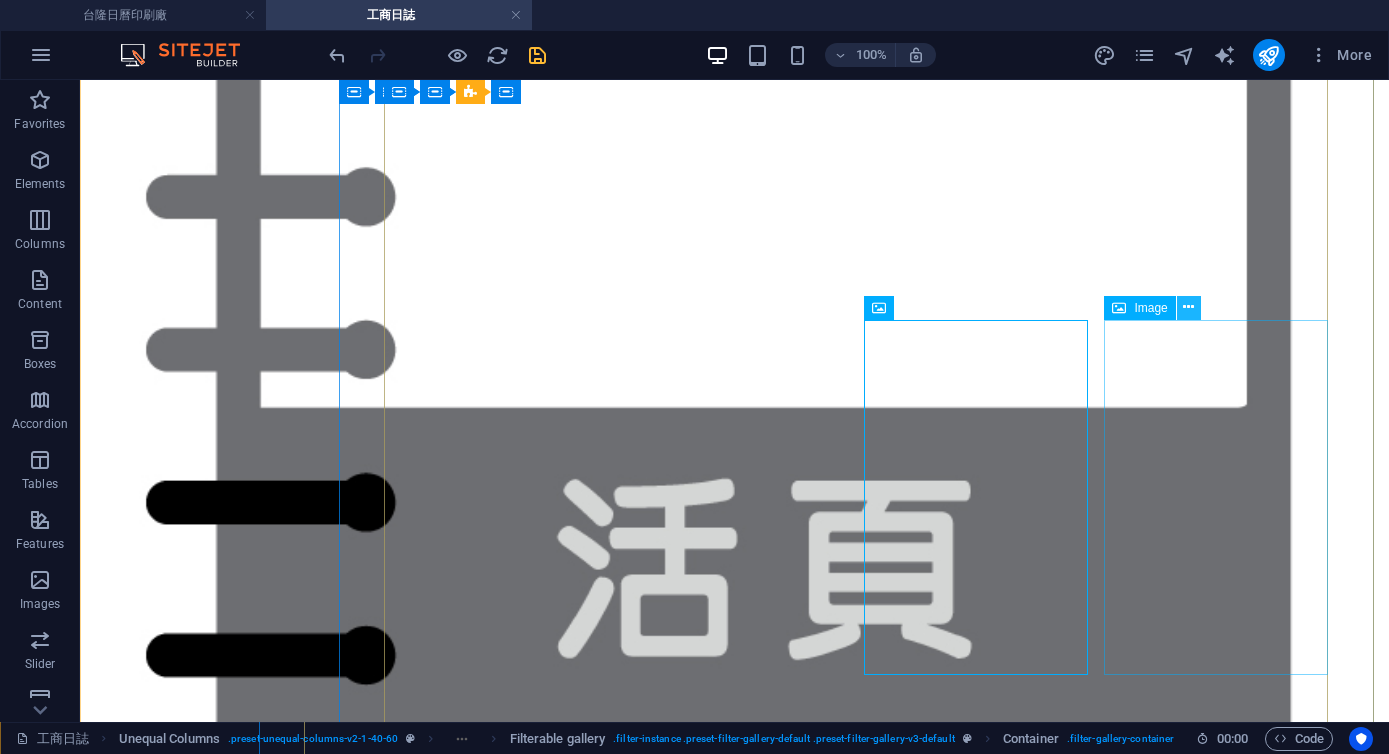 click on "Image" at bounding box center [1158, 308] 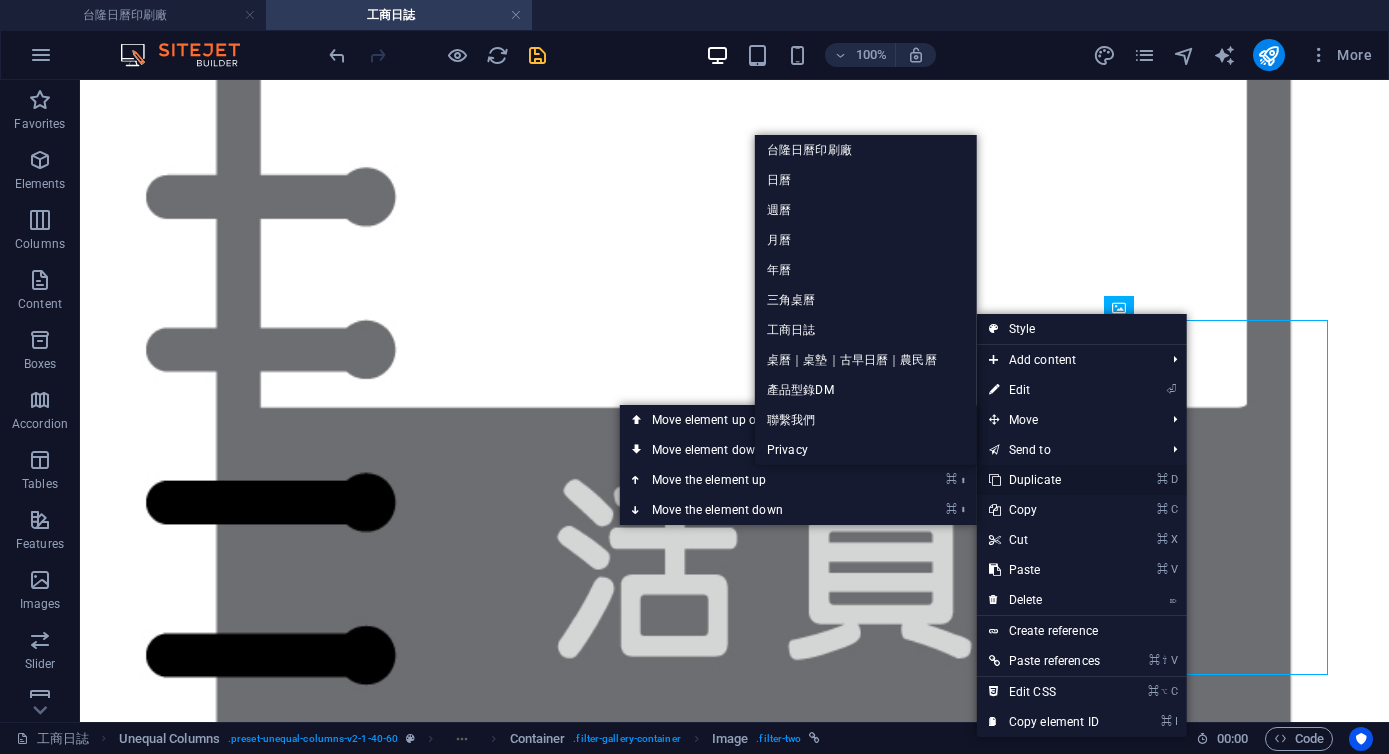 click on "⌘ D  Duplicate" at bounding box center (1044, 480) 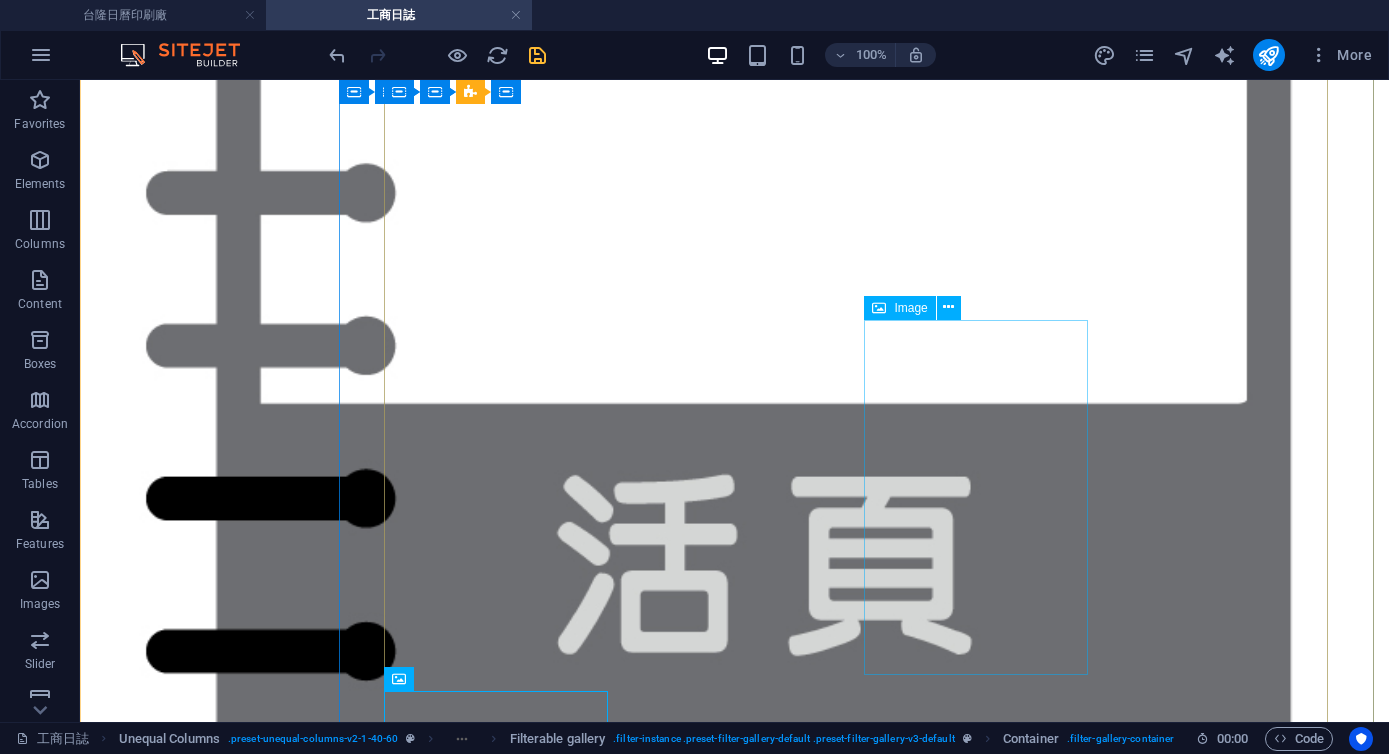scroll, scrollTop: 3022, scrollLeft: 0, axis: vertical 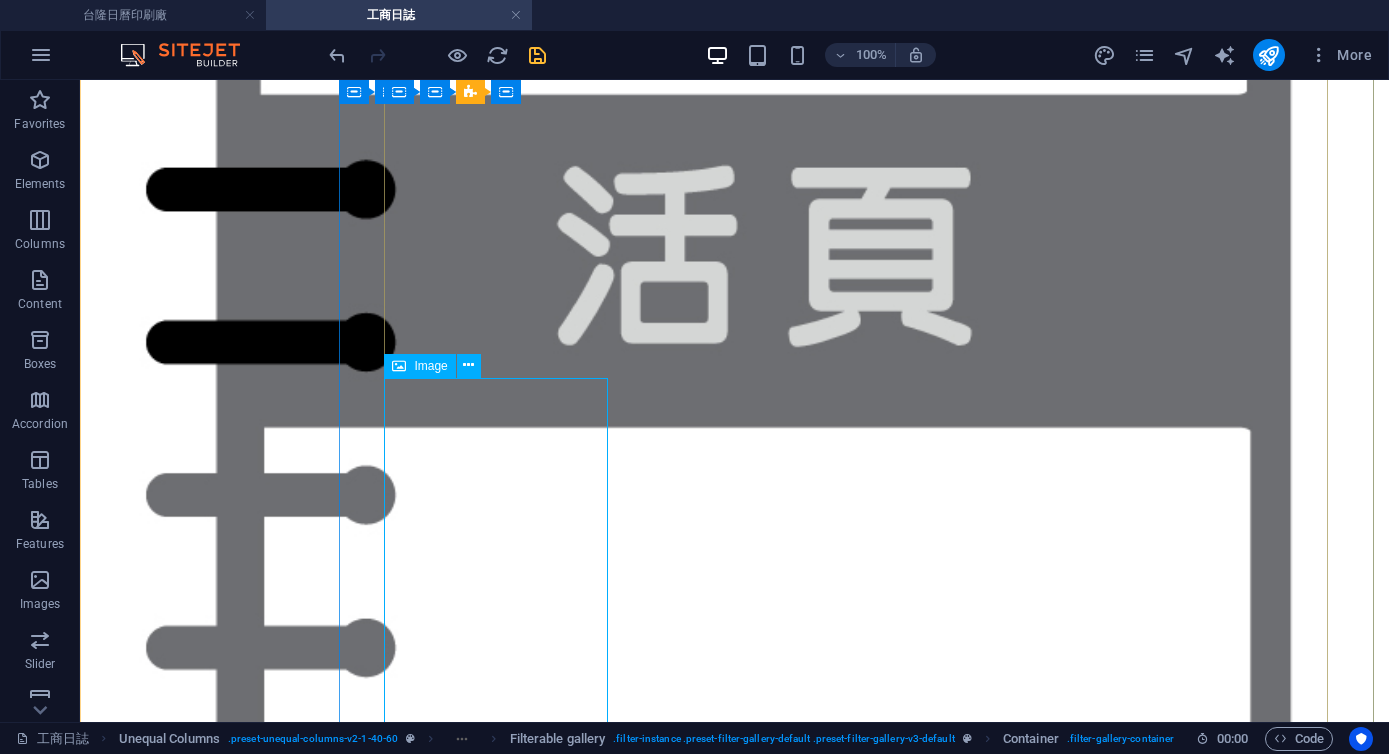 click on "1628 / 2528  平裝日誌 16K(大) / 25K (中)" at bounding box center (734, 56070) 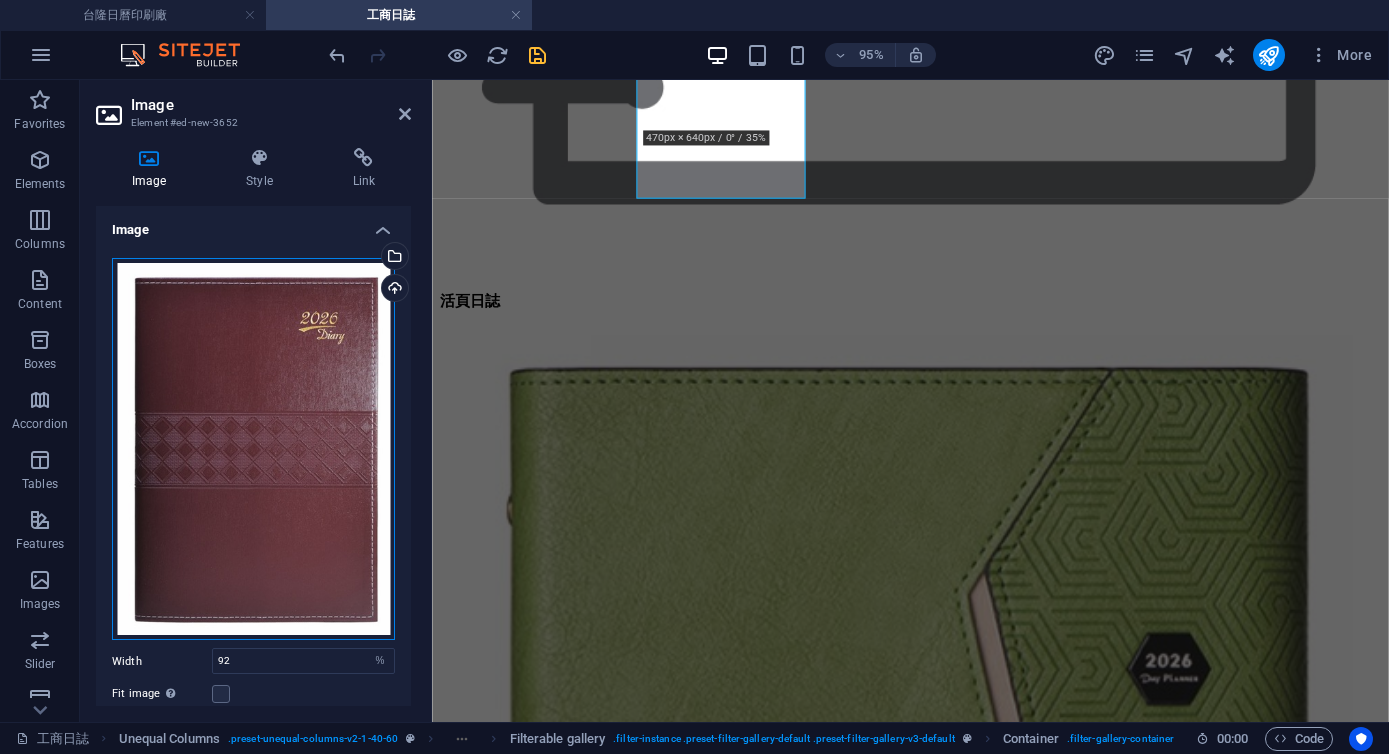 click on "Drag files here, click to choose files or select files from Files or our free stock photos & videos" at bounding box center [253, 449] 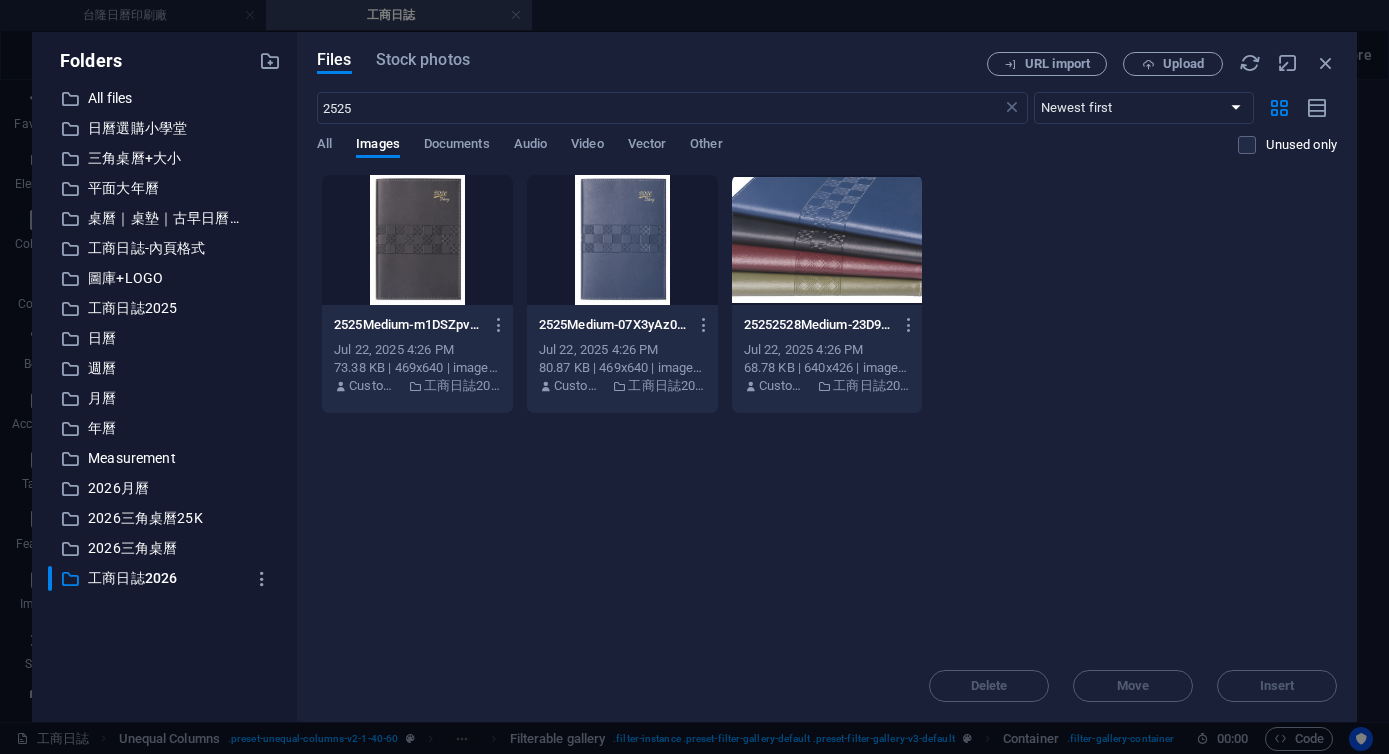 click at bounding box center [417, 240] 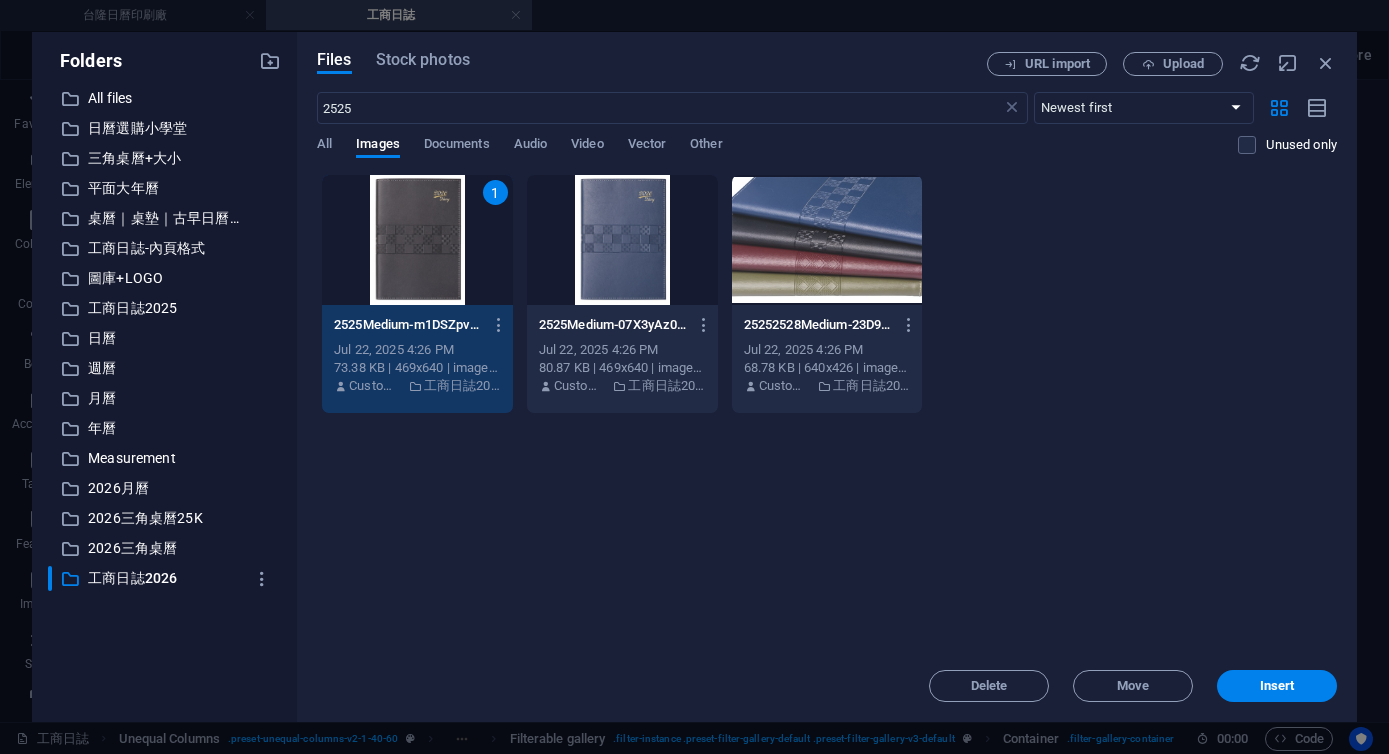 click at bounding box center (622, 240) 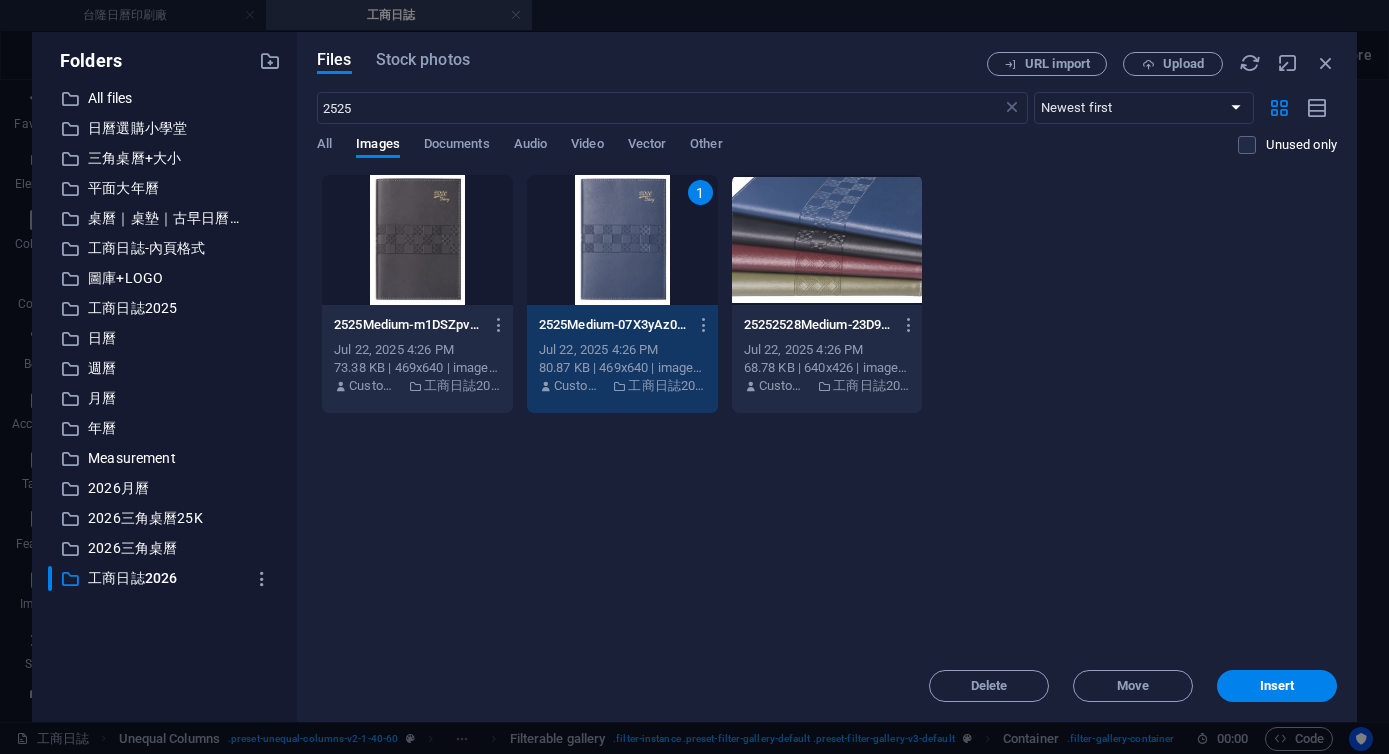 click on "1" at bounding box center [622, 240] 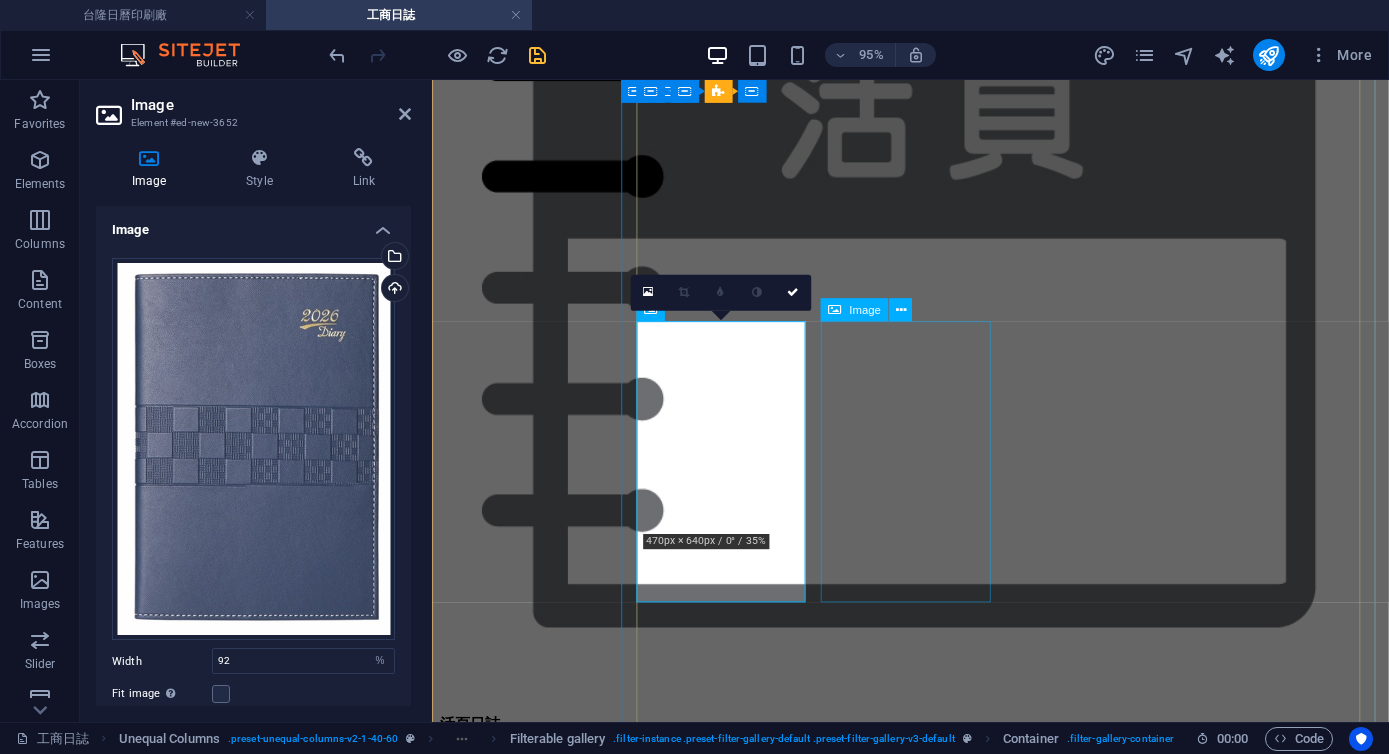 scroll, scrollTop: 2597, scrollLeft: 0, axis: vertical 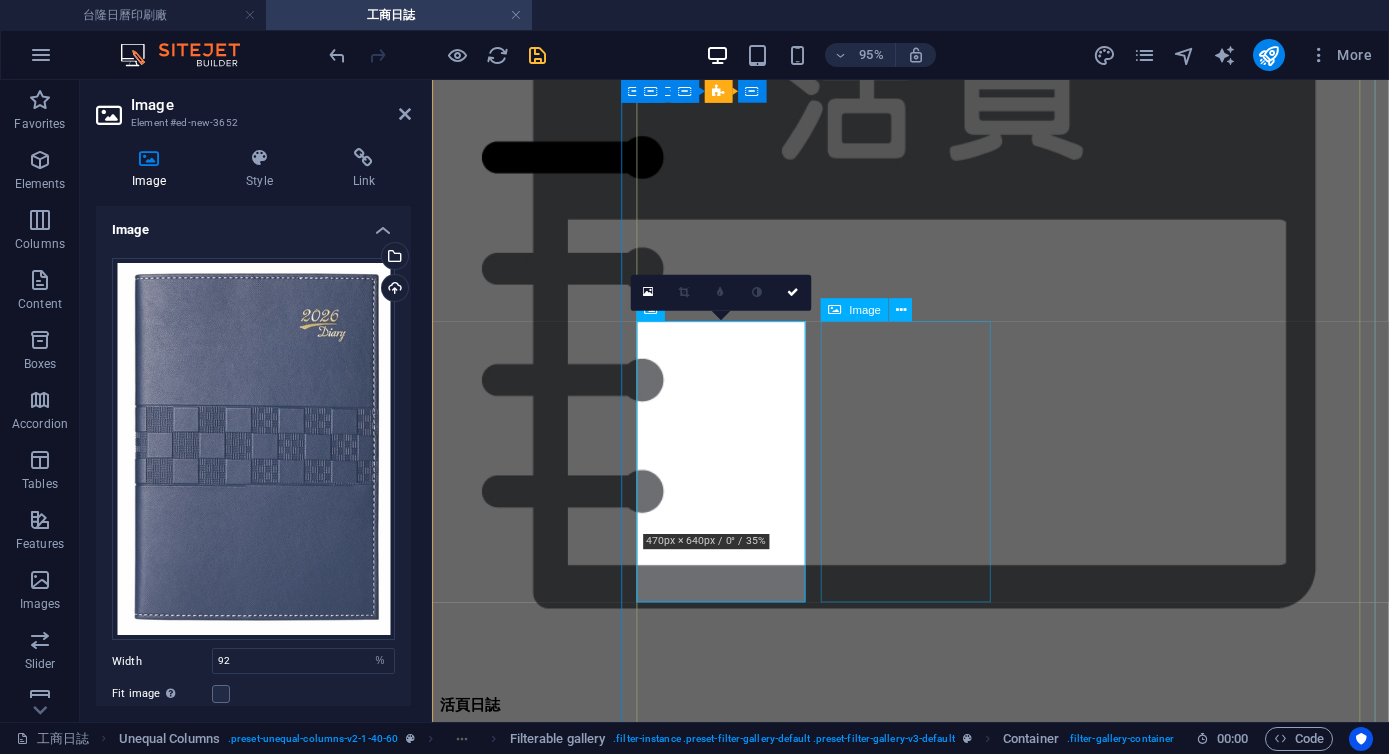 click on "2525  平裝日誌 25K (中)" at bounding box center (935, 45047) 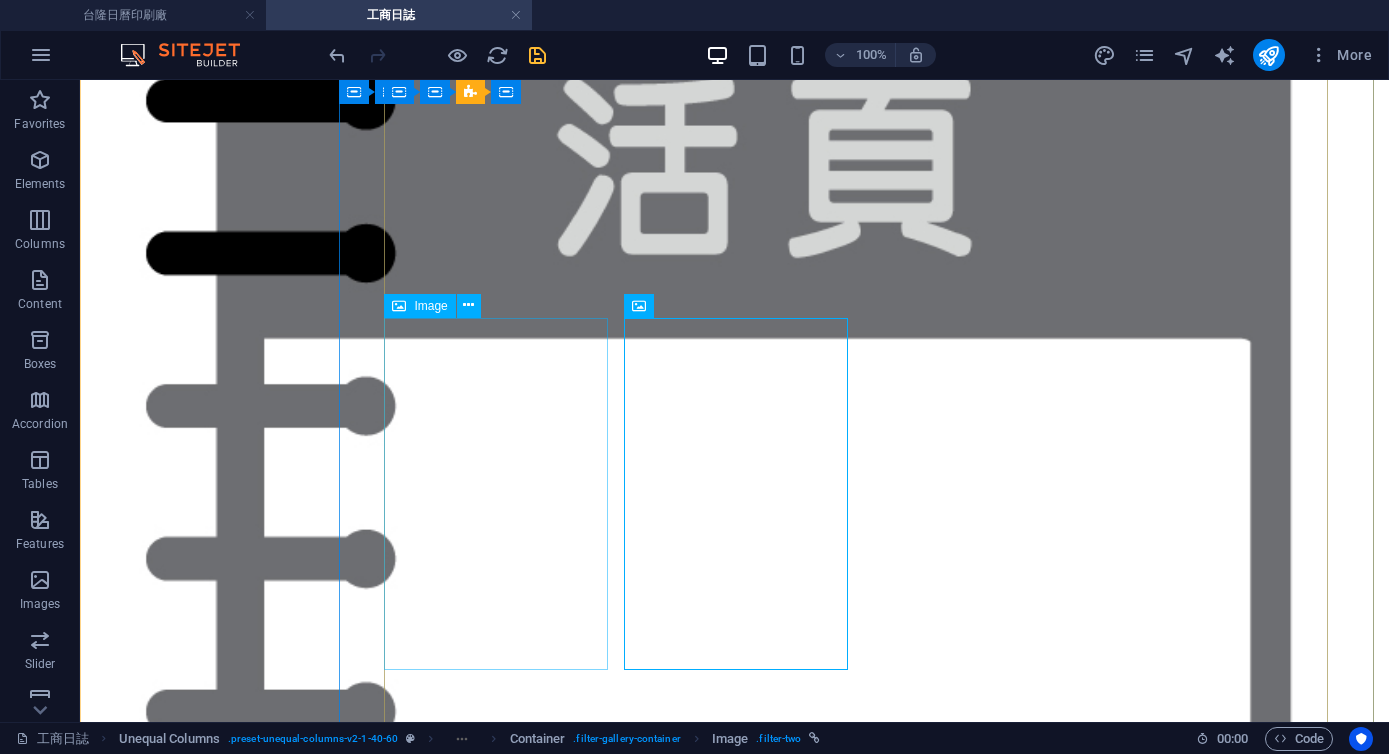 scroll, scrollTop: 3082, scrollLeft: 0, axis: vertical 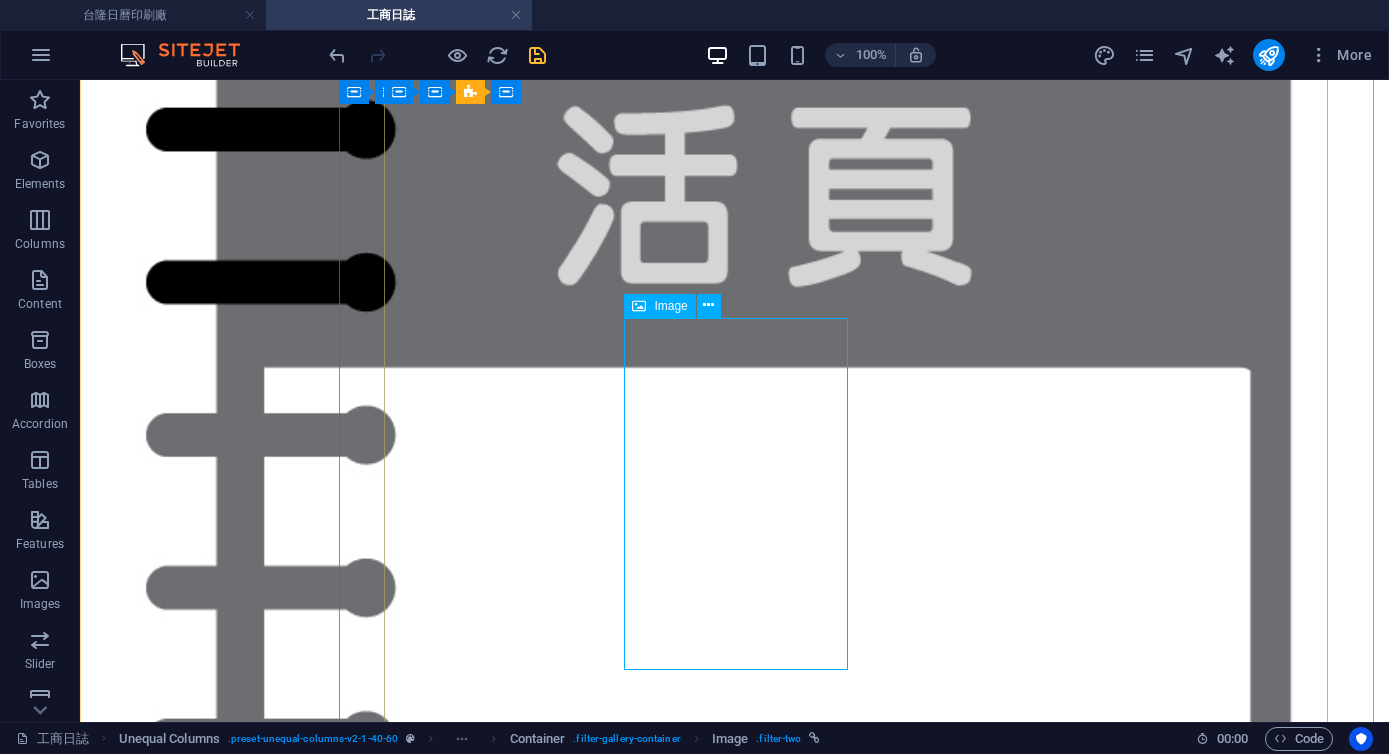click on "2525  平裝日誌 25K (中)" at bounding box center (734, 57762) 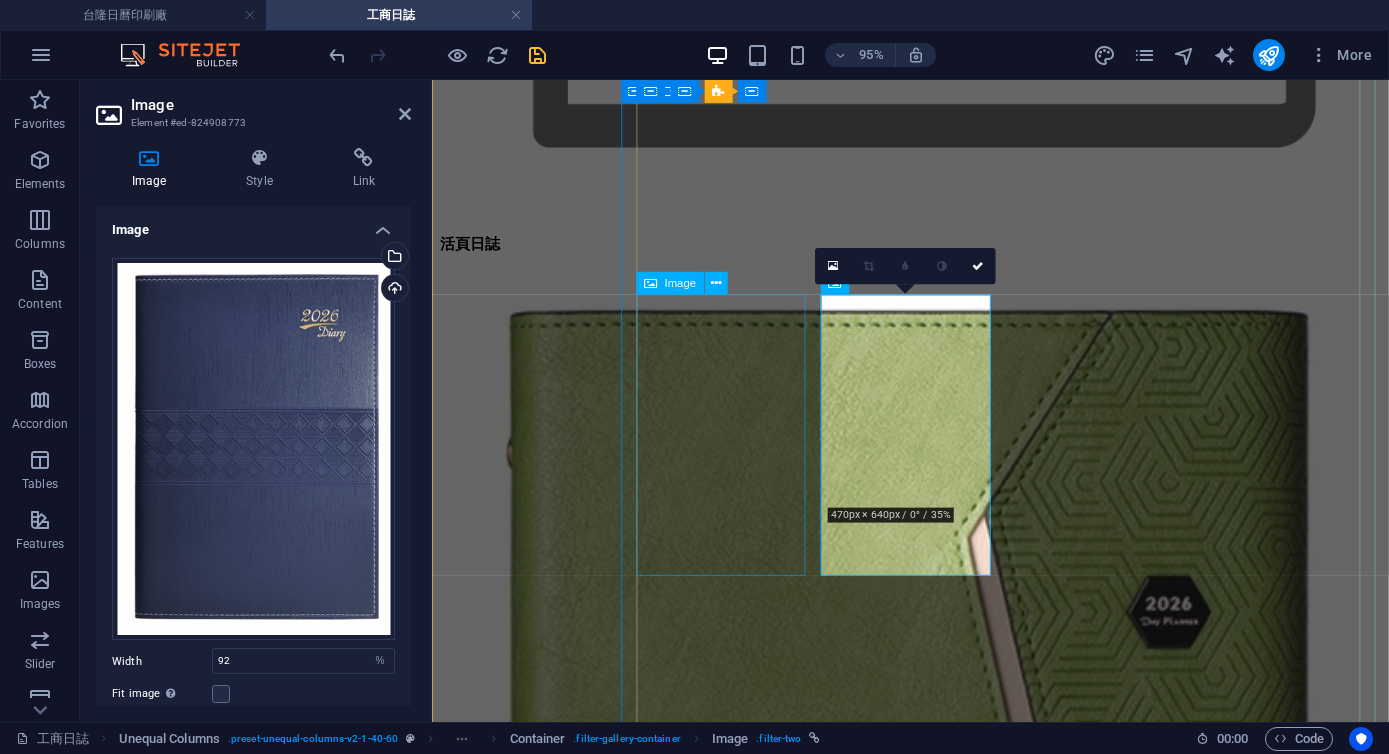 scroll, scrollTop: 2625, scrollLeft: 0, axis: vertical 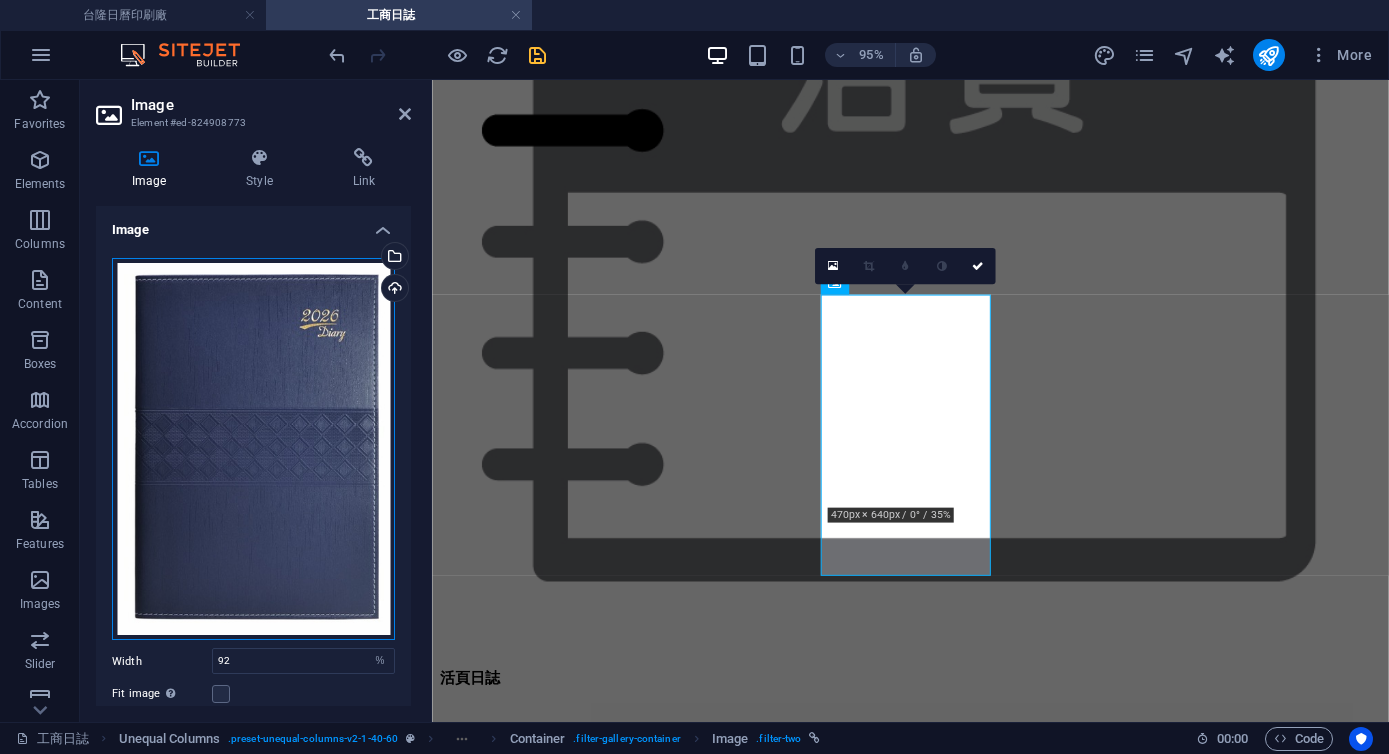 click on "Drag files here, click to choose files or select files from Files or our free stock photos & videos" at bounding box center (253, 449) 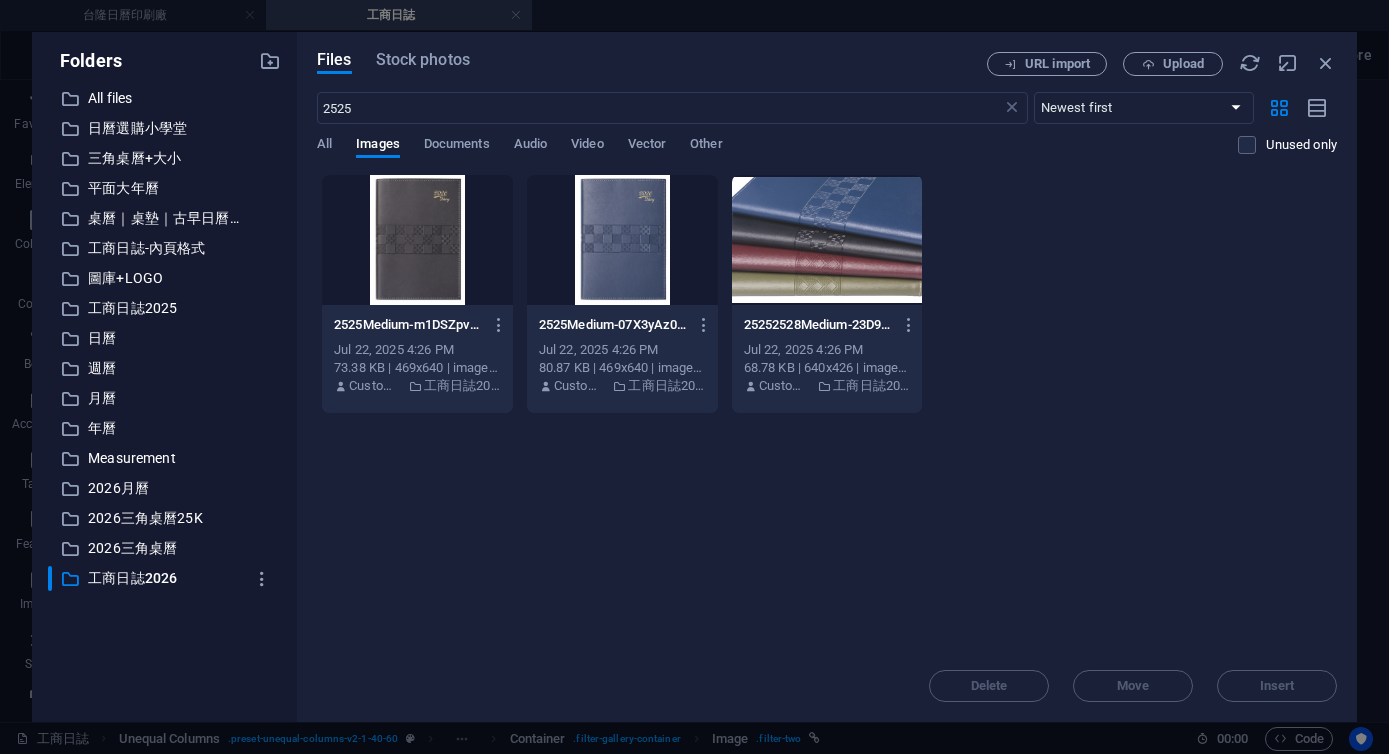 click at bounding box center [417, 240] 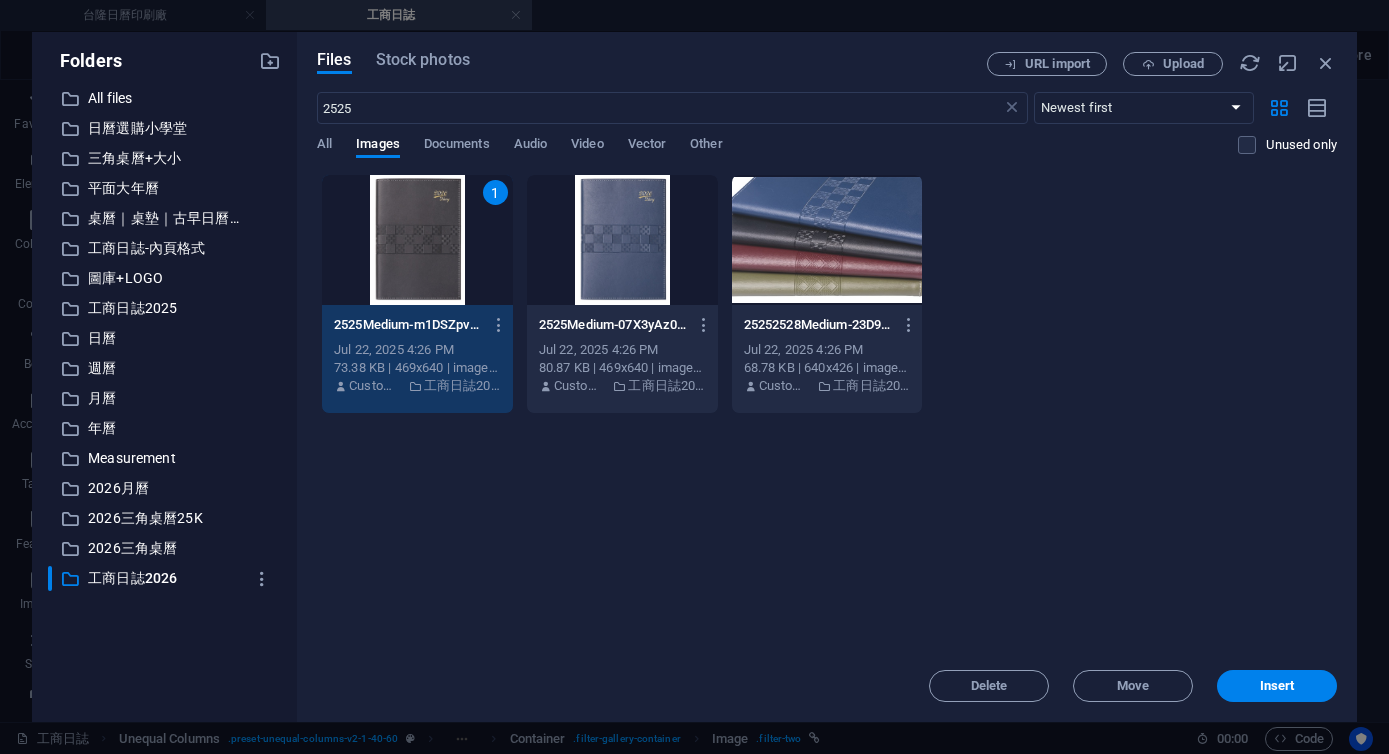 click on "1" at bounding box center (417, 240) 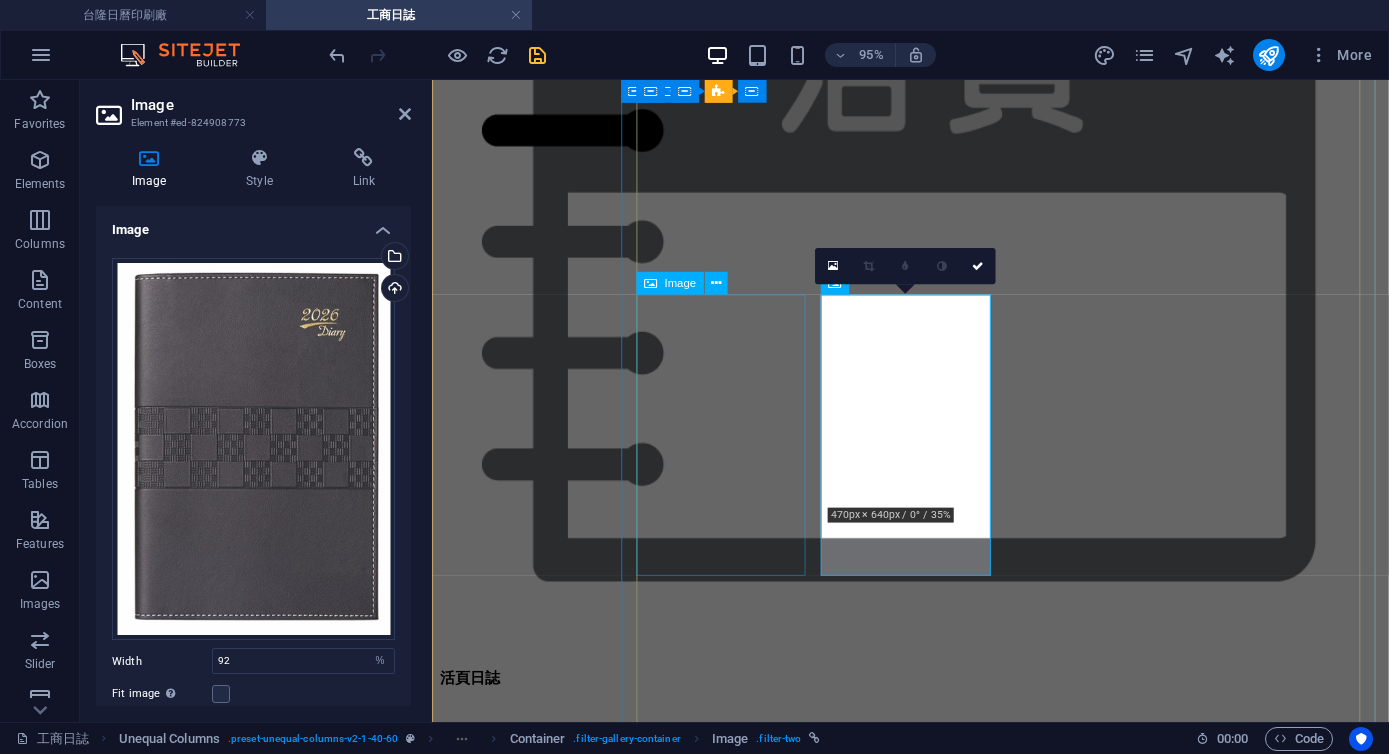 click on "1628 / 2528  平裝日誌 16K(大) / 25K (中)" at bounding box center (935, 43647) 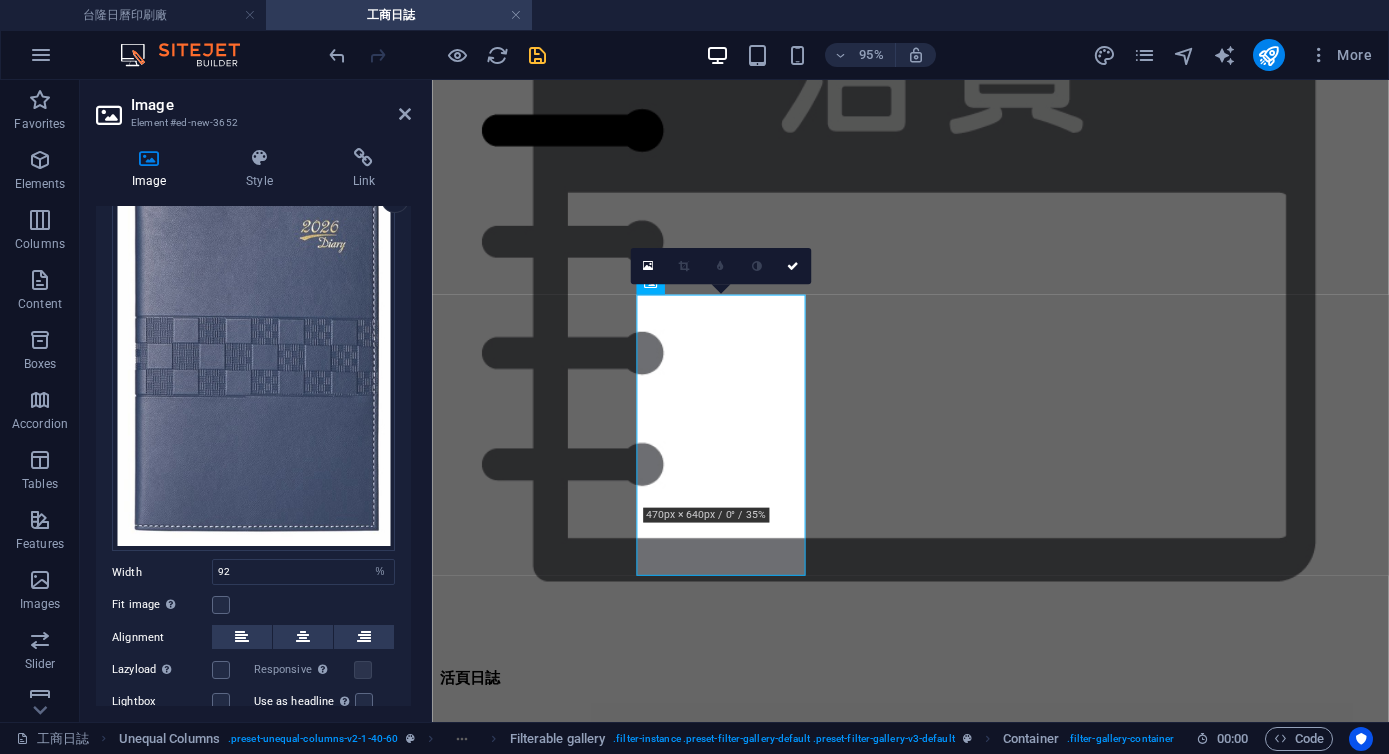 scroll, scrollTop: 187, scrollLeft: 0, axis: vertical 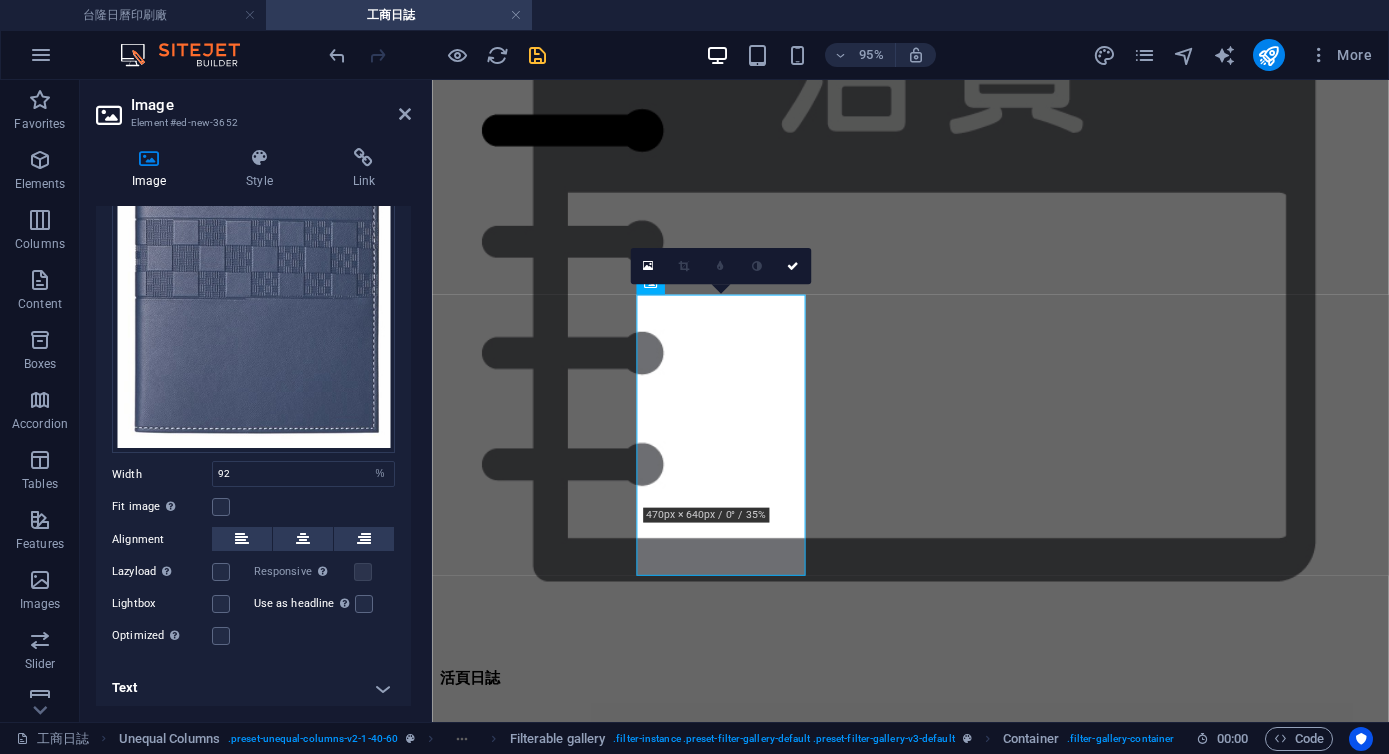 click on "Text" at bounding box center [253, 688] 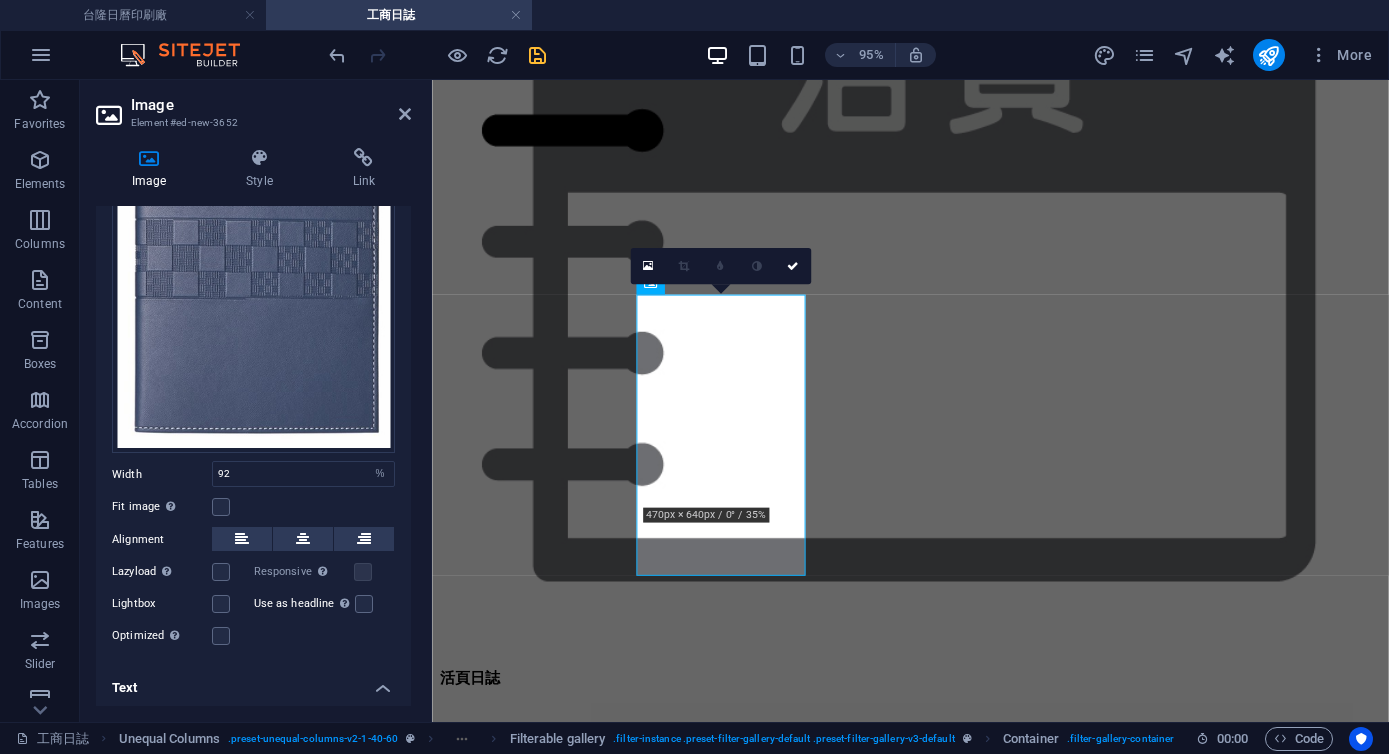 scroll, scrollTop: 389, scrollLeft: 0, axis: vertical 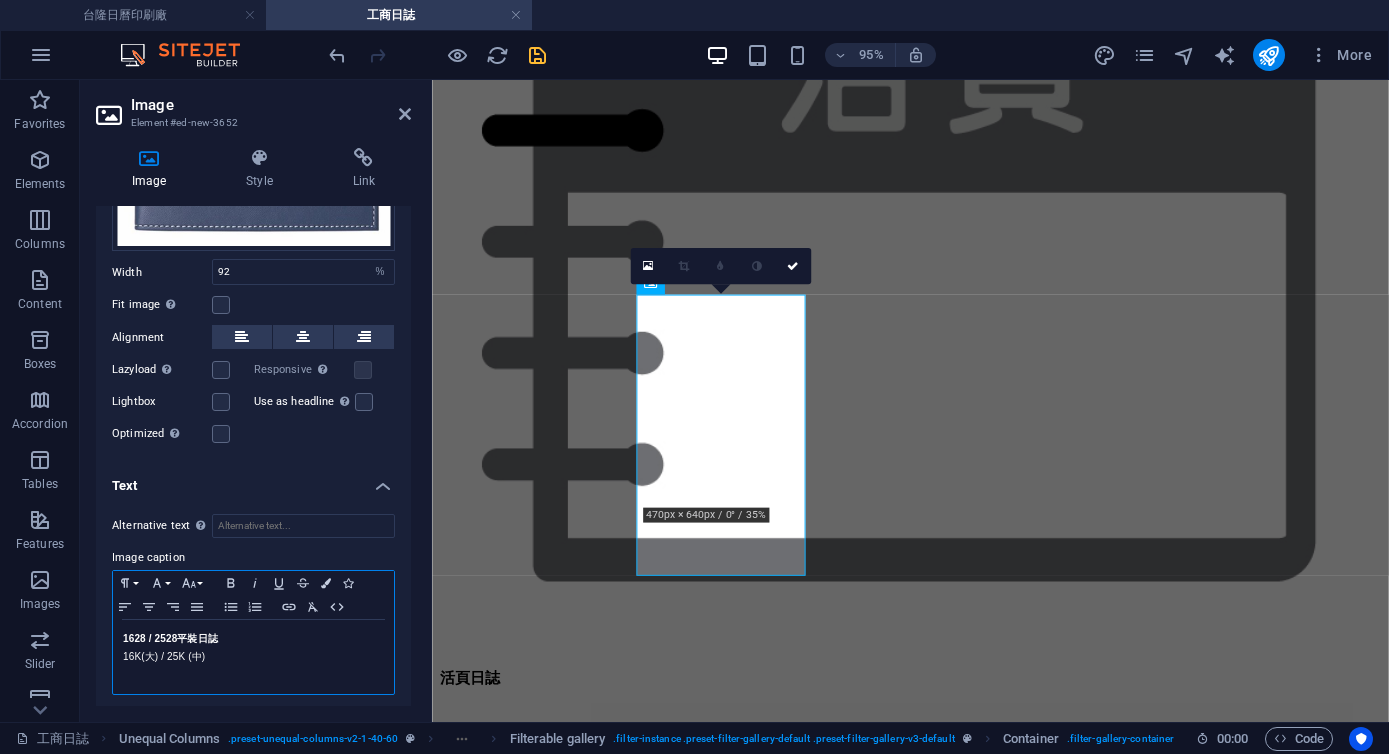 click on "1628 / 2528  平裝日誌" at bounding box center (170, 638) 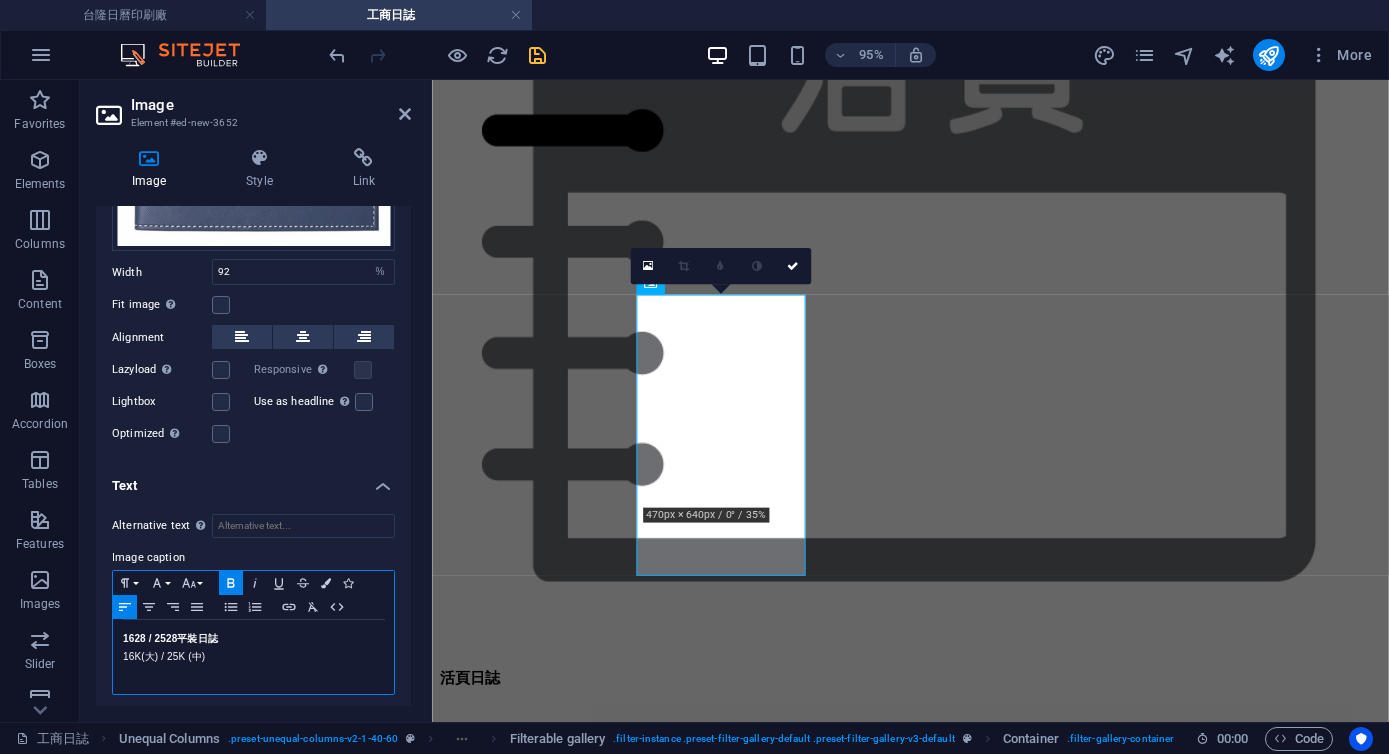 type 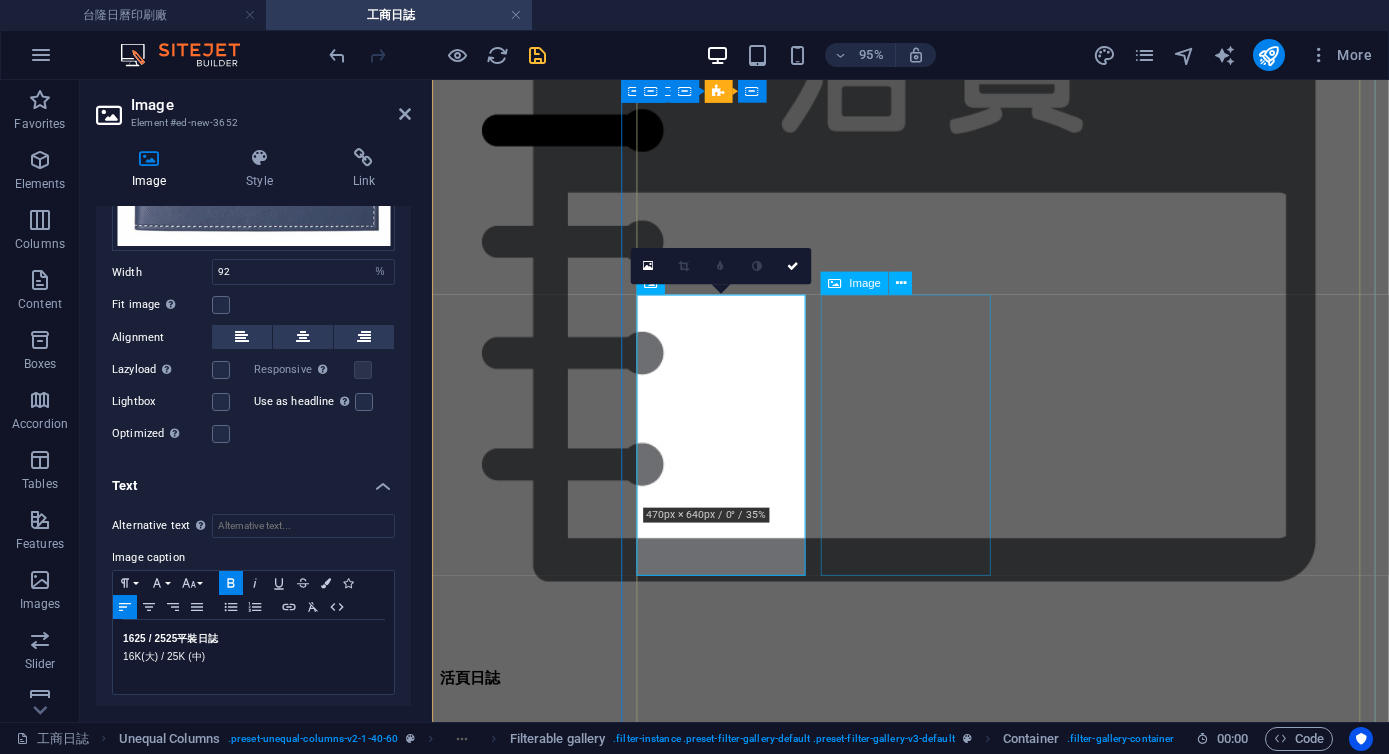 click on "2525  平裝日誌 25K (中)" at bounding box center [935, 45019] 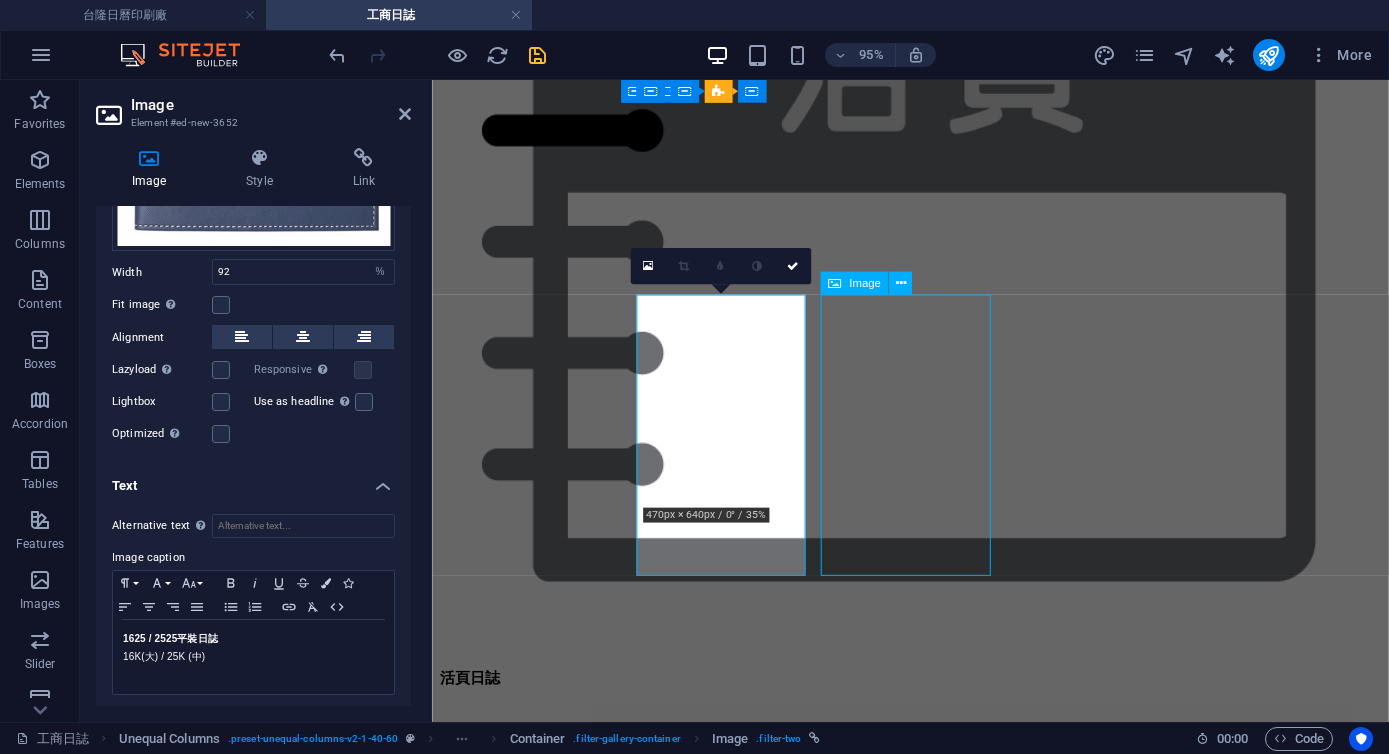 scroll, scrollTop: 3139, scrollLeft: 0, axis: vertical 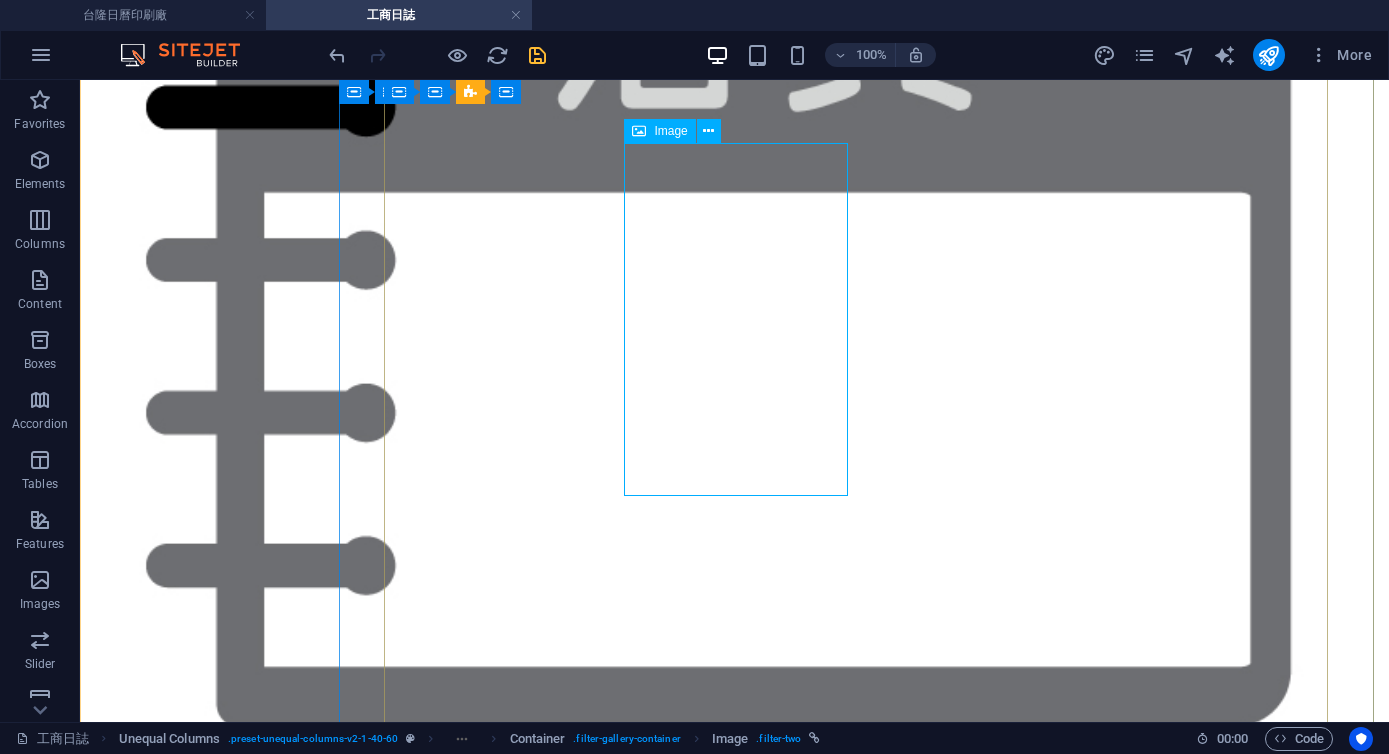 click on "2525  平裝日誌 25K (中)" at bounding box center (734, 57587) 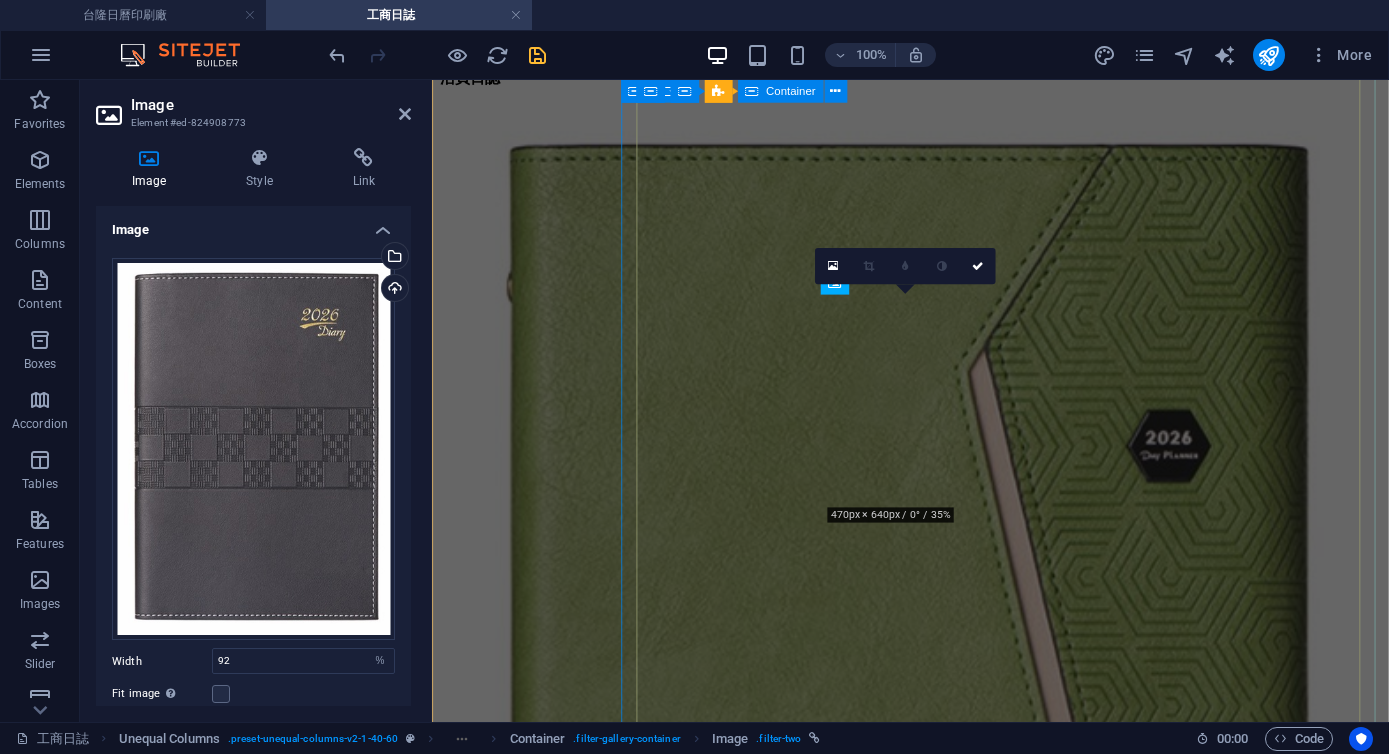 scroll, scrollTop: 2625, scrollLeft: 0, axis: vertical 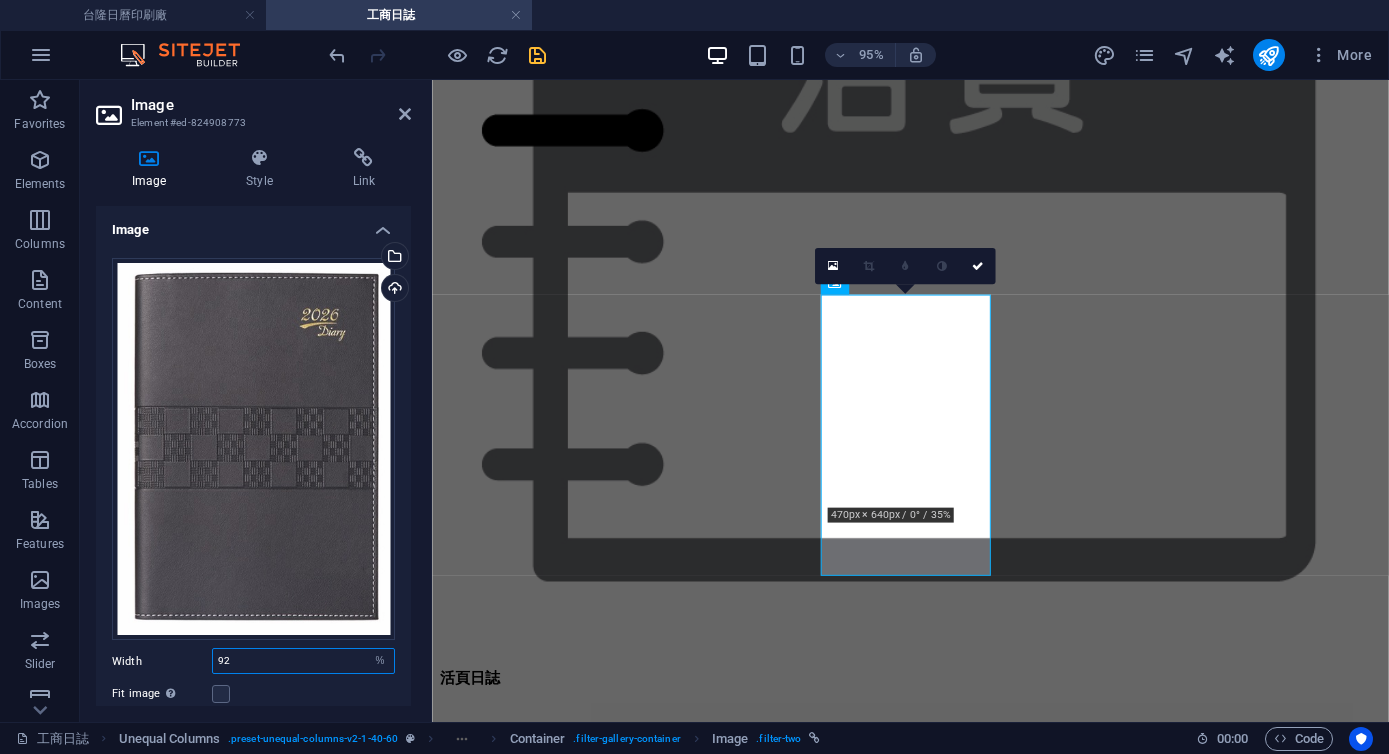 click on "92" at bounding box center (303, 661) 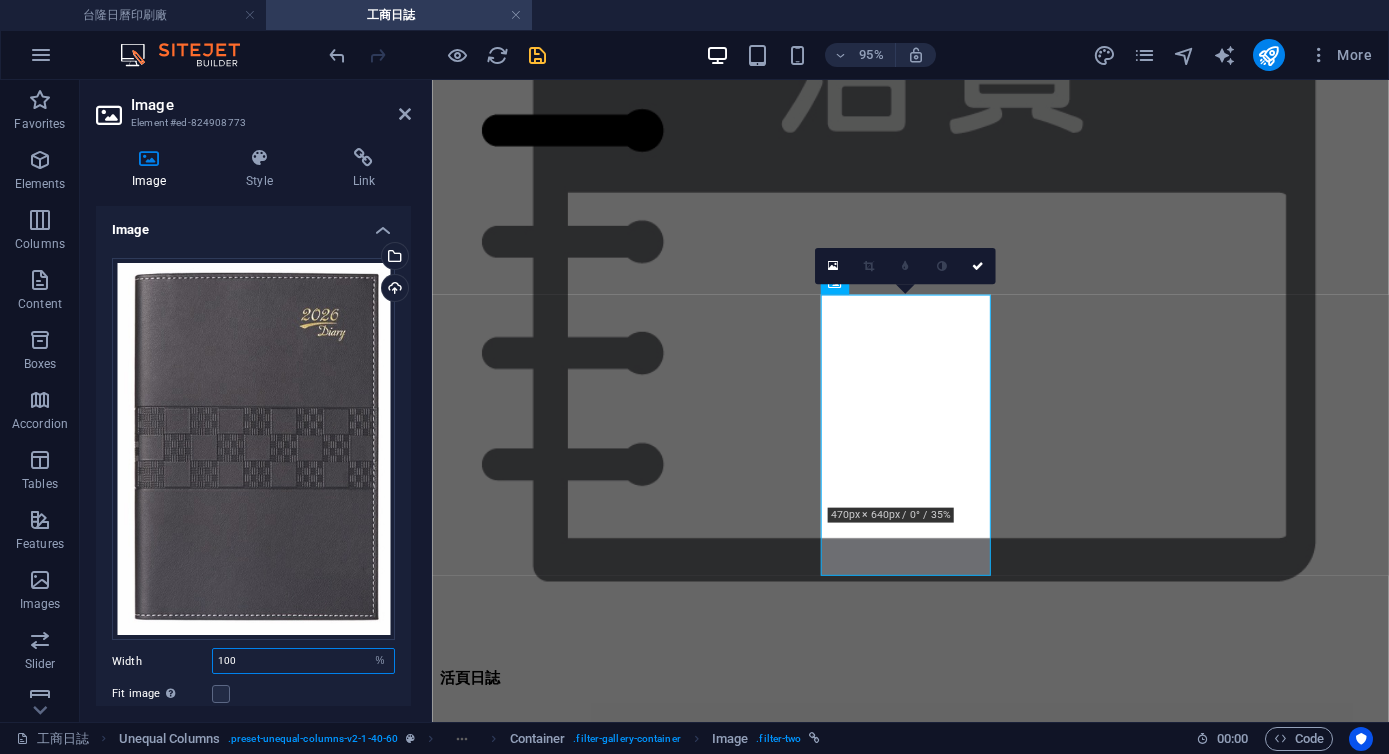 type on "100" 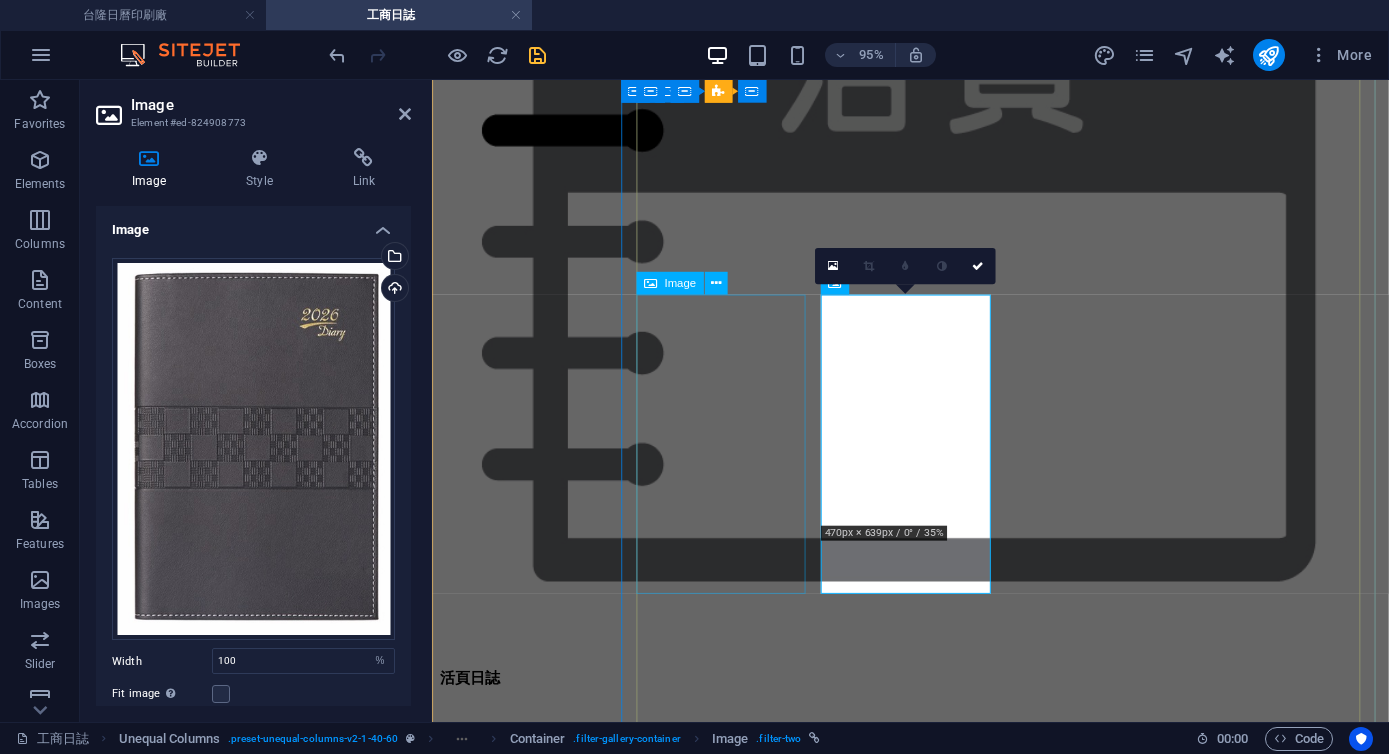 click on "1625 / 2525  平裝日誌 16K(大) / 25K (中)" at bounding box center (935, 43647) 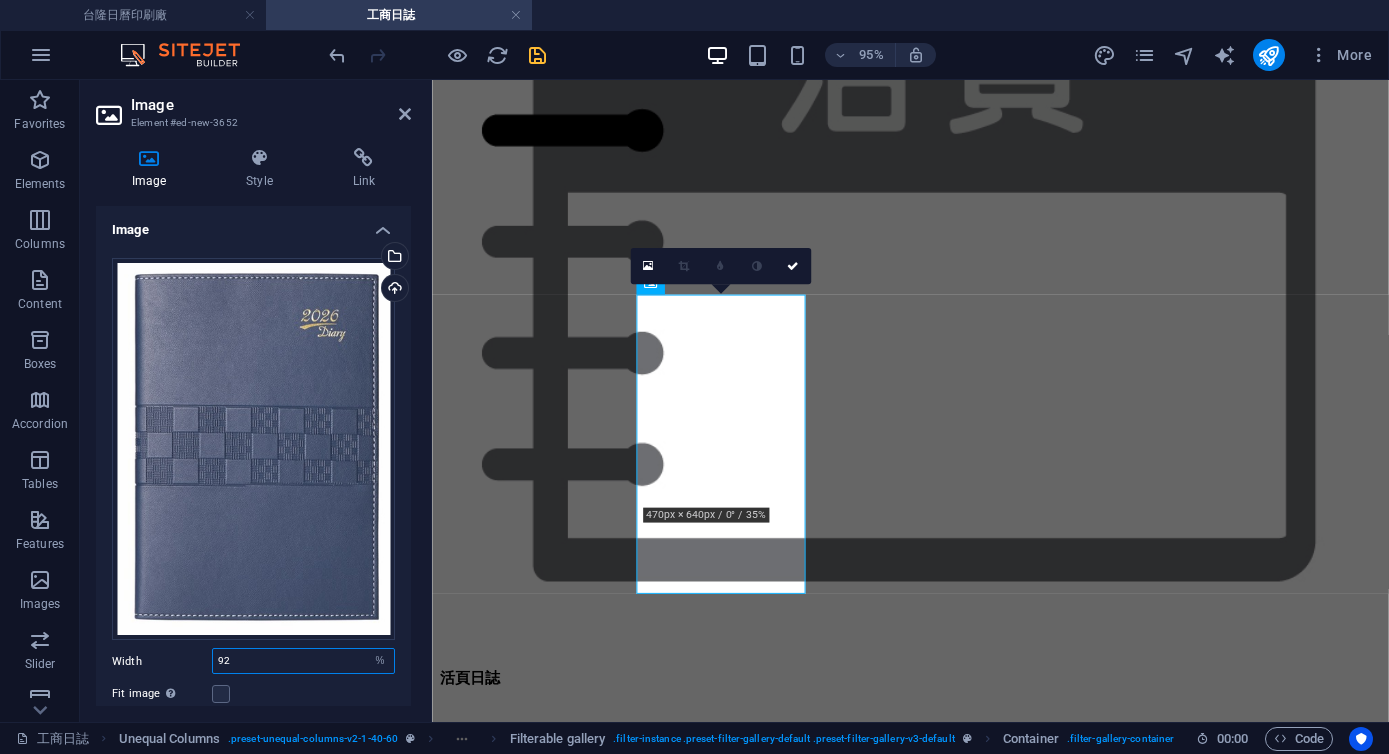click on "92" at bounding box center (303, 661) 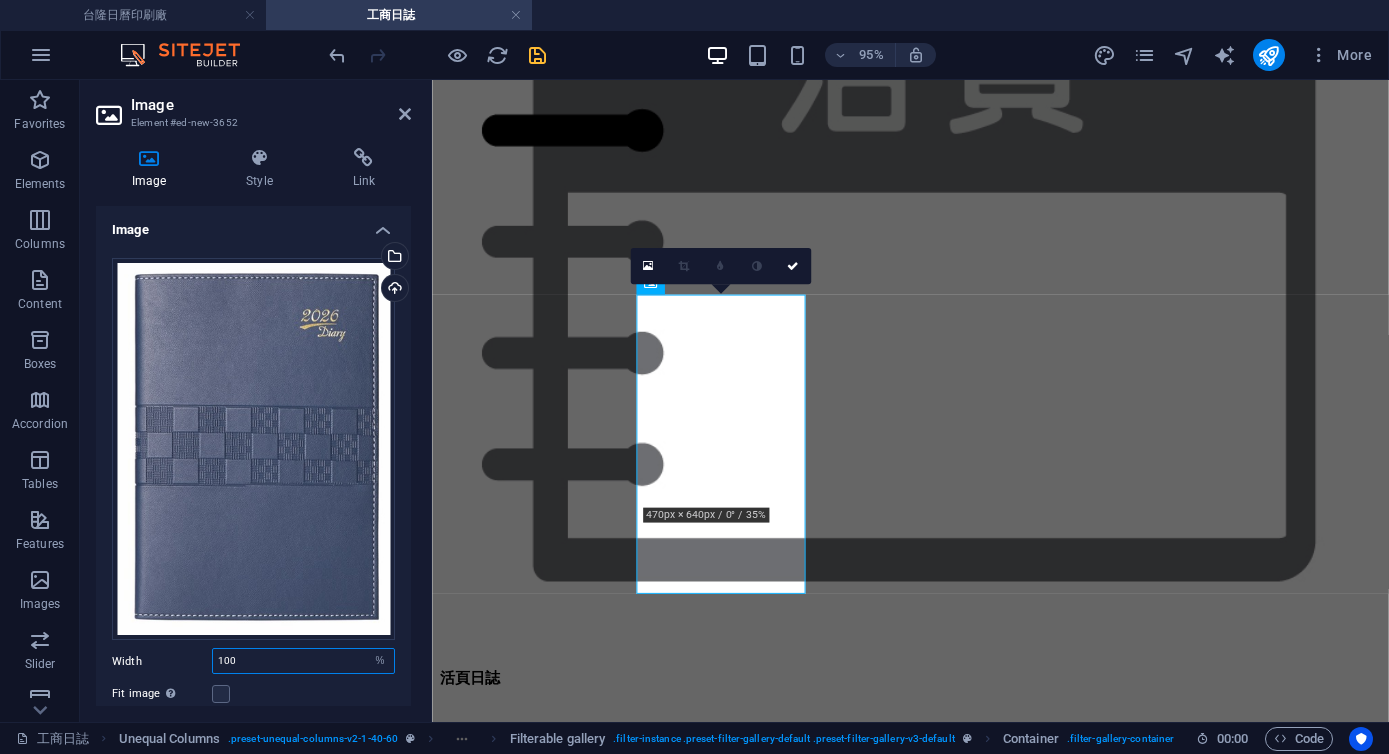 type on "100" 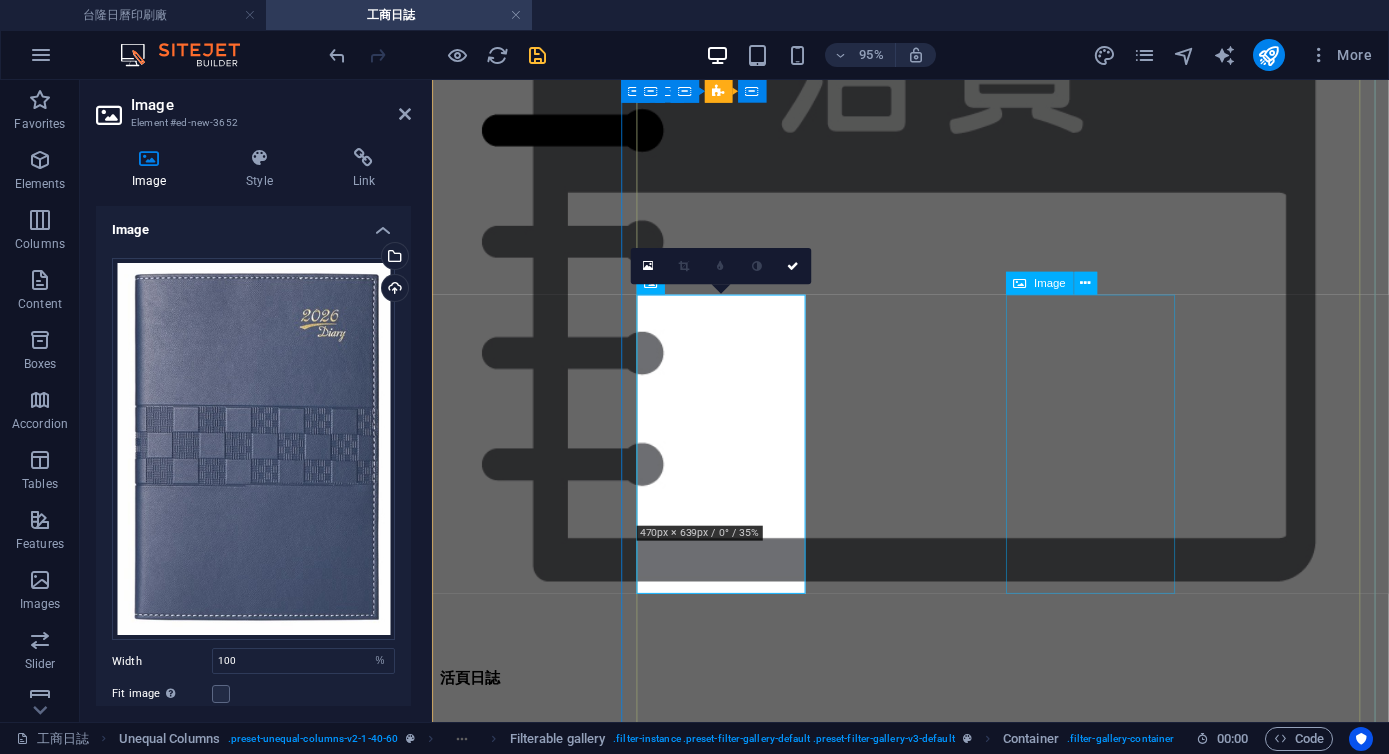 click on "858  平裝日誌 48K (小)" at bounding box center [935, 46579] 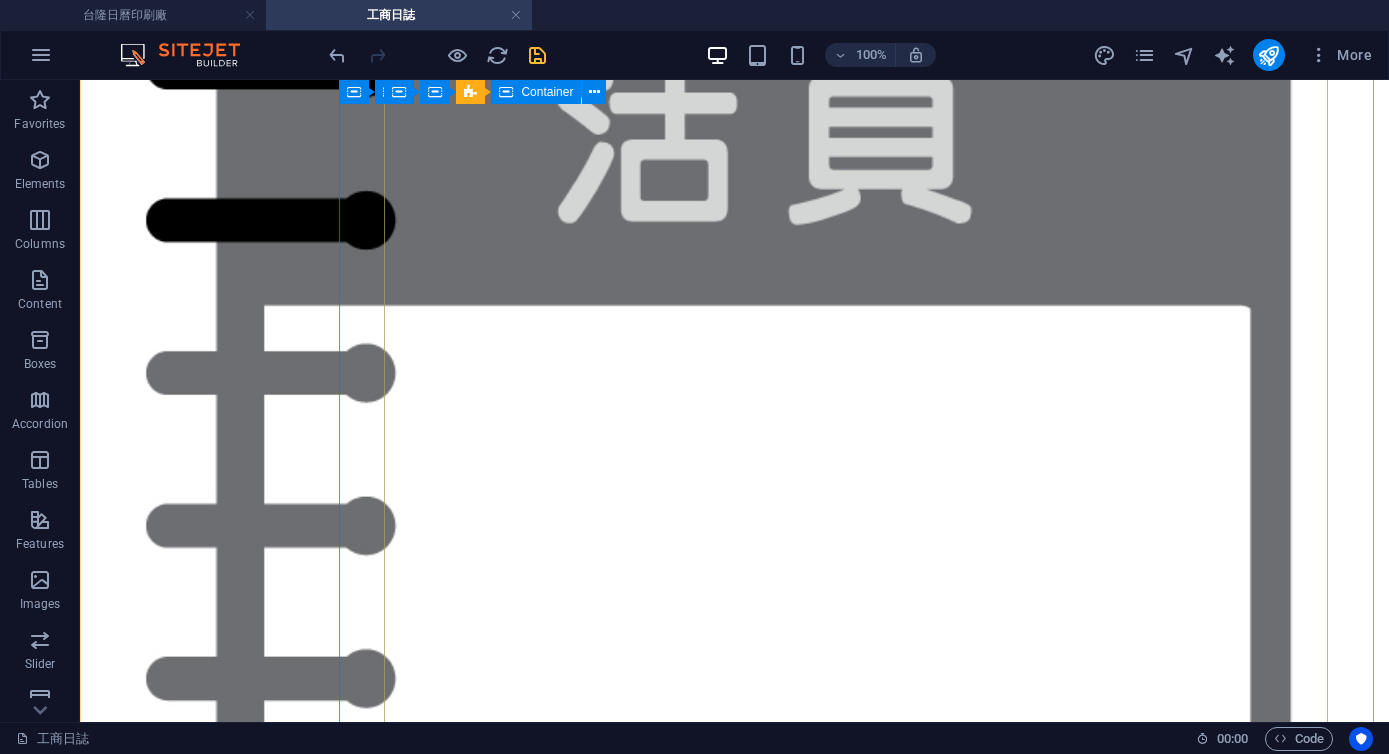 scroll, scrollTop: 3155, scrollLeft: 0, axis: vertical 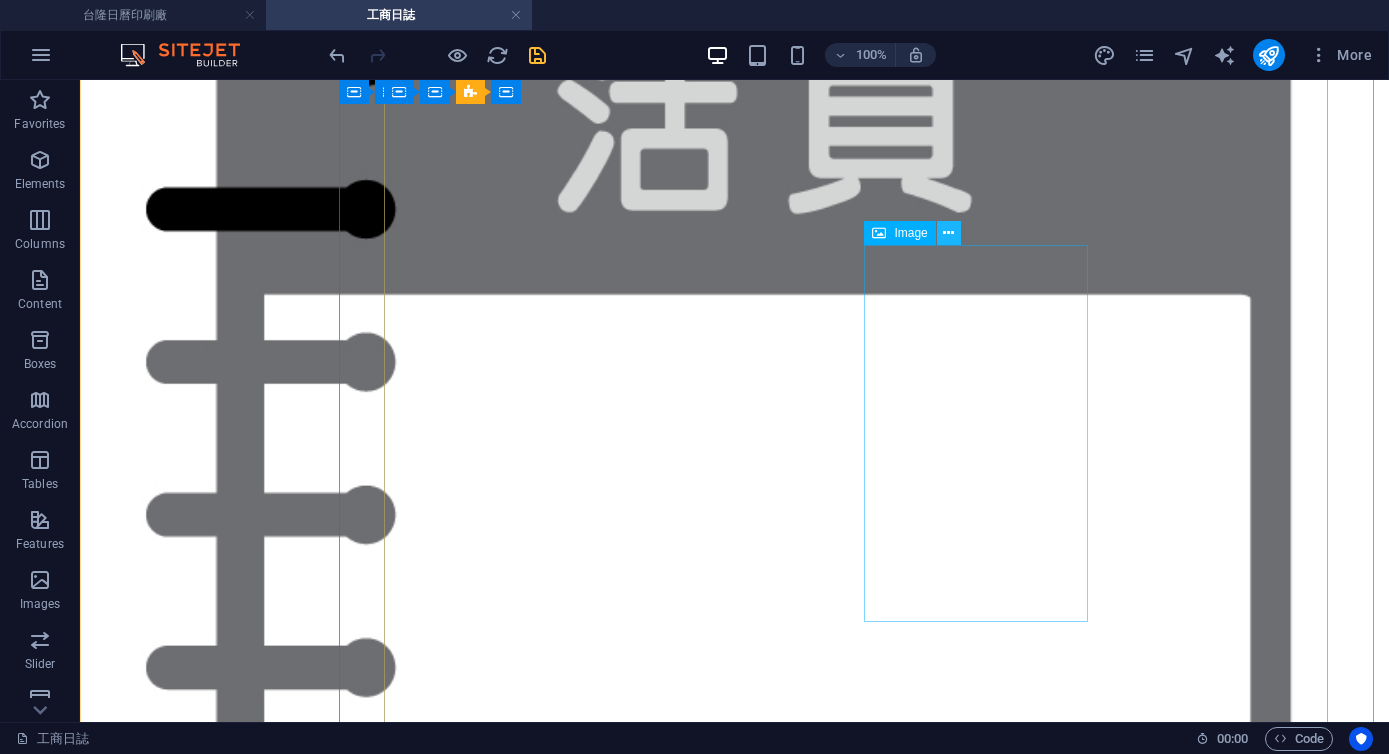 click at bounding box center (948, 233) 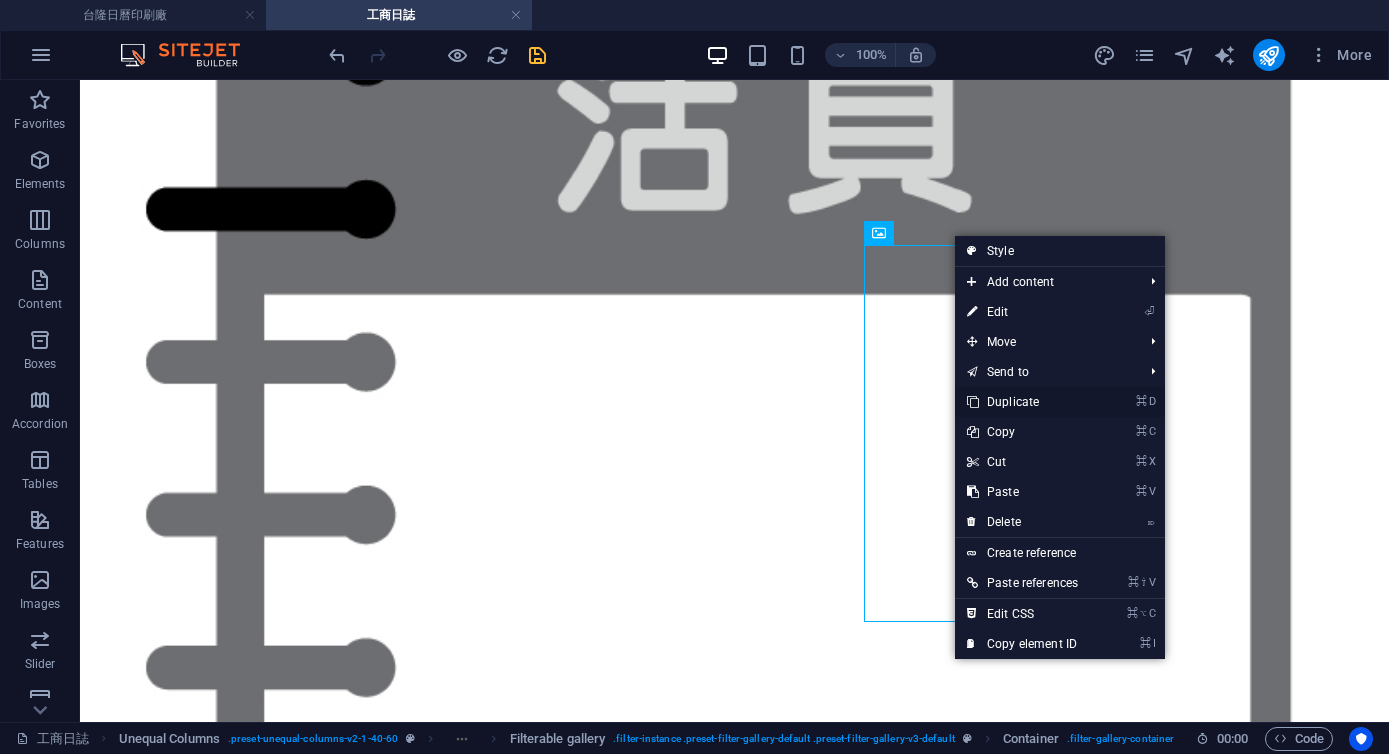 click on "⌘ D  Duplicate" at bounding box center (1022, 402) 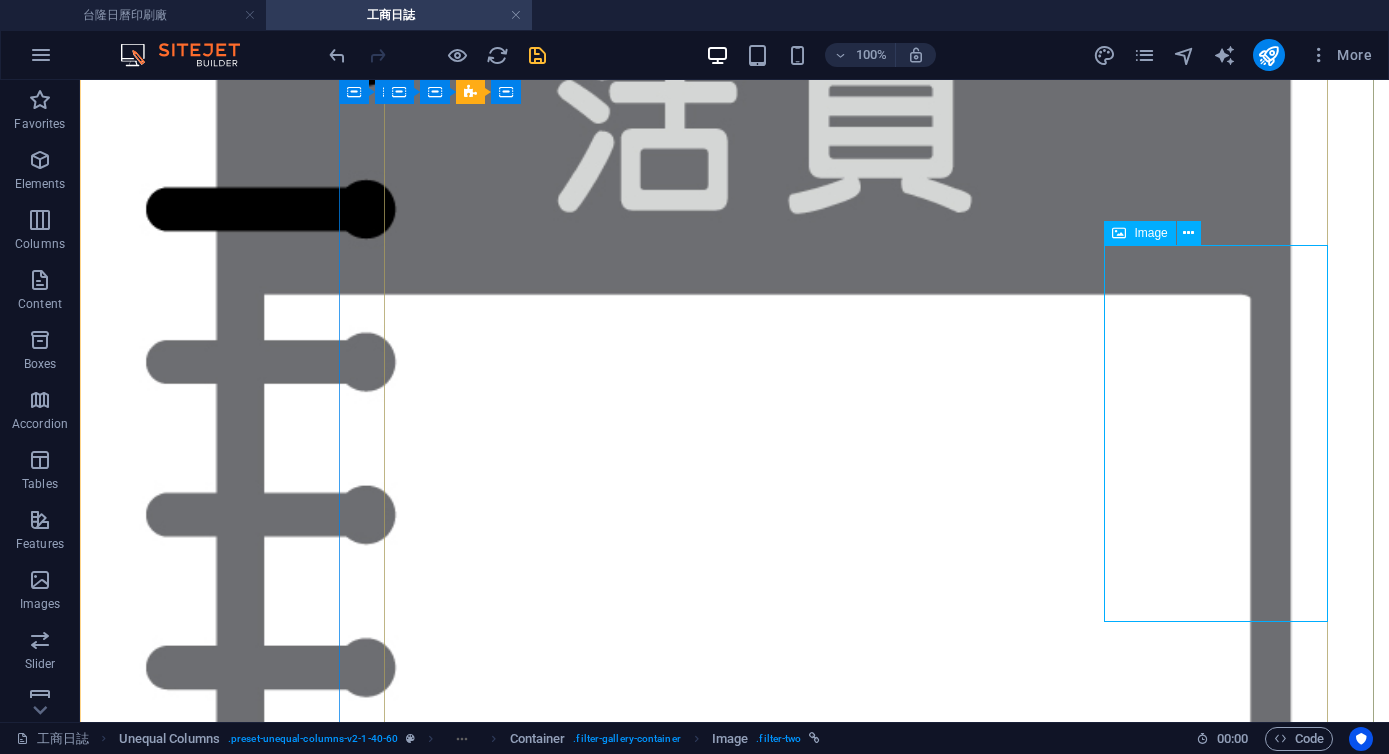click on "858  平裝日誌 48K (小)" at bounding box center [734, 61367] 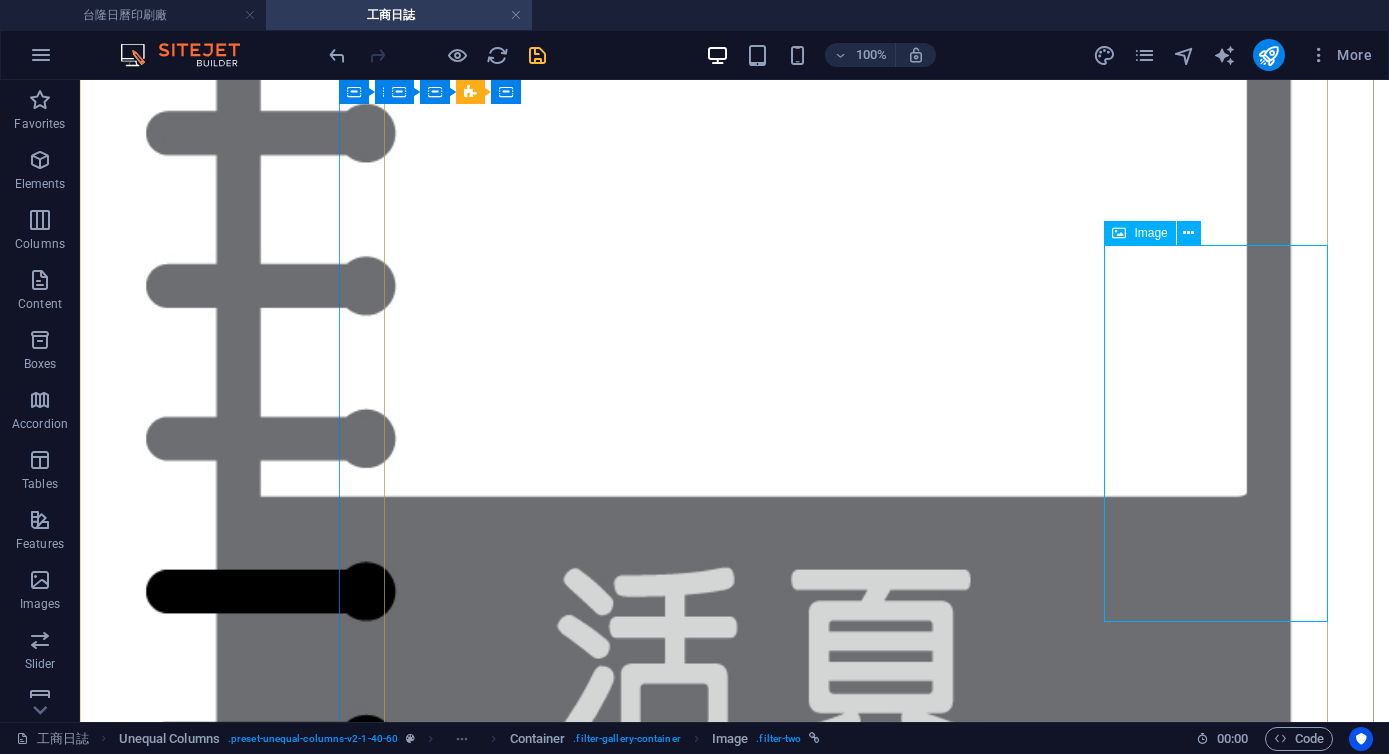 select on "%" 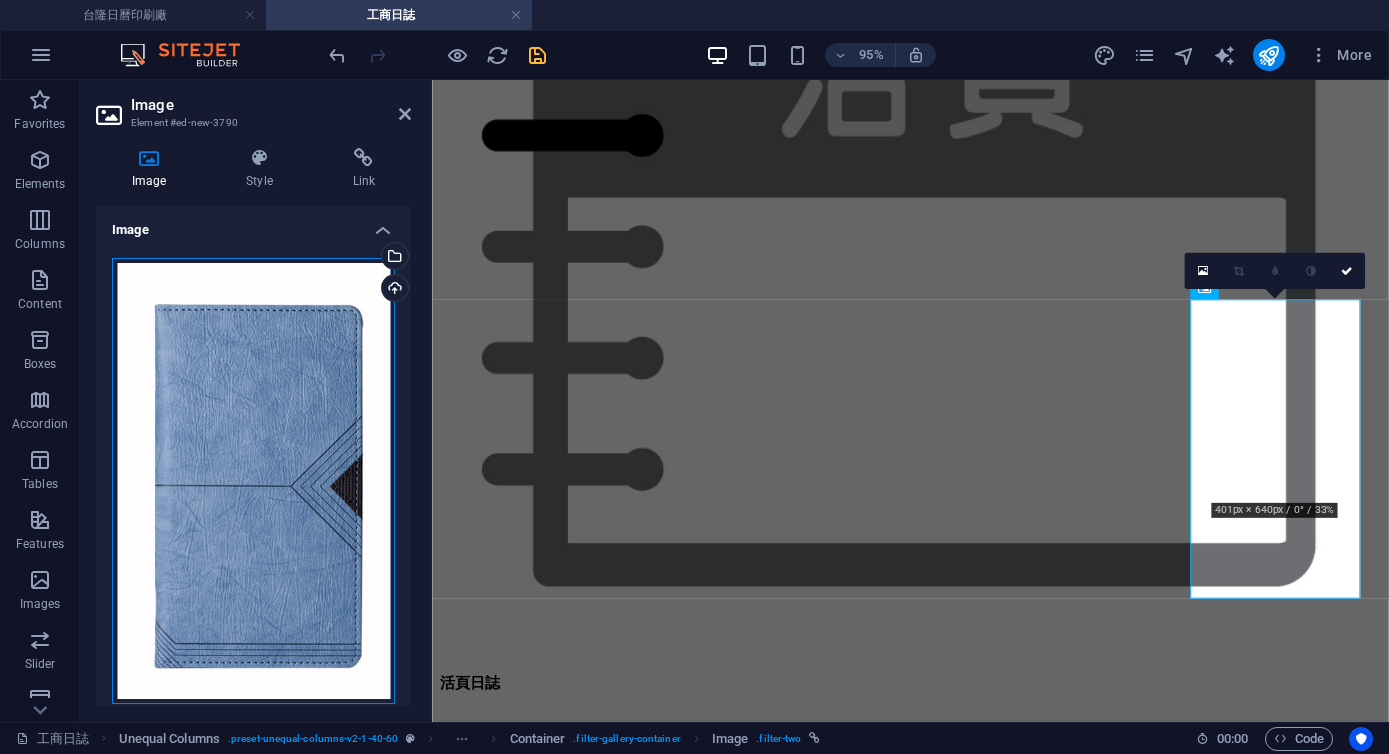 click on "Drag files here, click to choose files or select files from Files or our free stock photos & videos" at bounding box center (253, 481) 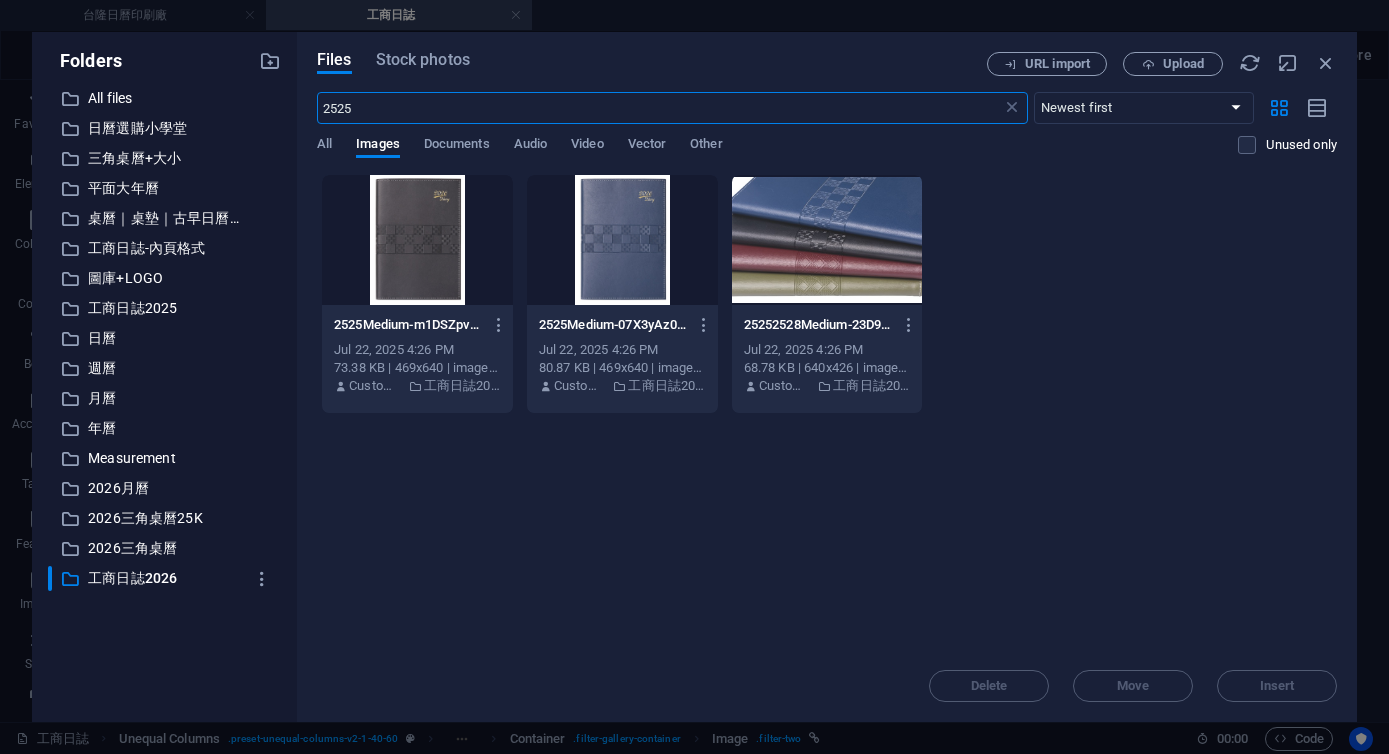 click on "2525" at bounding box center [659, 108] 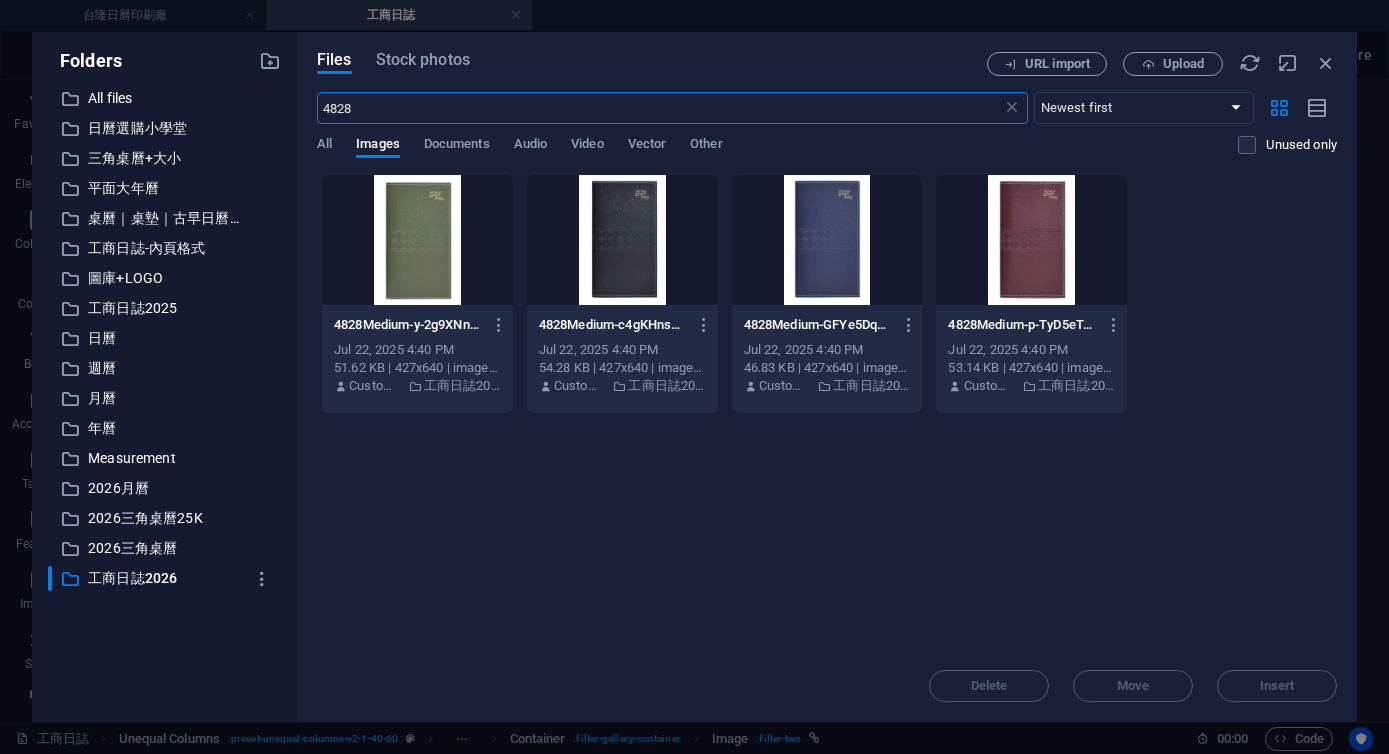 type on "4828" 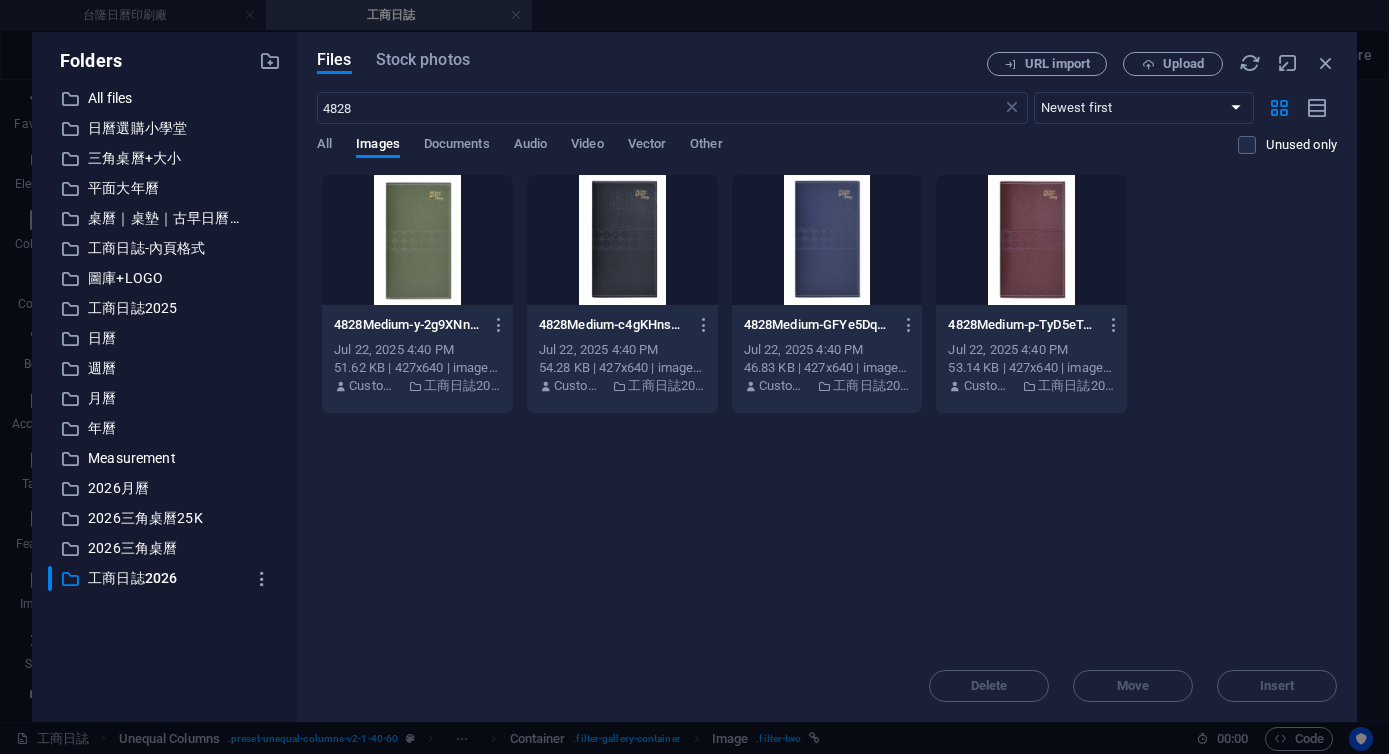 click at bounding box center [417, 240] 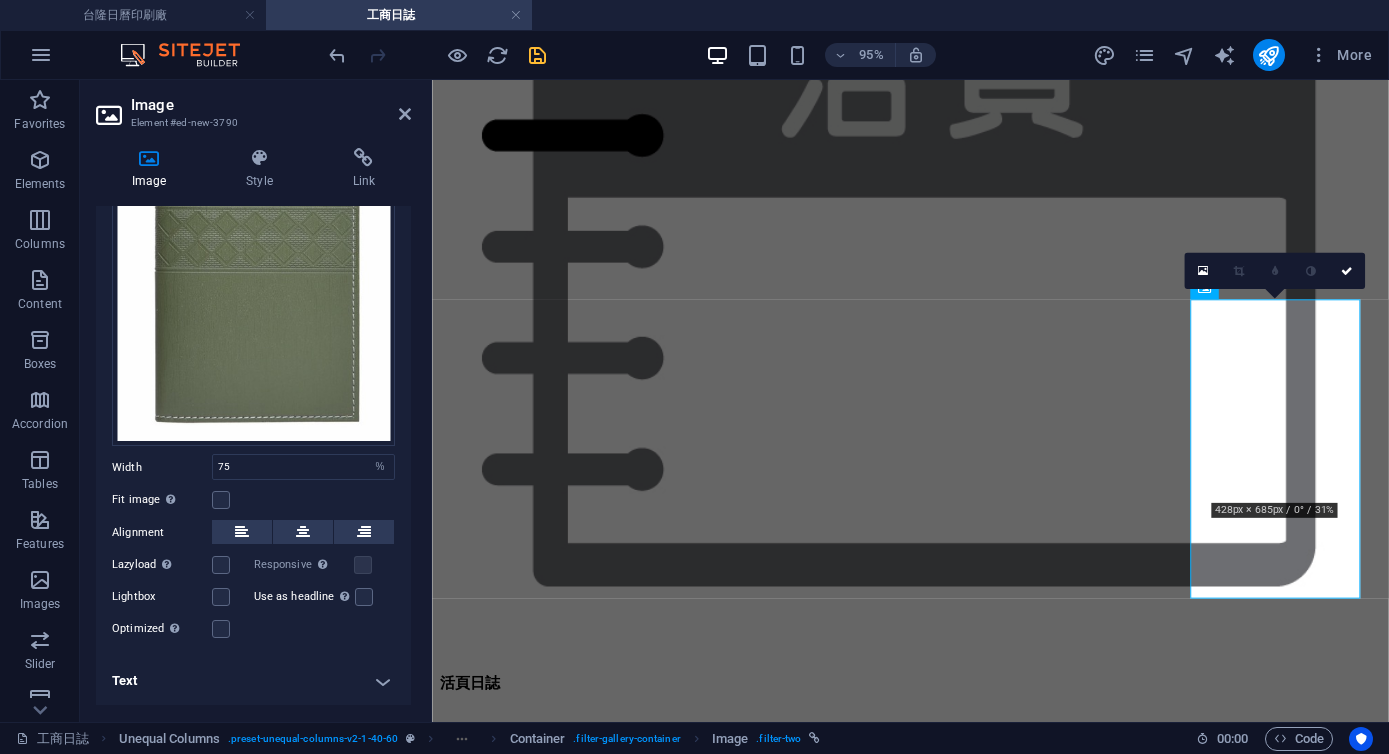 scroll, scrollTop: 224, scrollLeft: 0, axis: vertical 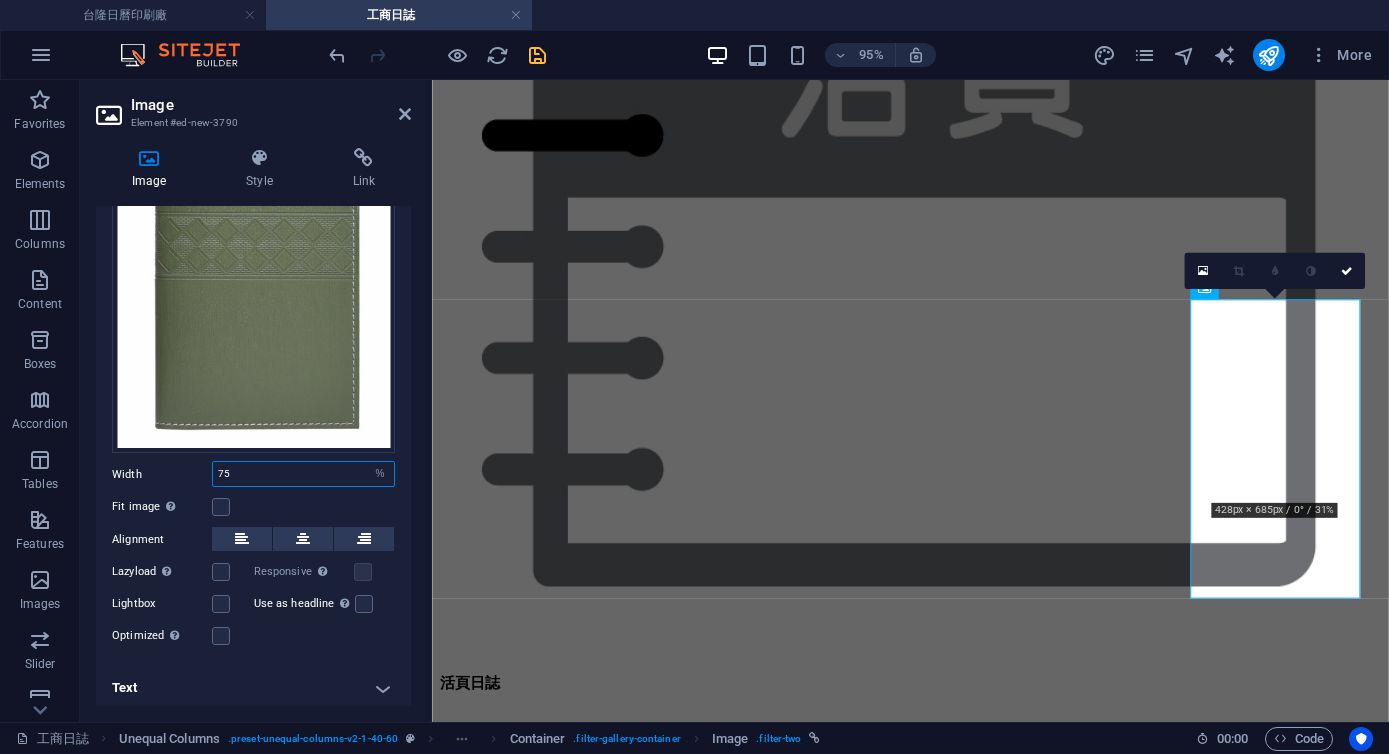 click on "75" at bounding box center [303, 474] 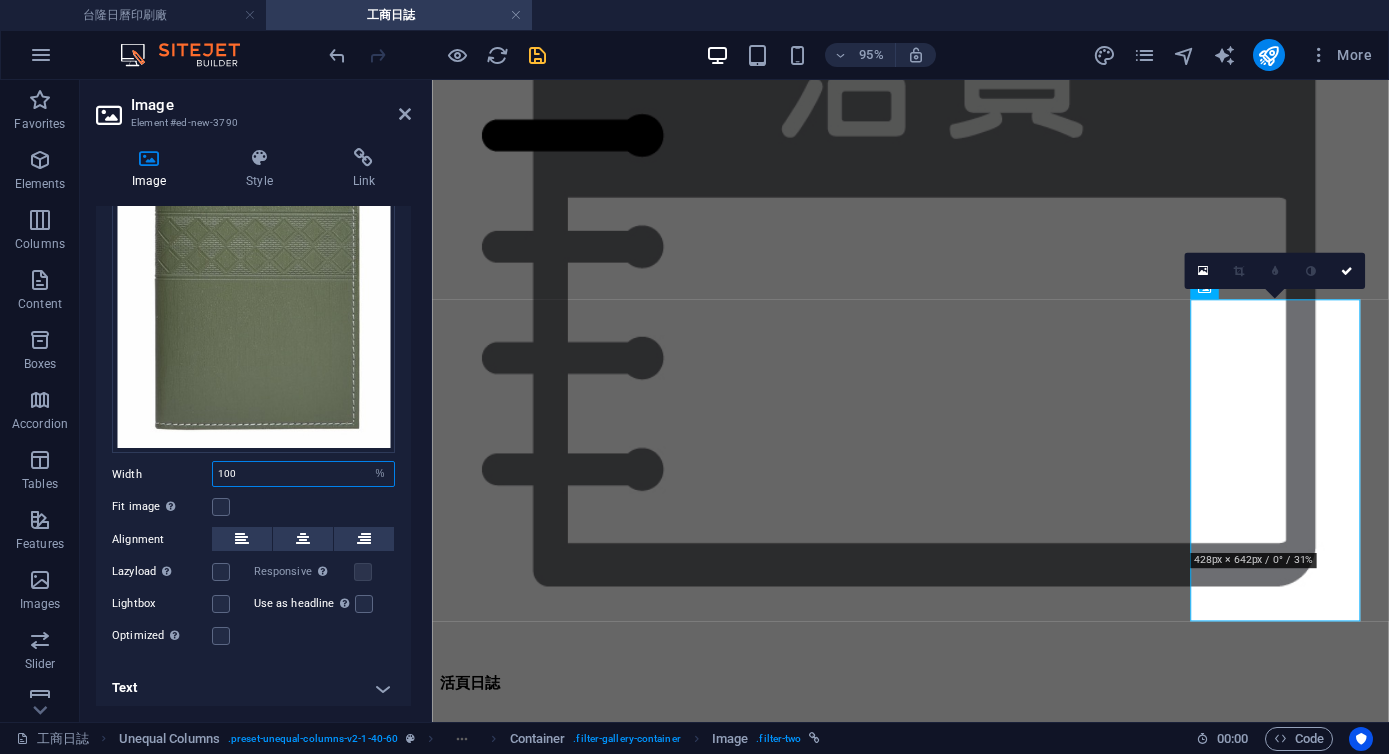 click on "100" at bounding box center (303, 474) 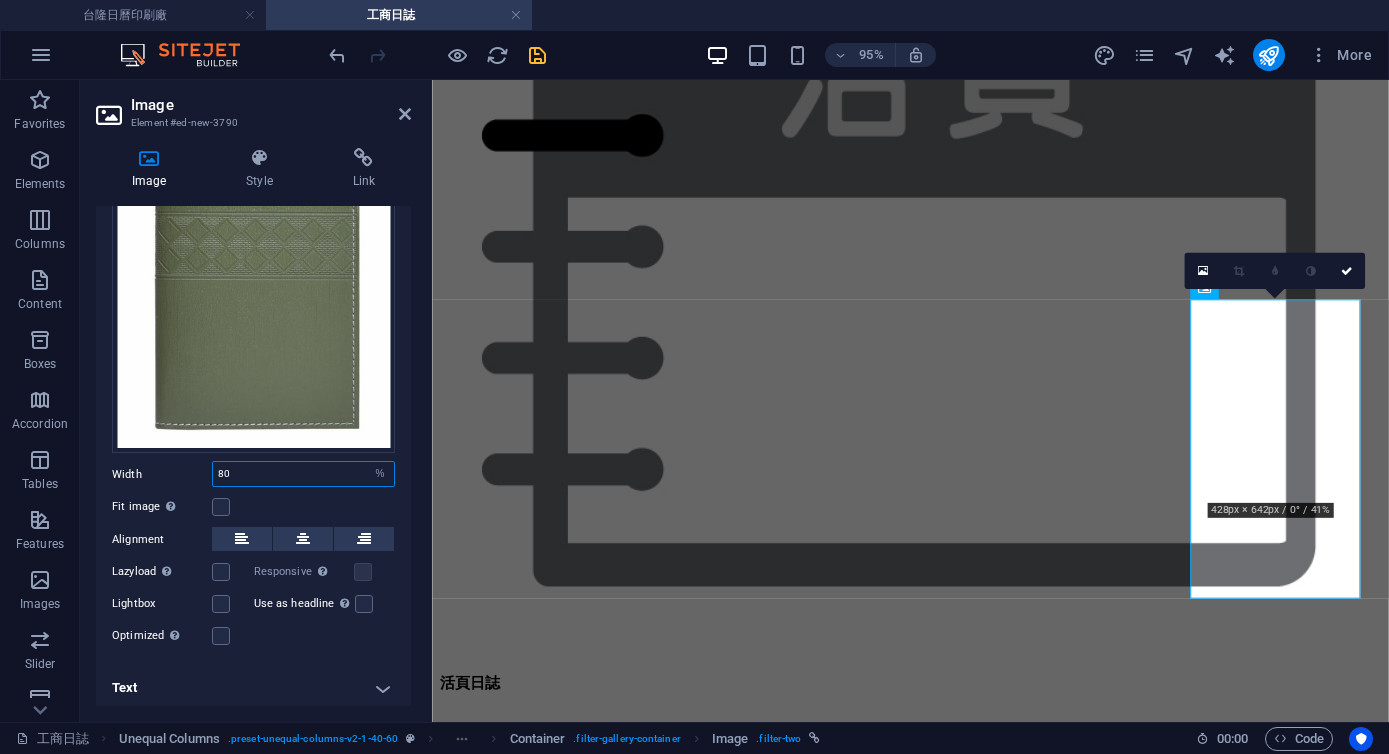click on "80" at bounding box center (303, 474) 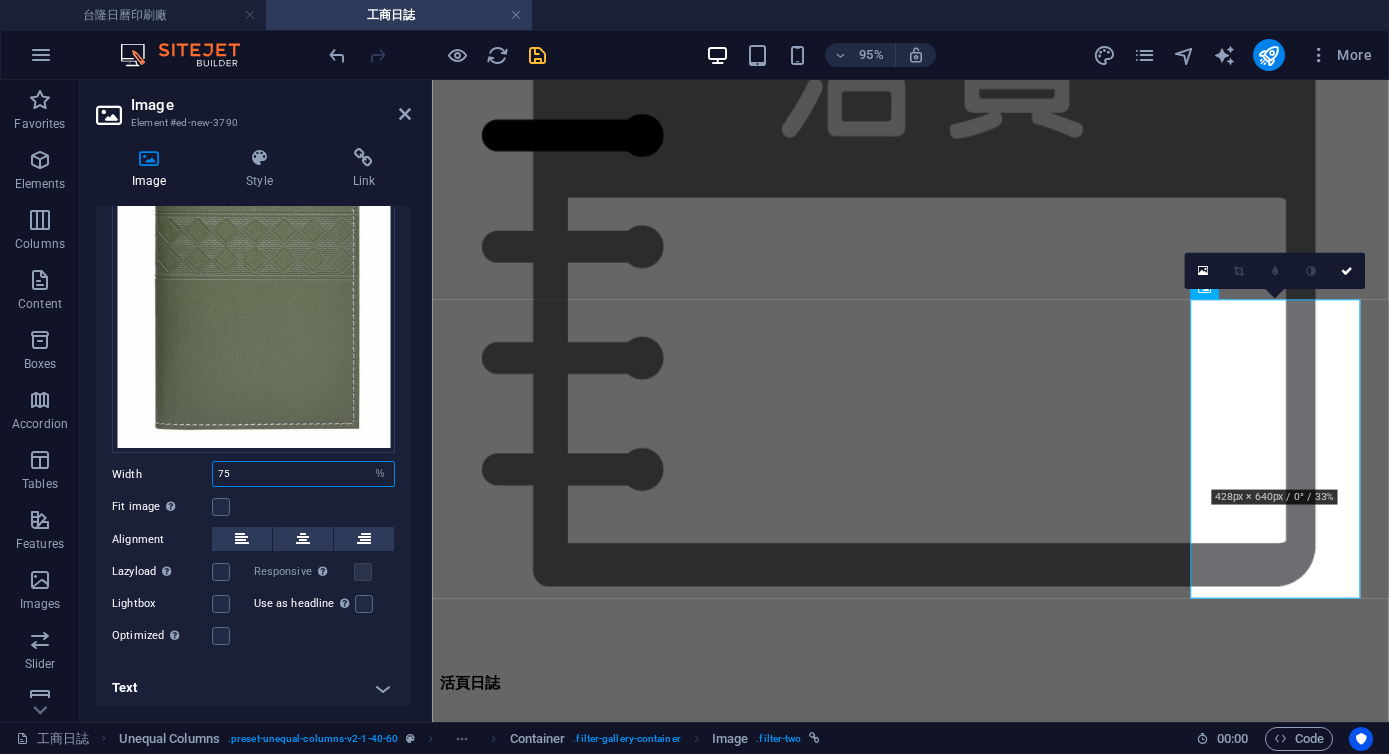 click on "75" at bounding box center (303, 474) 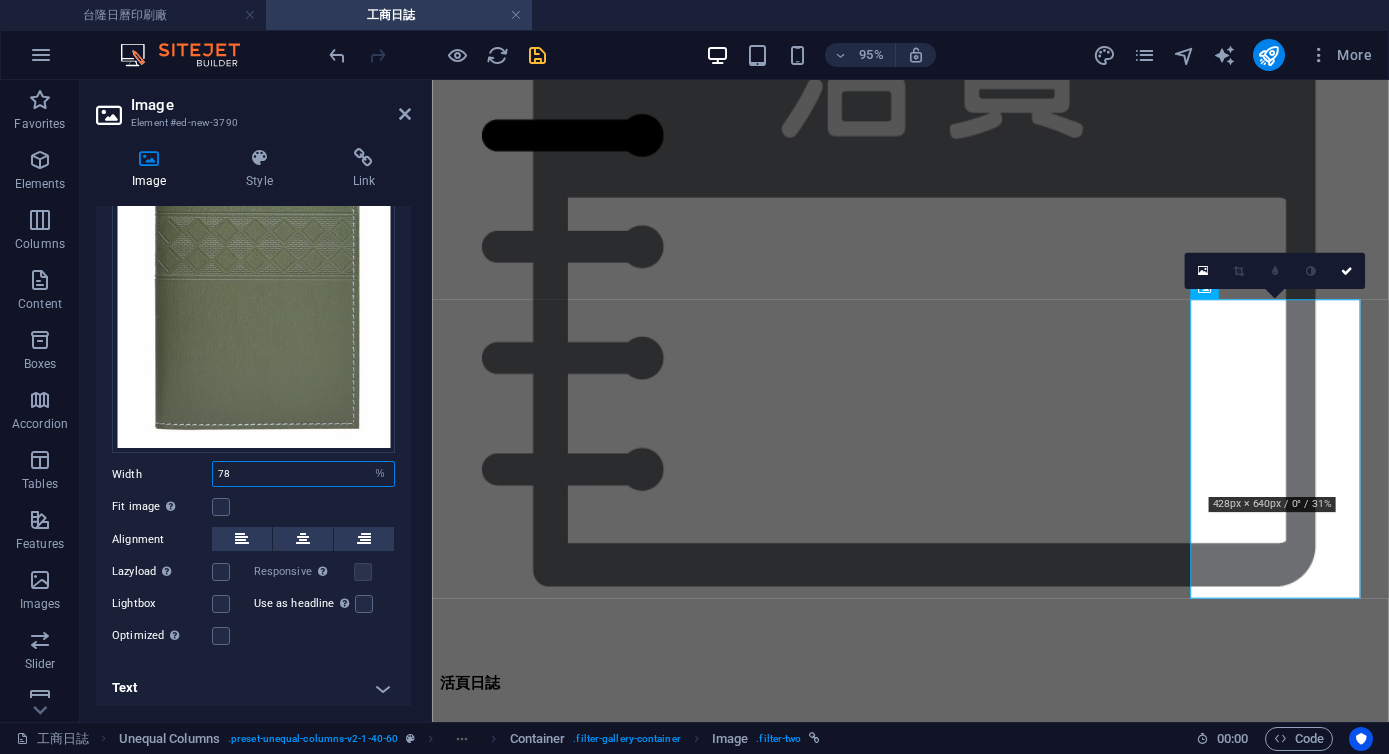 click on "78" at bounding box center [303, 474] 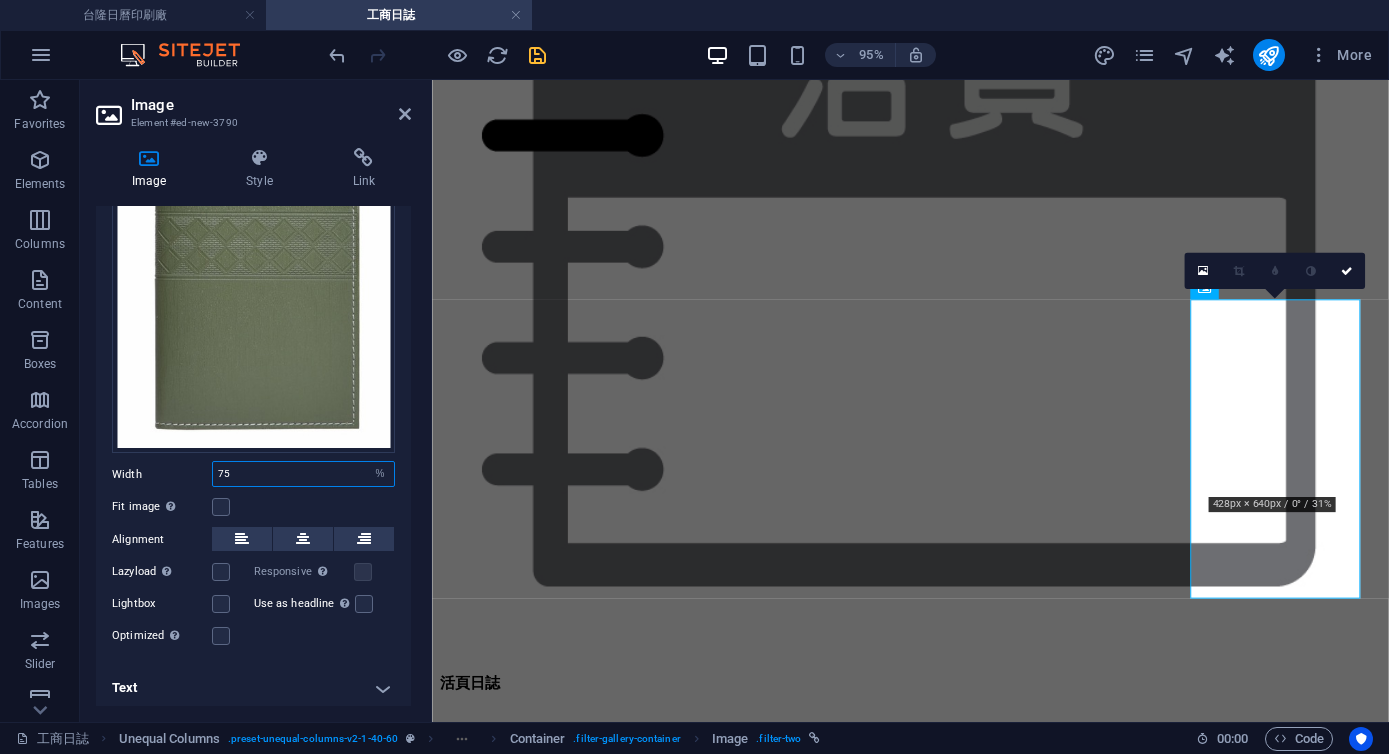 type on "75" 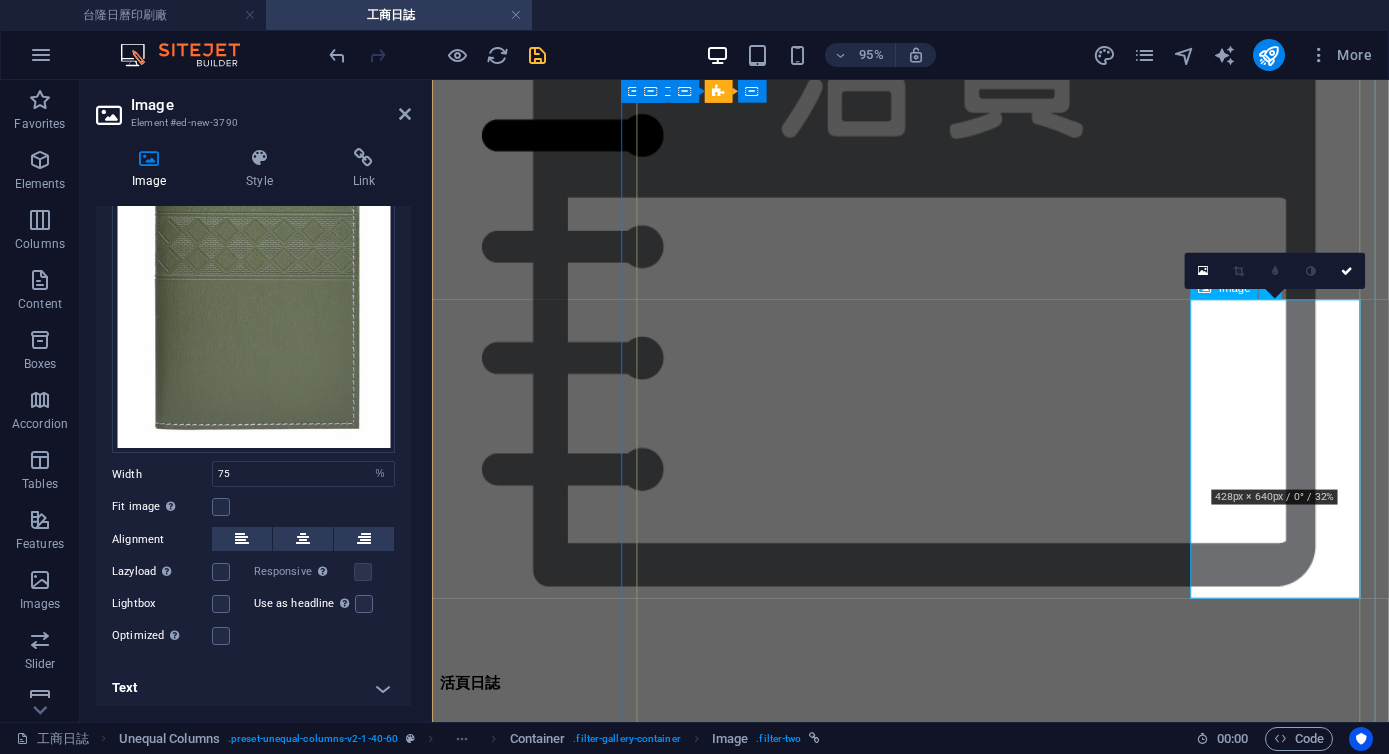 click on "858  平裝日誌 48K (小)" at bounding box center [935, 47865] 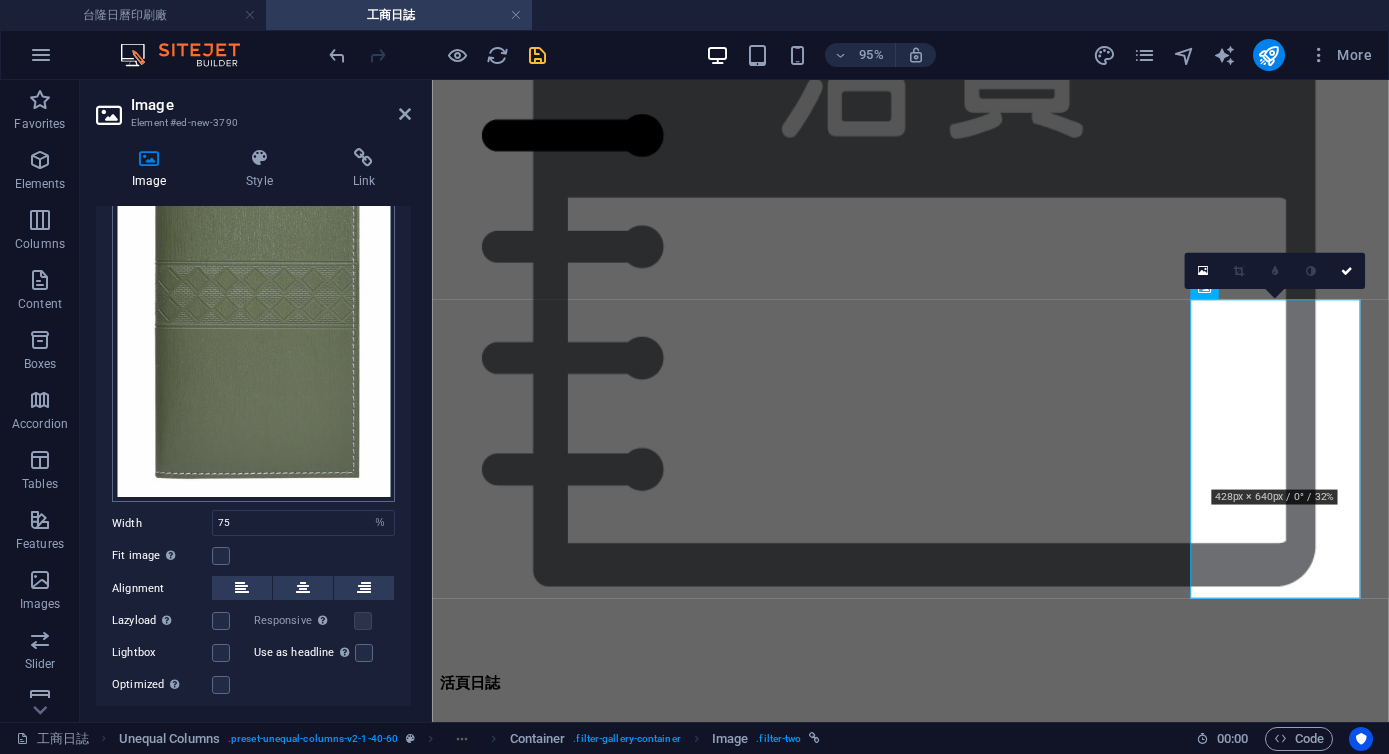 scroll, scrollTop: 172, scrollLeft: 0, axis: vertical 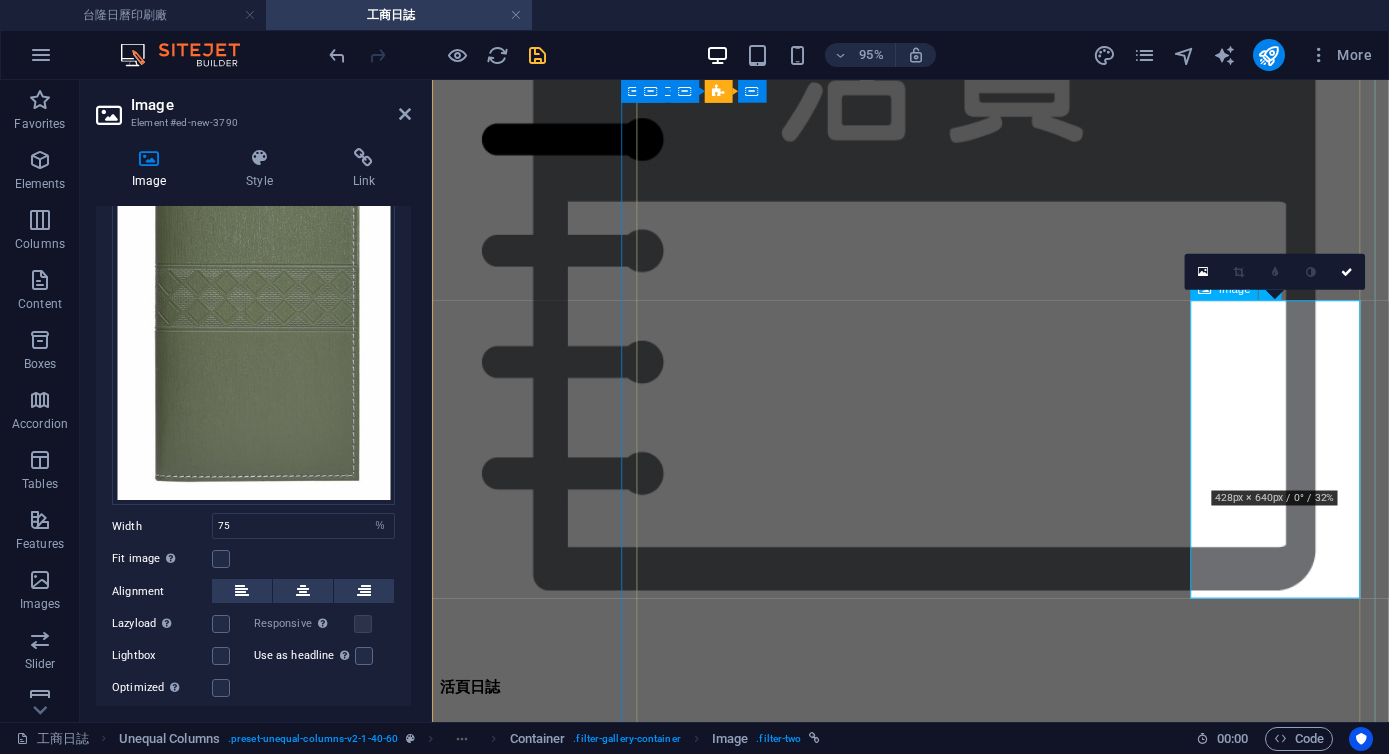 click on "858  平裝日誌 48K (小)" at bounding box center (935, 47869) 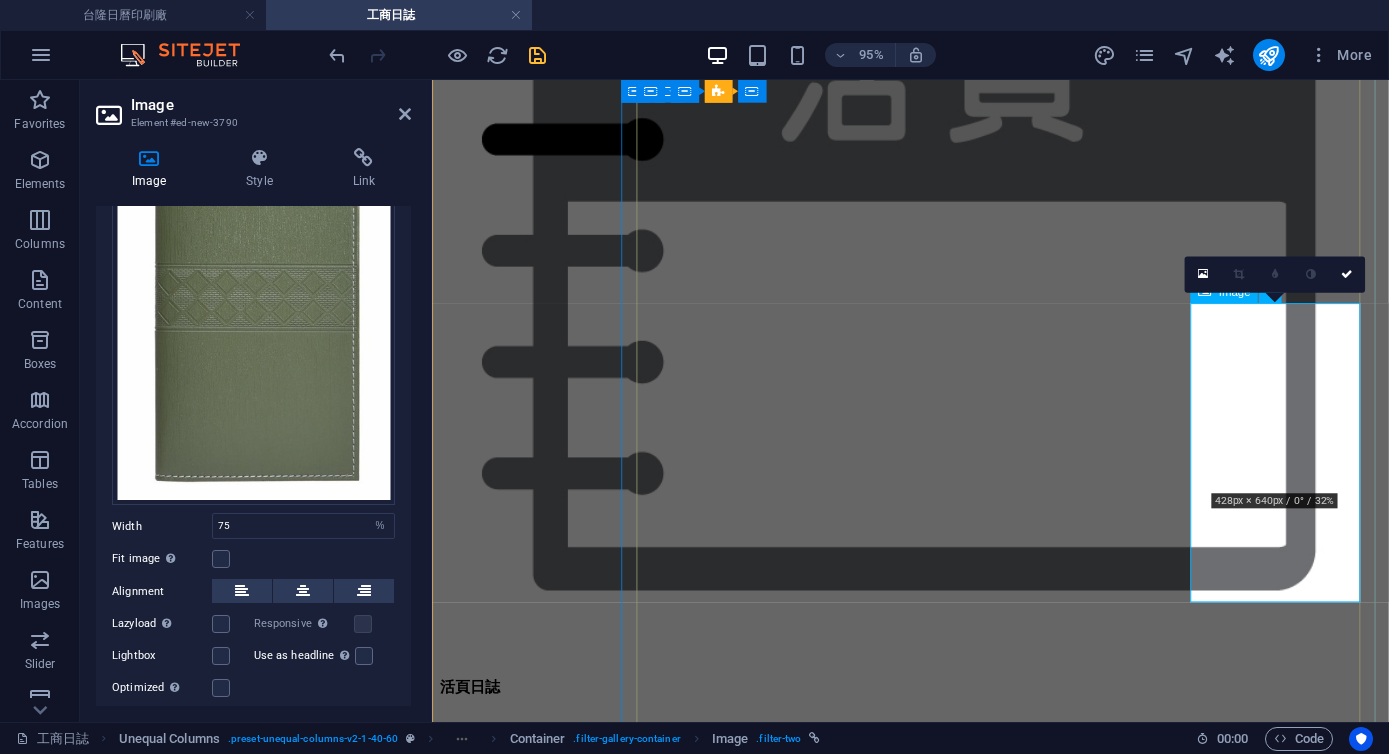 click on "858  平裝日誌 48K (小)" at bounding box center [935, 47869] 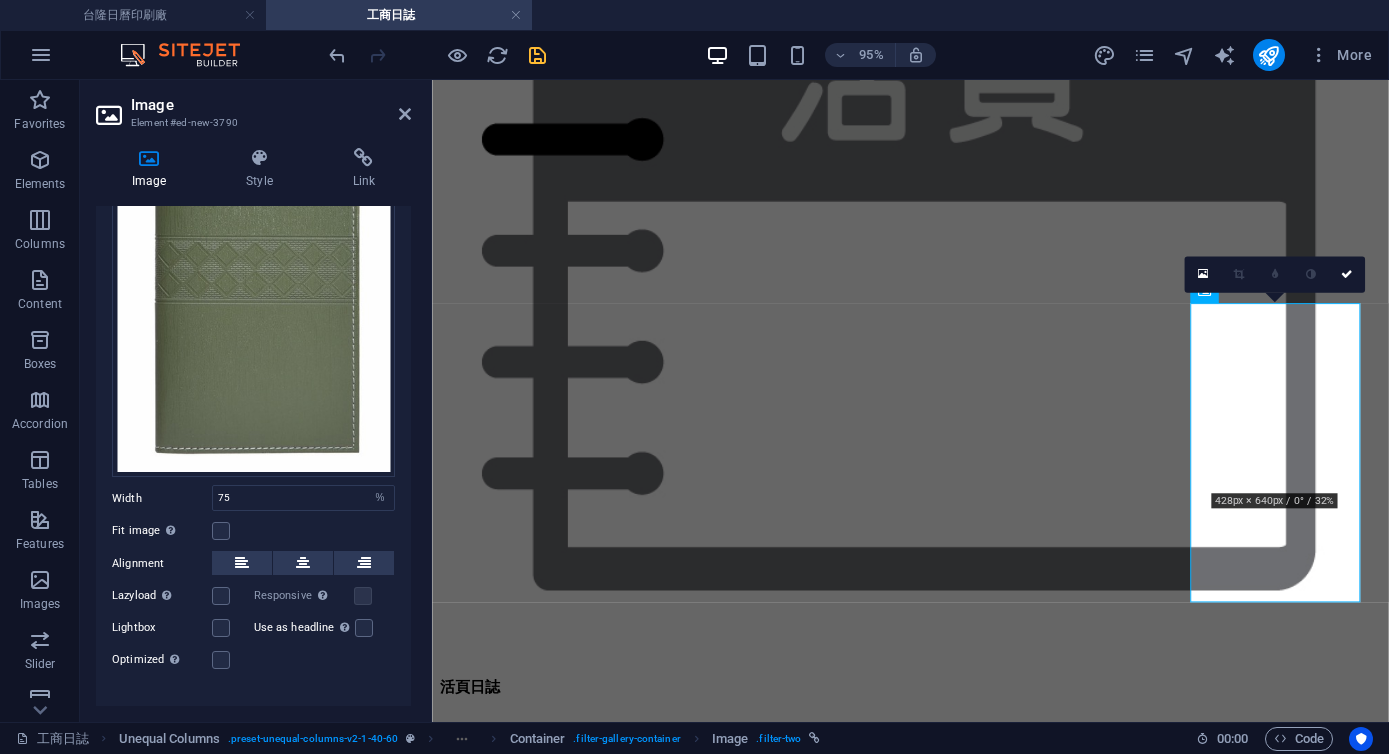scroll, scrollTop: 224, scrollLeft: 0, axis: vertical 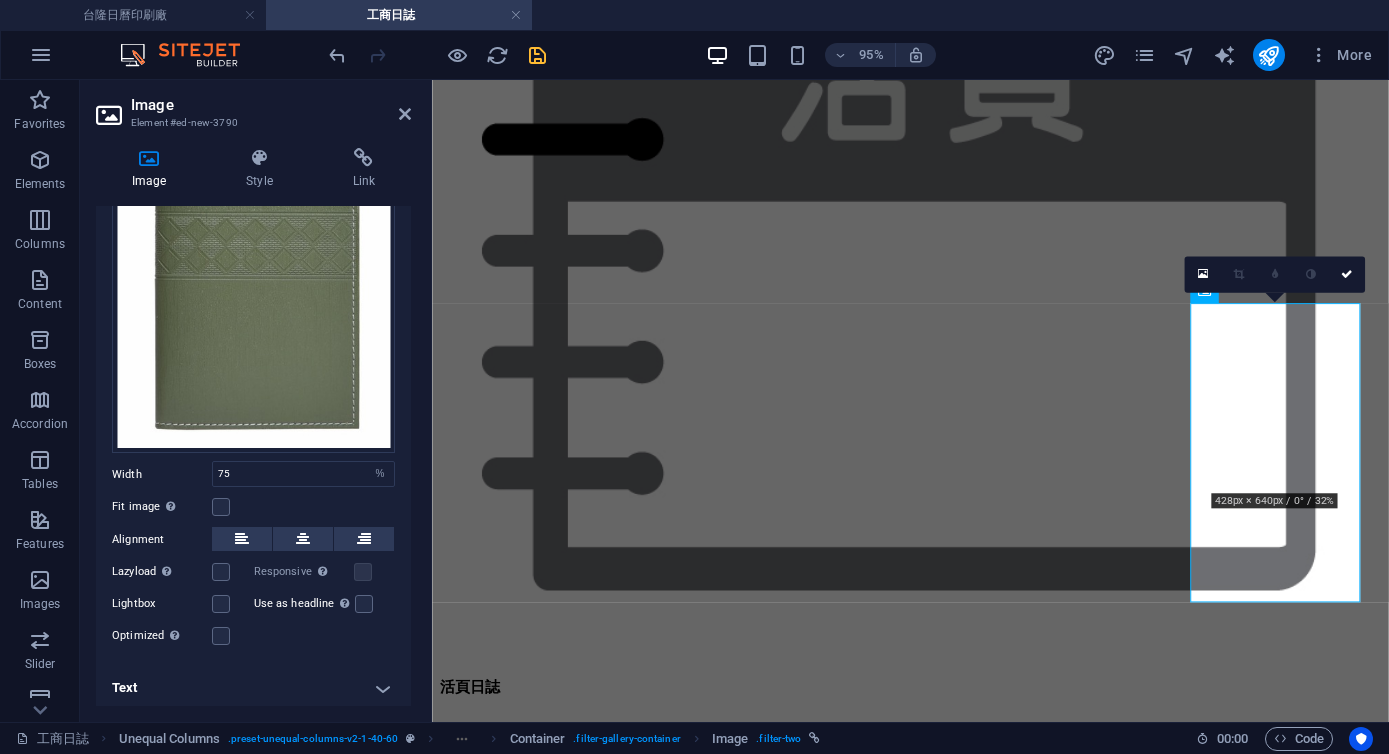 click on "Text" at bounding box center [253, 688] 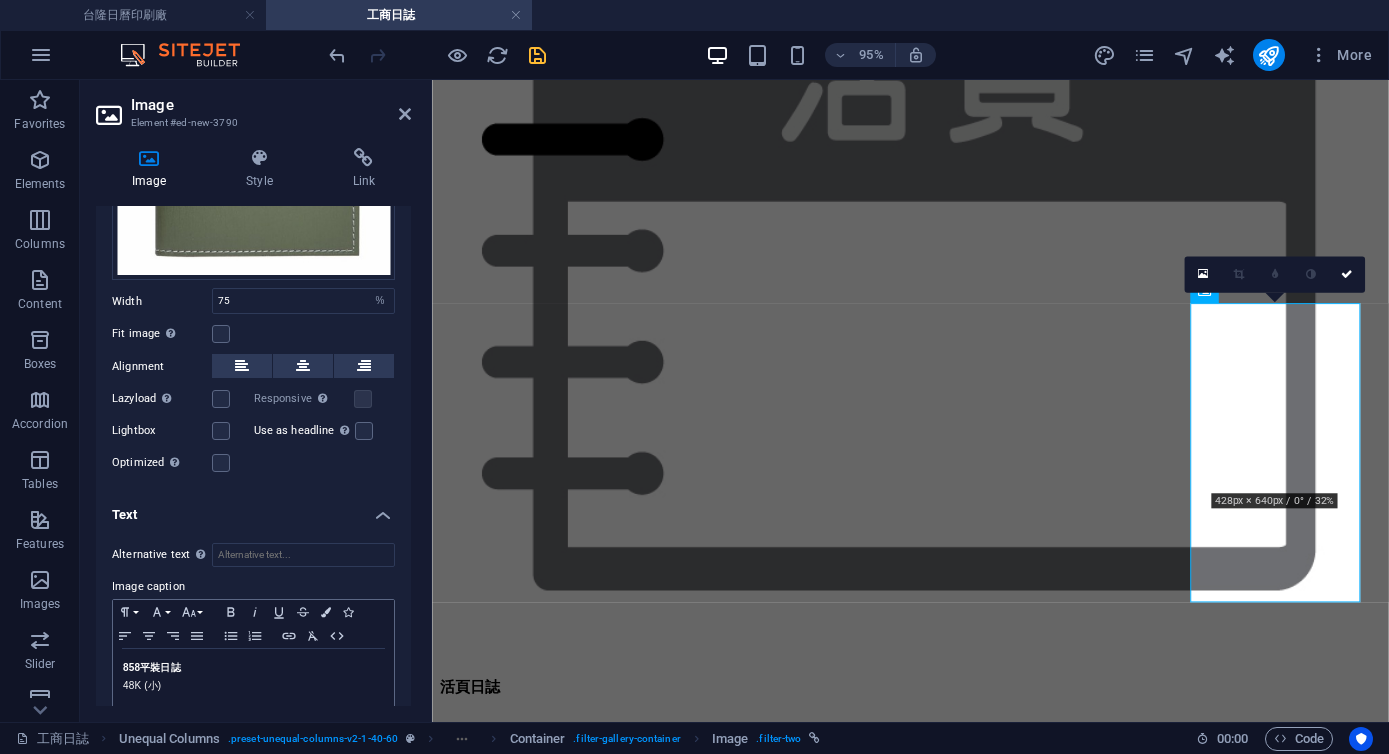 scroll, scrollTop: 426, scrollLeft: 0, axis: vertical 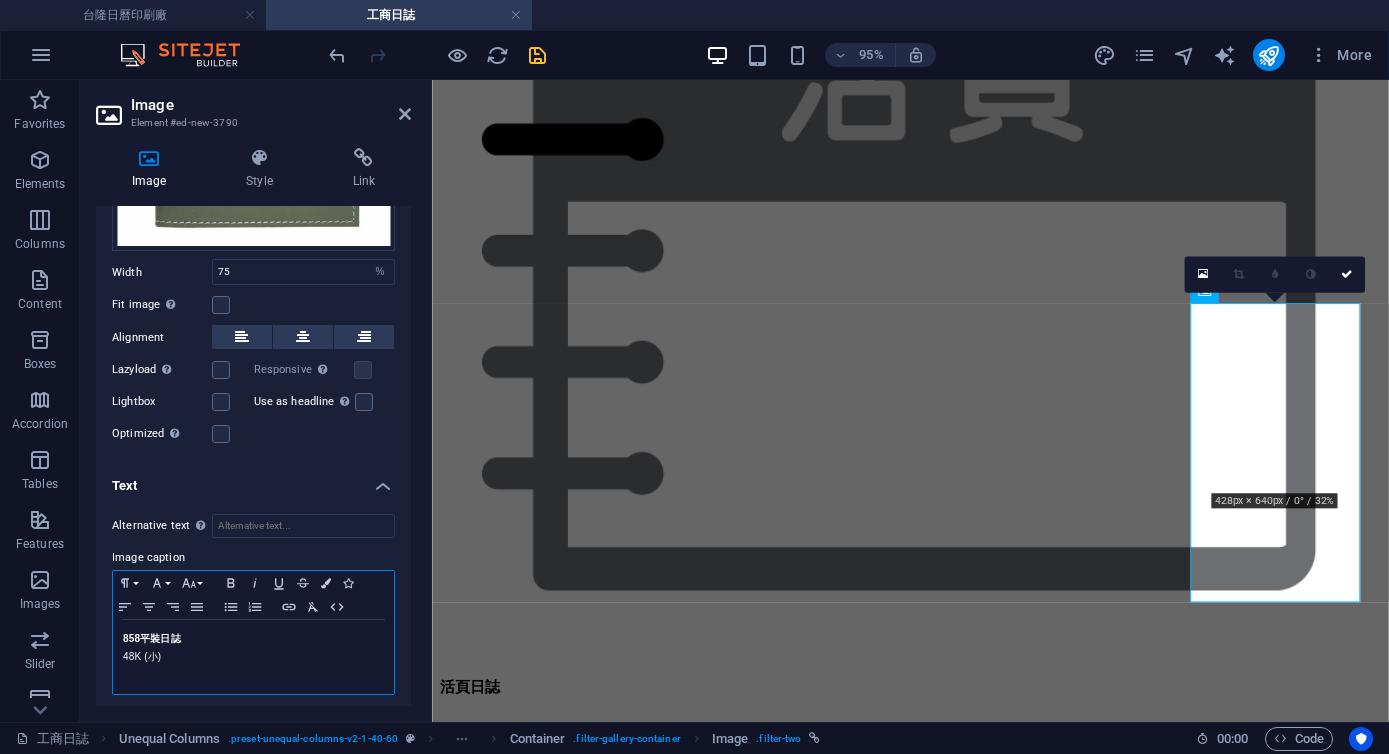 click on "858  平裝日誌" at bounding box center (152, 638) 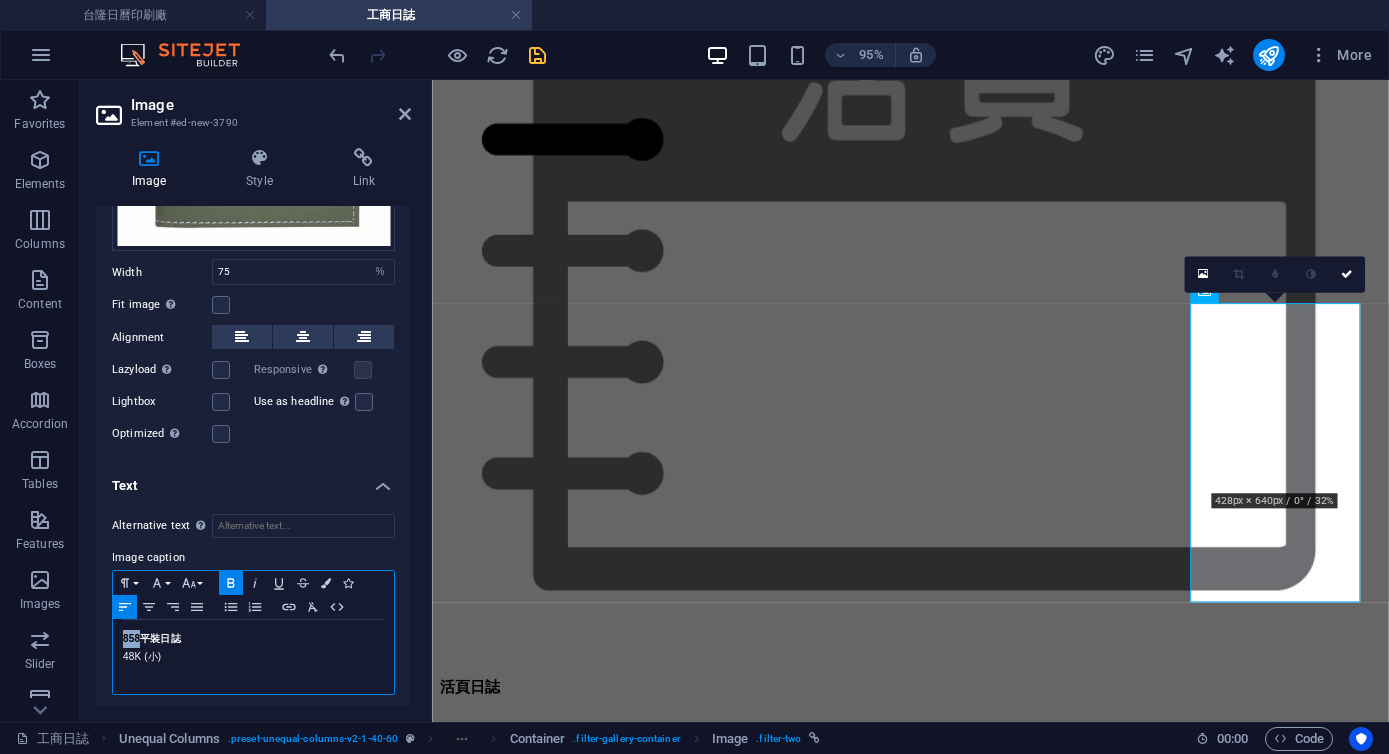 click on "858  平裝日誌" at bounding box center (152, 638) 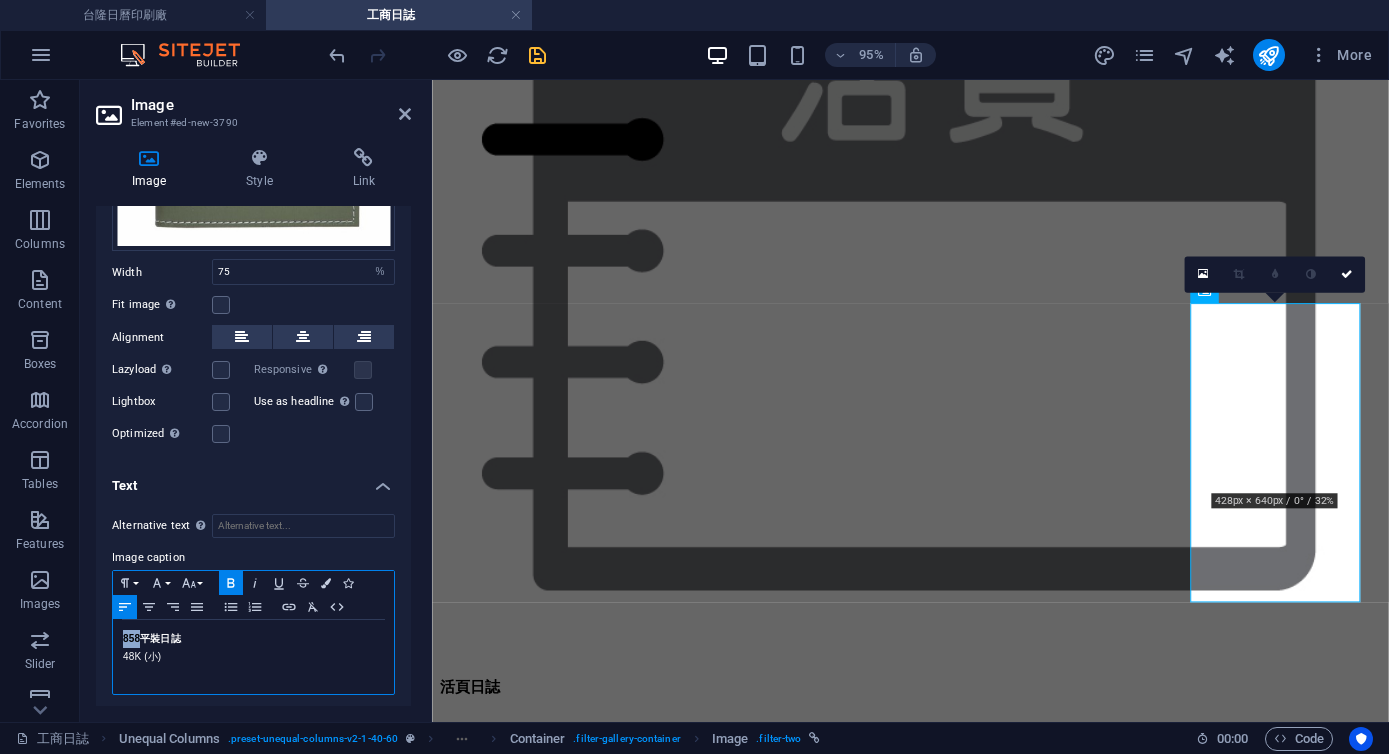 type 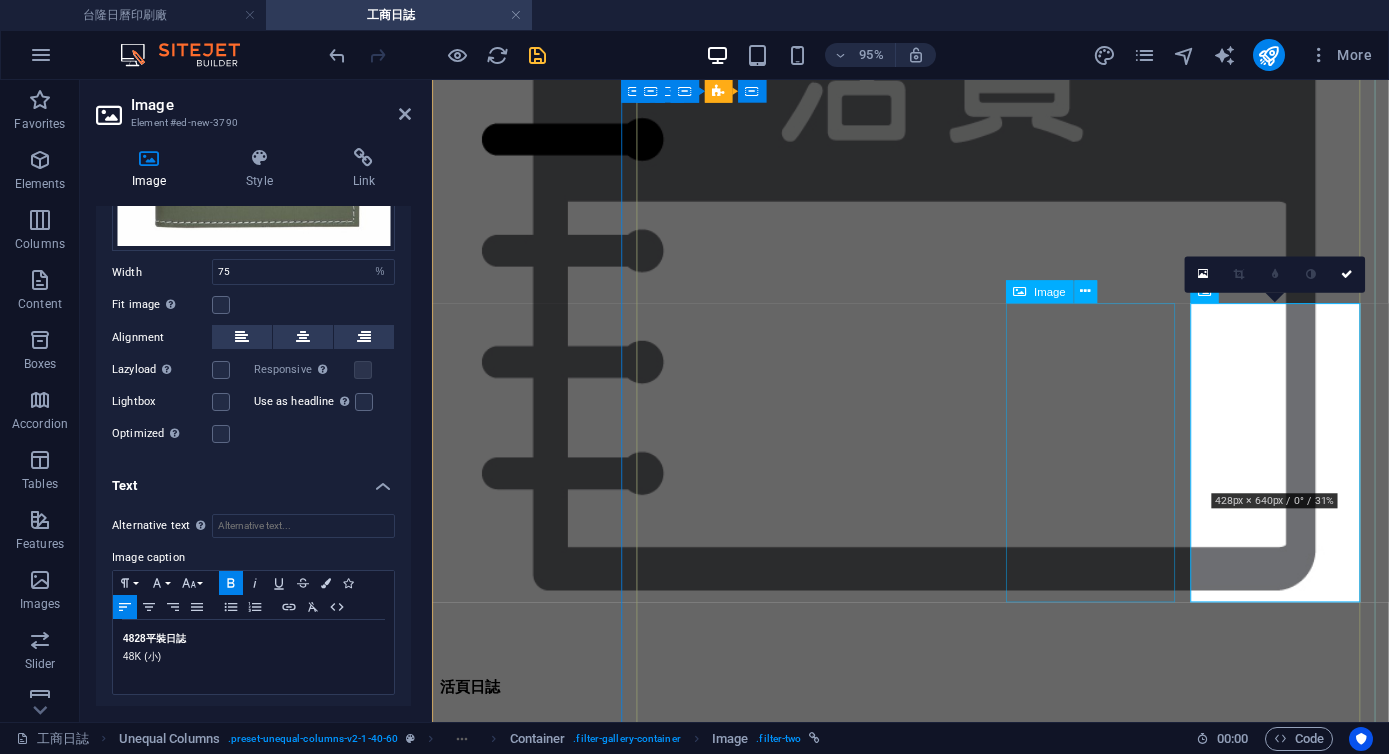 click on "858  平裝日誌 48K (小)" at bounding box center (935, 46588) 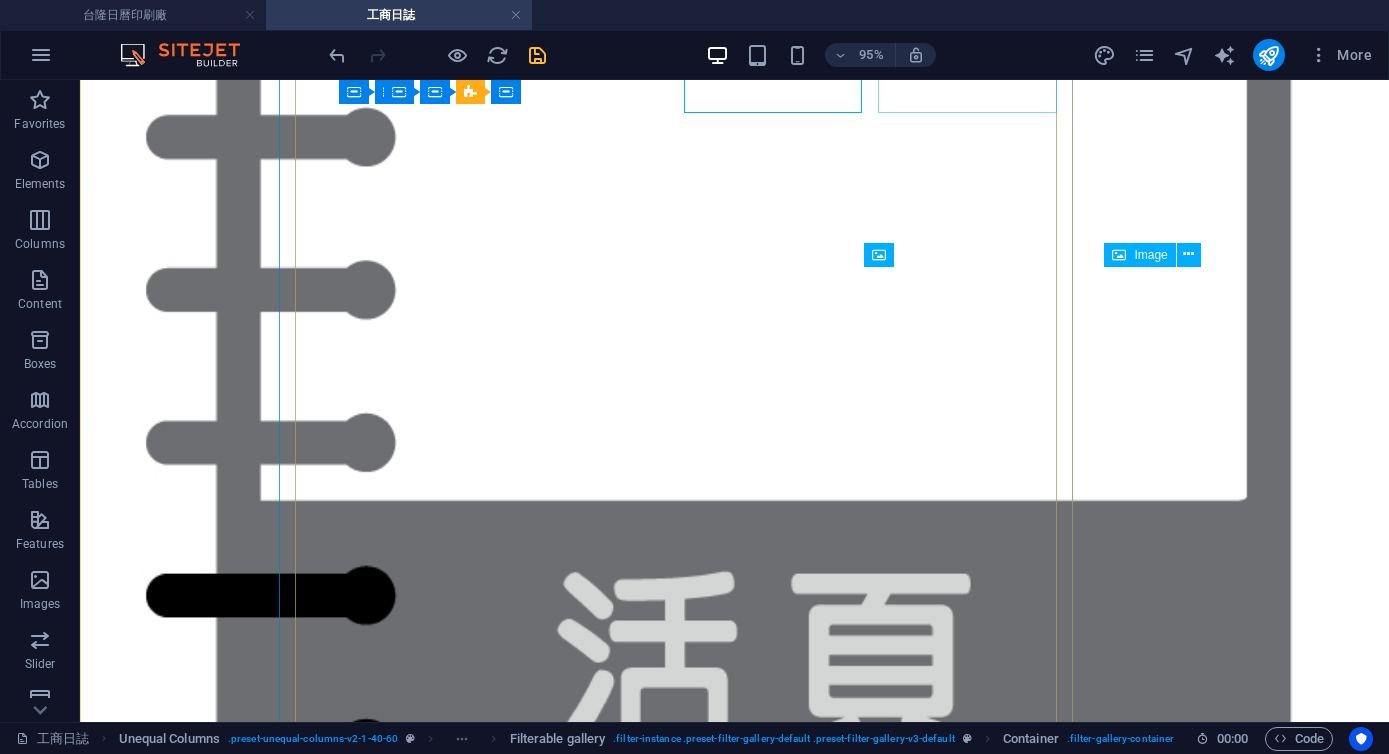 scroll, scrollTop: 3133, scrollLeft: 0, axis: vertical 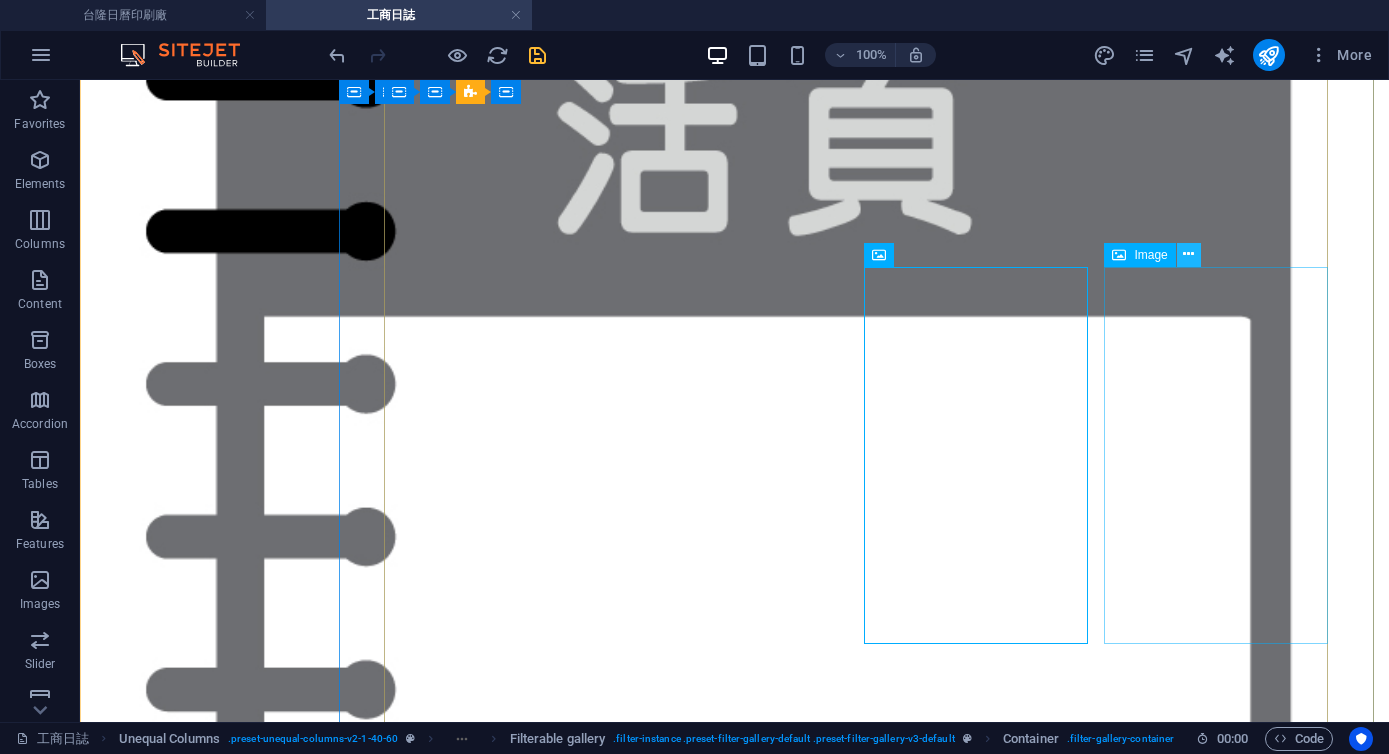 click at bounding box center (1188, 254) 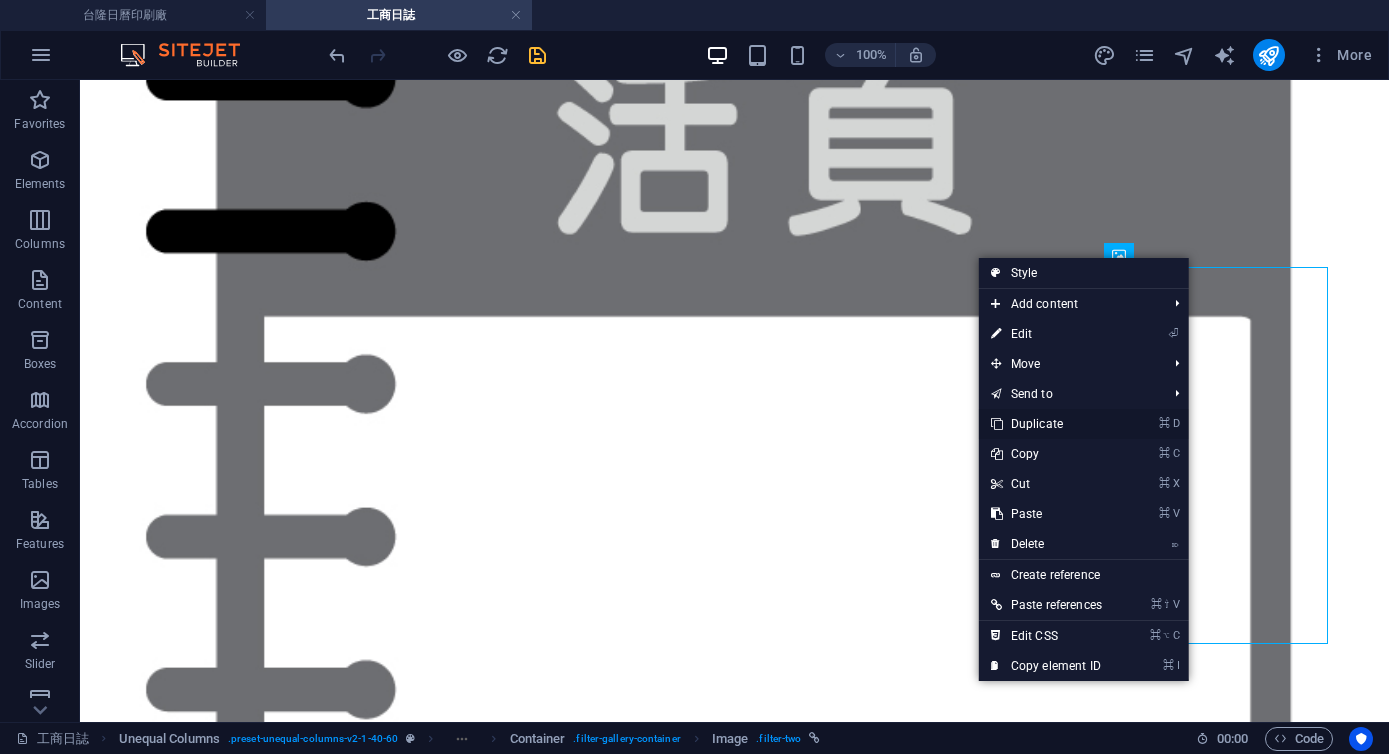 click on "⌘ D  Duplicate" at bounding box center (1046, 424) 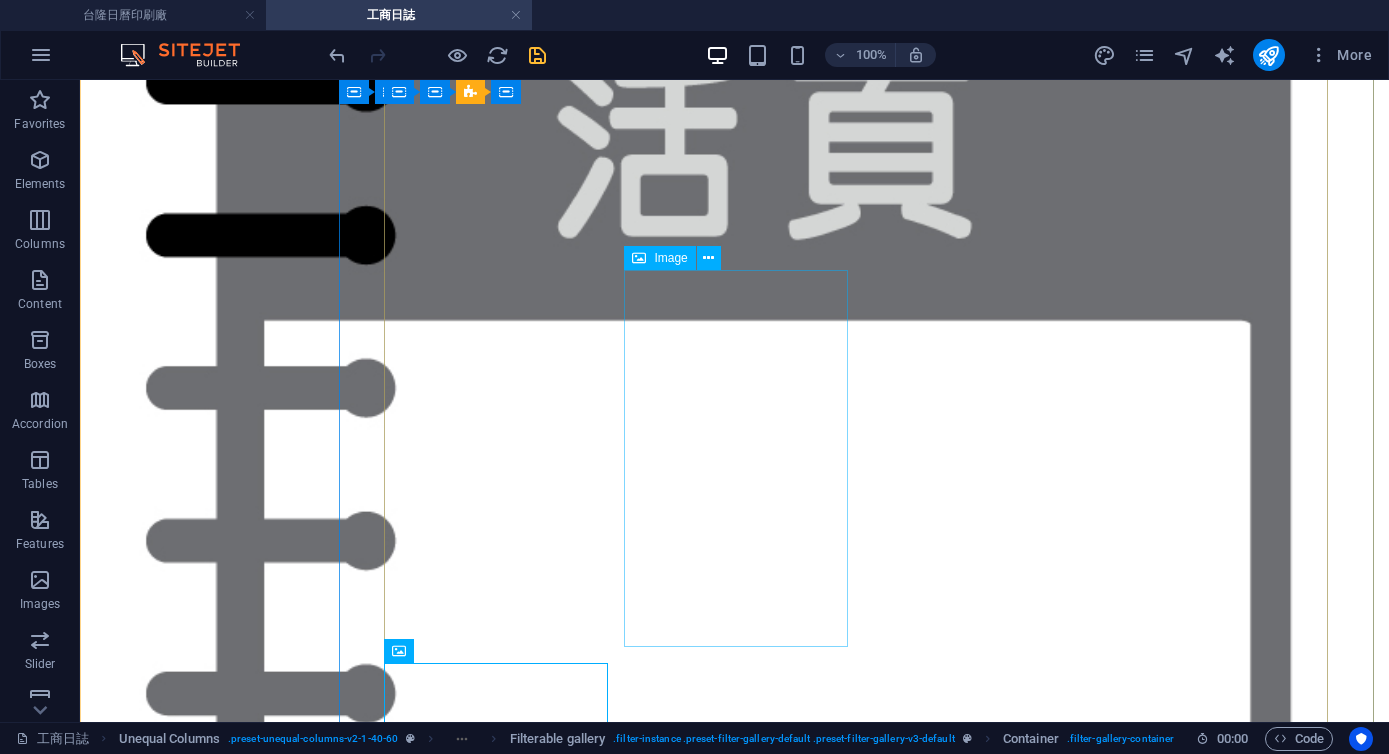 scroll, scrollTop: 3435, scrollLeft: 0, axis: vertical 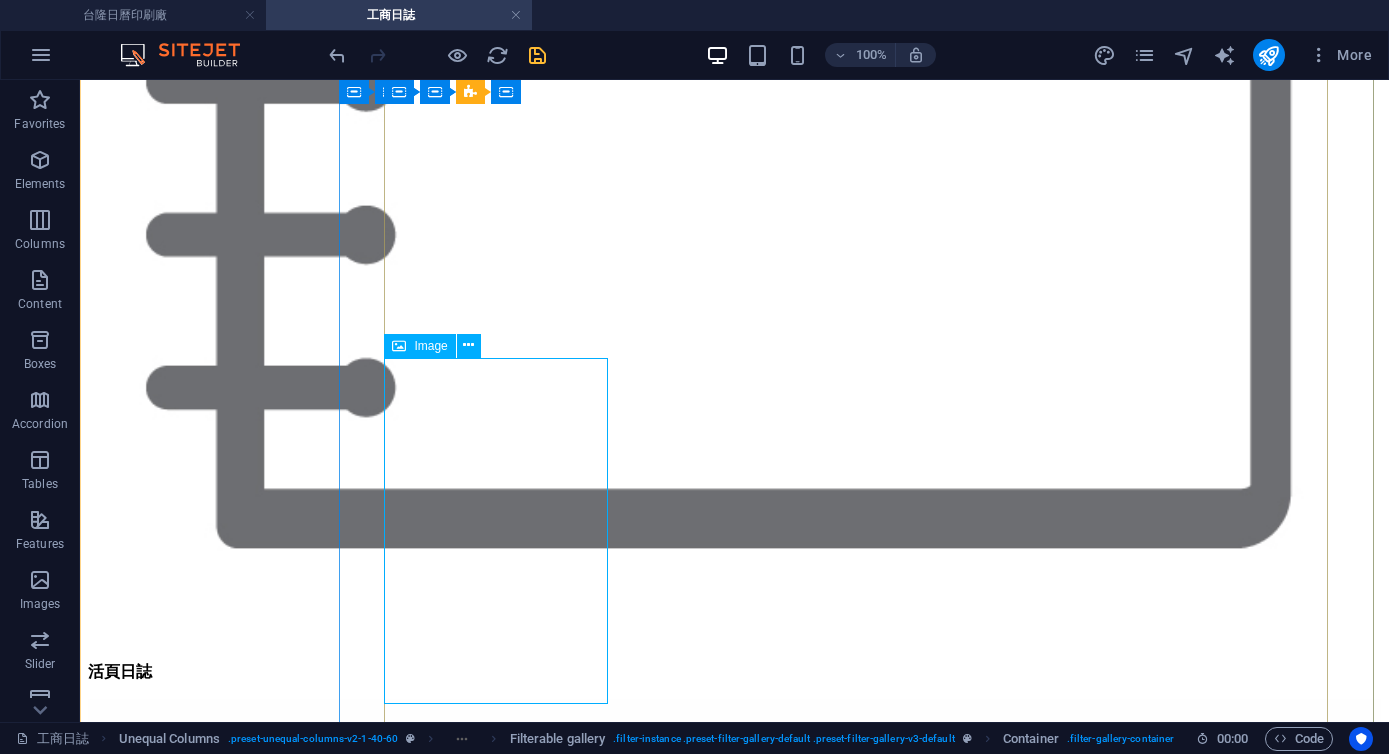 click on "4828  平裝日誌 48K (小)" at bounding box center [734, 62618] 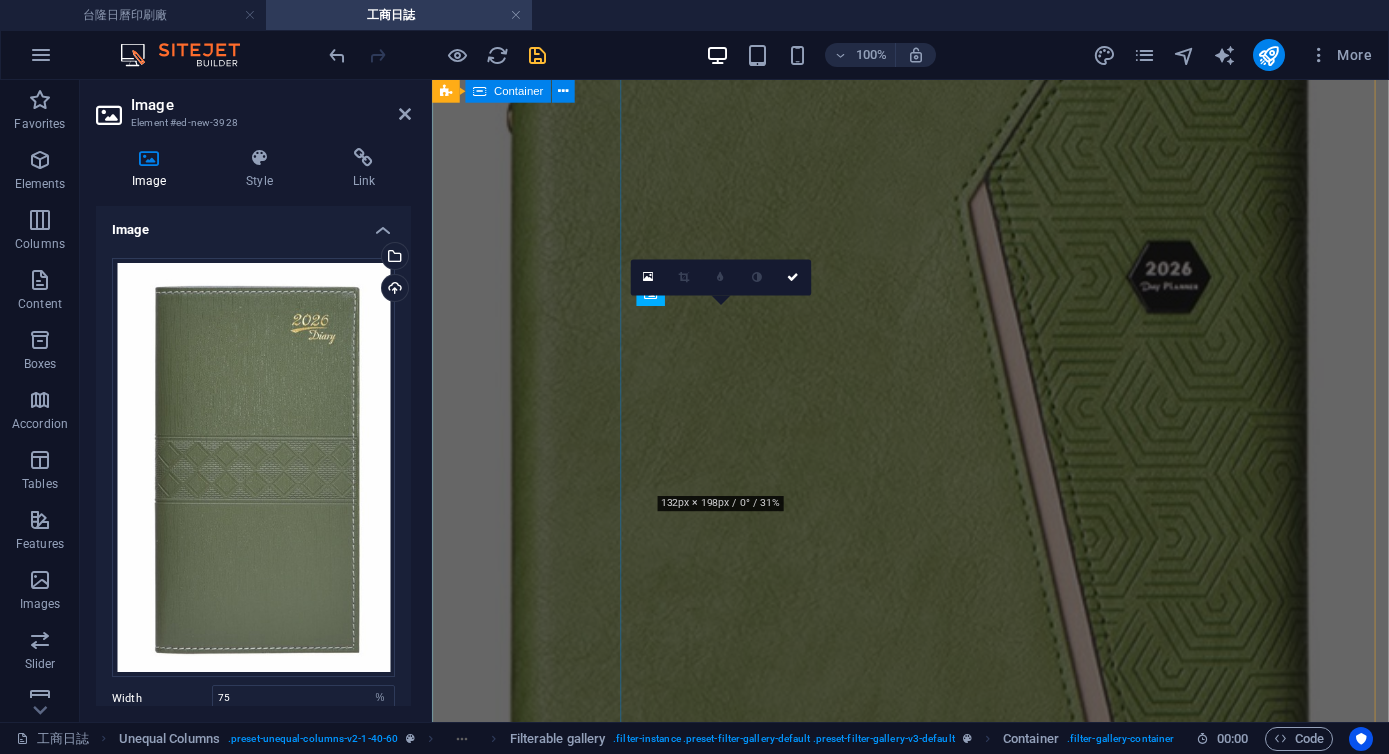 scroll, scrollTop: 2944, scrollLeft: 0, axis: vertical 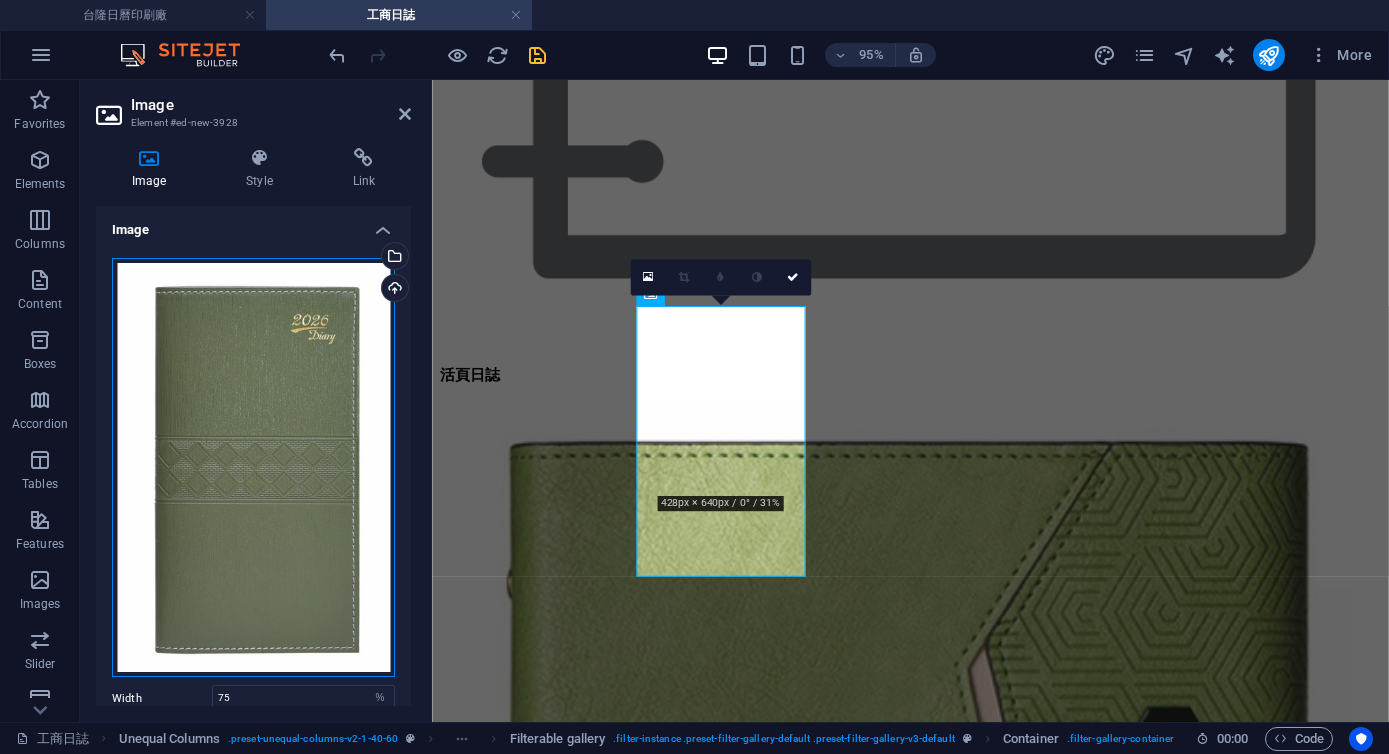 click on "Drag files here, click to choose files or select files from Files or our free stock photos & videos" at bounding box center (253, 468) 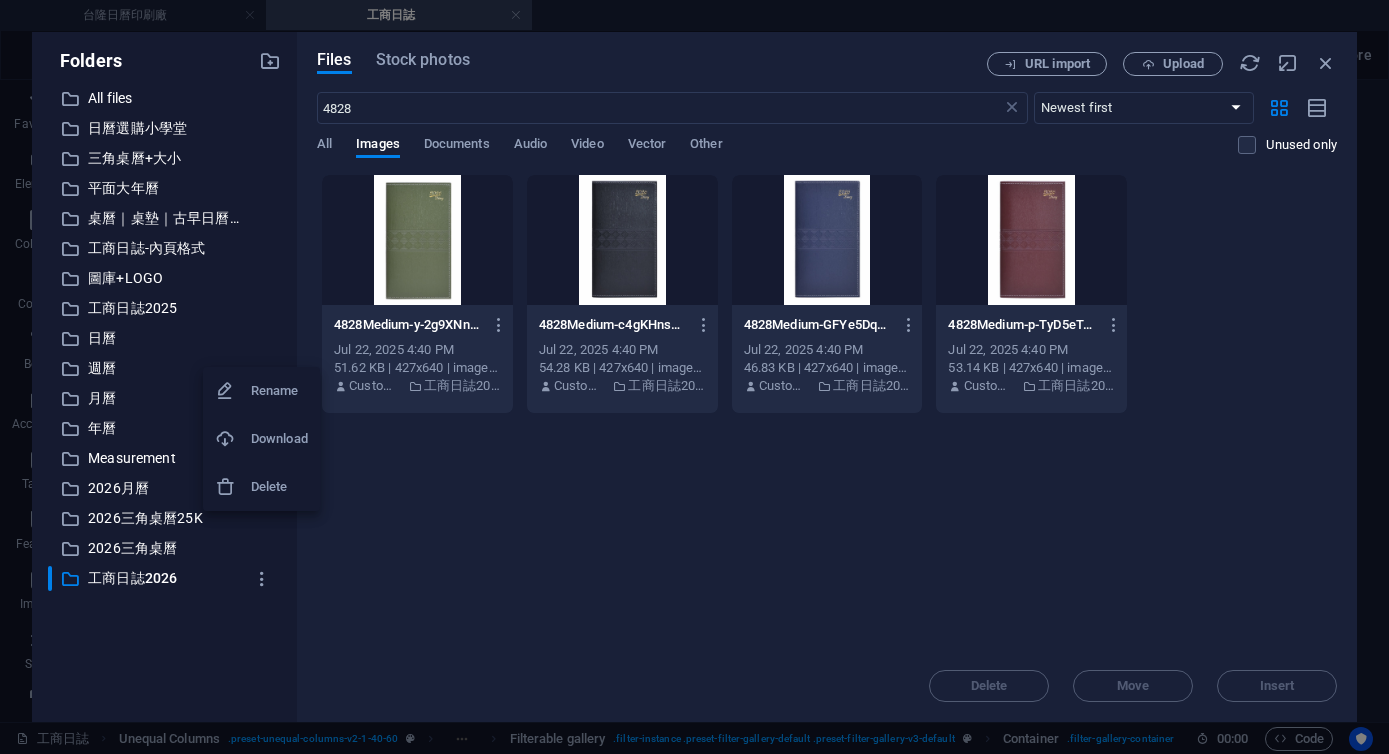 click at bounding box center [694, 377] 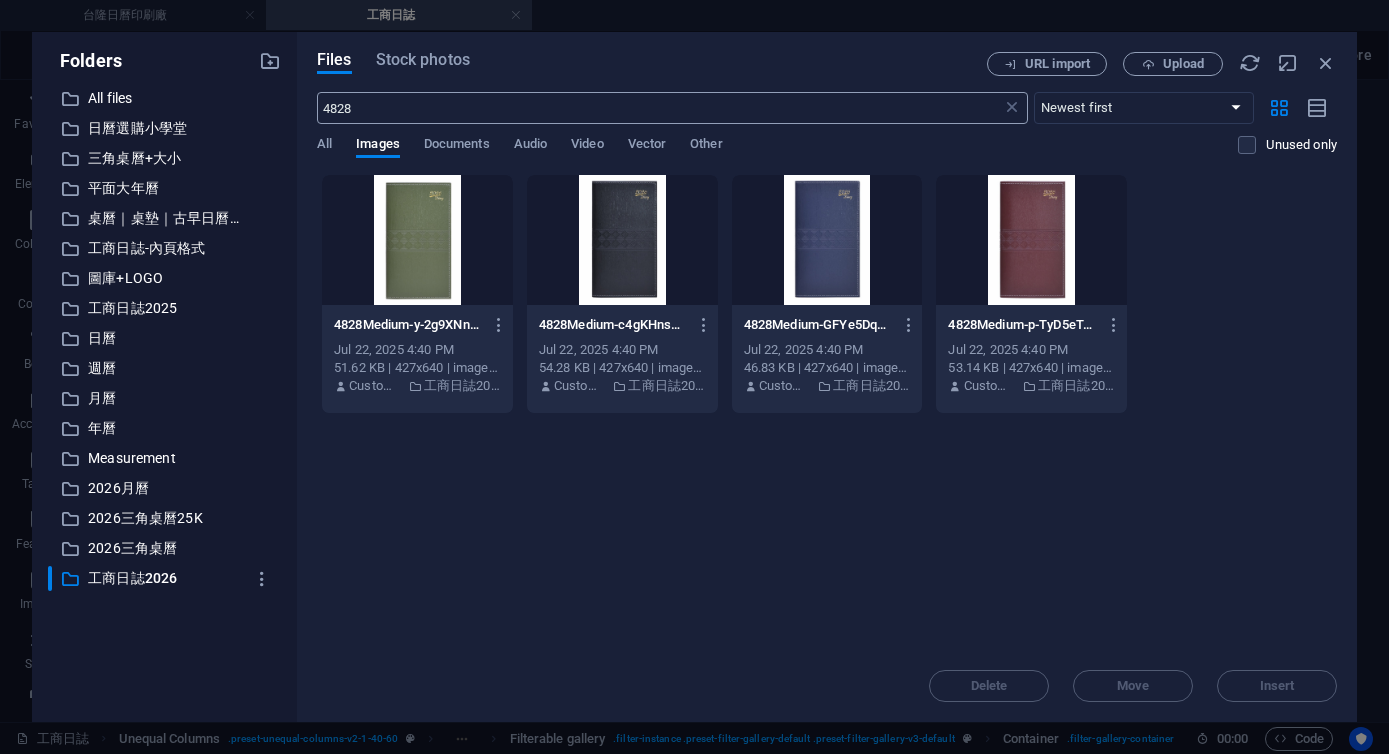 click on "4828" at bounding box center [659, 108] 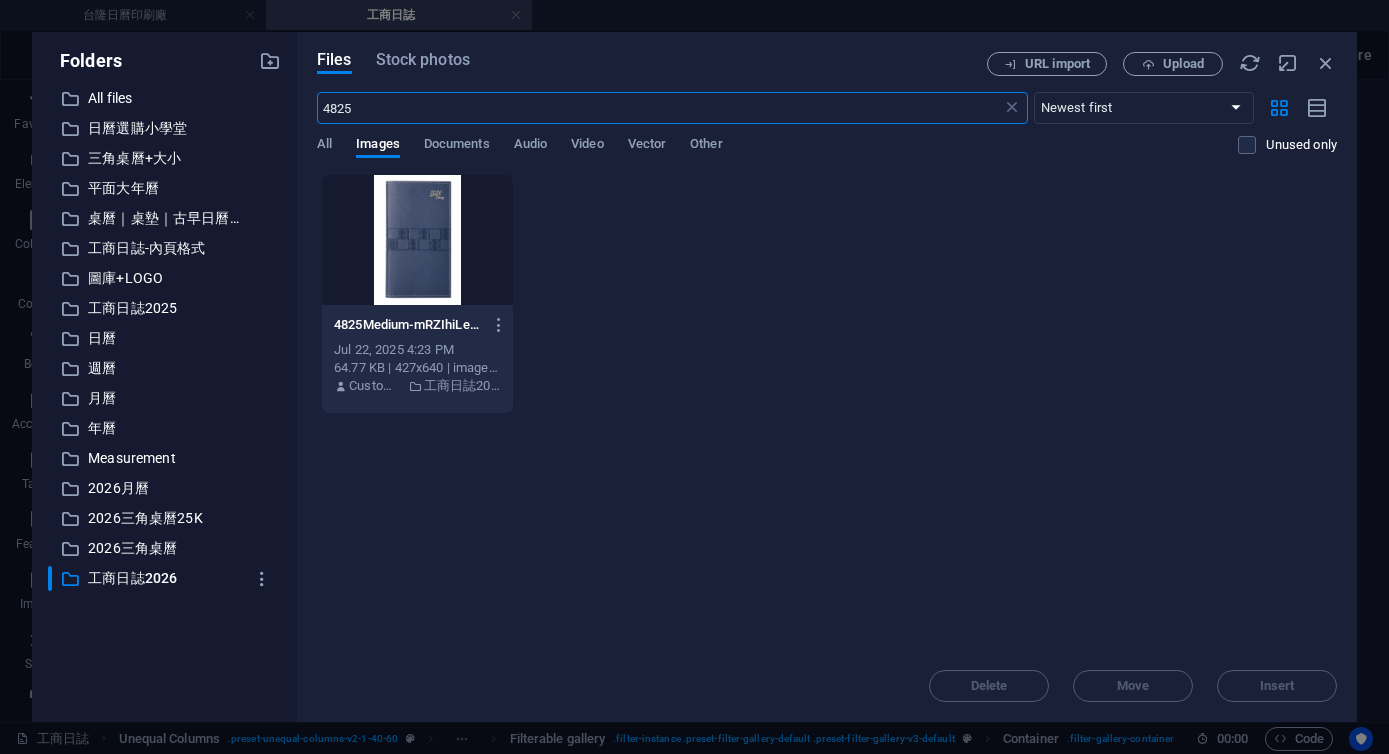 type on "4825" 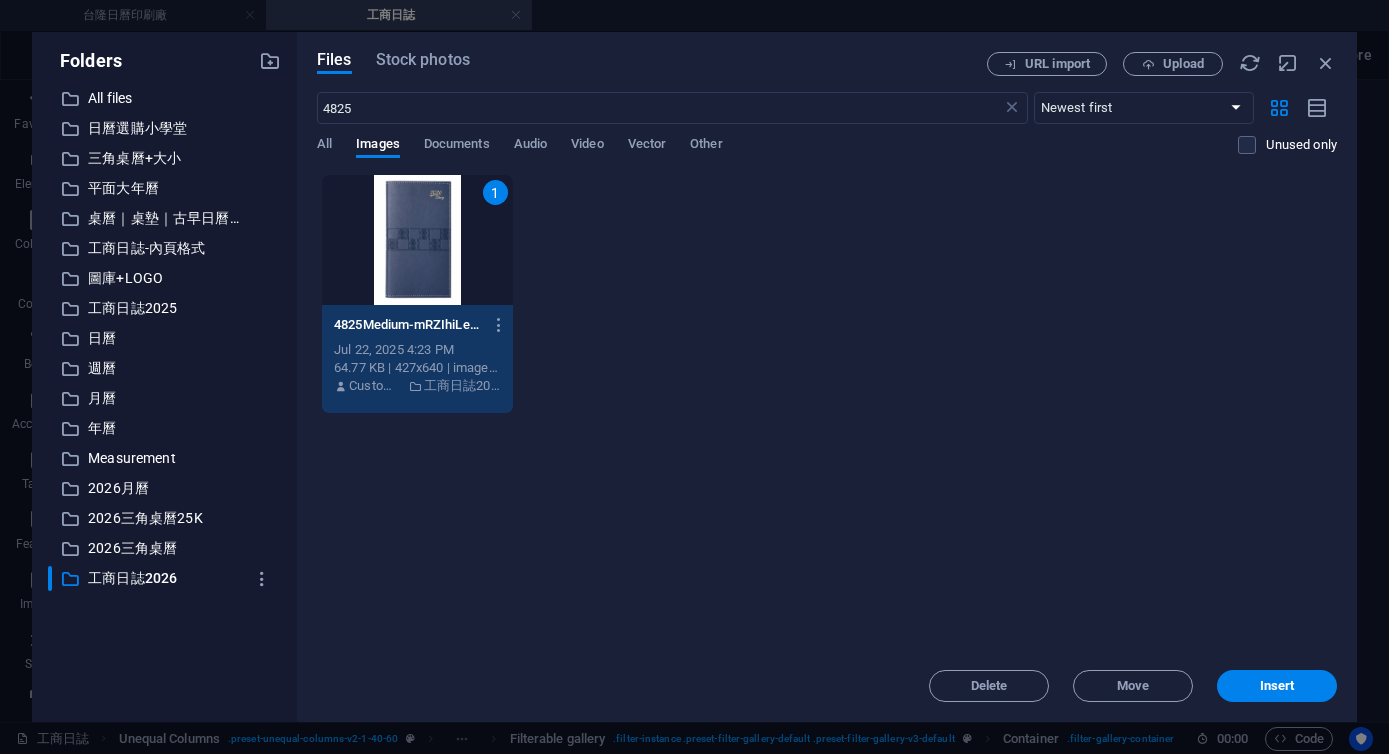 click on "1" at bounding box center (417, 240) 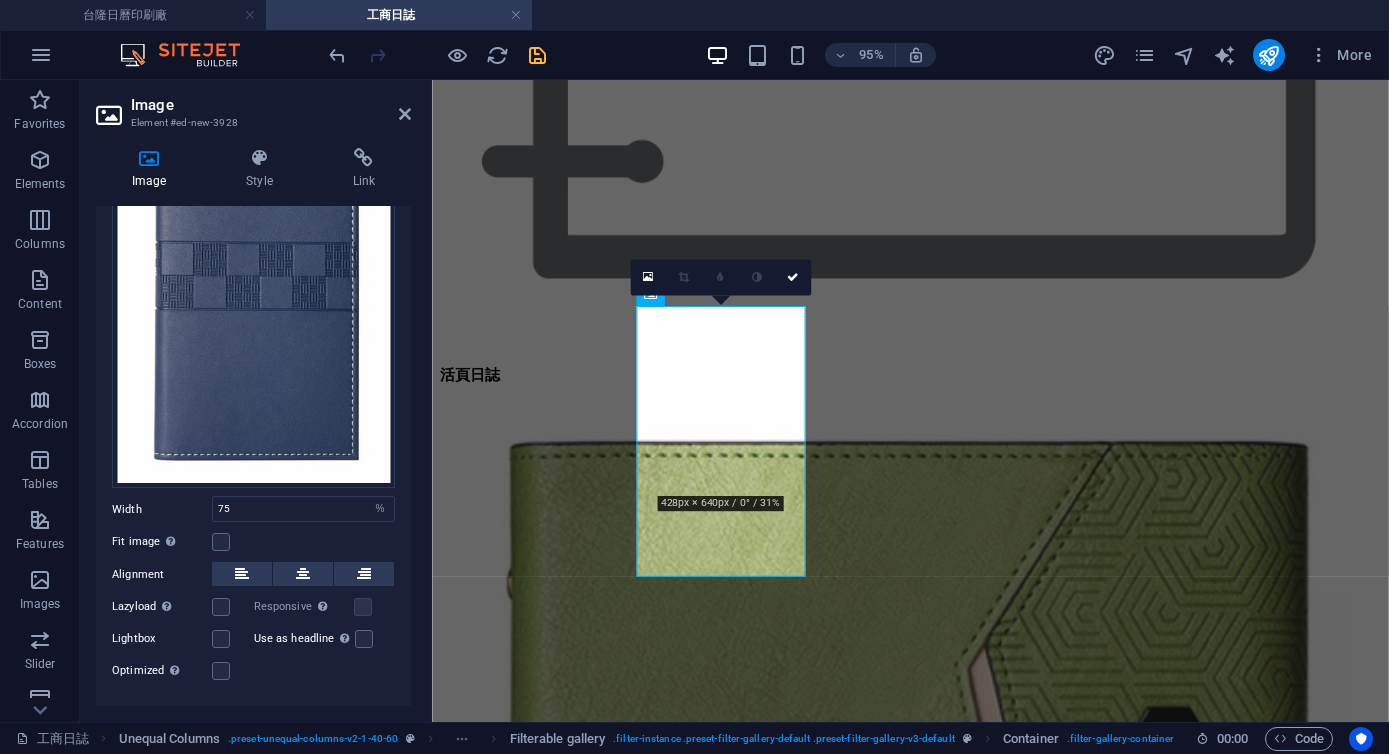 scroll, scrollTop: 224, scrollLeft: 0, axis: vertical 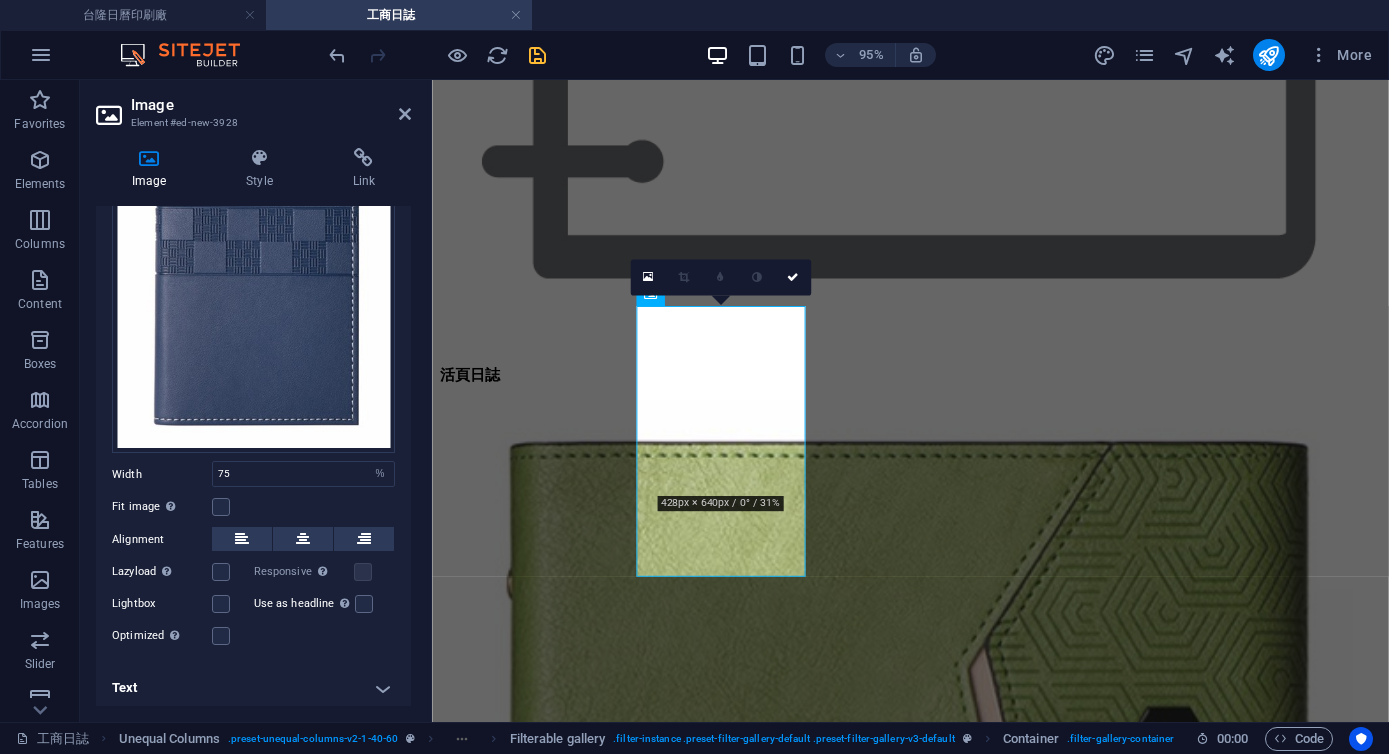 click on "Text" at bounding box center (253, 688) 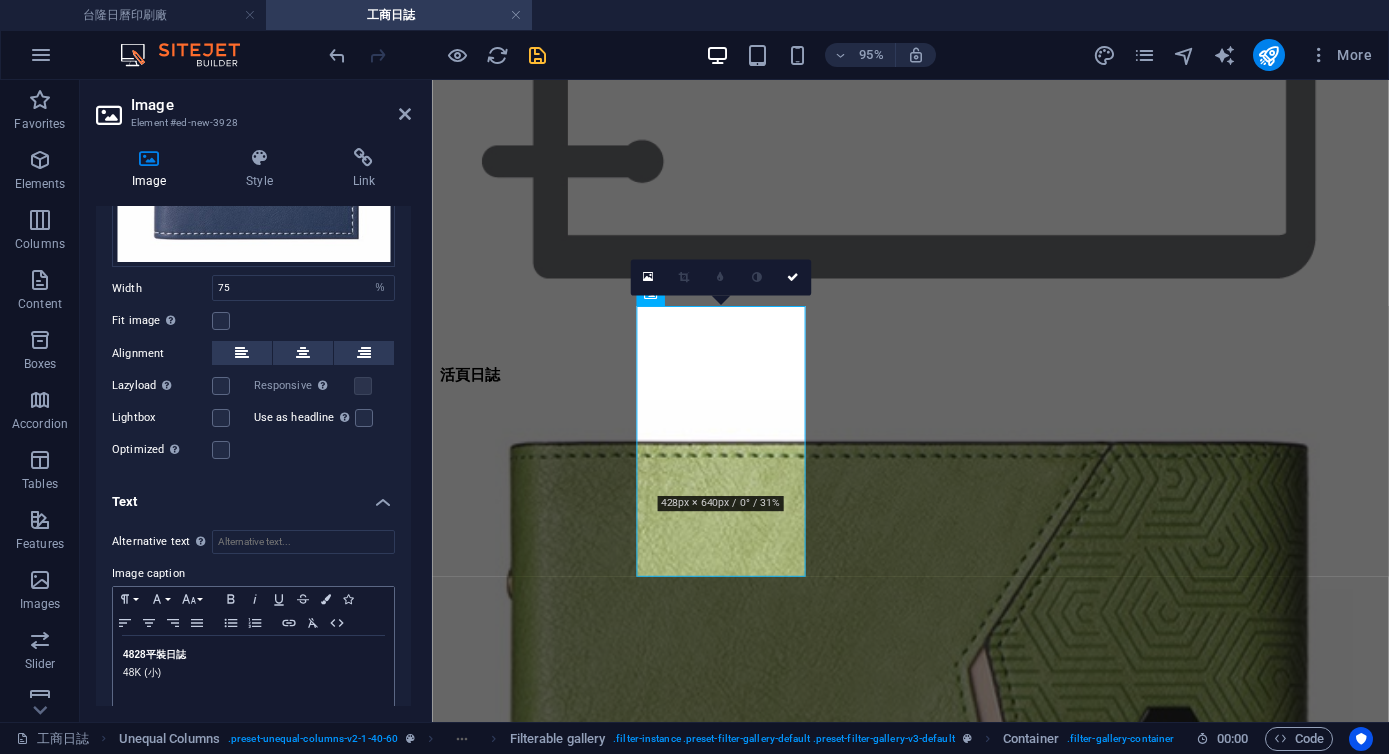 scroll, scrollTop: 426, scrollLeft: 0, axis: vertical 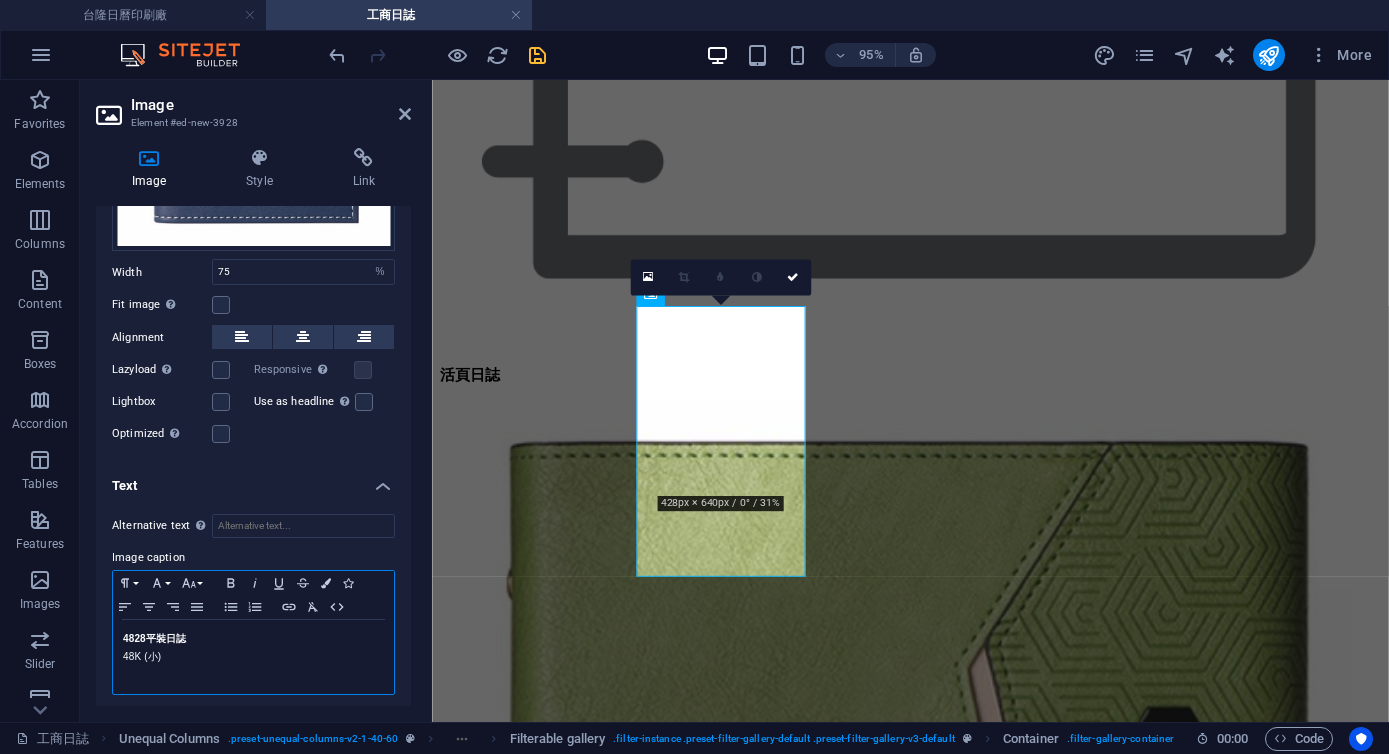 click on "4828  平裝日誌" at bounding box center (154, 638) 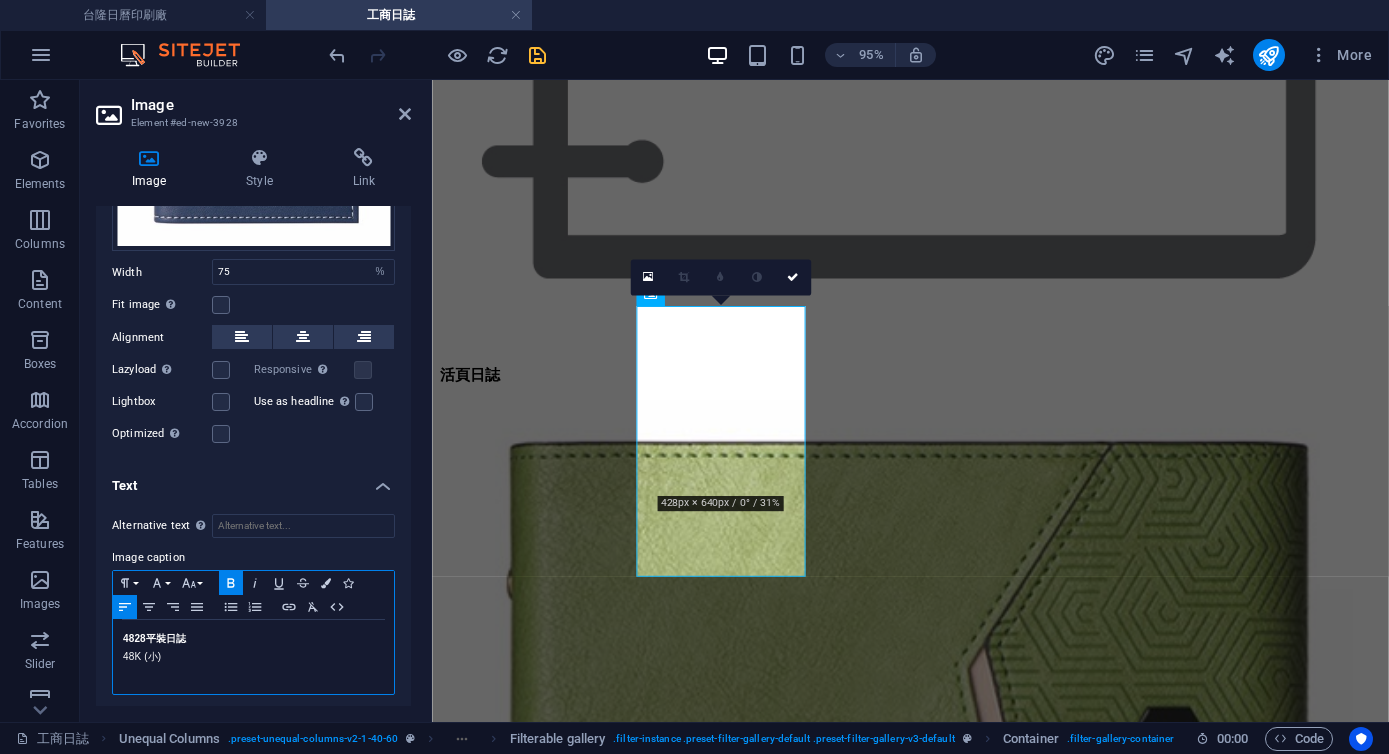 type 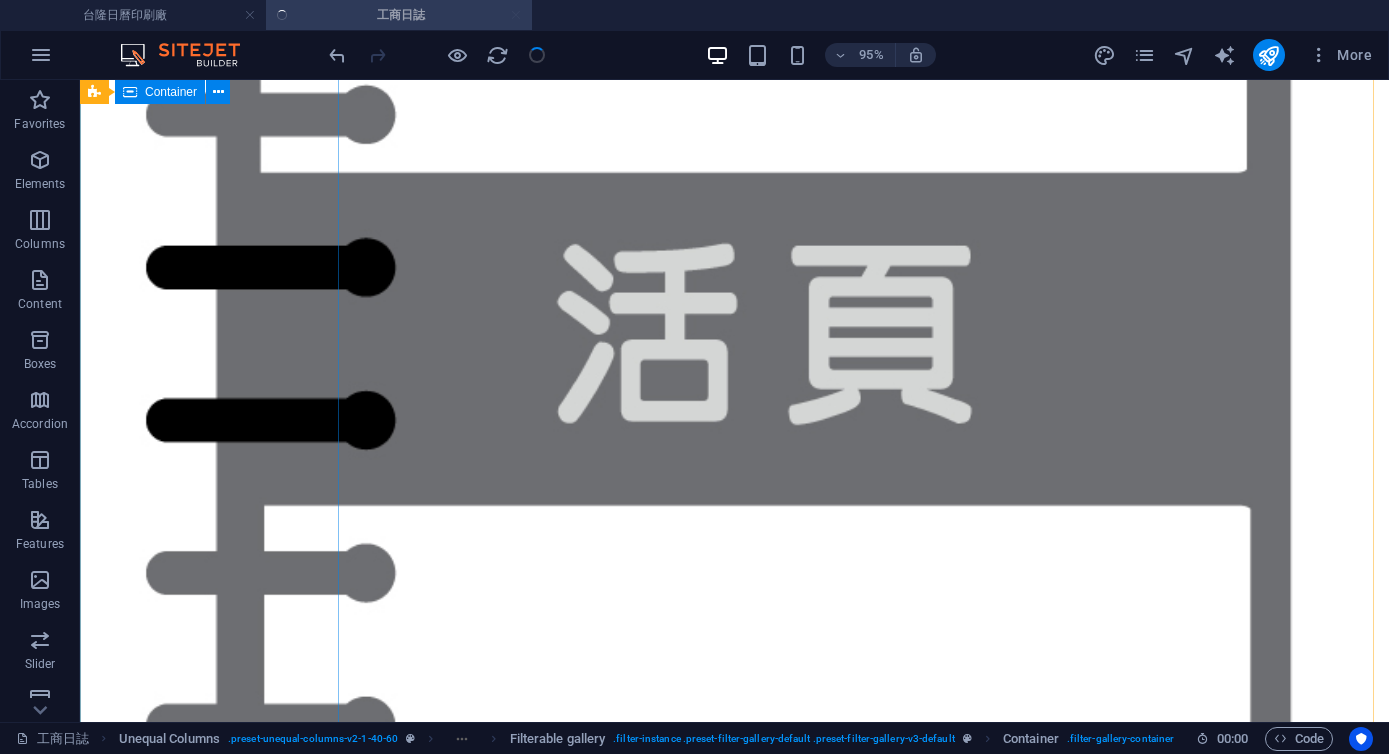 scroll, scrollTop: 3518, scrollLeft: 0, axis: vertical 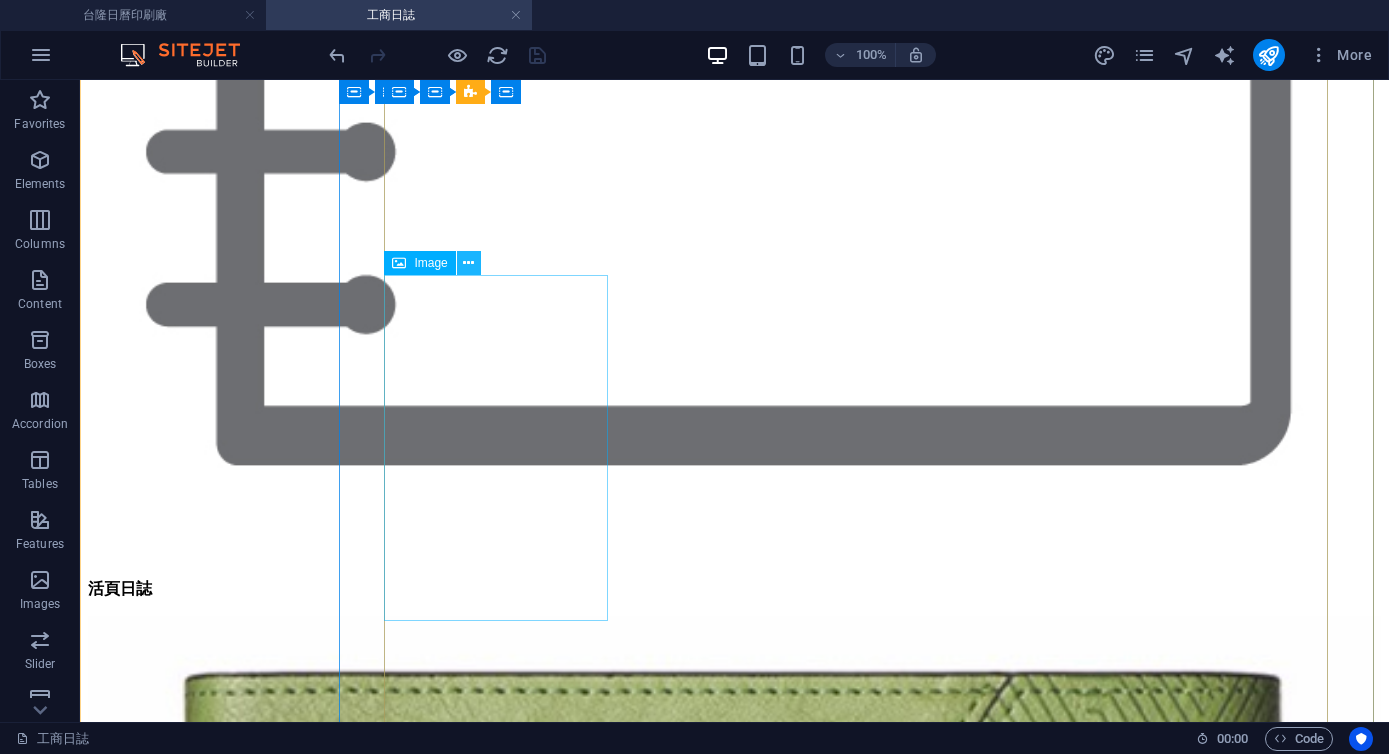 click at bounding box center (468, 263) 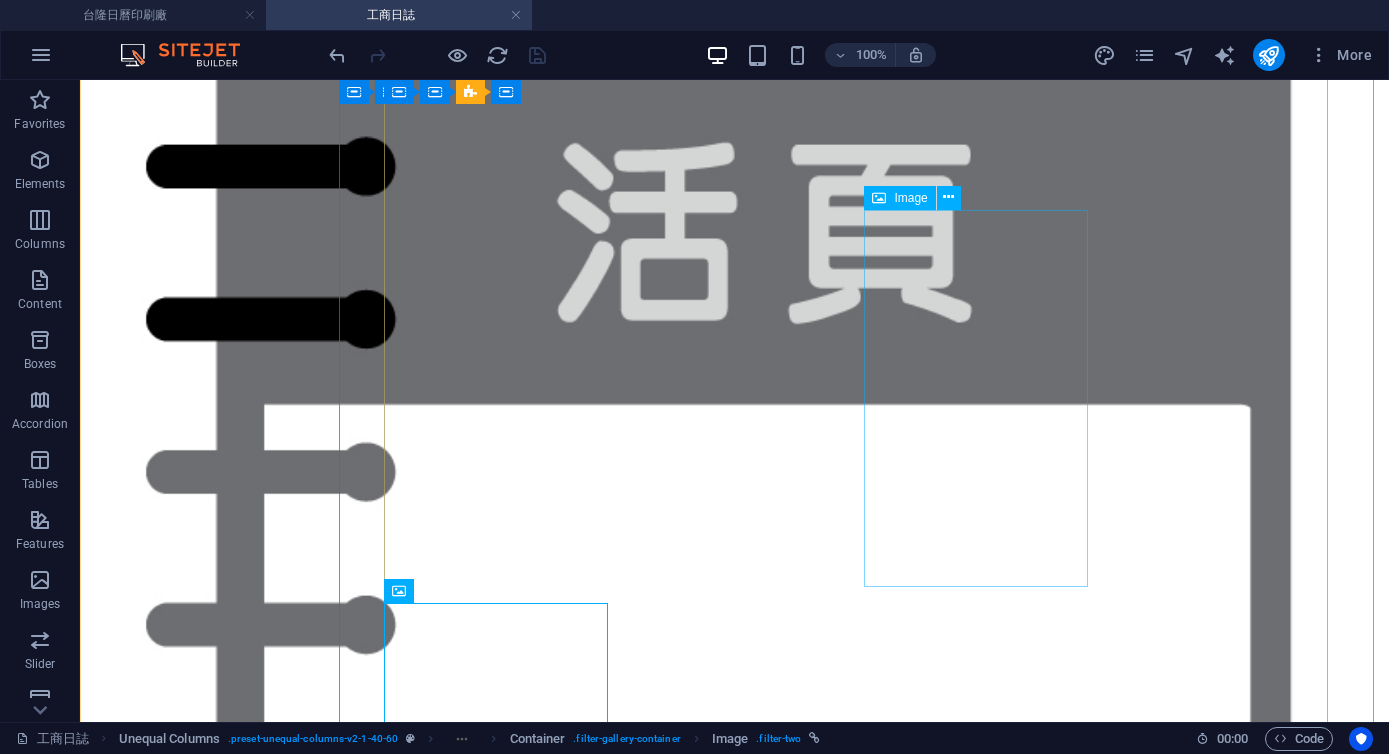 scroll, scrollTop: 2938, scrollLeft: 0, axis: vertical 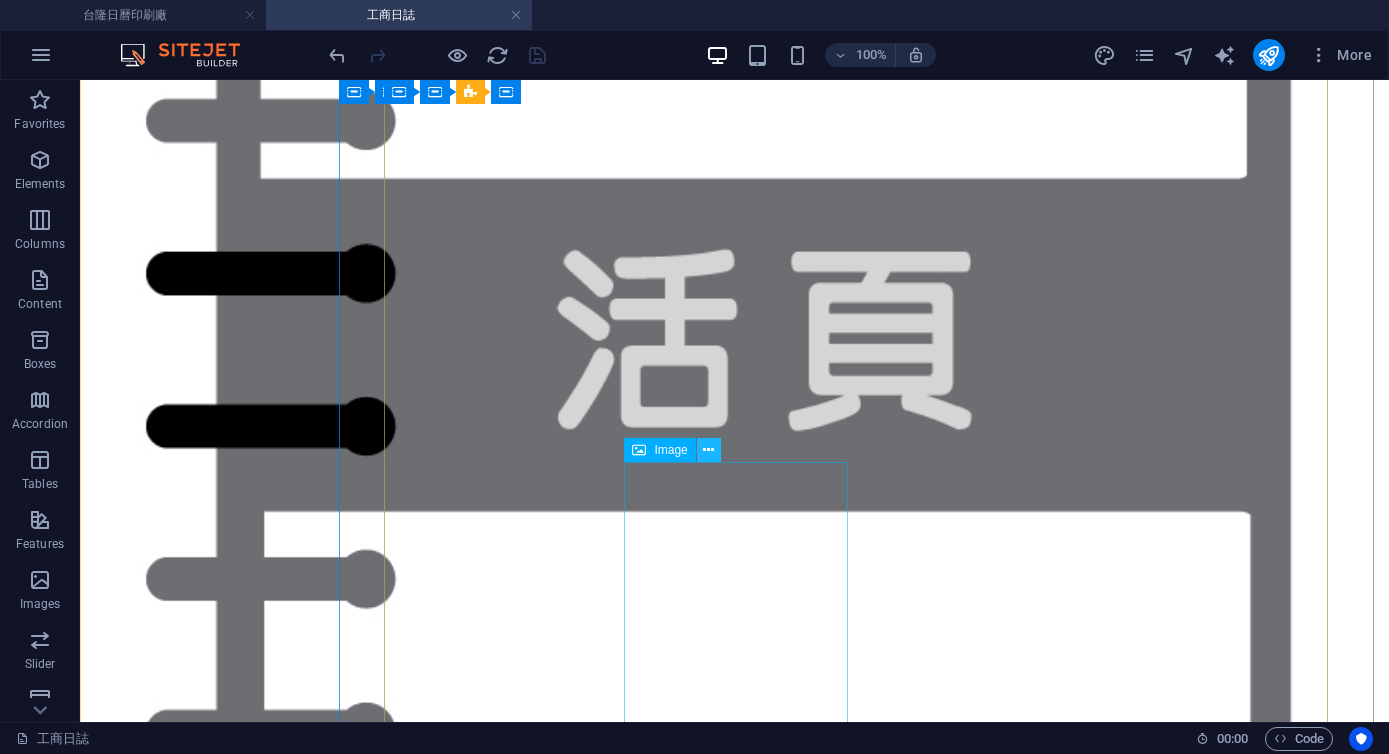 click at bounding box center [708, 450] 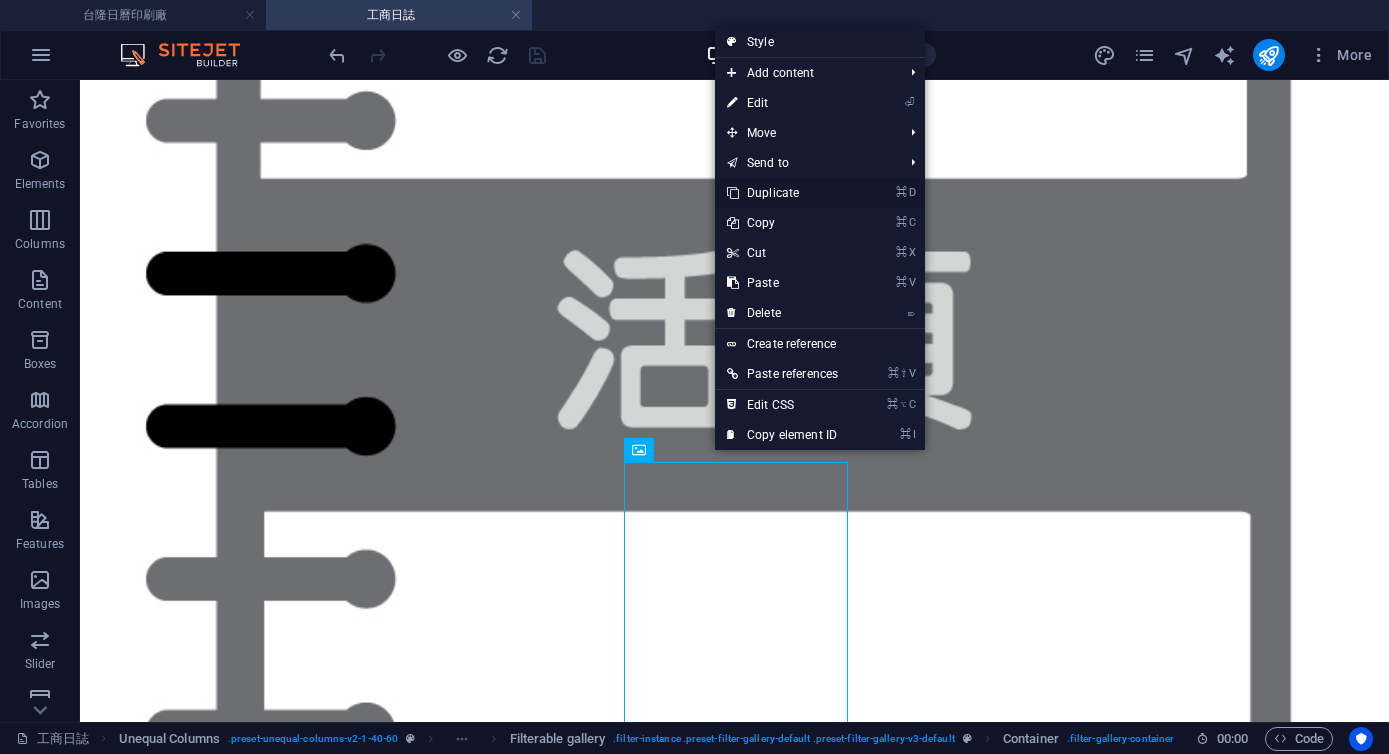 click on "⌘ D  Duplicate" at bounding box center [782, 193] 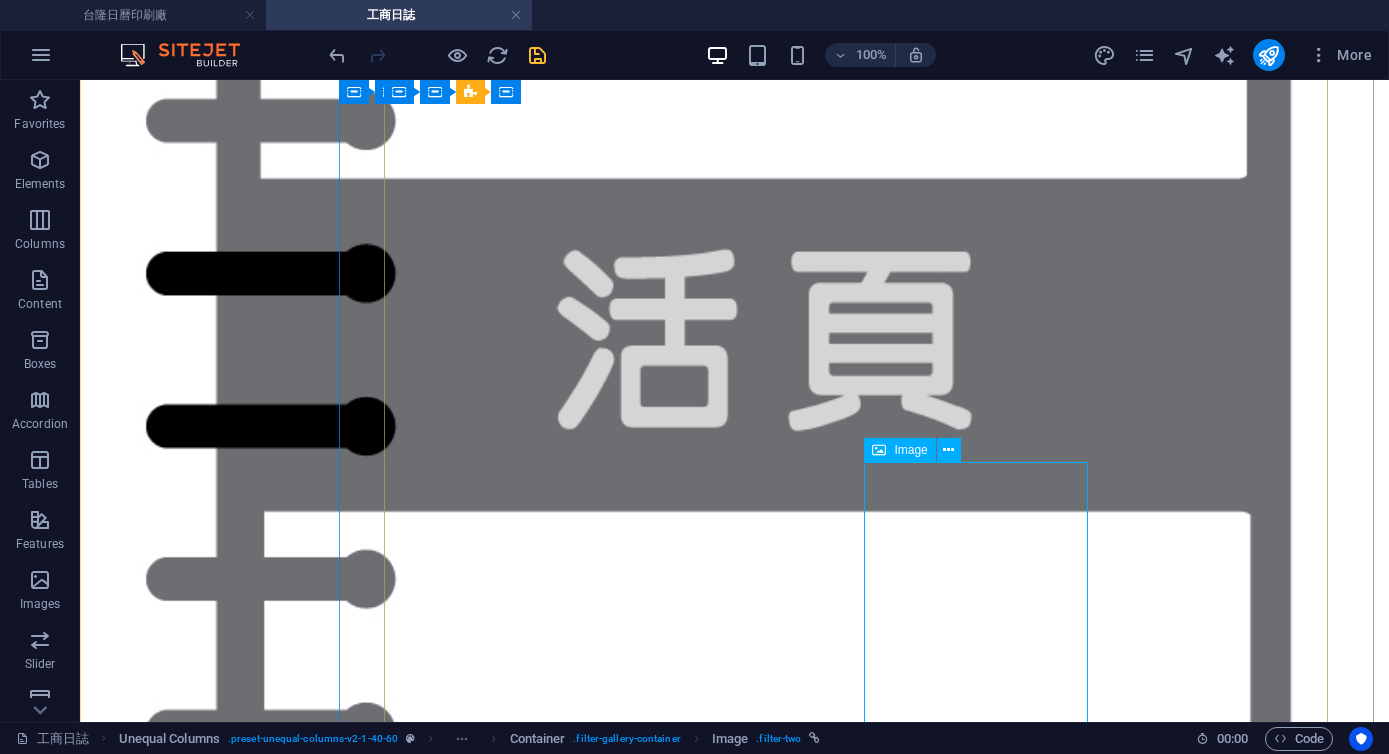 click on "2525  平裝日誌 25K (中)" at bounding box center [734, 60010] 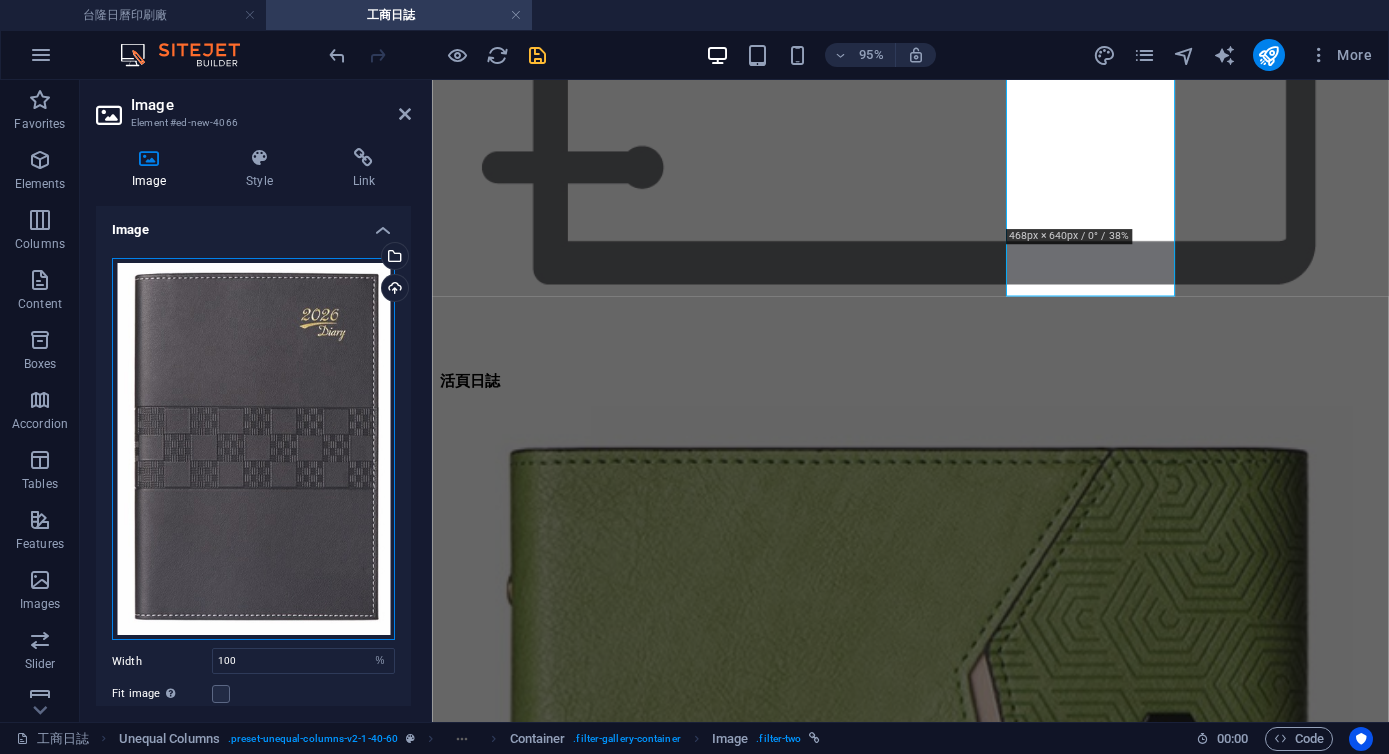 click on "Drag files here, click to choose files or select files from Files or our free stock photos & videos" at bounding box center [253, 449] 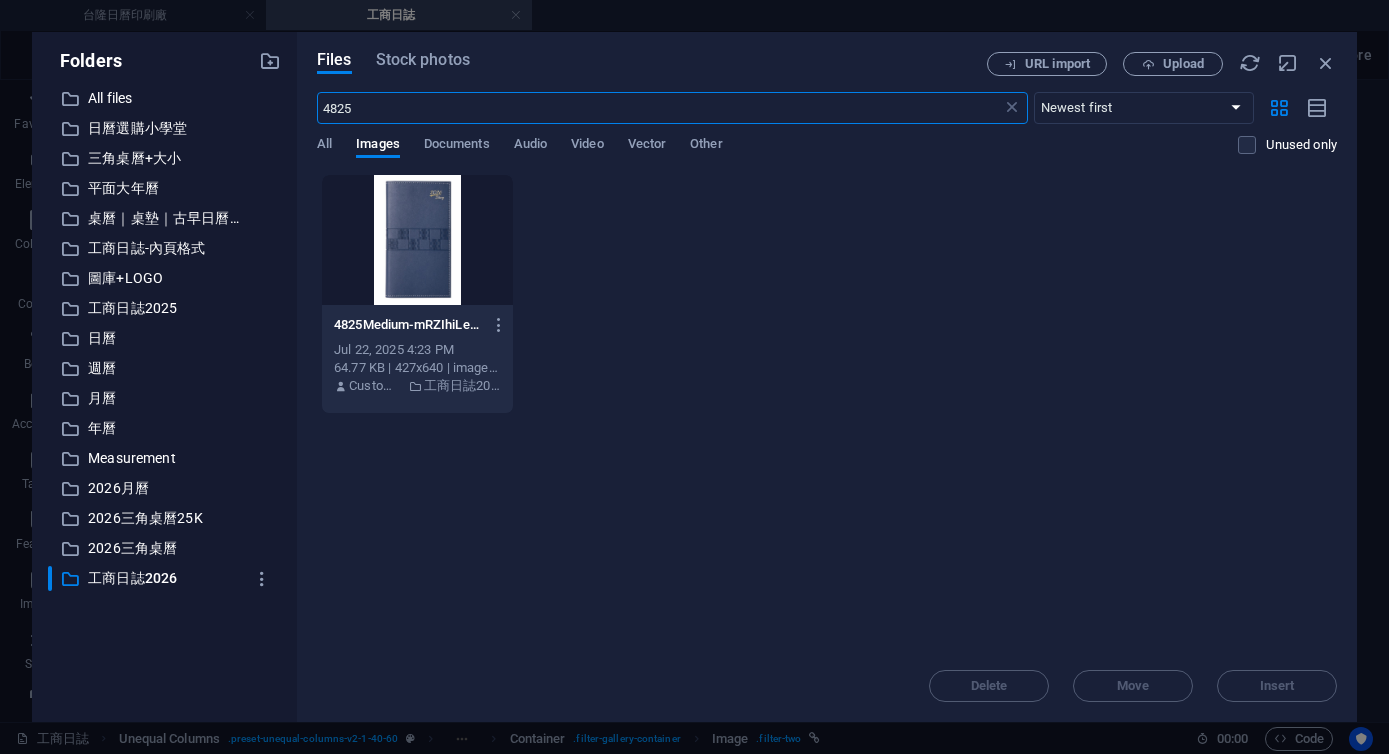 click on "4825" at bounding box center (659, 108) 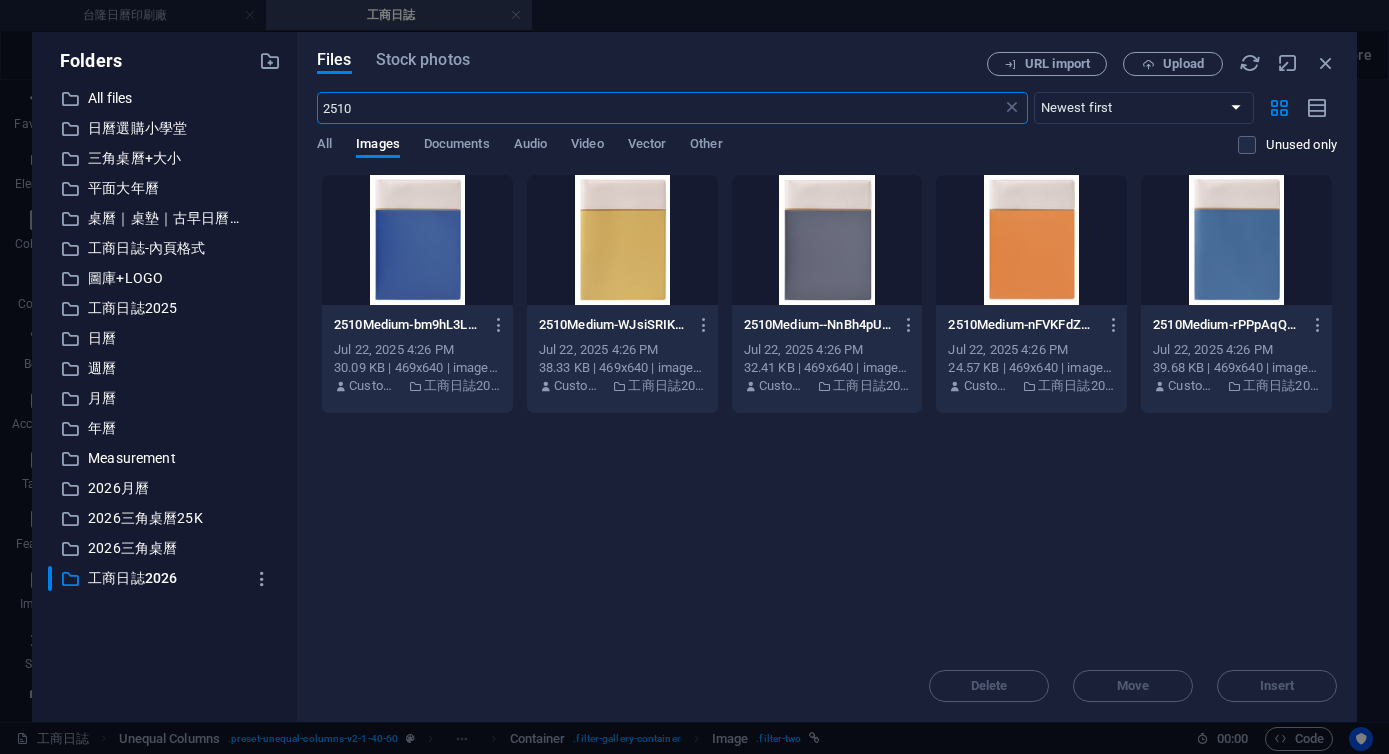 type on "2510" 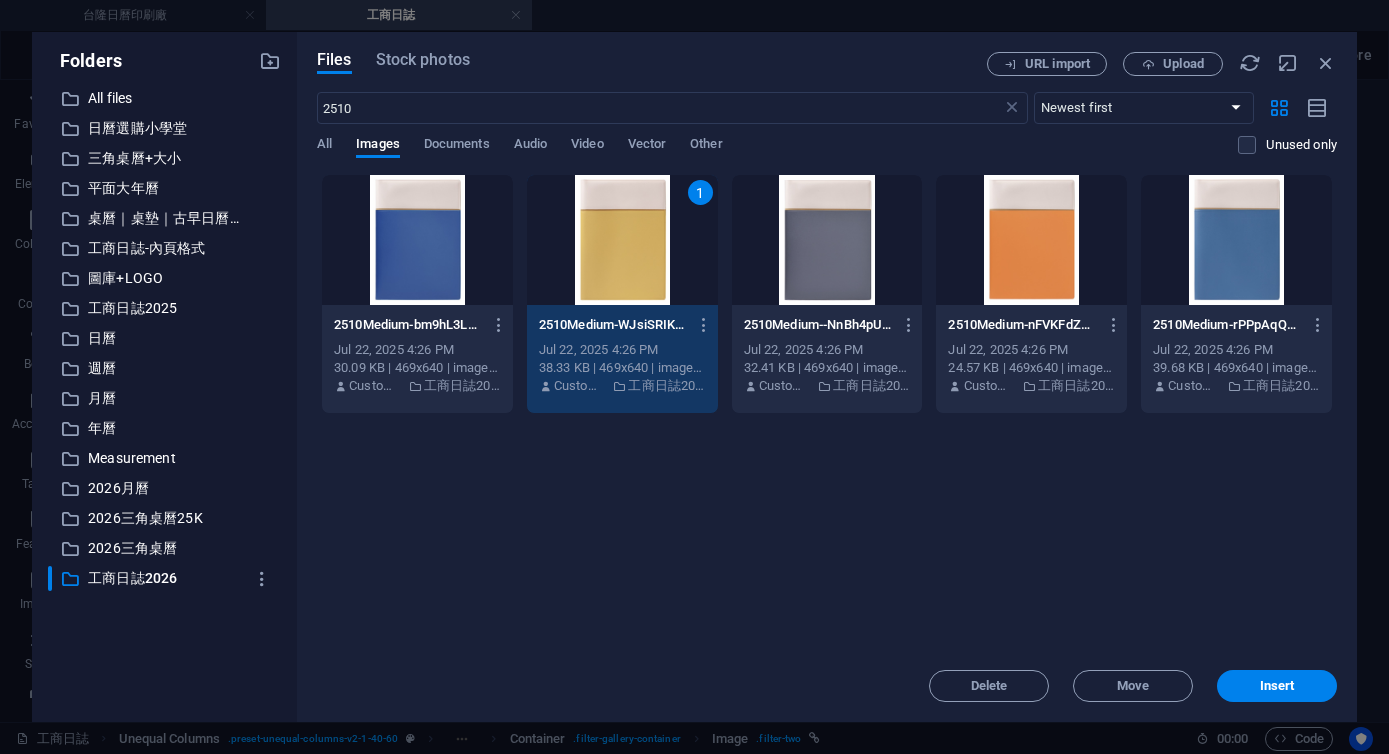 click on "1" at bounding box center (622, 240) 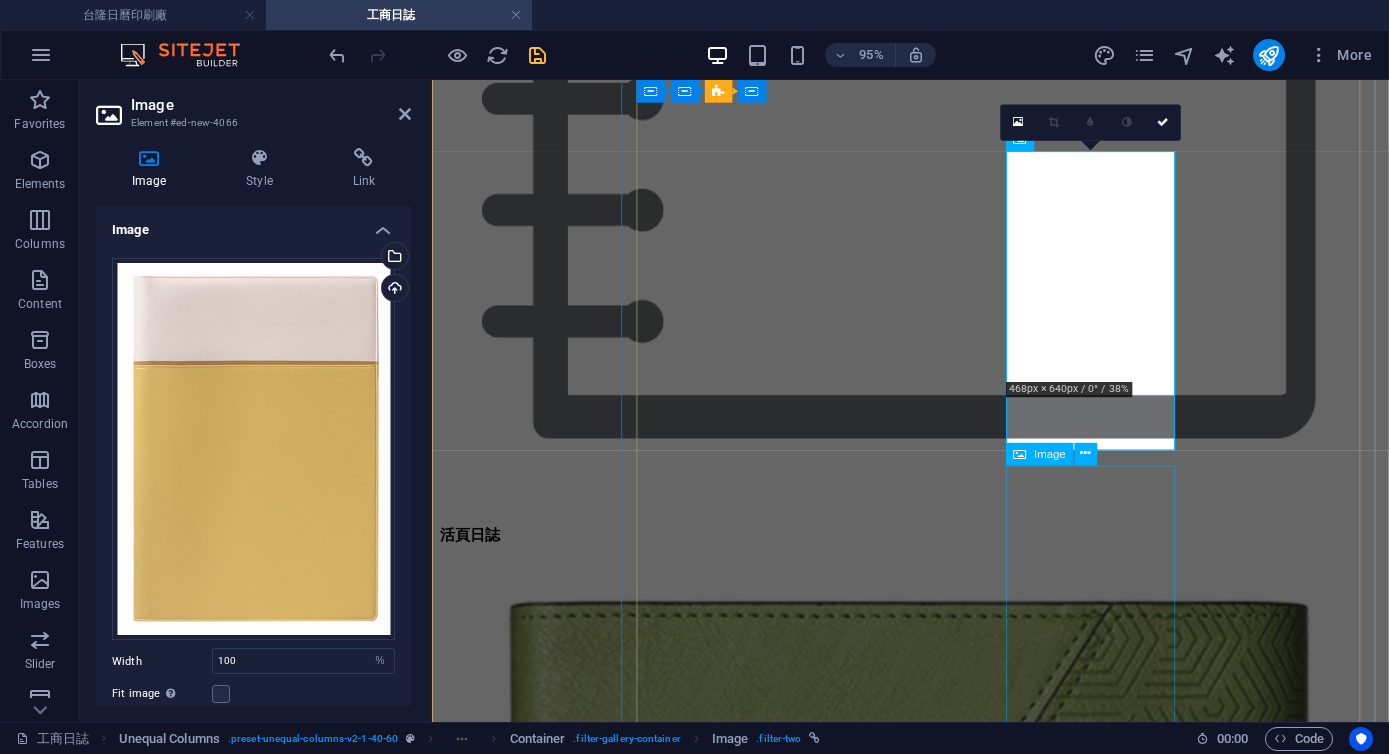 scroll, scrollTop: 2642, scrollLeft: 0, axis: vertical 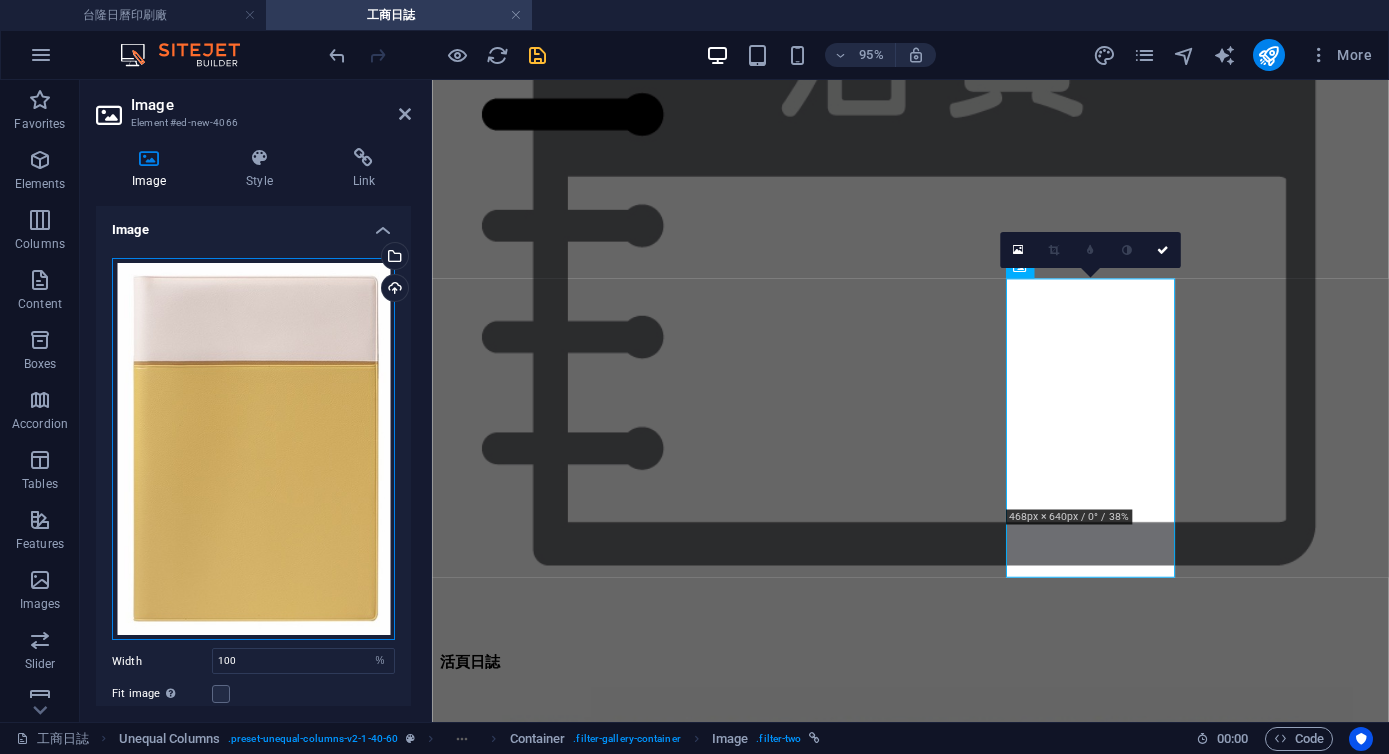 click on "Drag files here, click to choose files or select files from Files or our free stock photos & videos" at bounding box center (253, 449) 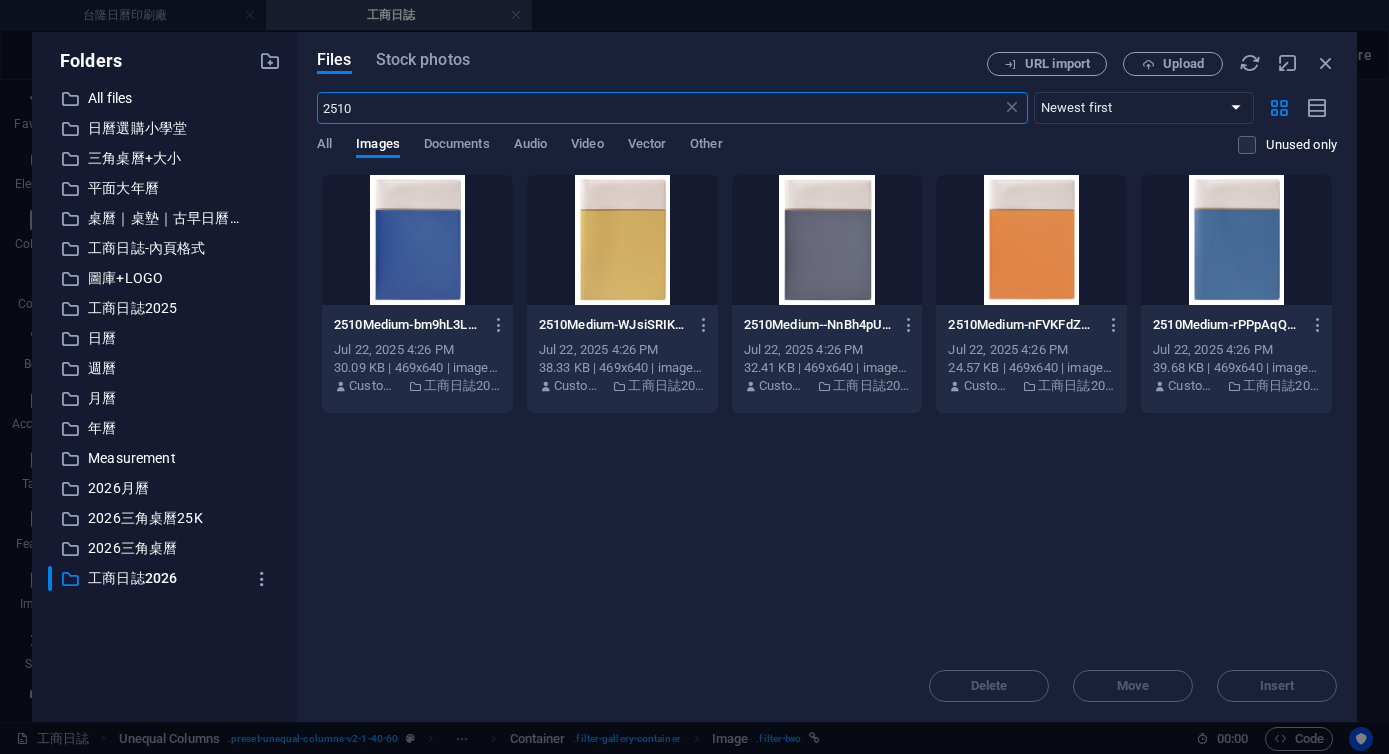click at bounding box center [1031, 240] 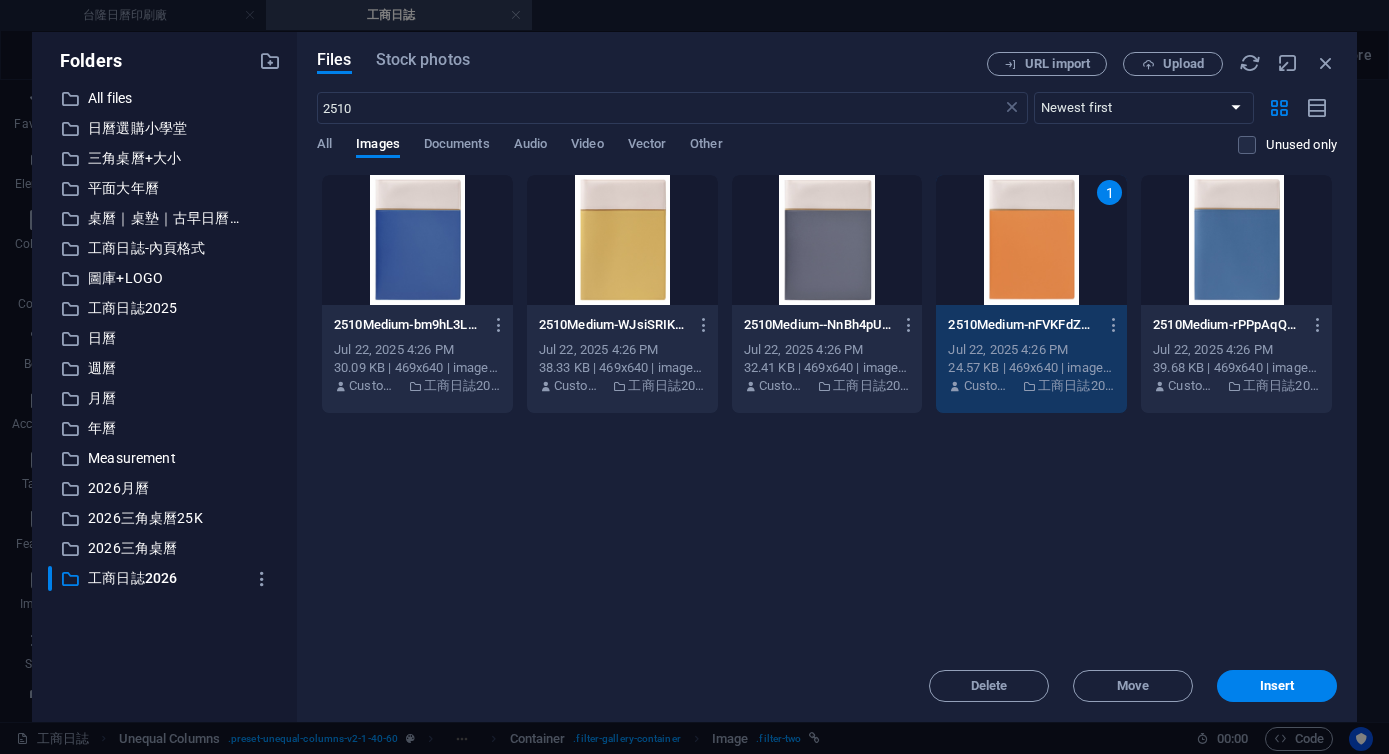 click on "1" at bounding box center [1031, 240] 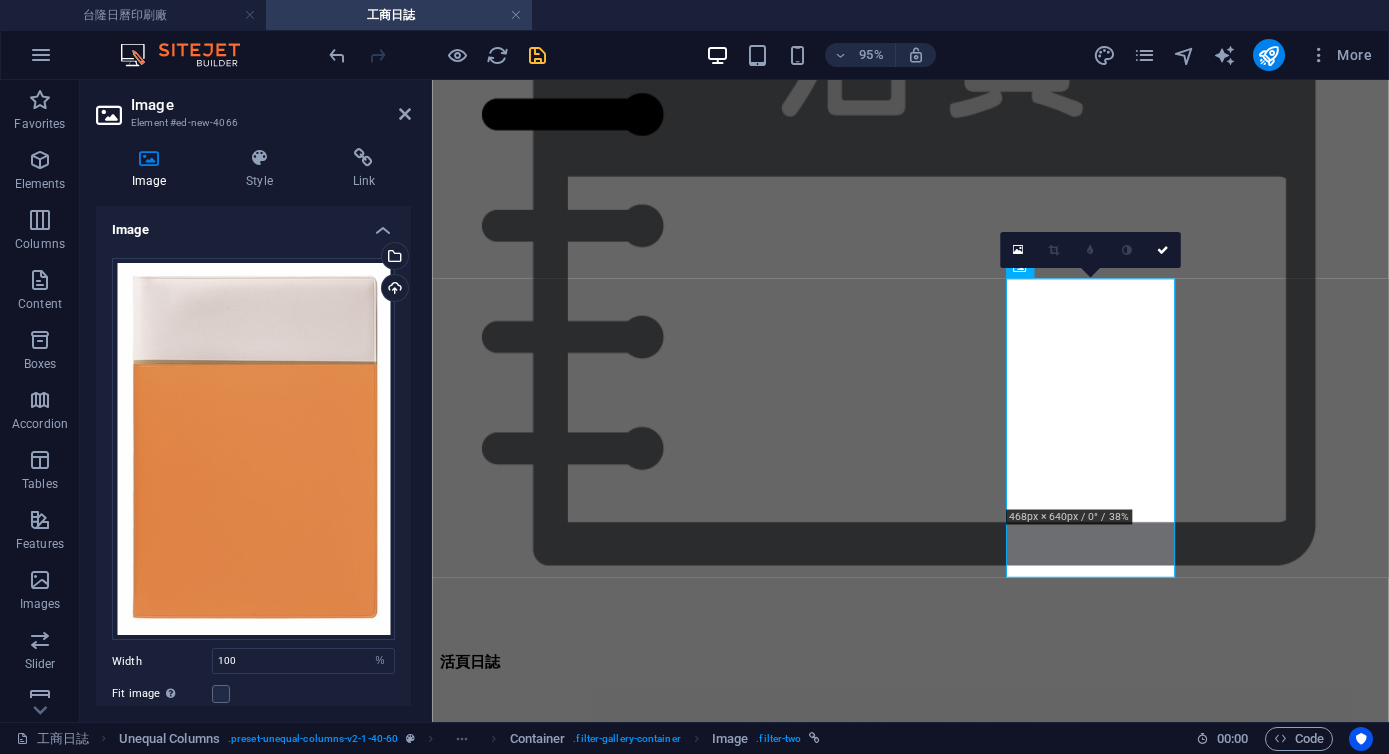 scroll, scrollTop: 187, scrollLeft: 0, axis: vertical 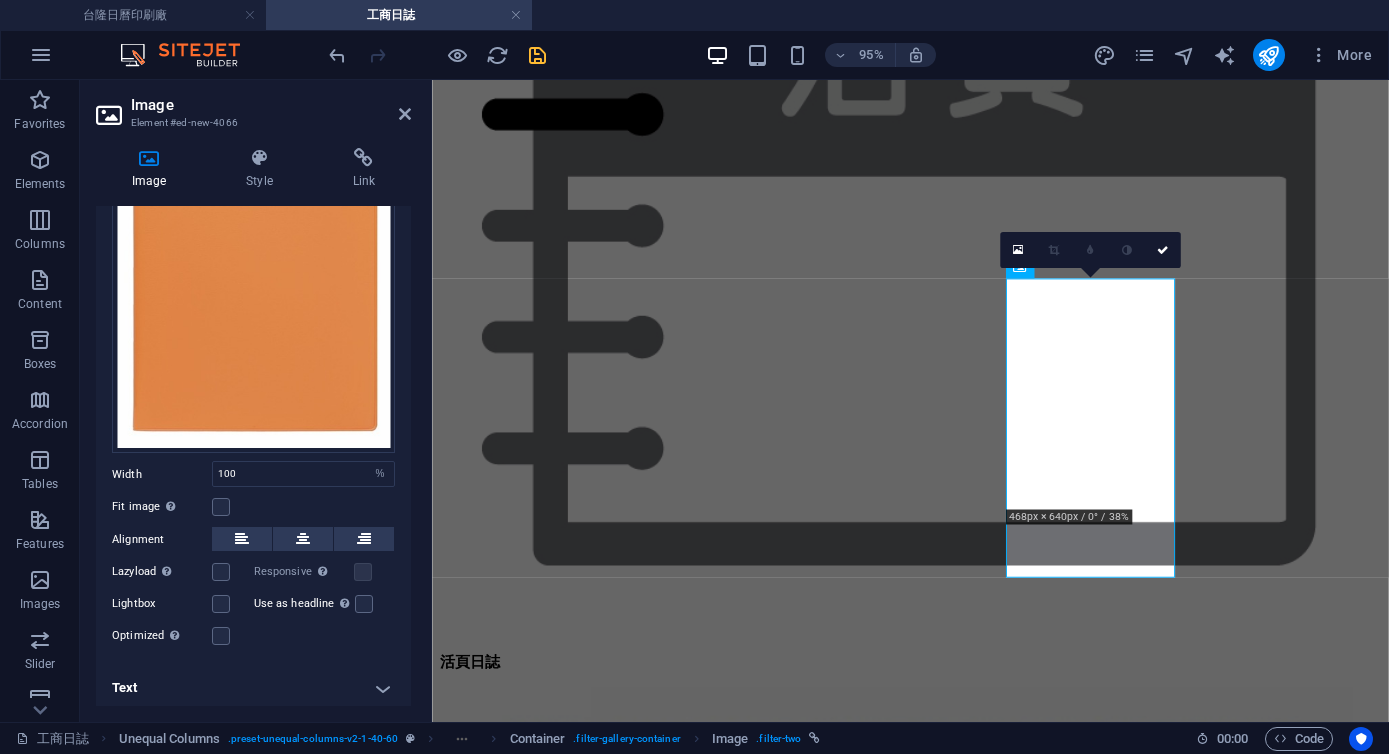 click on "Text" at bounding box center (253, 688) 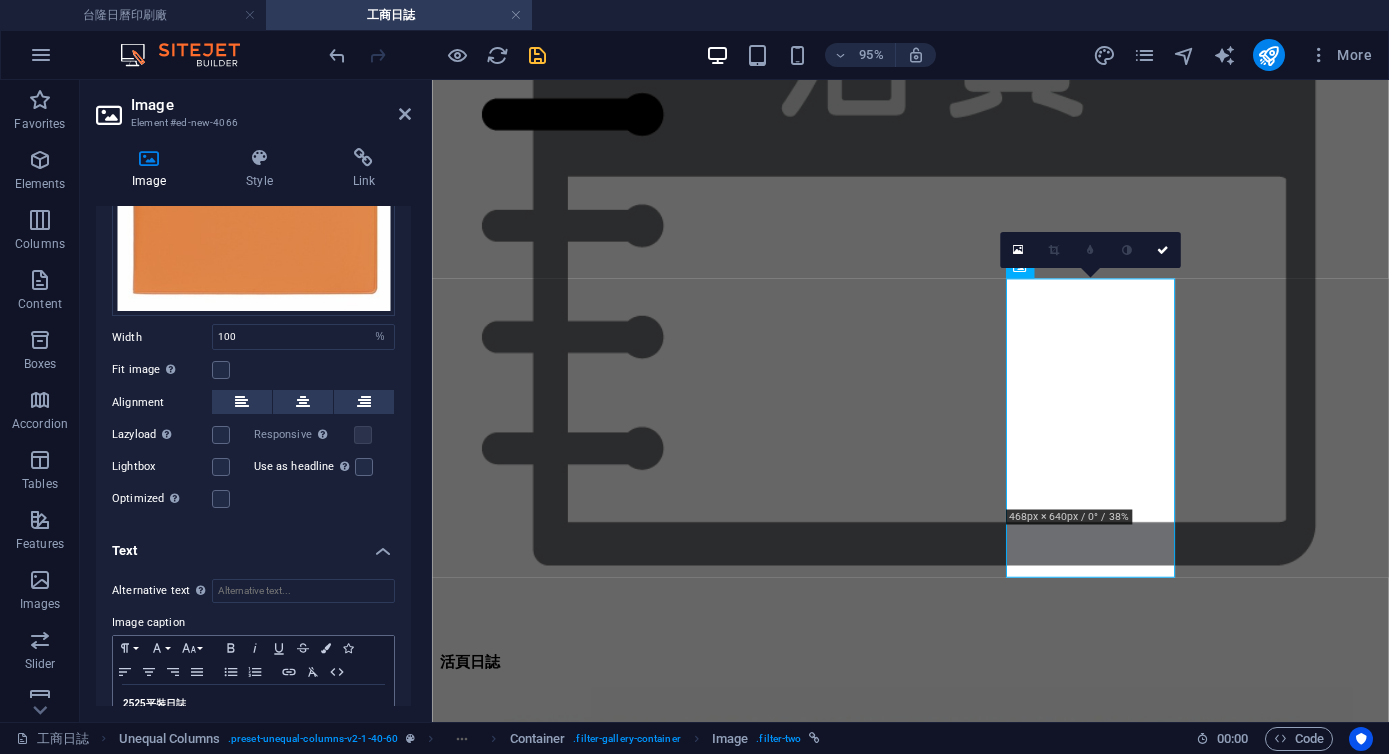 scroll, scrollTop: 389, scrollLeft: 0, axis: vertical 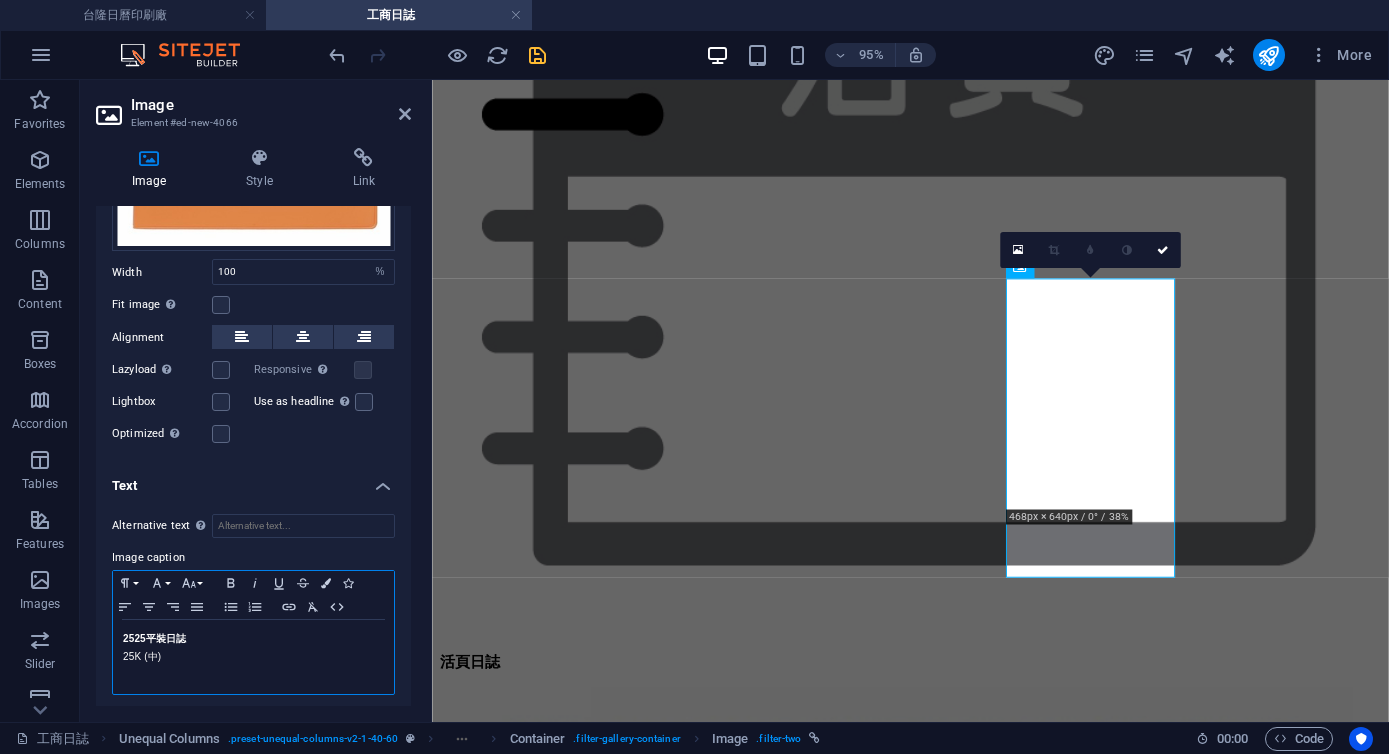 click on "2525  平裝日誌" at bounding box center [154, 638] 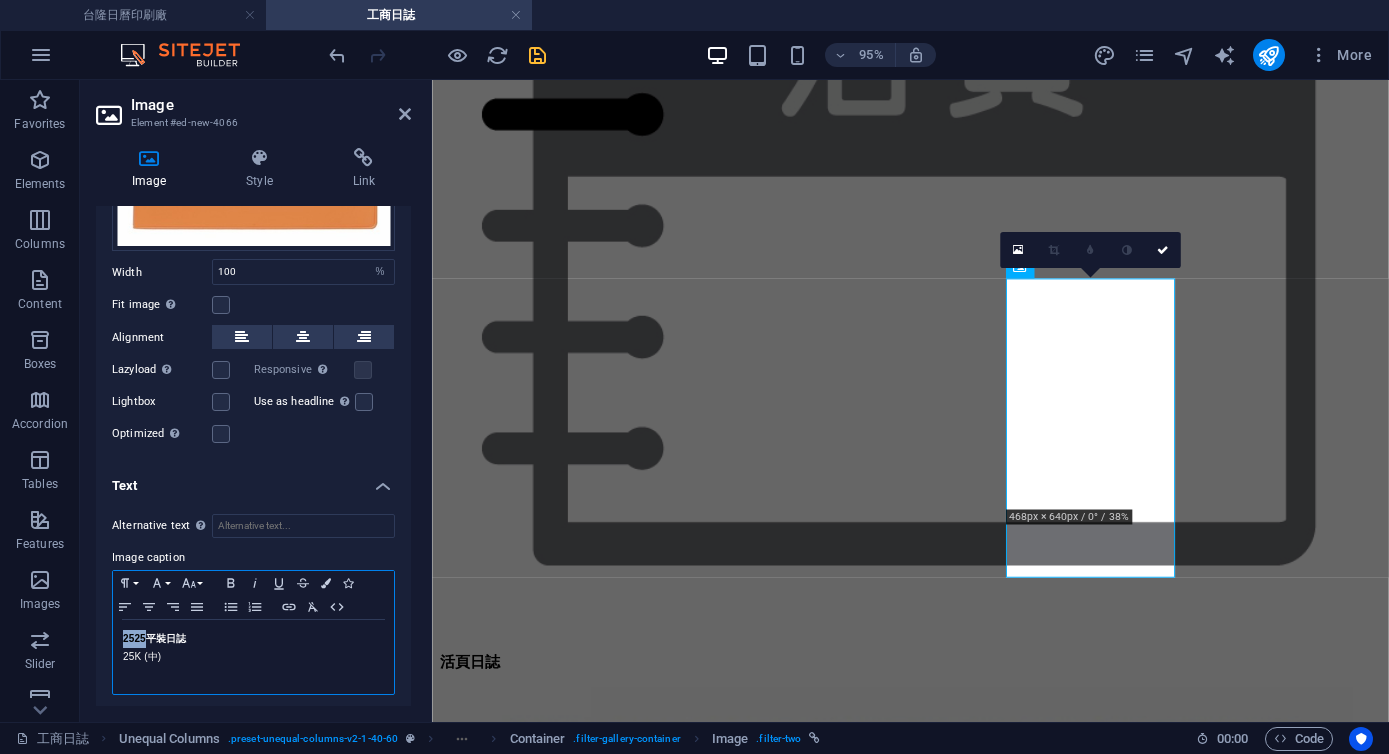 click on "2525  平裝日誌" at bounding box center [154, 638] 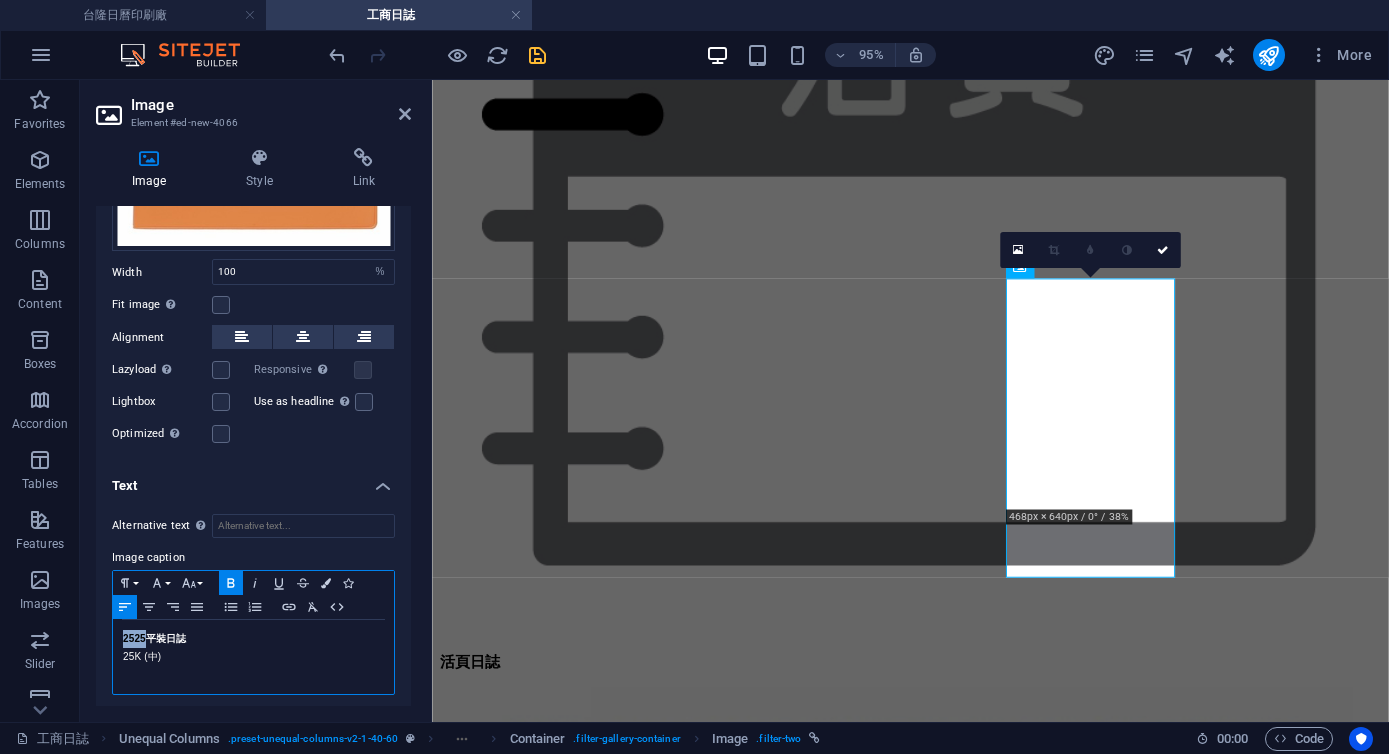type 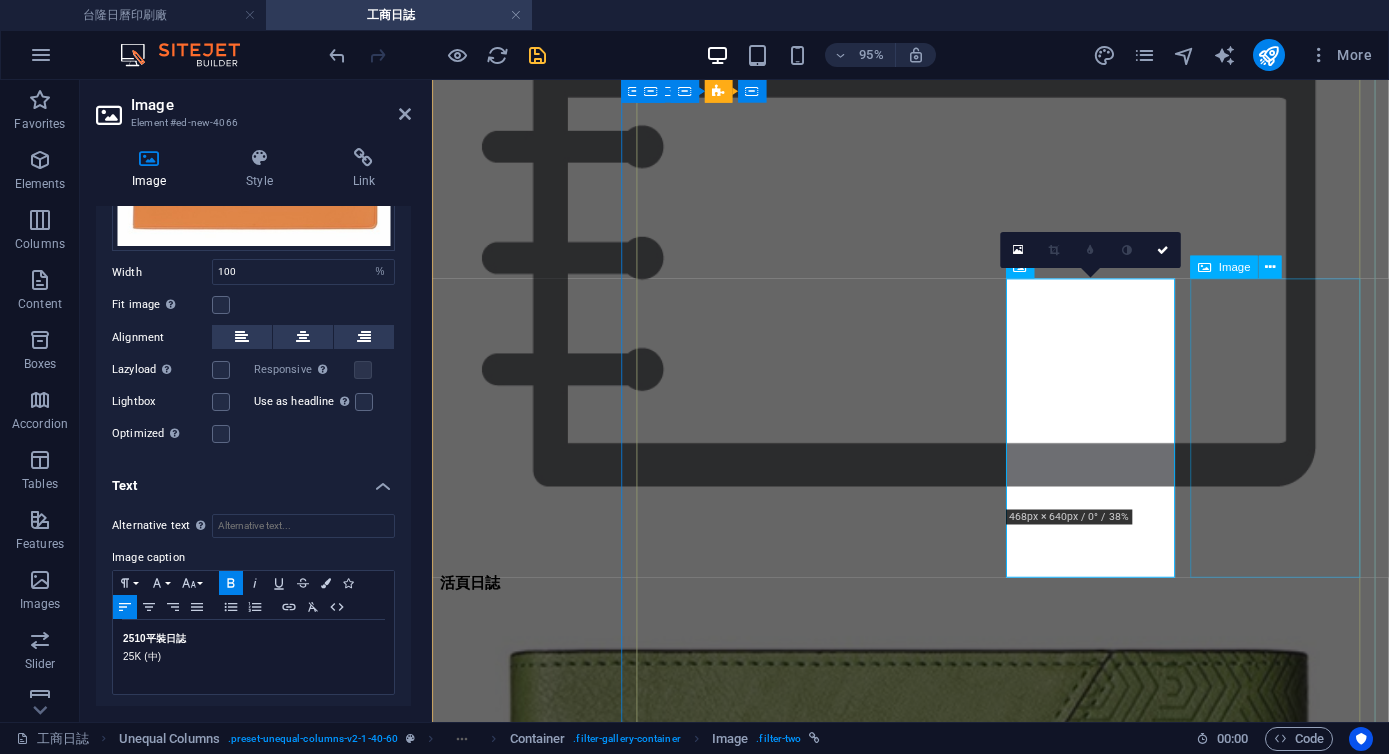 scroll, scrollTop: 2907, scrollLeft: 0, axis: vertical 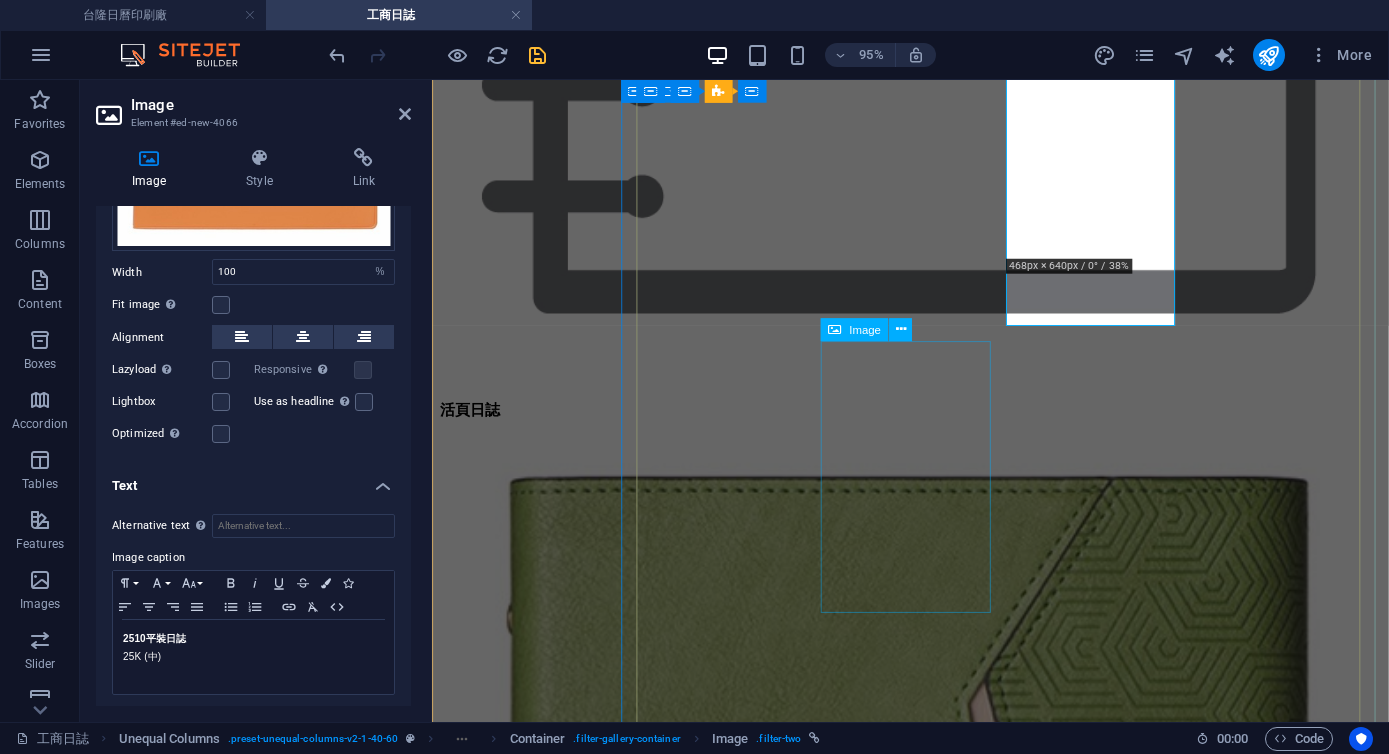 click on "4825  平裝日誌 48K (小)" at bounding box center (935, 50300) 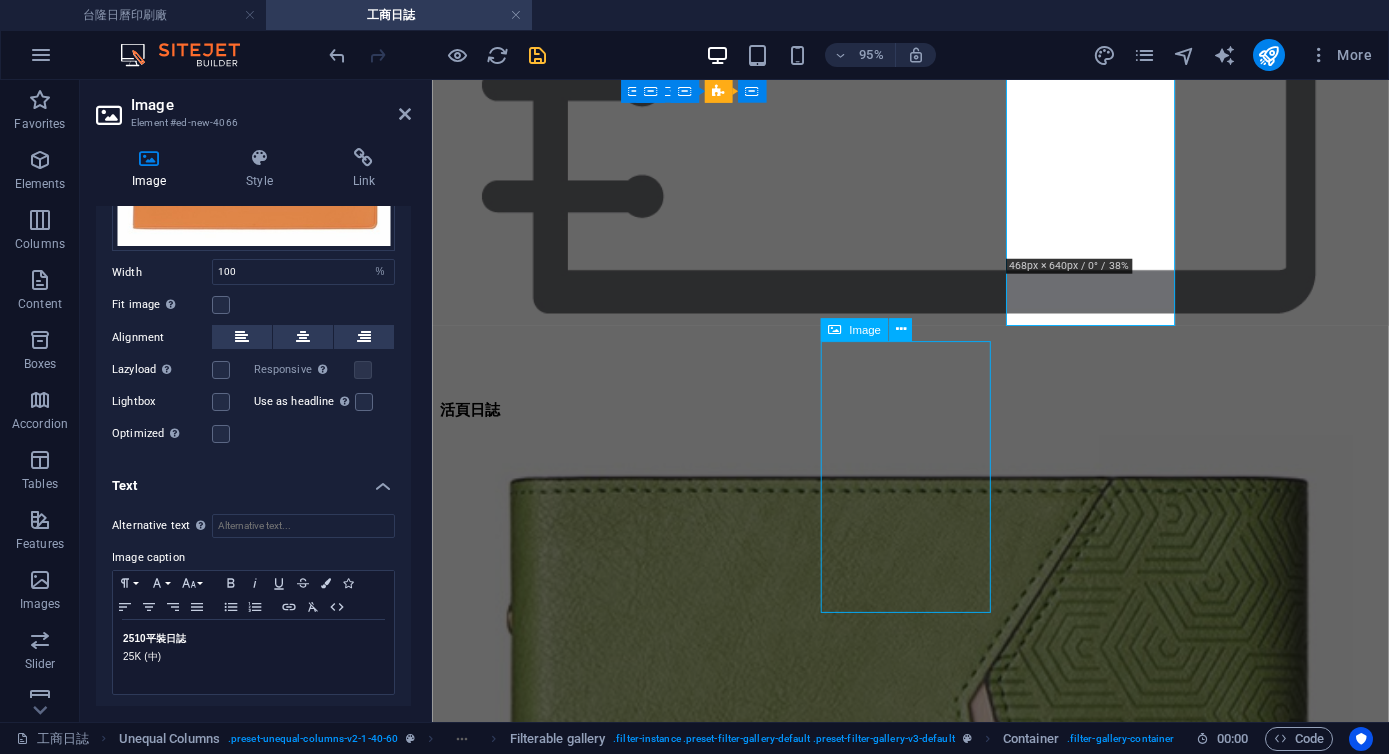 scroll, scrollTop: 3518, scrollLeft: 0, axis: vertical 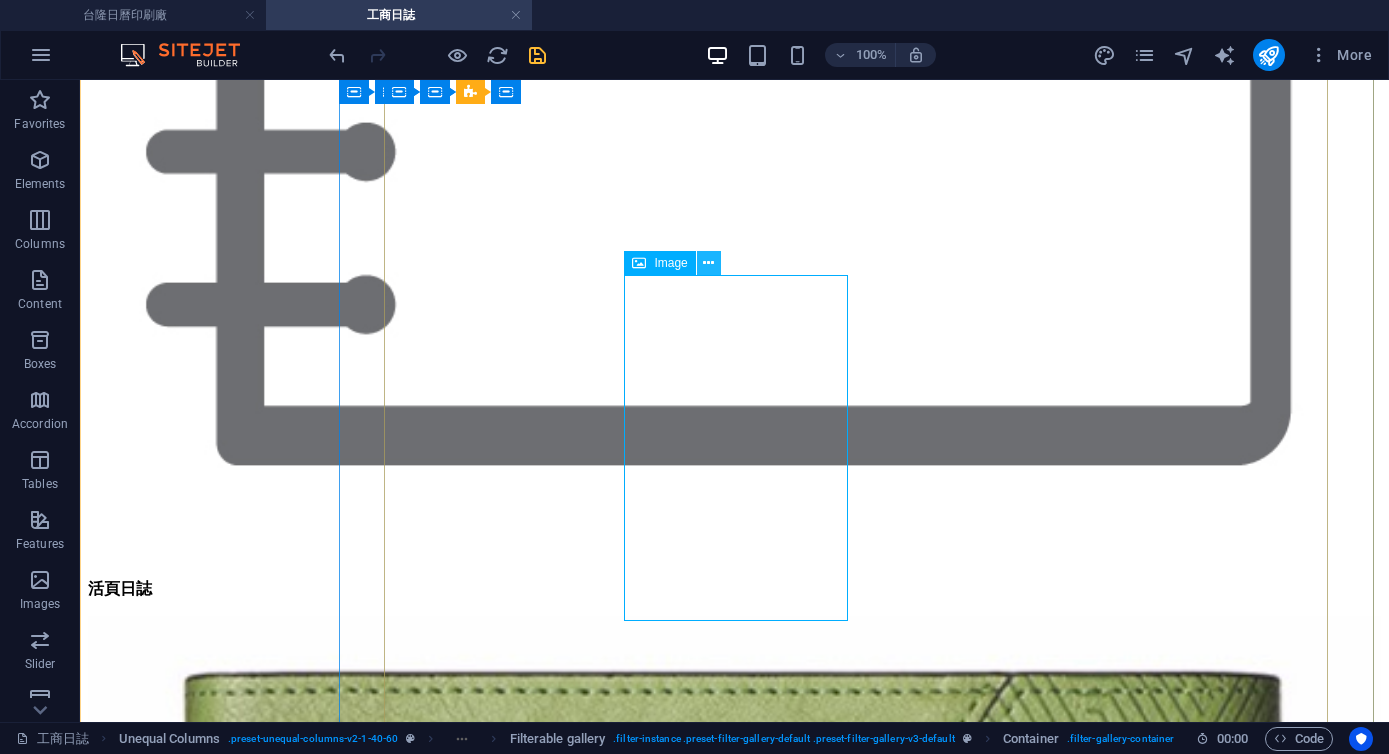click at bounding box center (709, 263) 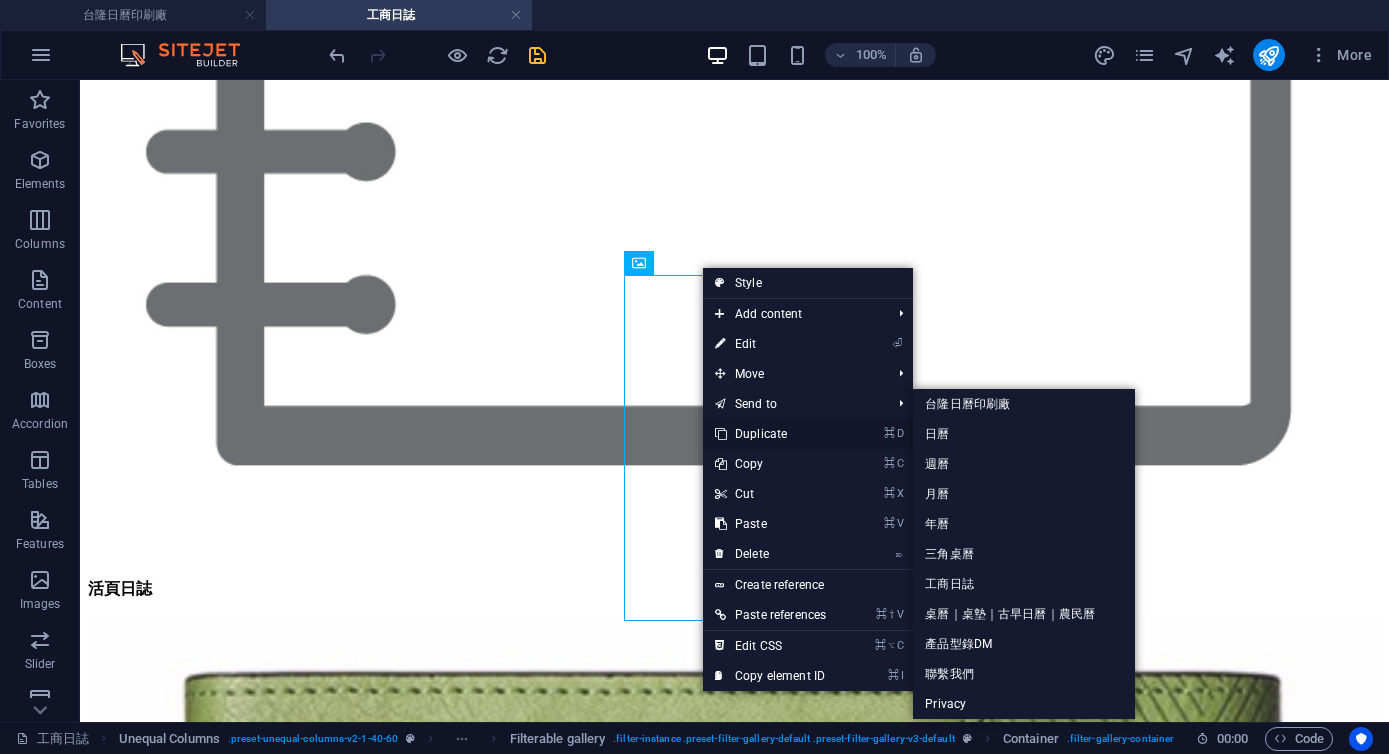 click on "⌘ D  Duplicate" at bounding box center [770, 434] 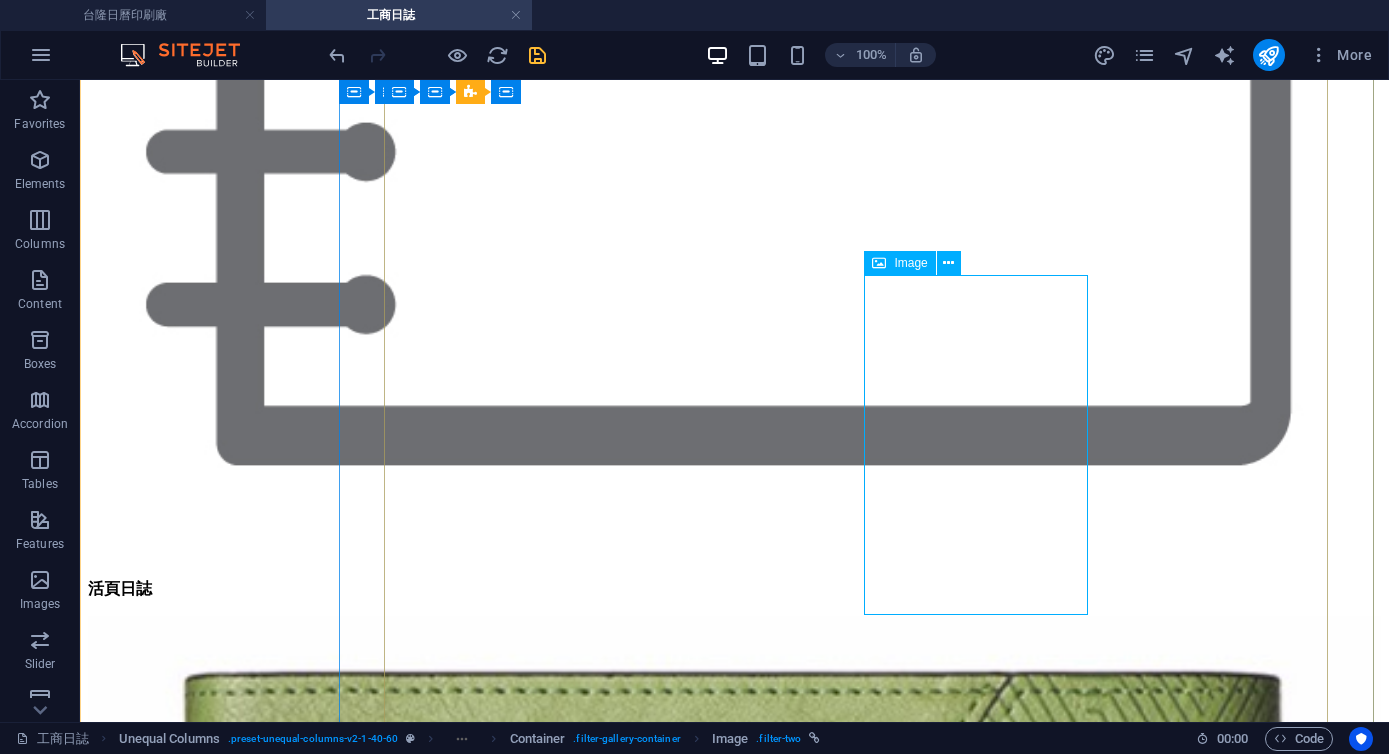 click on "4825  平裝日誌 48K (小)" at bounding box center (734, 66009) 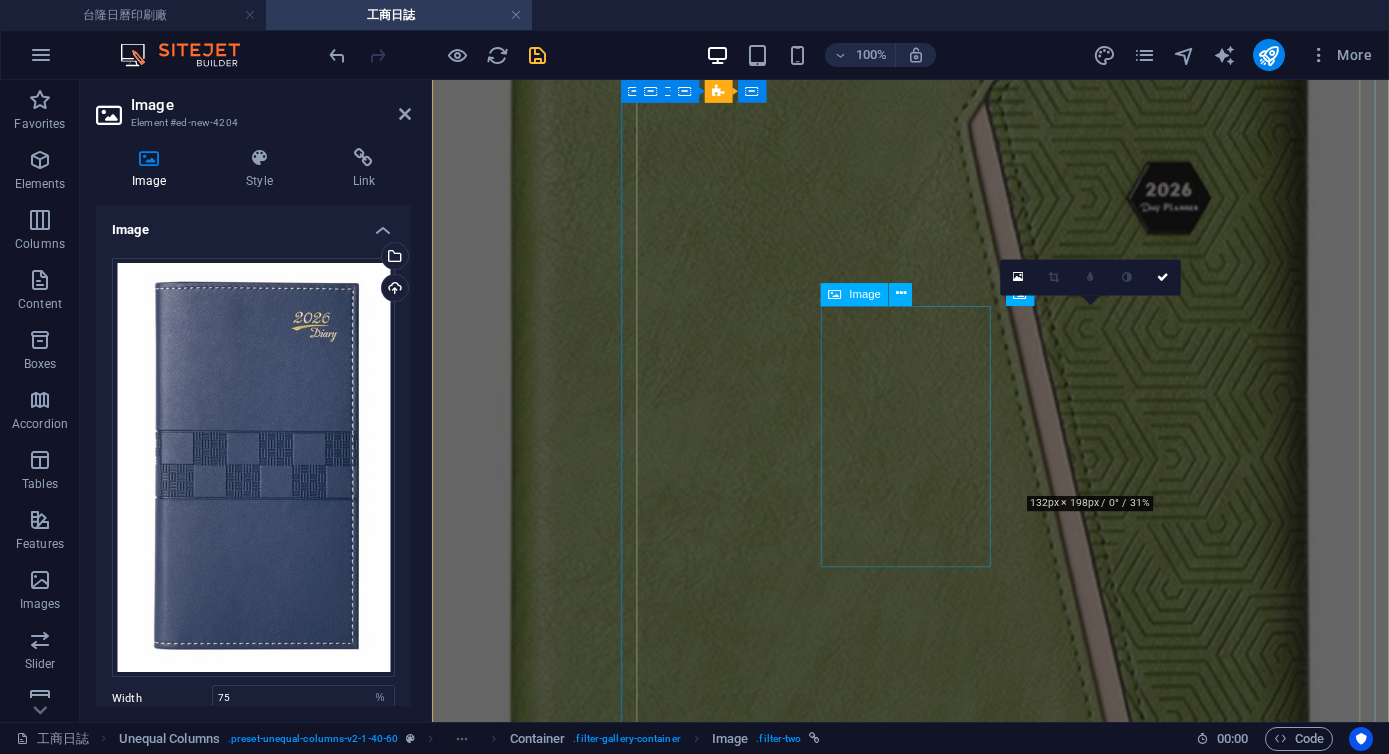 scroll, scrollTop: 2944, scrollLeft: 0, axis: vertical 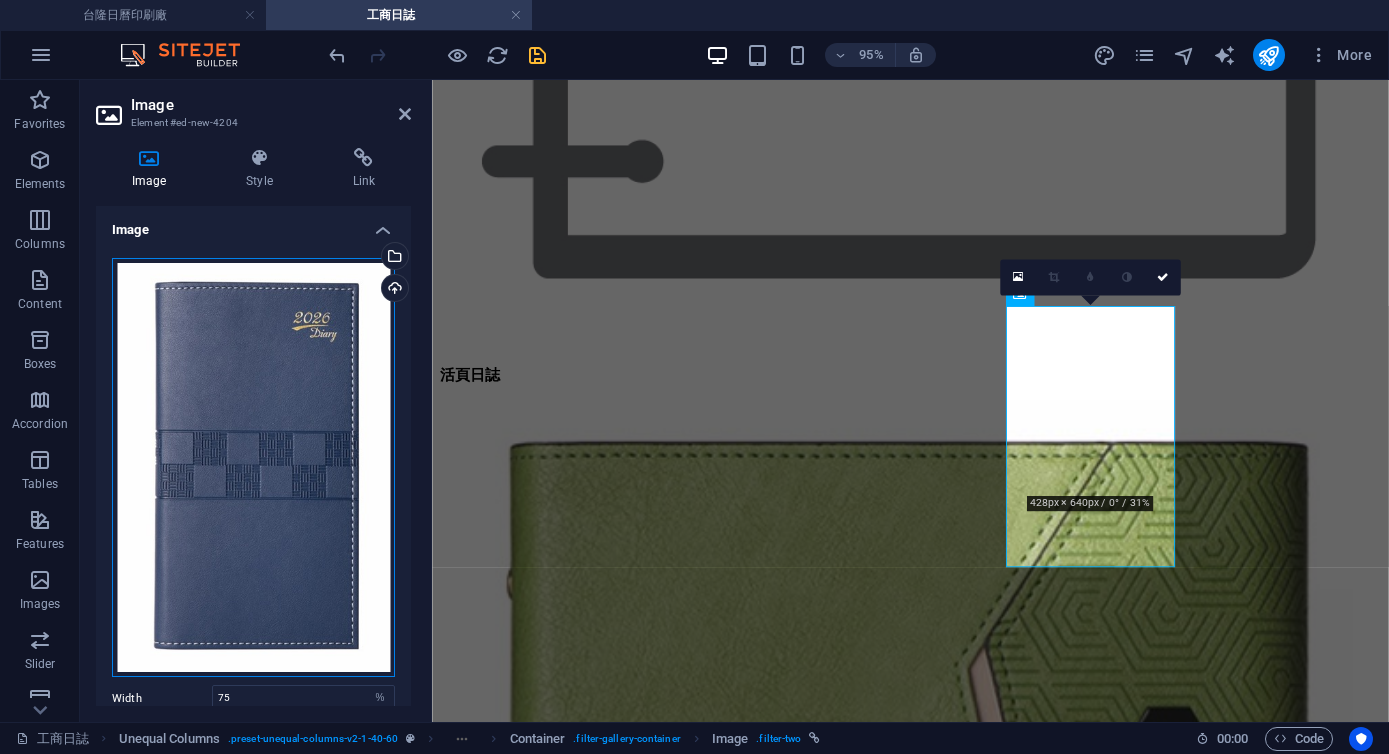 click on "Drag files here, click to choose files or select files from Files or our free stock photos & videos" at bounding box center (253, 468) 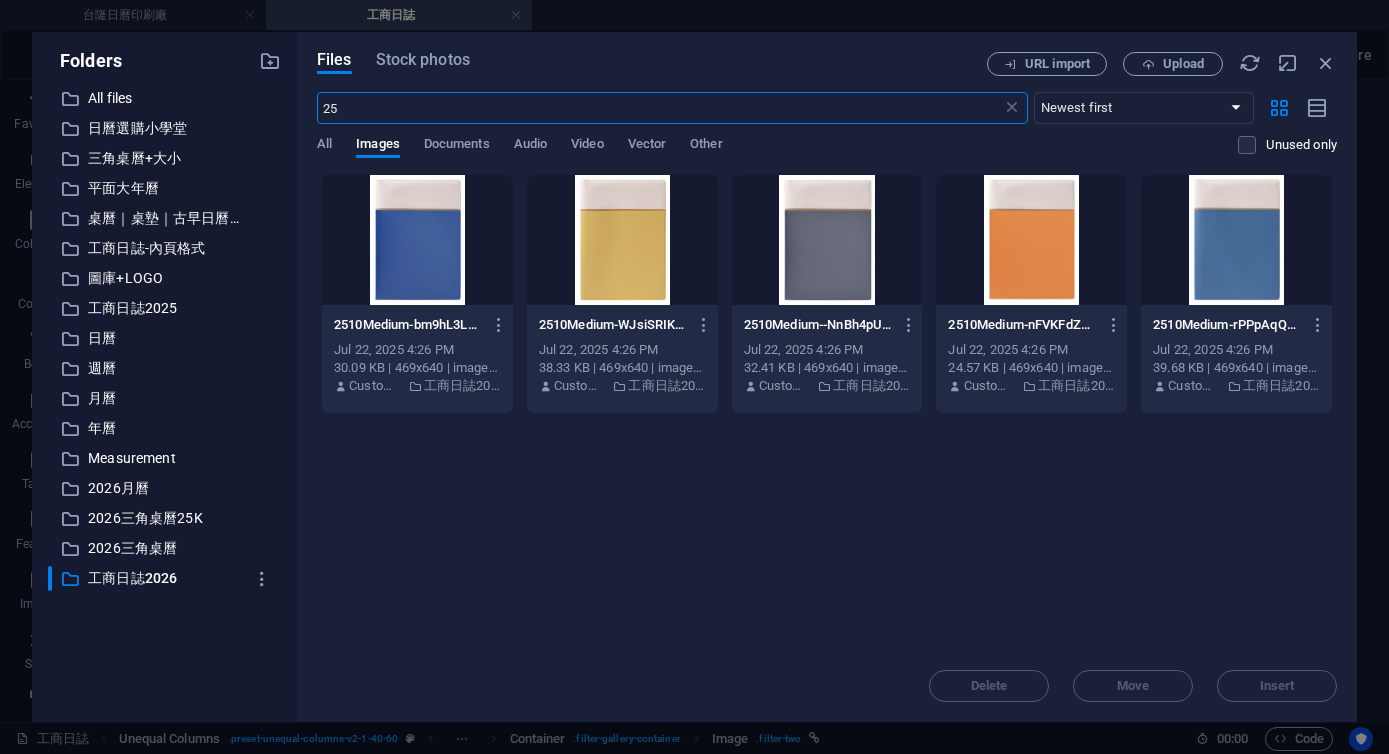 type on "2" 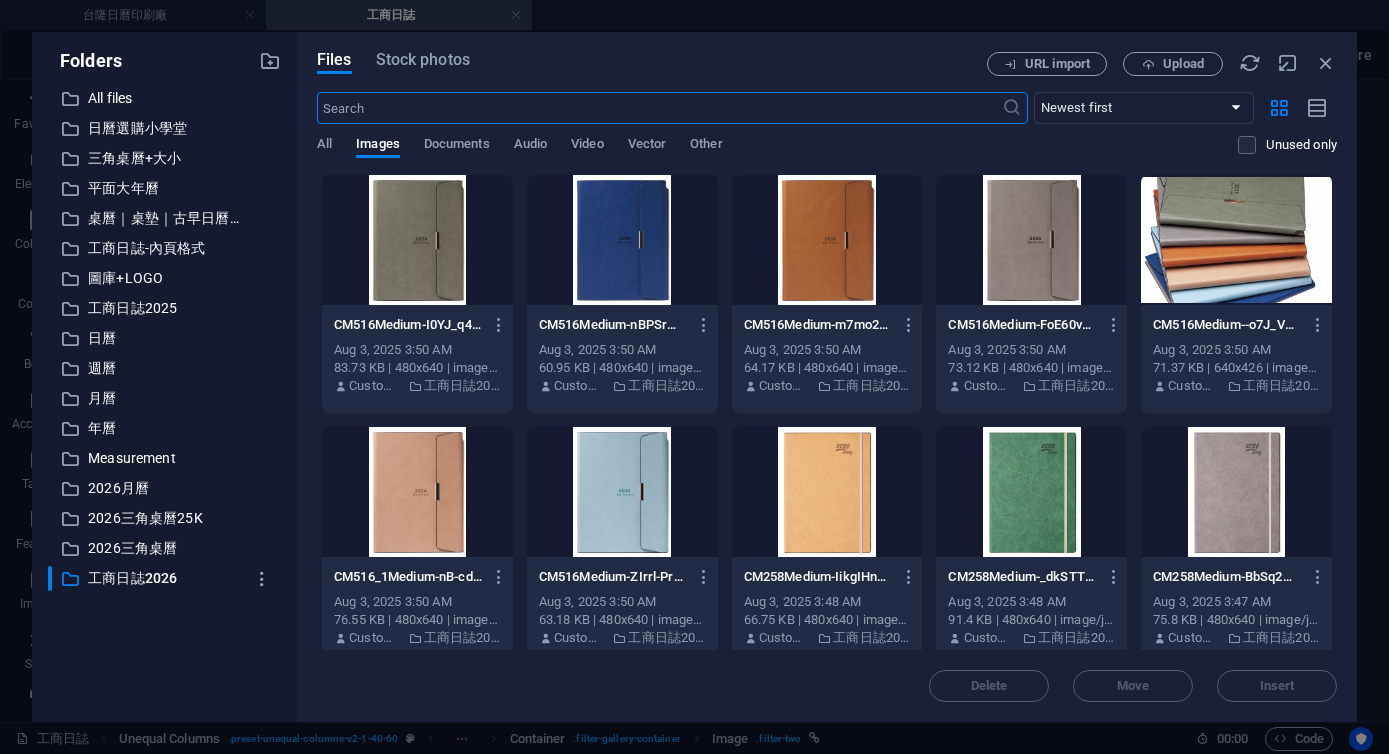 type on "2" 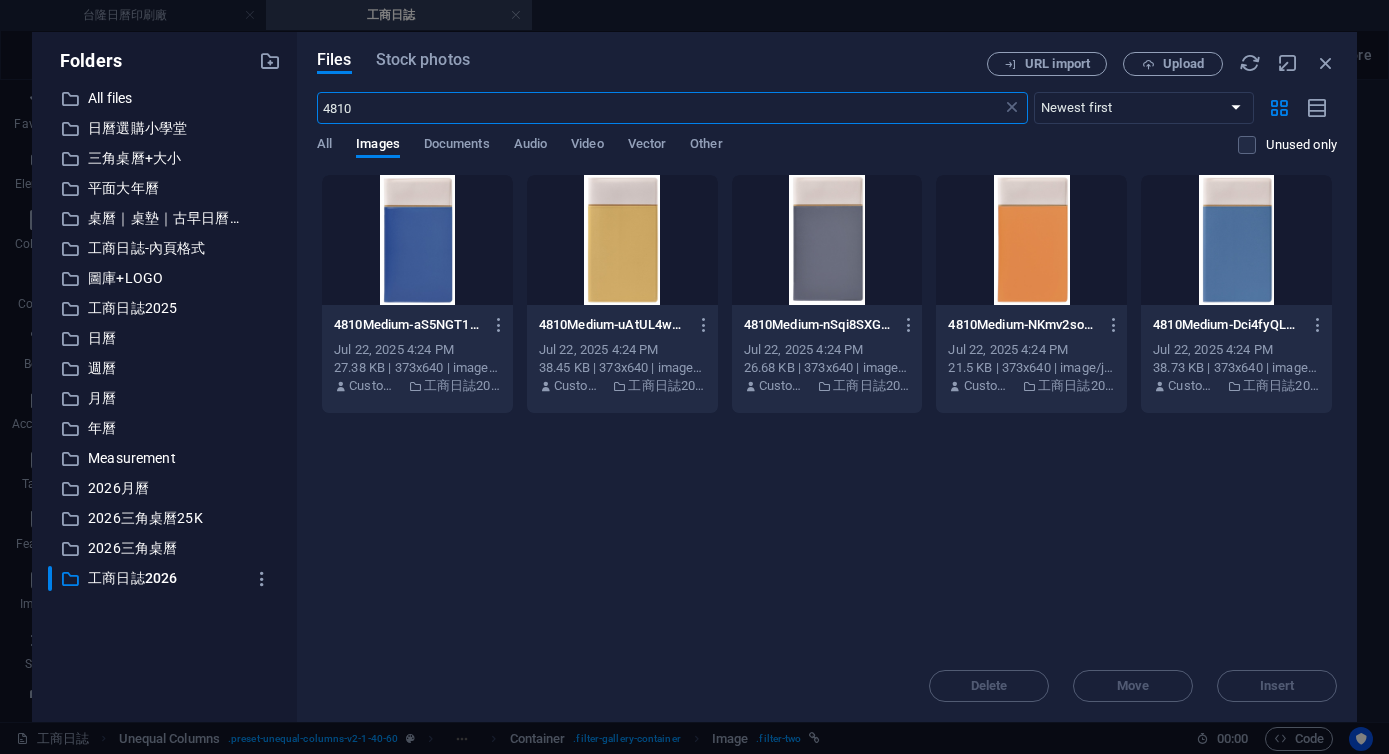 type on "4810" 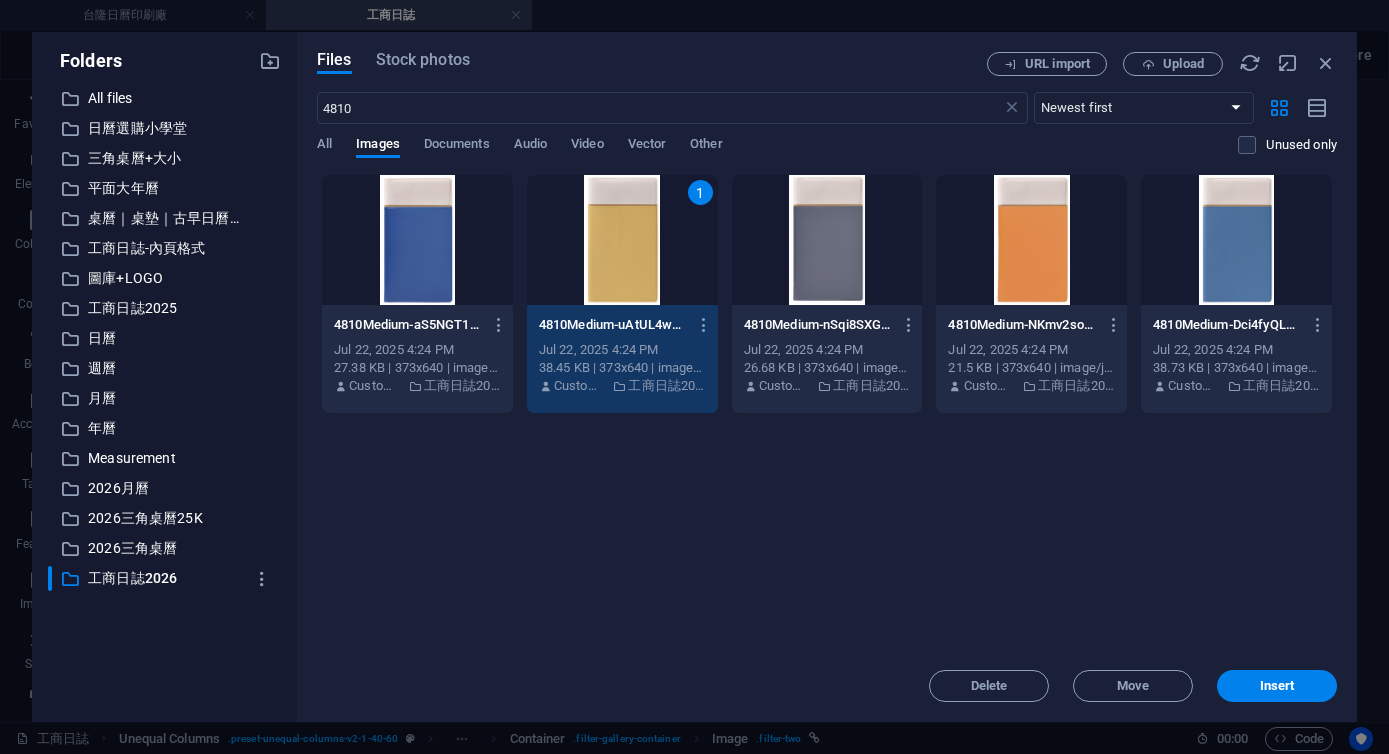 click on "1" at bounding box center (622, 240) 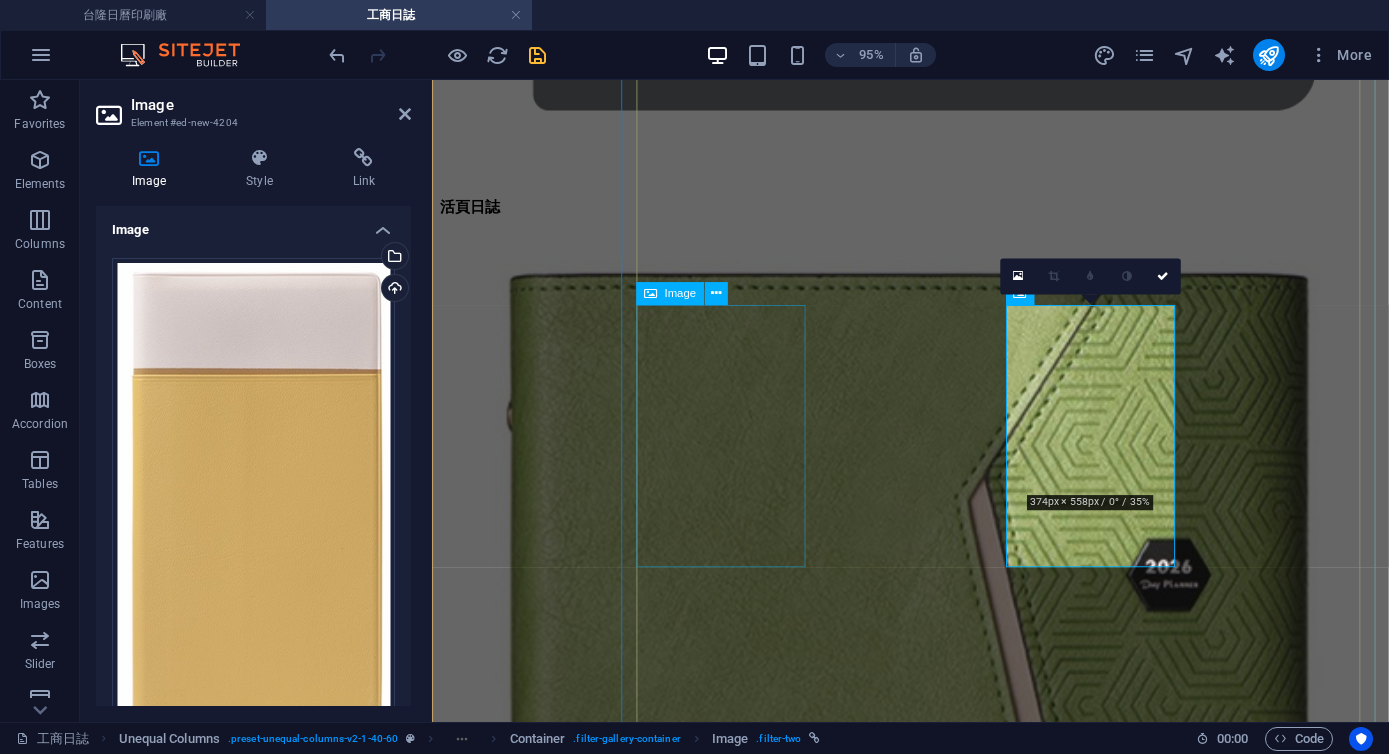 scroll, scrollTop: 3222, scrollLeft: 0, axis: vertical 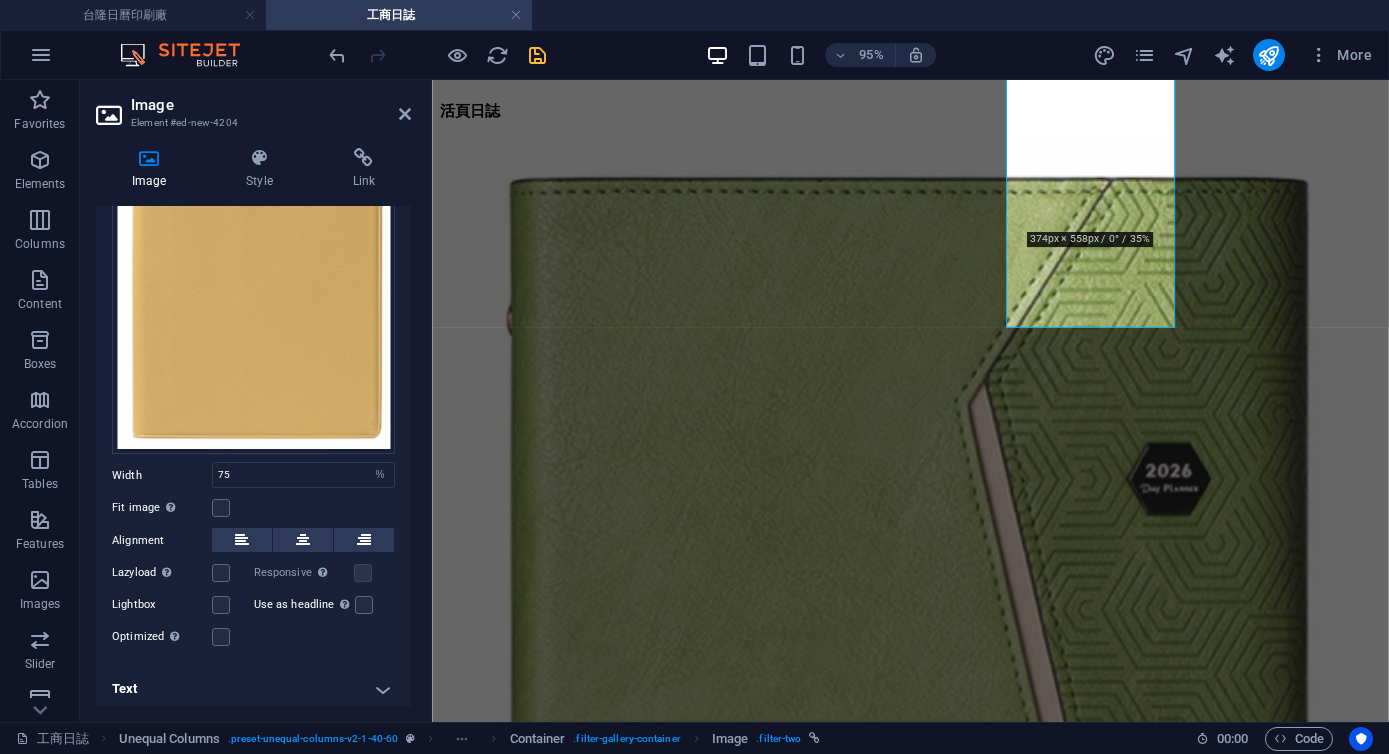 click on "Text" at bounding box center (253, 689) 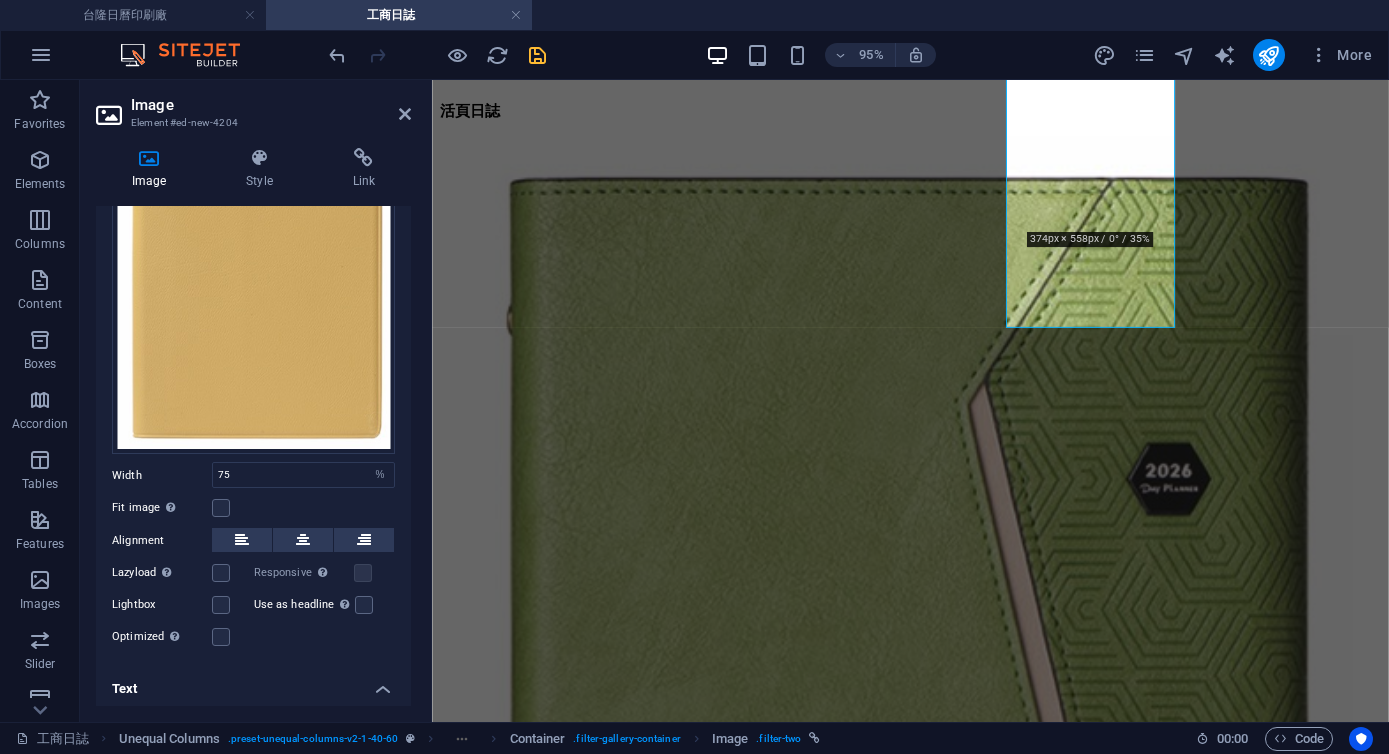 scroll, scrollTop: 484, scrollLeft: 0, axis: vertical 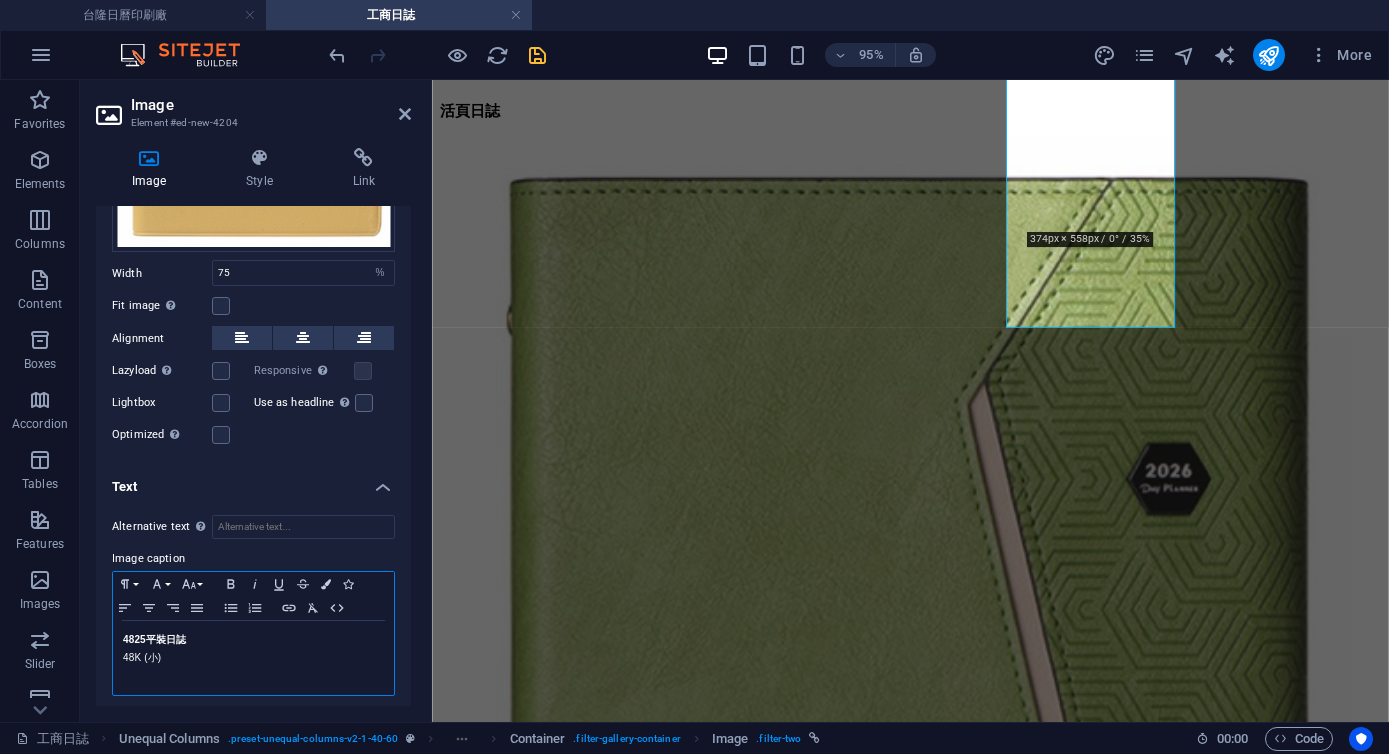 click on "4825  平裝日誌" at bounding box center (154, 639) 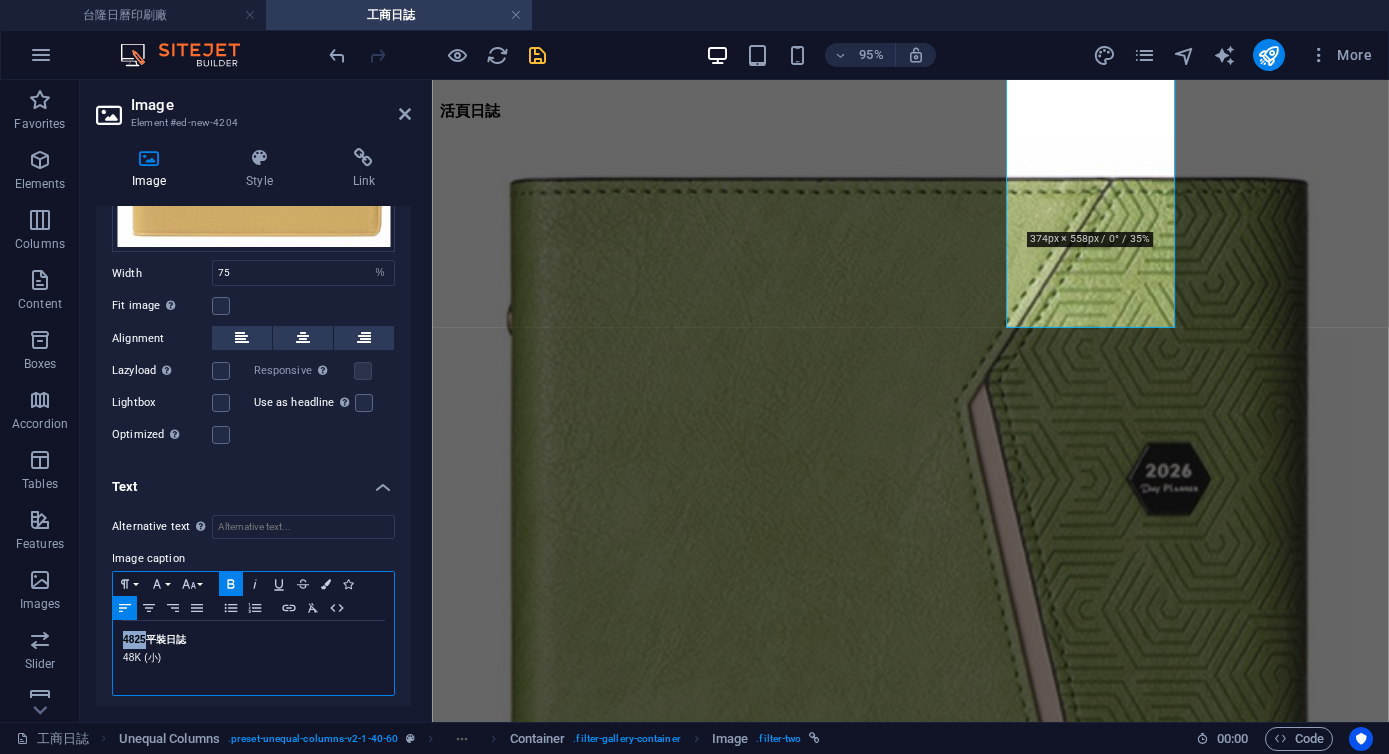 click on "4825  平裝日誌" at bounding box center (154, 639) 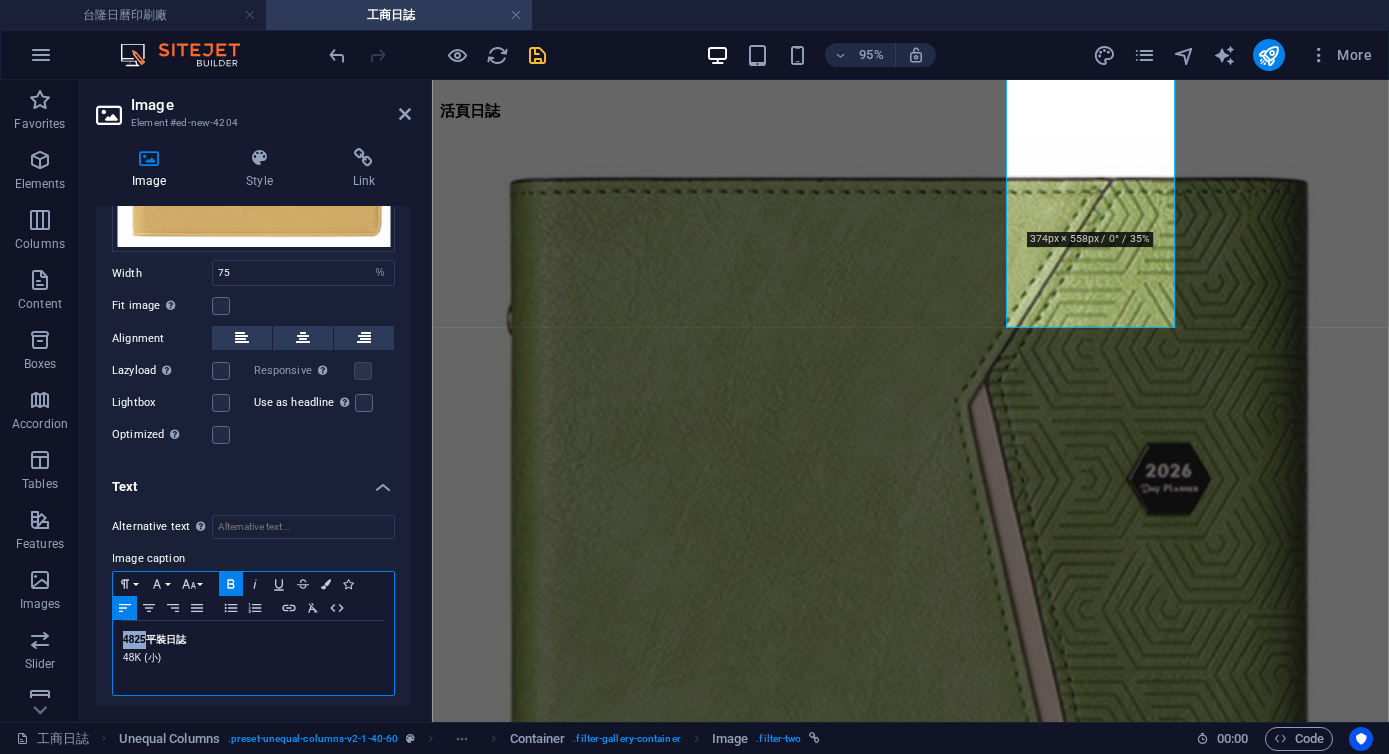 type 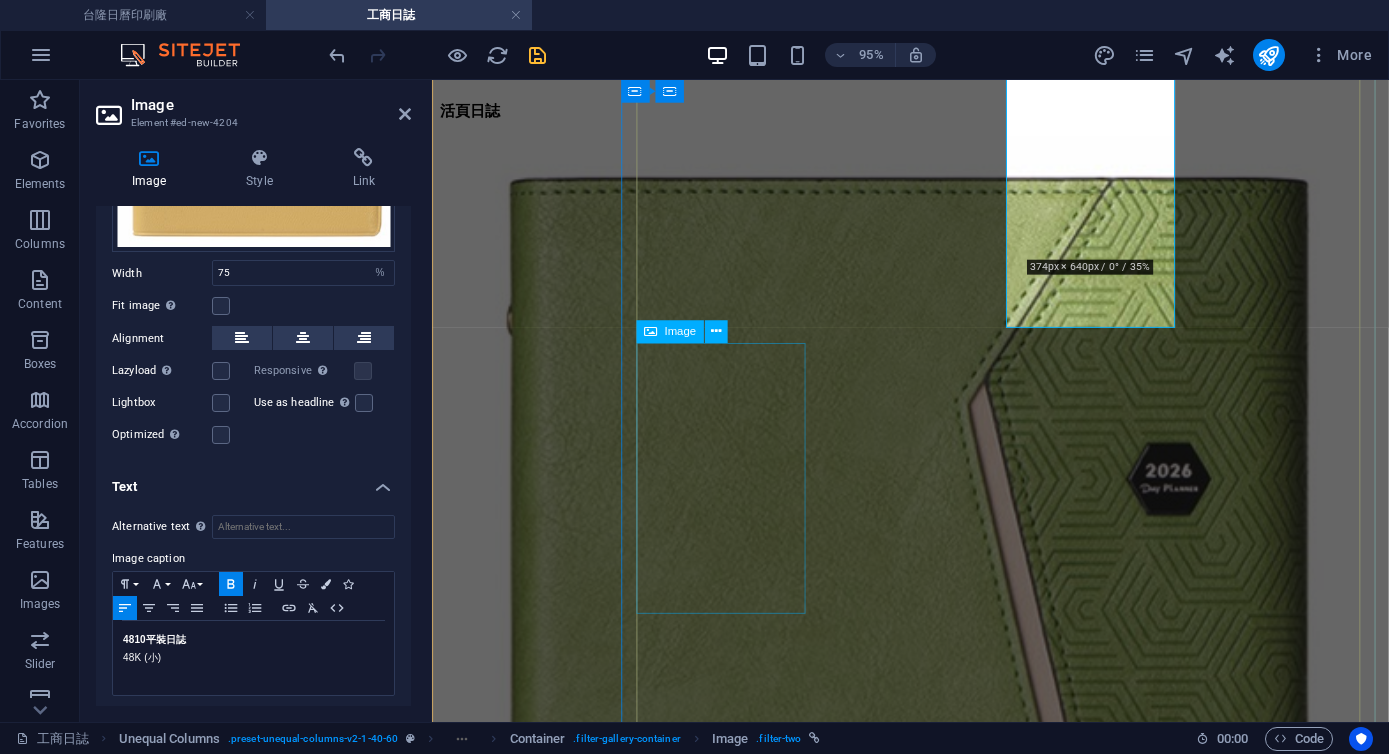 scroll, scrollTop: 2926, scrollLeft: 0, axis: vertical 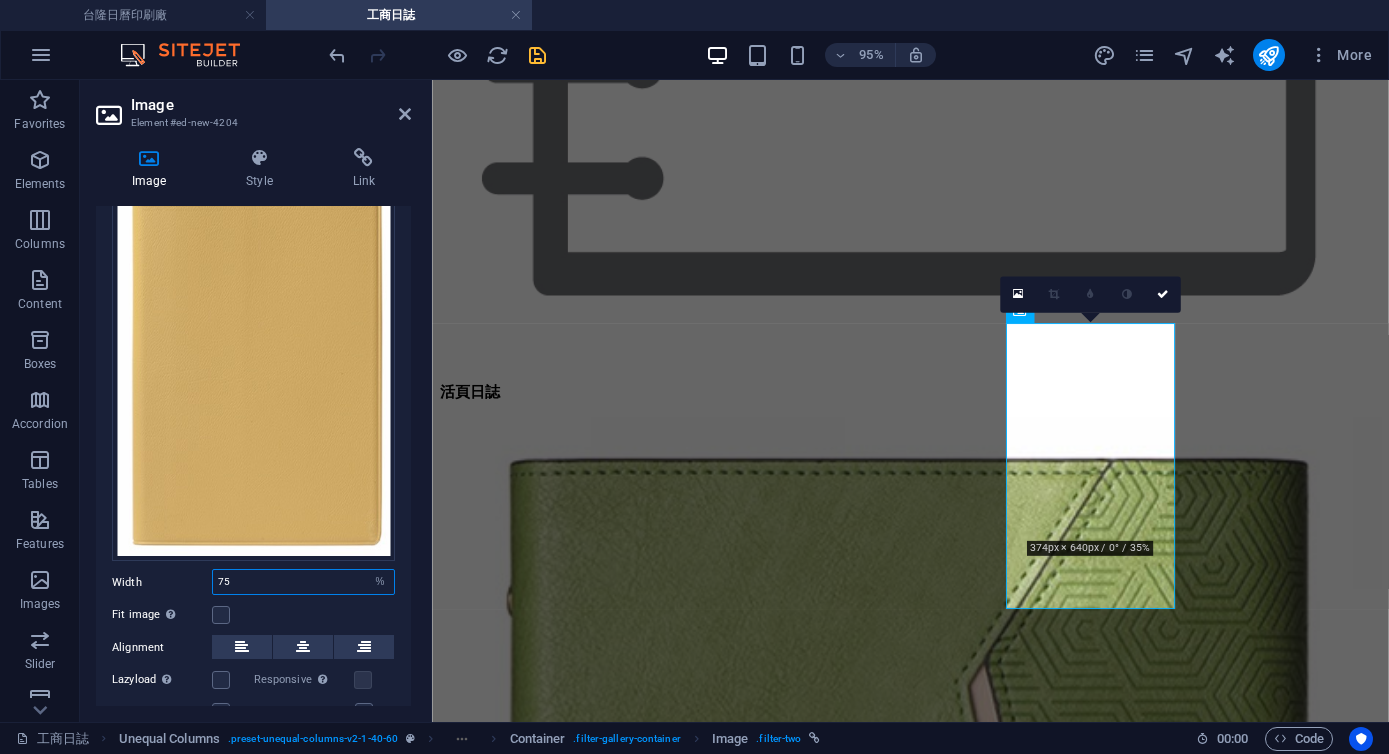 click on "75" at bounding box center [303, 582] 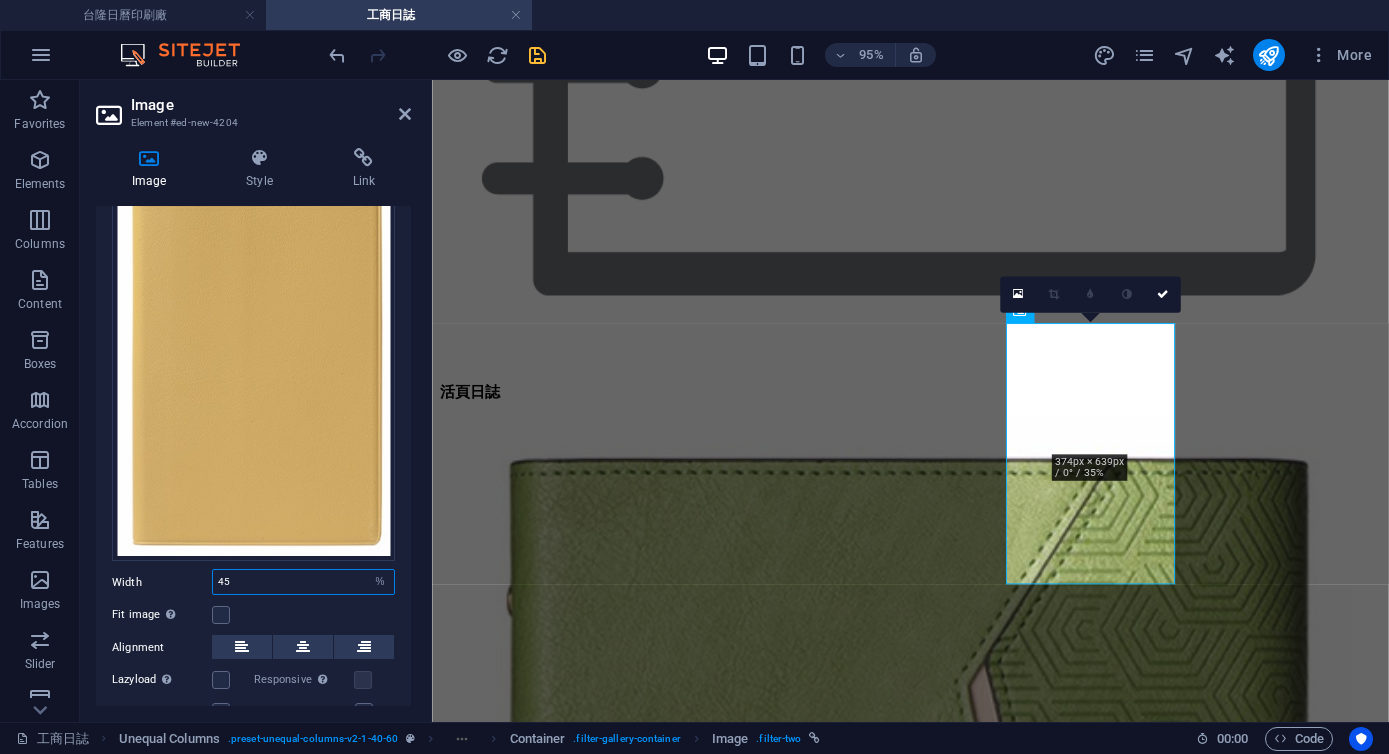 click on "45" at bounding box center [303, 582] 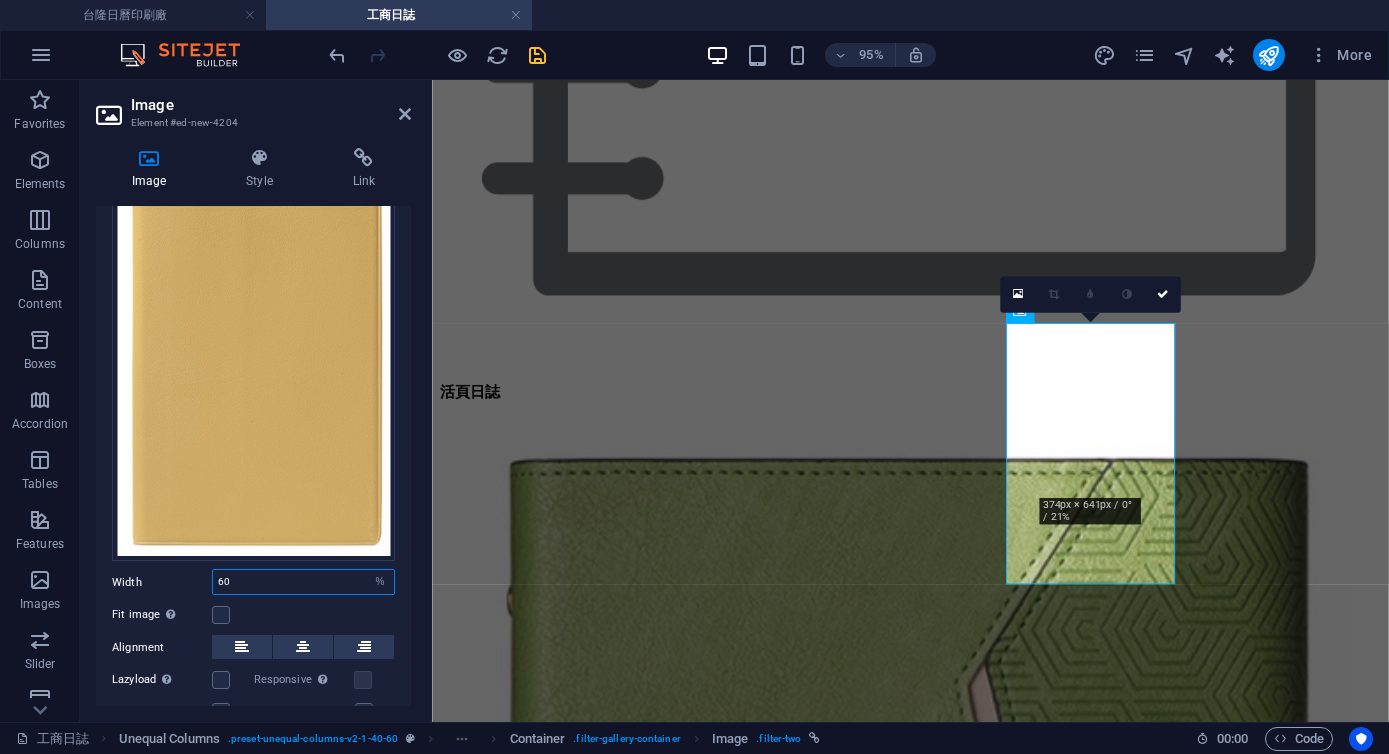 click on "60" at bounding box center [303, 582] 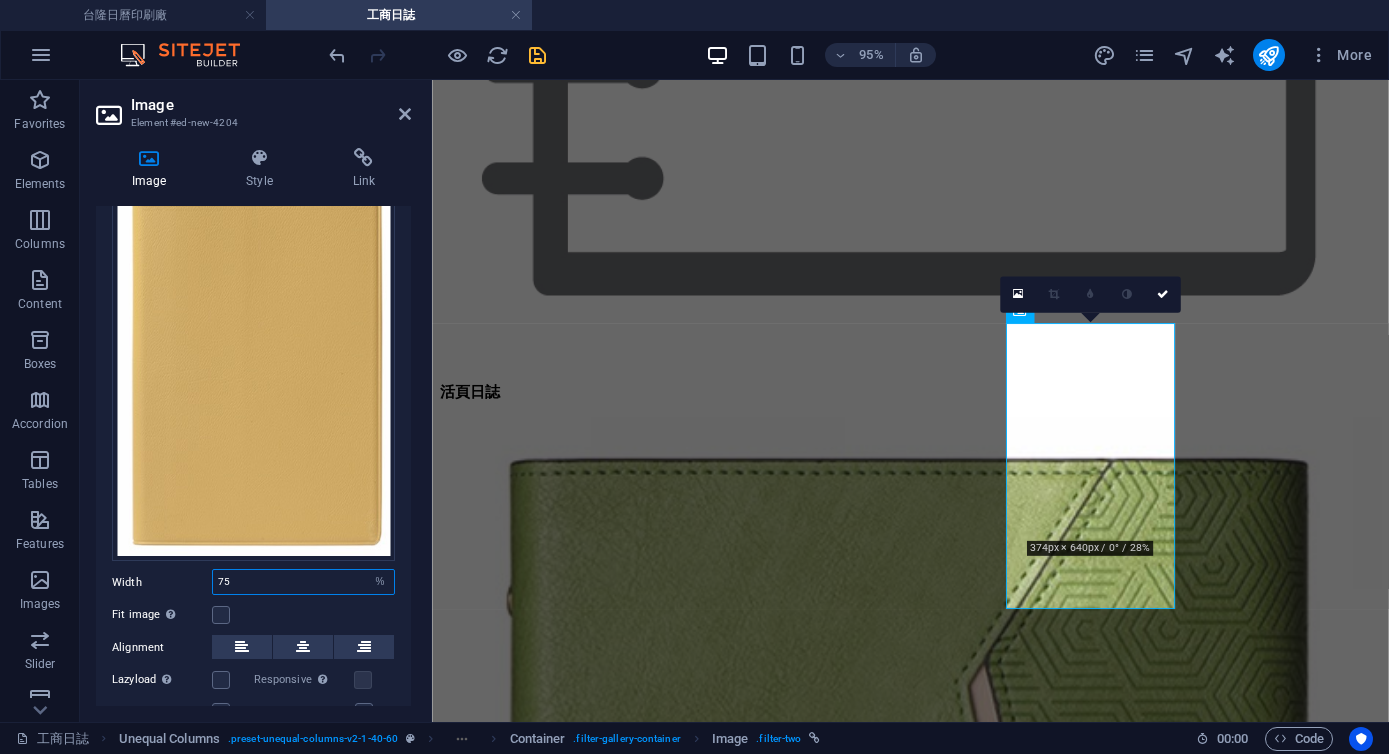 click on "75" at bounding box center (303, 582) 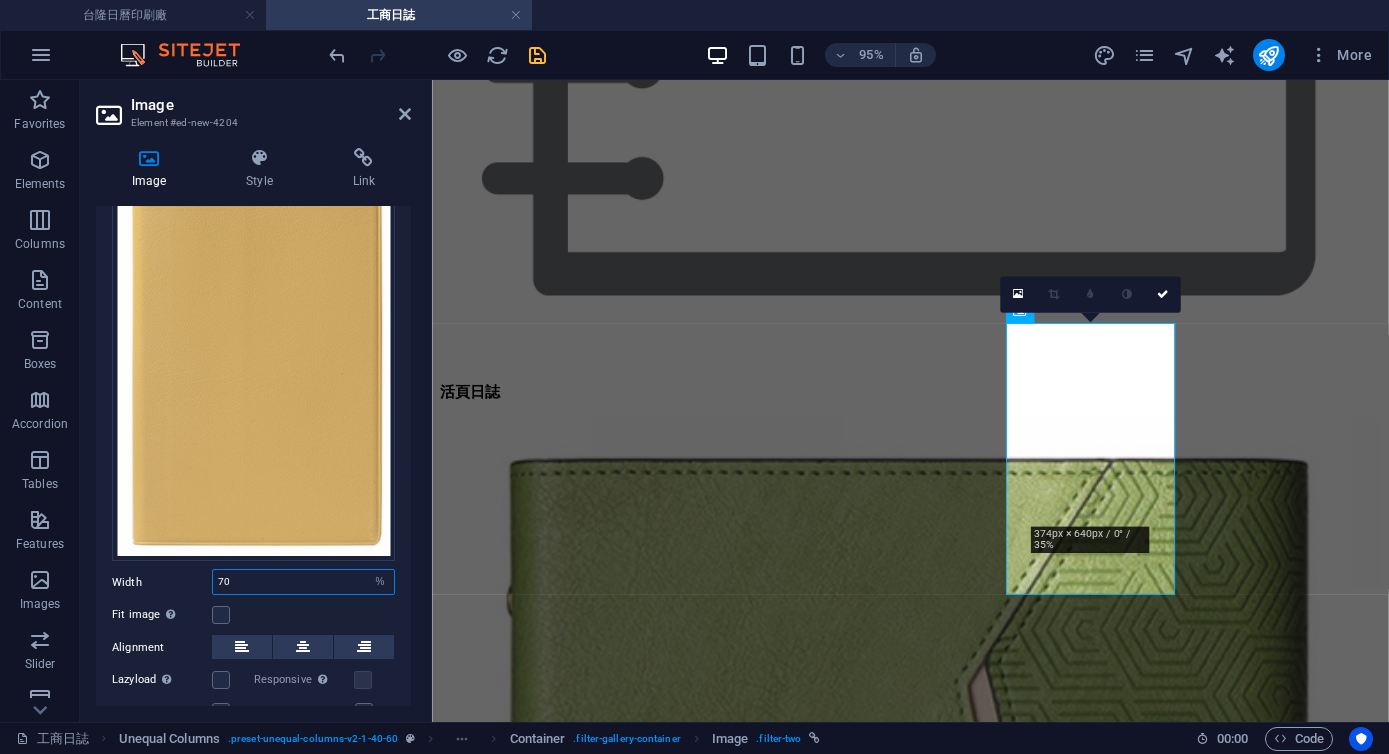 click on "70" at bounding box center [303, 582] 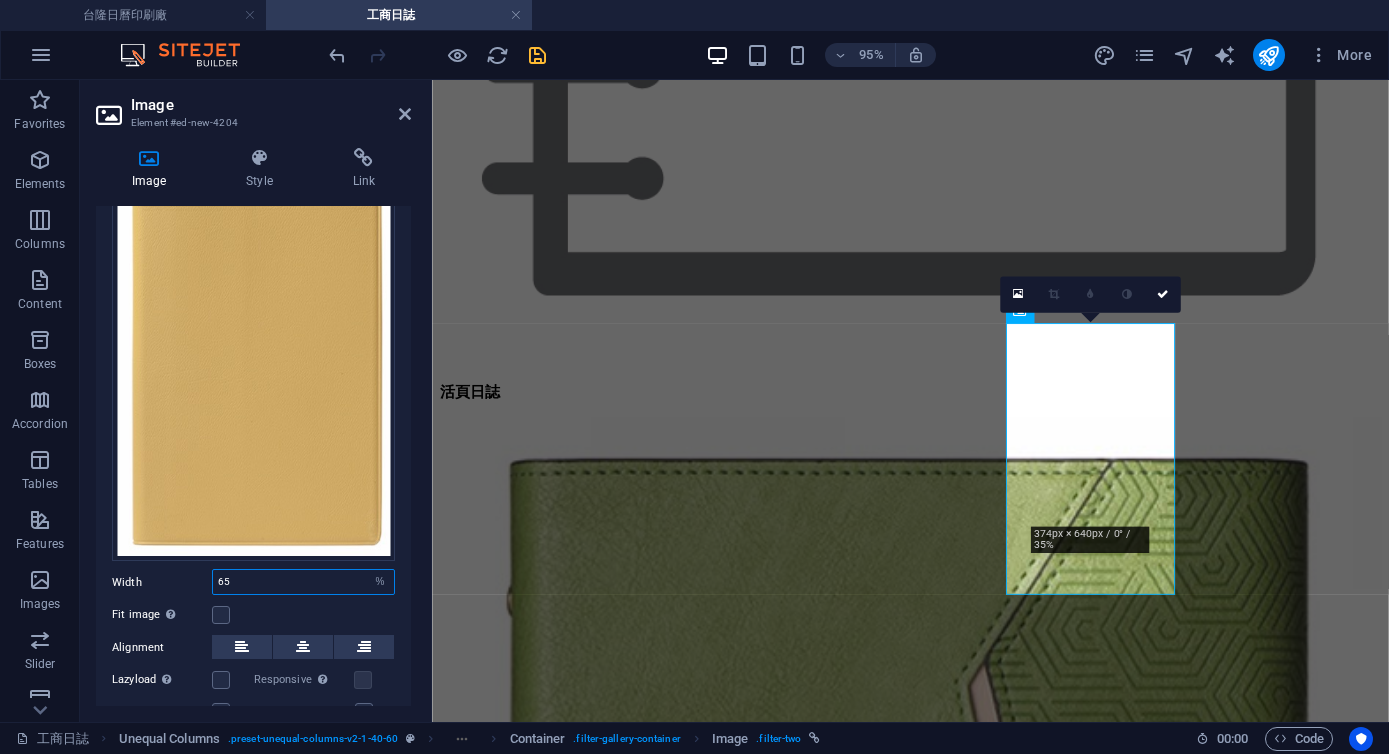 type on "65" 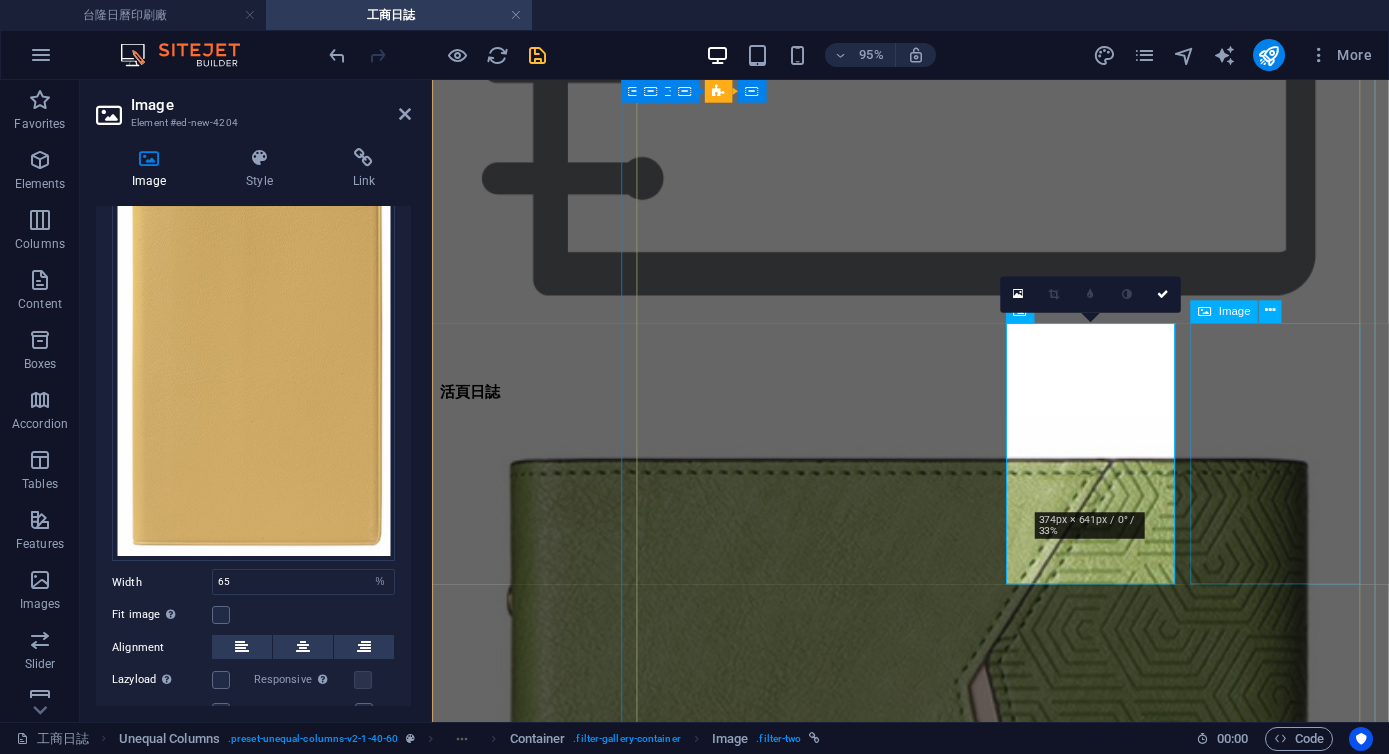 click on "精裝版" at bounding box center [935, 52863] 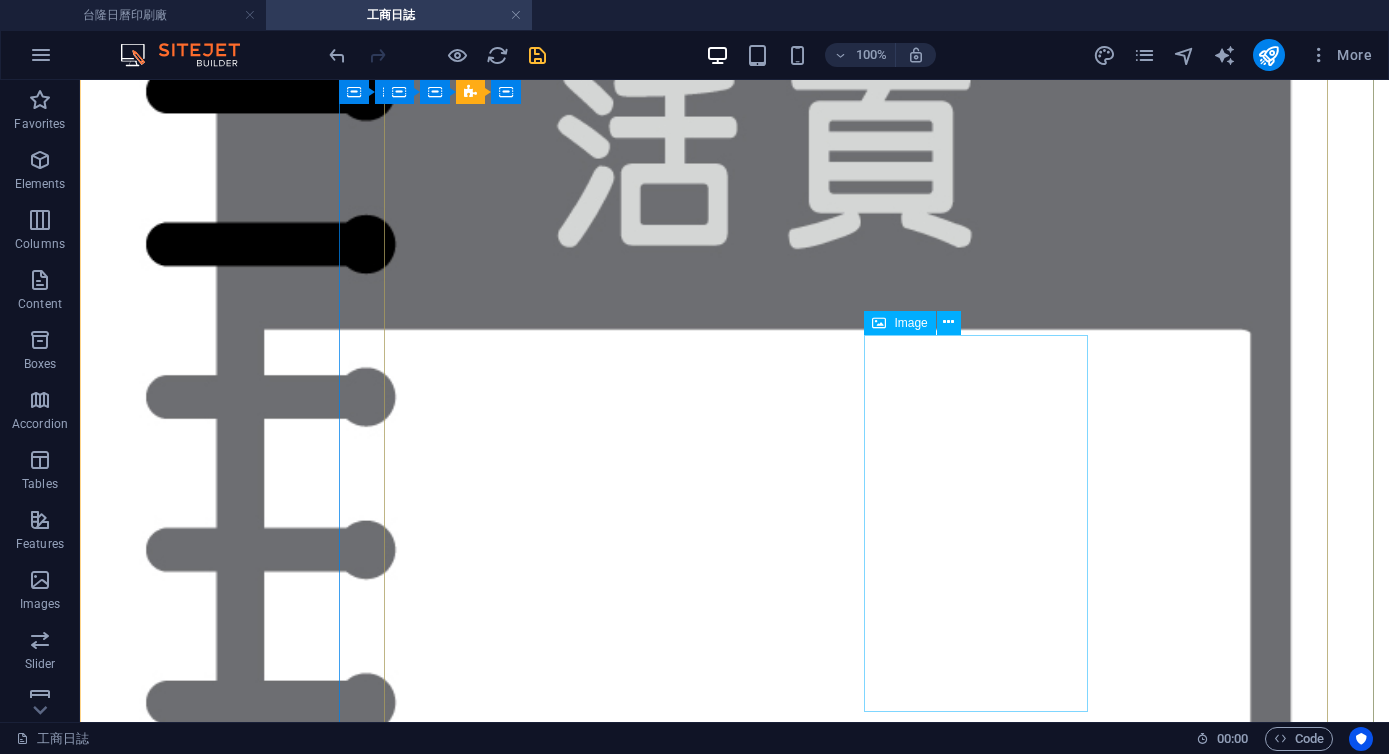 scroll, scrollTop: 3126, scrollLeft: 0, axis: vertical 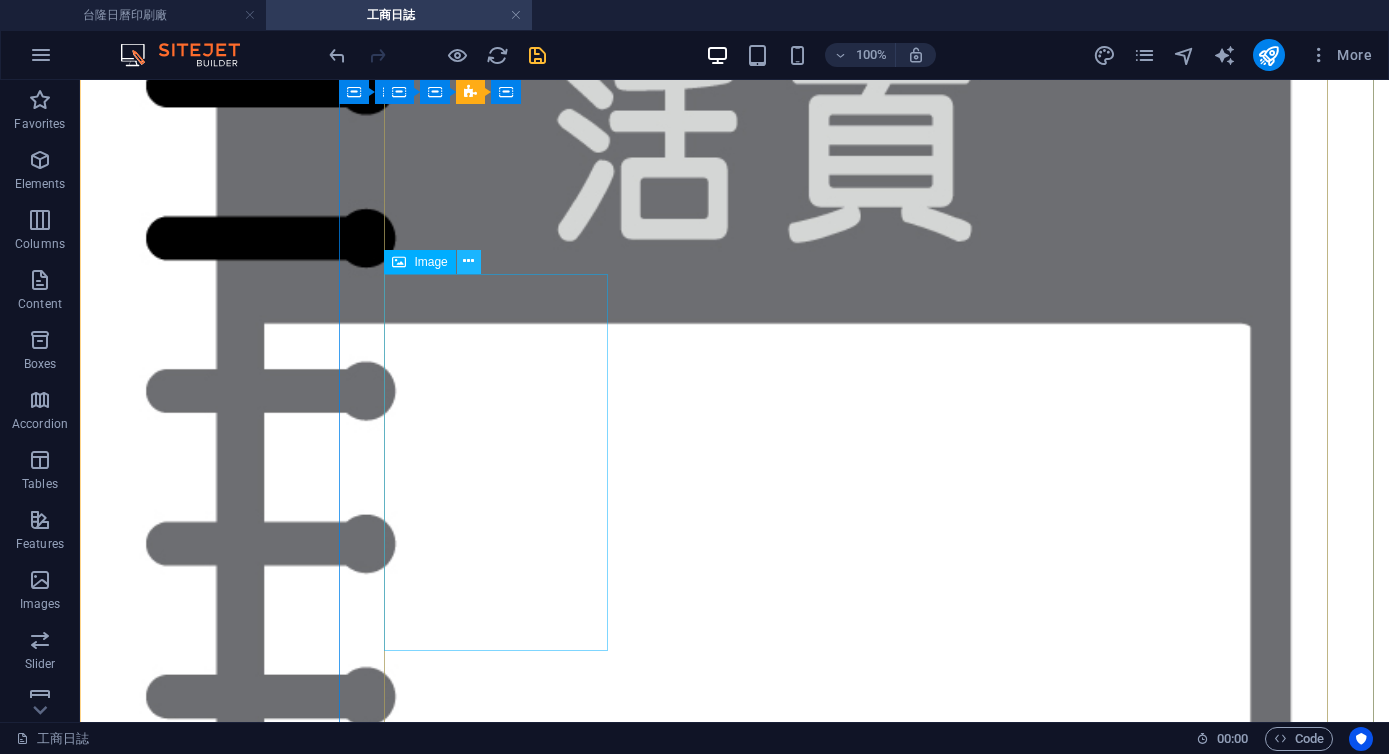 click at bounding box center [468, 261] 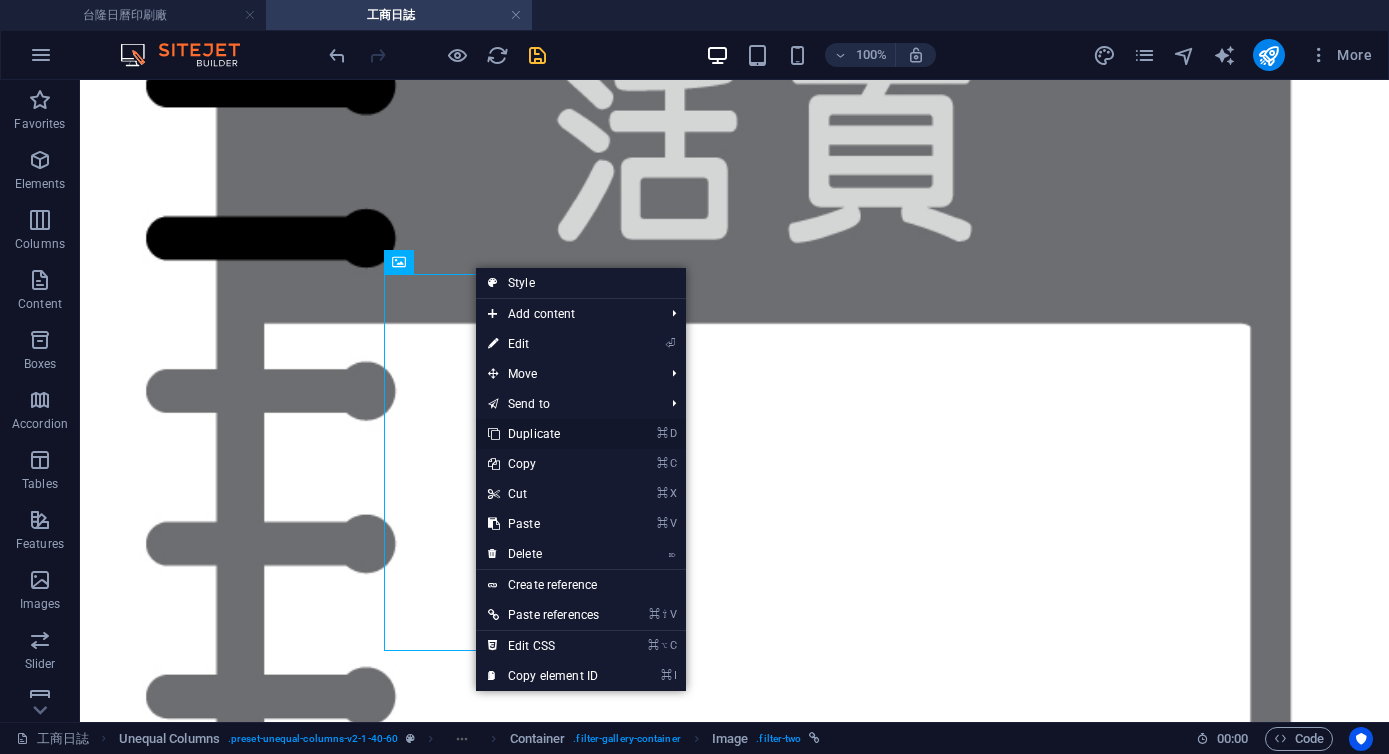 click on "⌘ D  Duplicate" at bounding box center (543, 434) 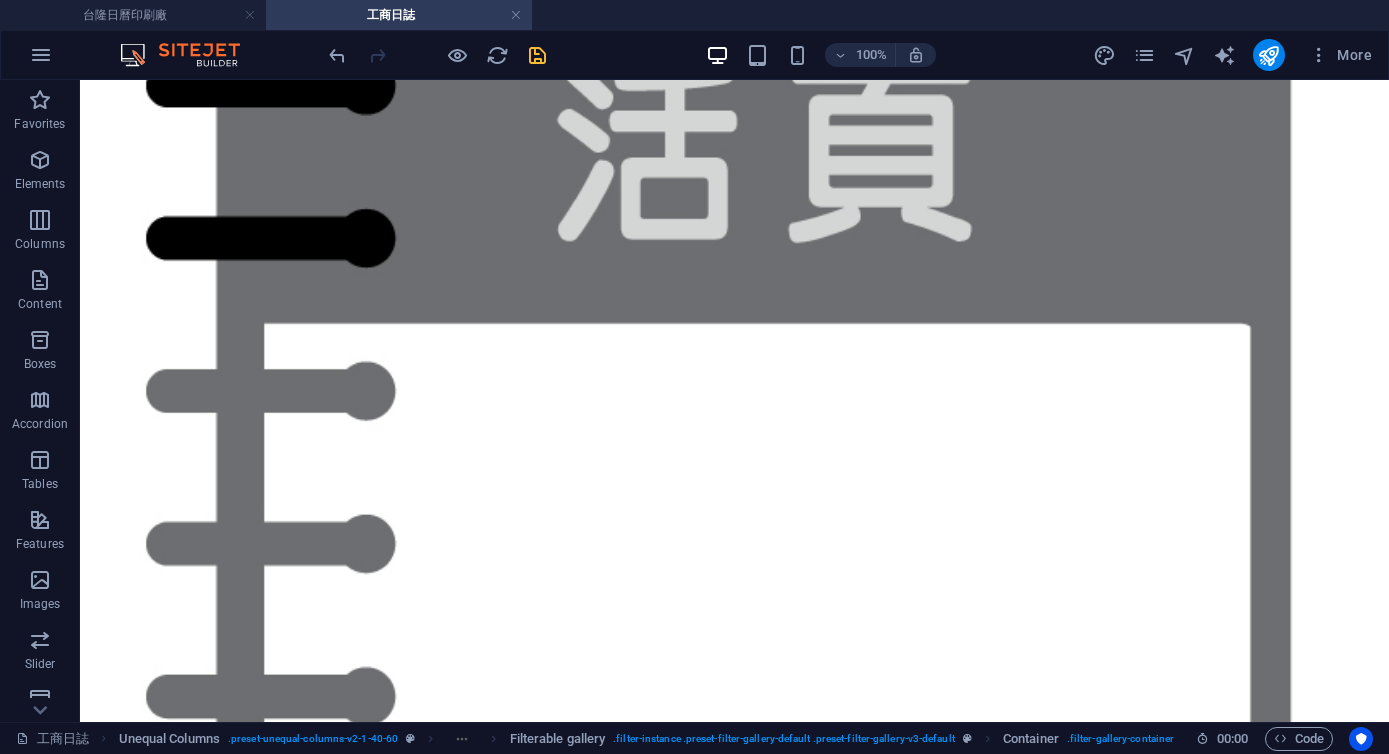 drag, startPoint x: 797, startPoint y: 382, endPoint x: 904, endPoint y: 373, distance: 107.37784 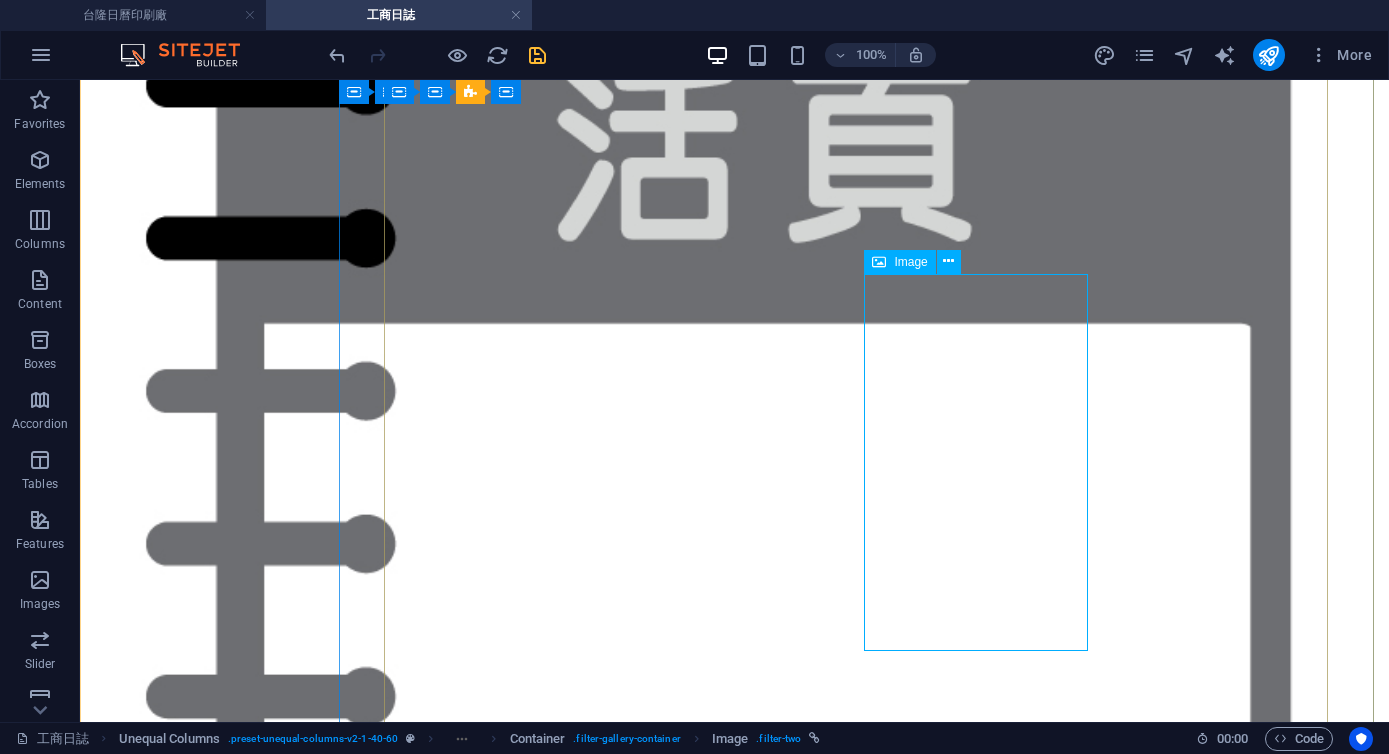 click on "1625 / 2525  平裝日誌 16K(大) / 25K (中)" at bounding box center (734, 59822) 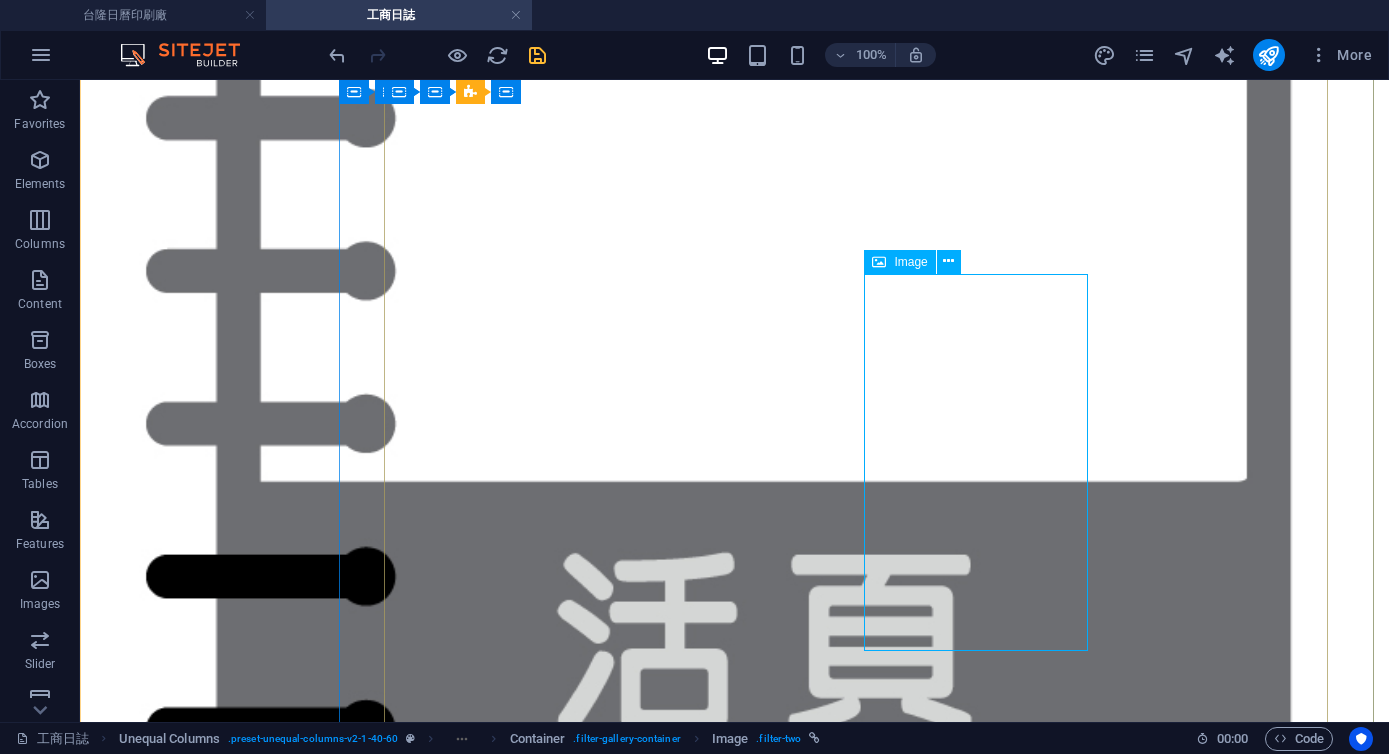 select on "%" 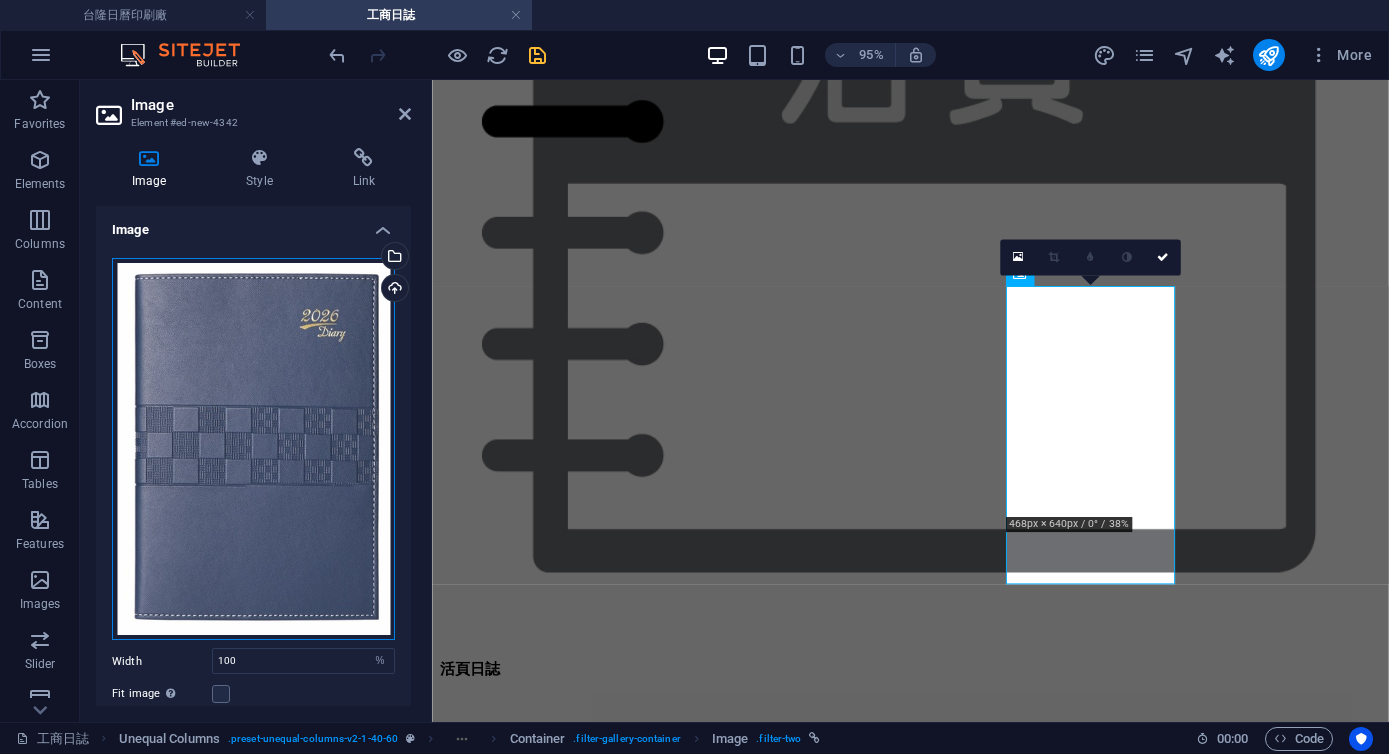 click on "Drag files here, click to choose files or select files from Files or our free stock photos & videos" at bounding box center [253, 449] 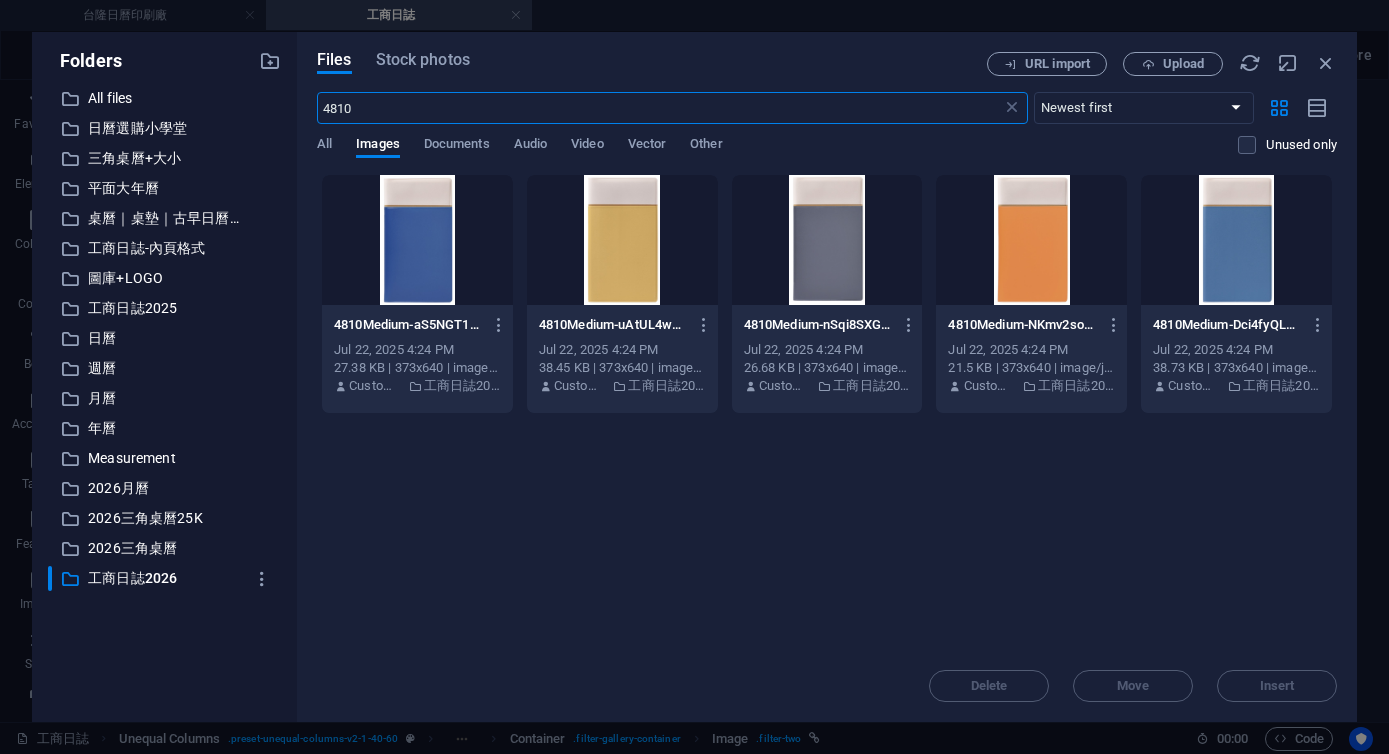 click on "4810" at bounding box center (659, 108) 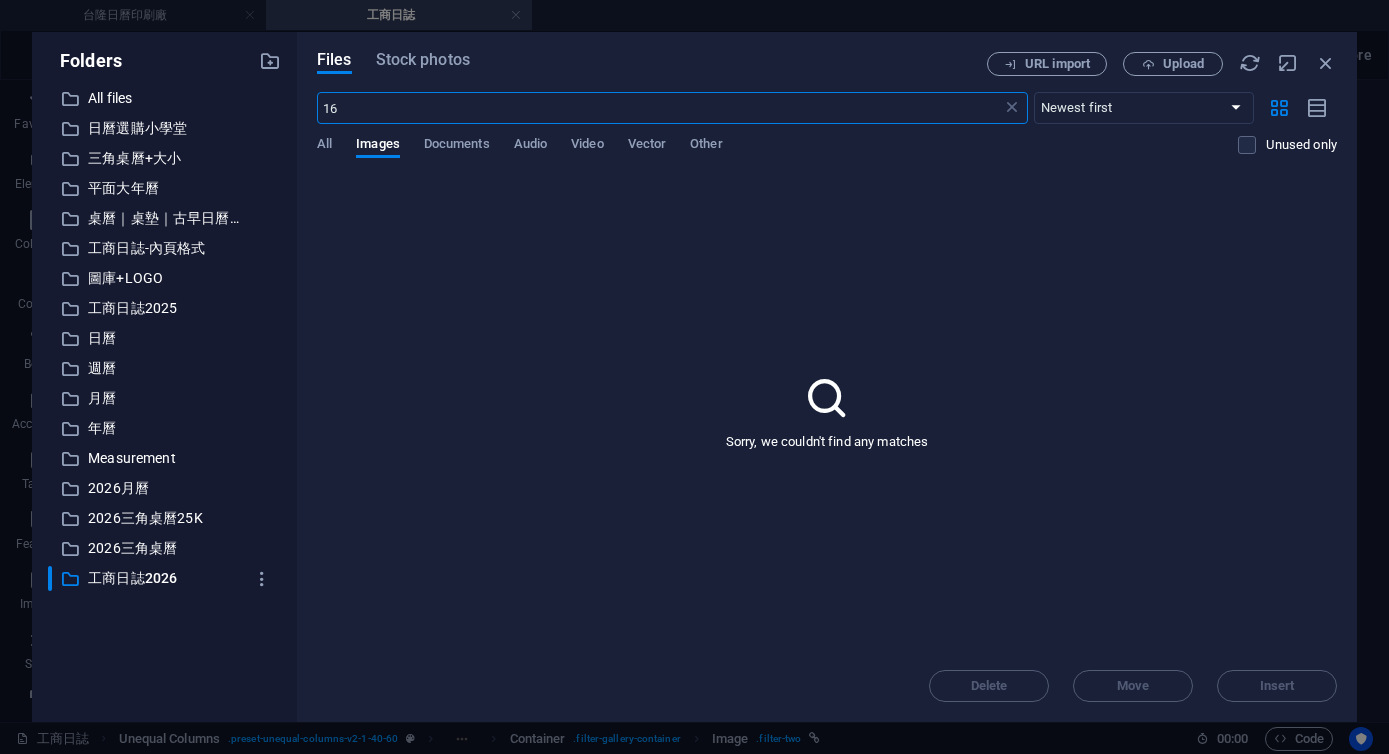 type on "1" 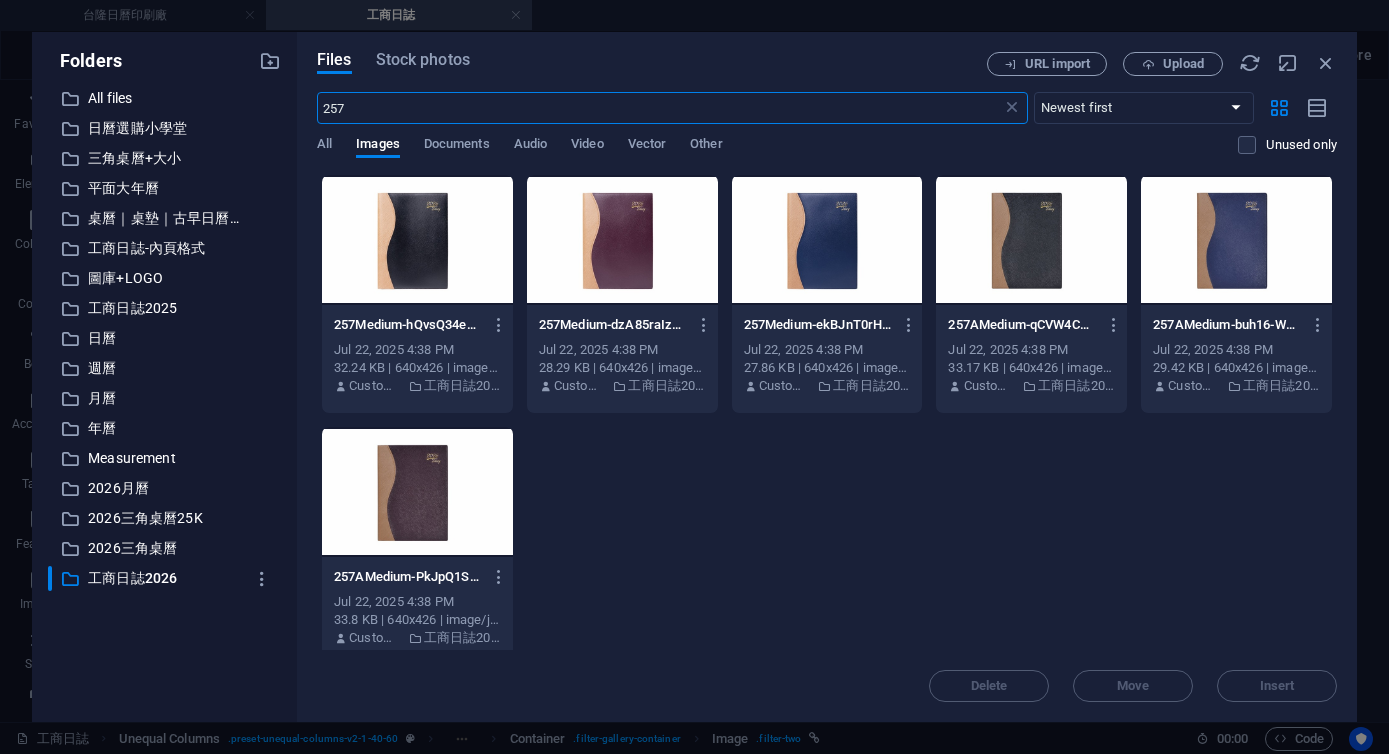 type on "257" 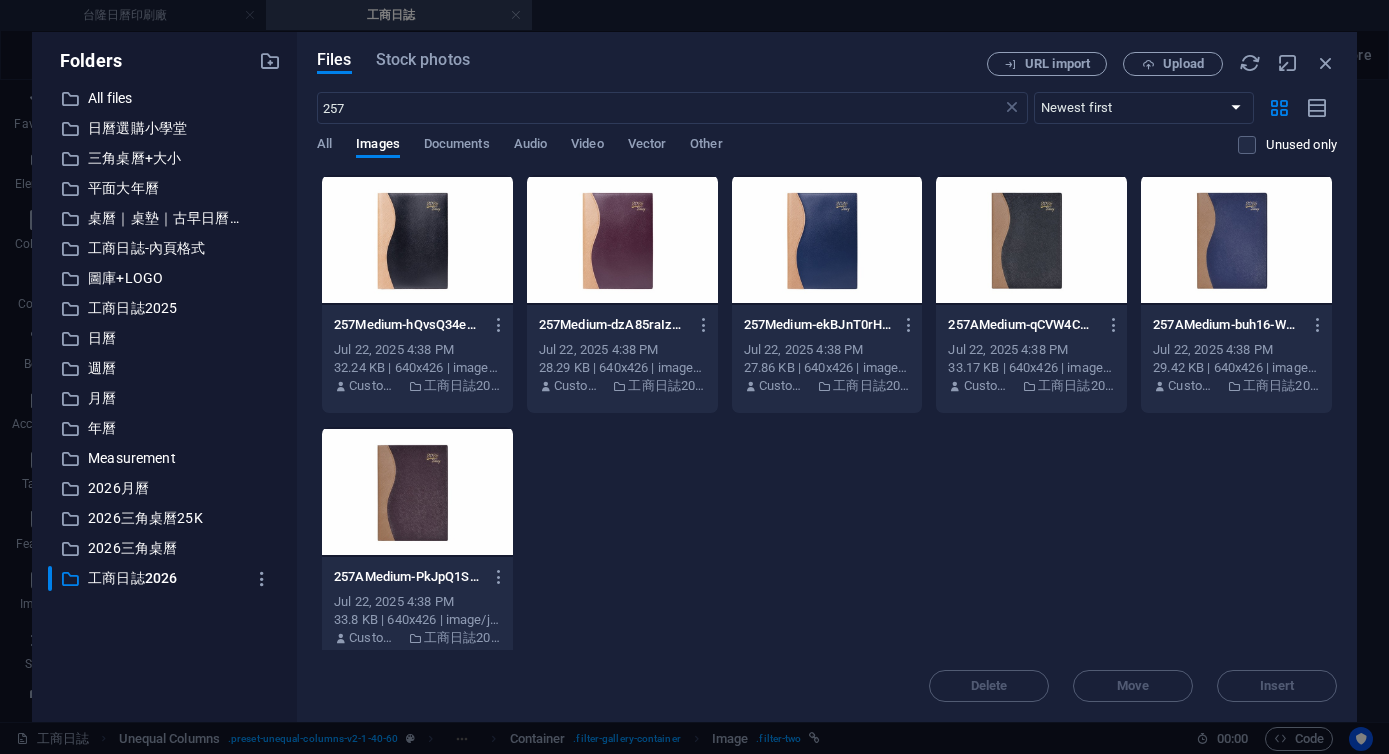 click at bounding box center [622, 240] 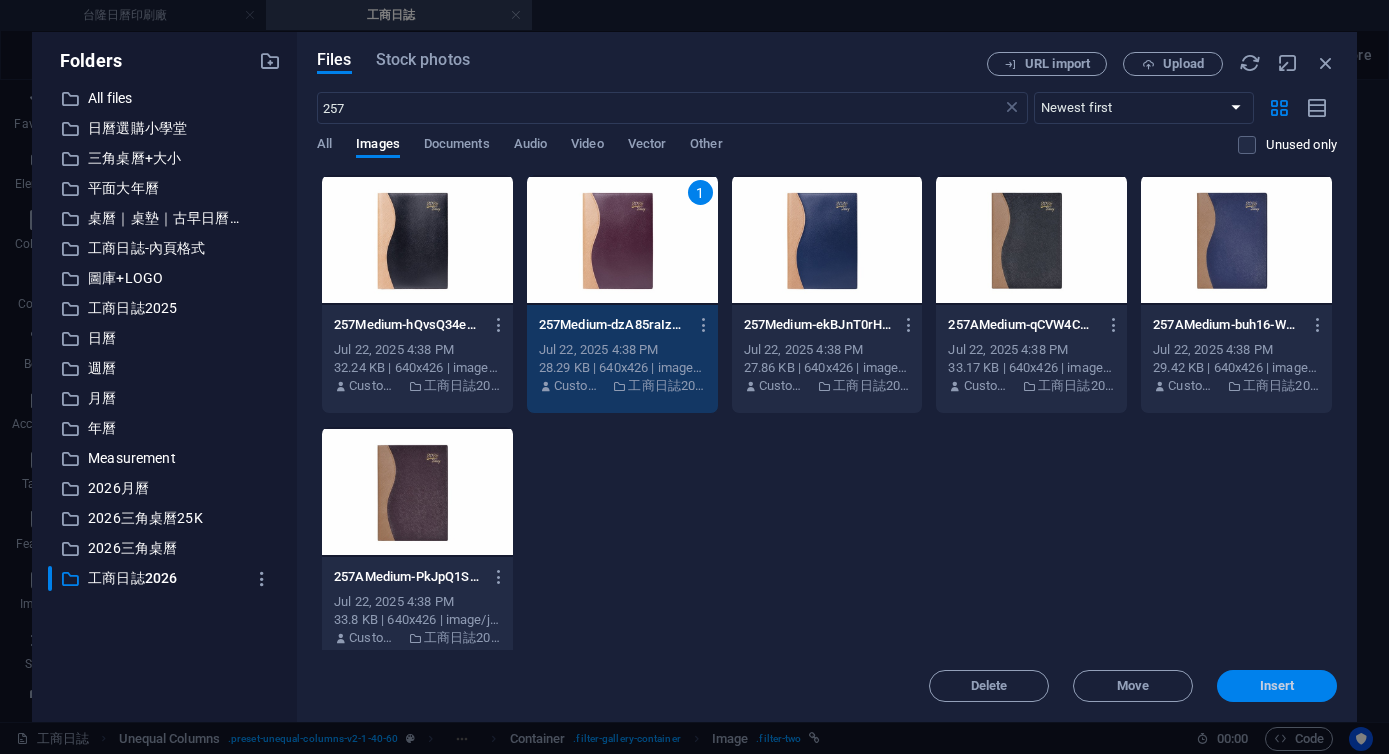 click on "Insert" at bounding box center [1277, 686] 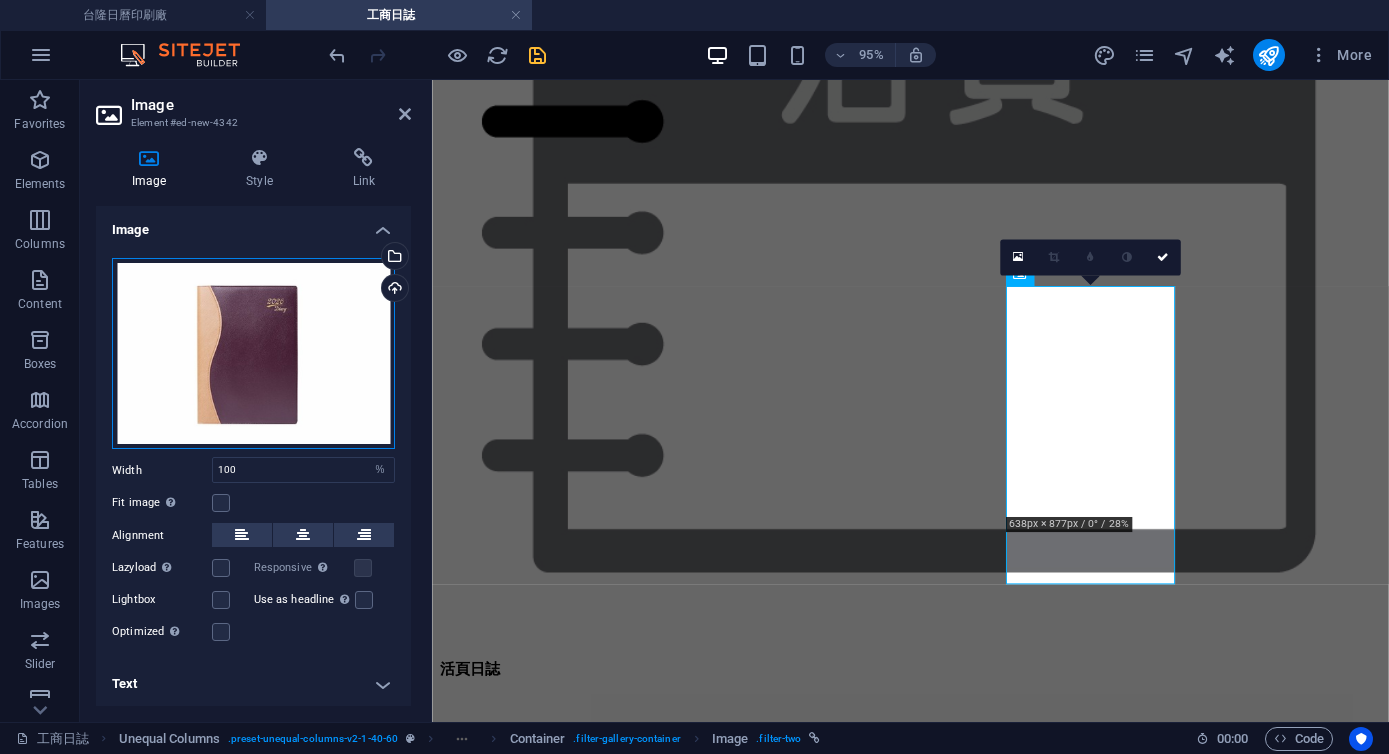 click on "Drag files here, click to choose files or select files from Files or our free stock photos & videos" at bounding box center (253, 354) 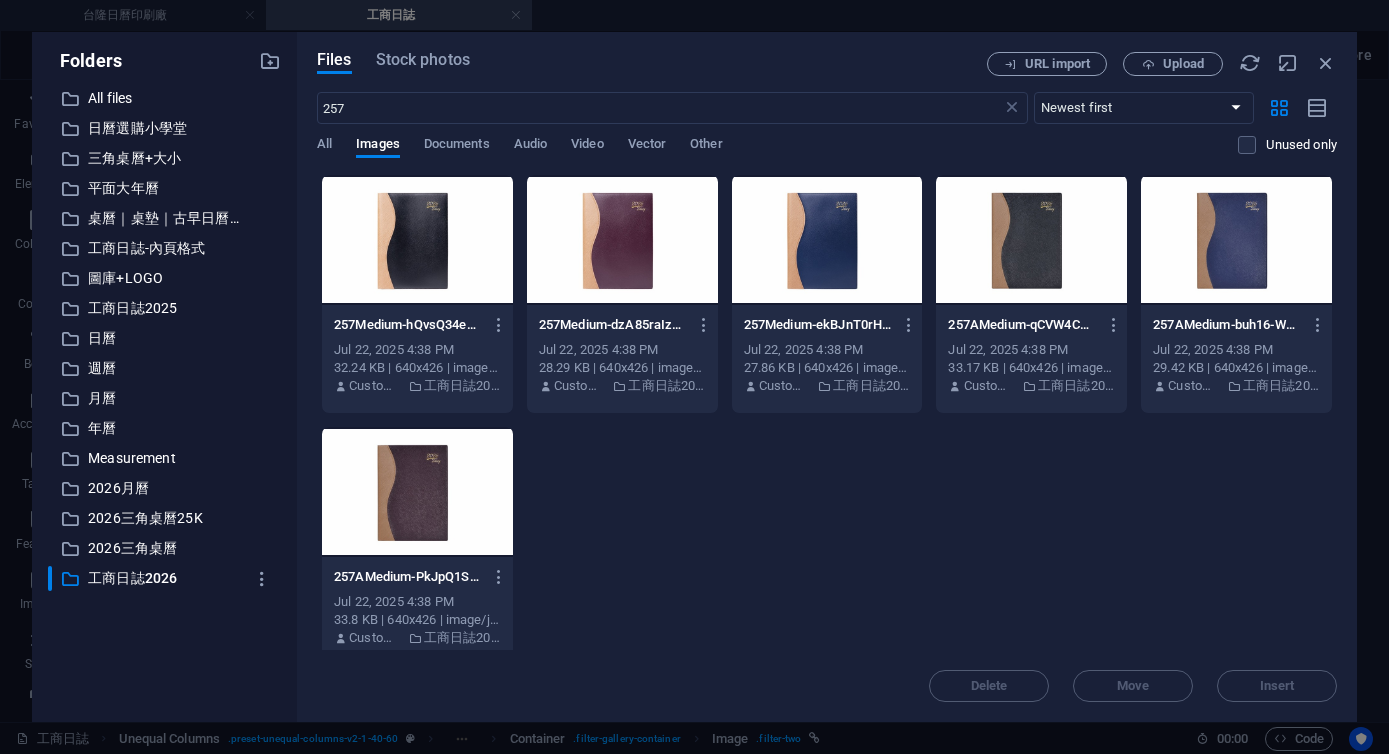 click at bounding box center [827, 240] 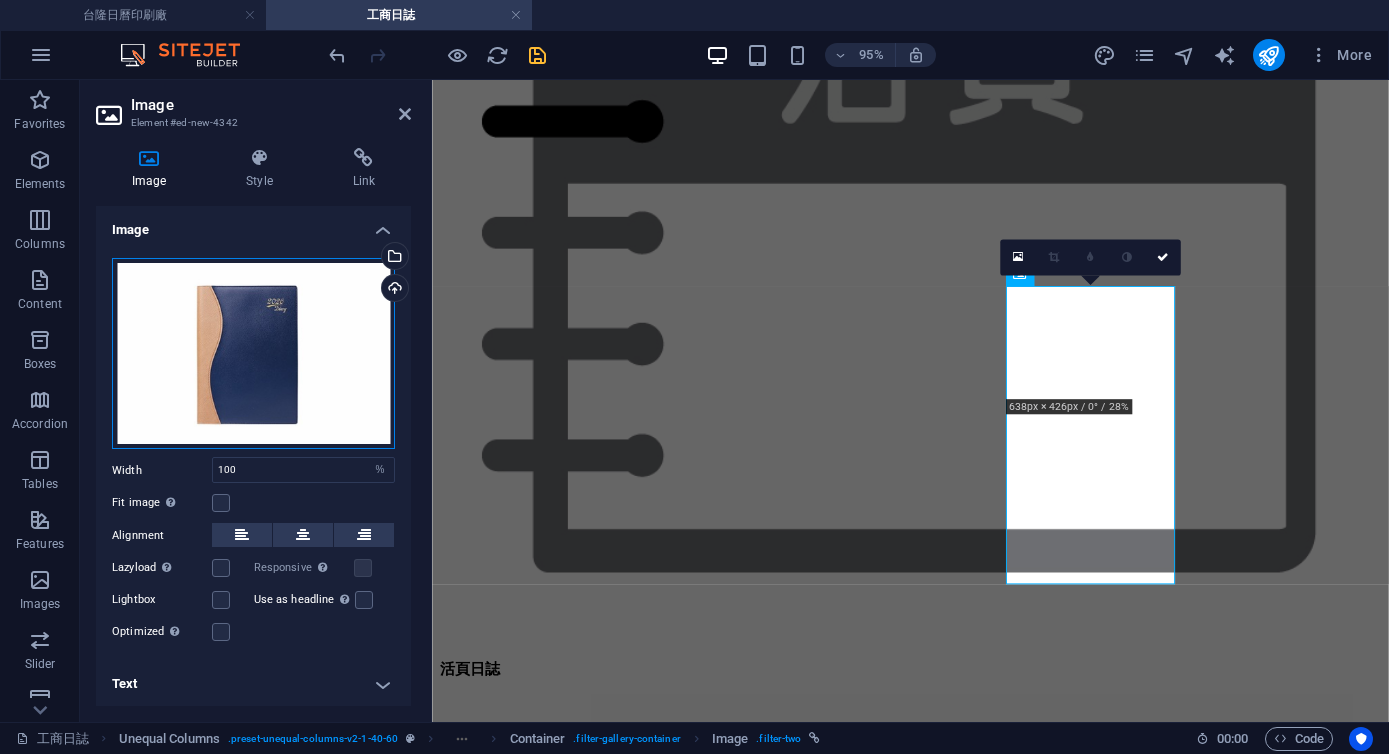 click on "Drag files here, click to choose files or select files from Files or our free stock photos & videos" at bounding box center (253, 354) 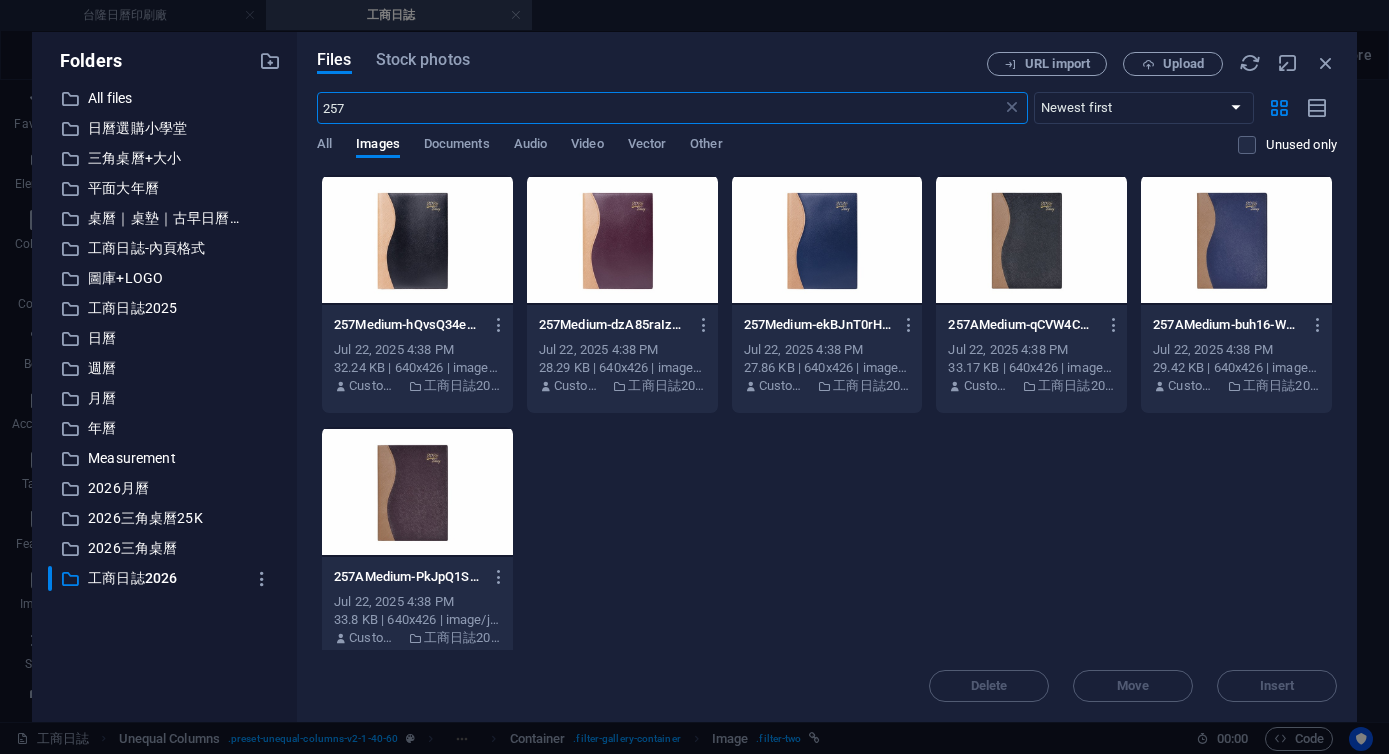click at bounding box center [622, 240] 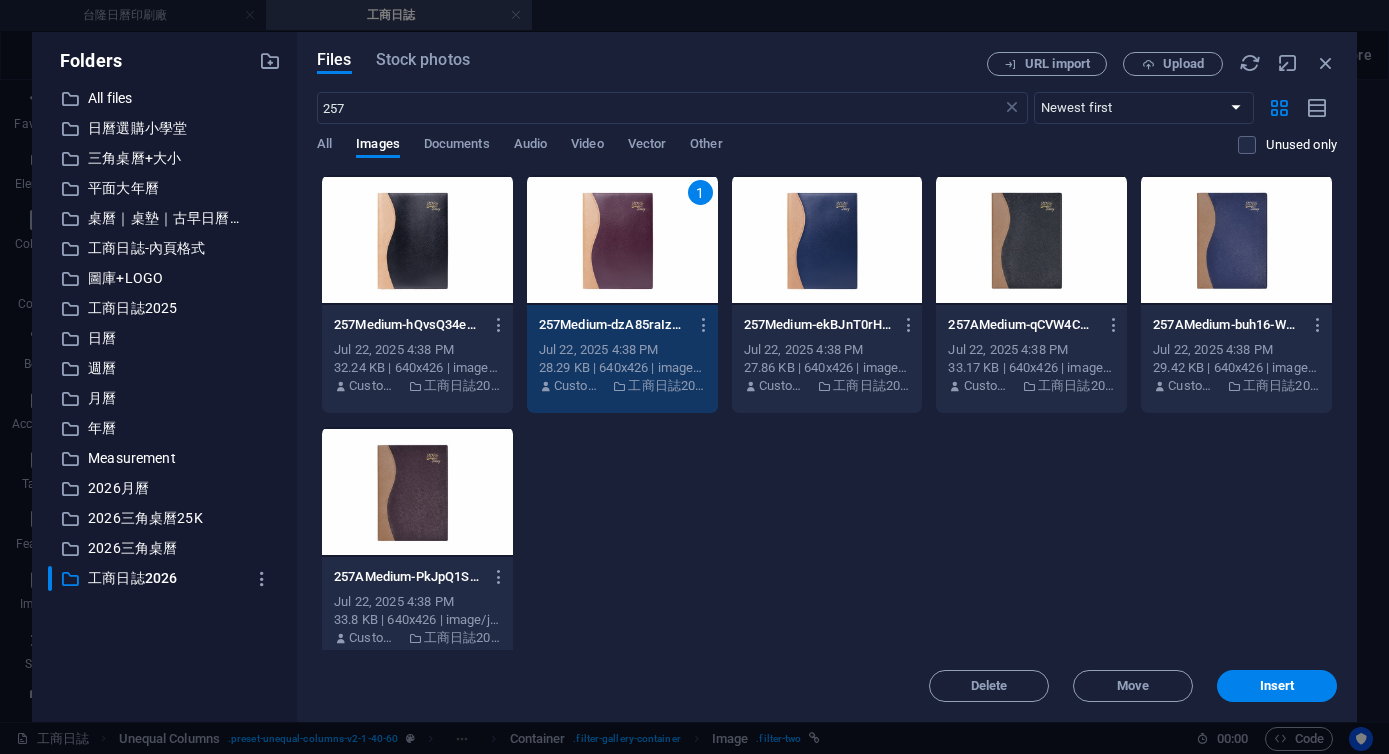 click on "1" at bounding box center (622, 240) 